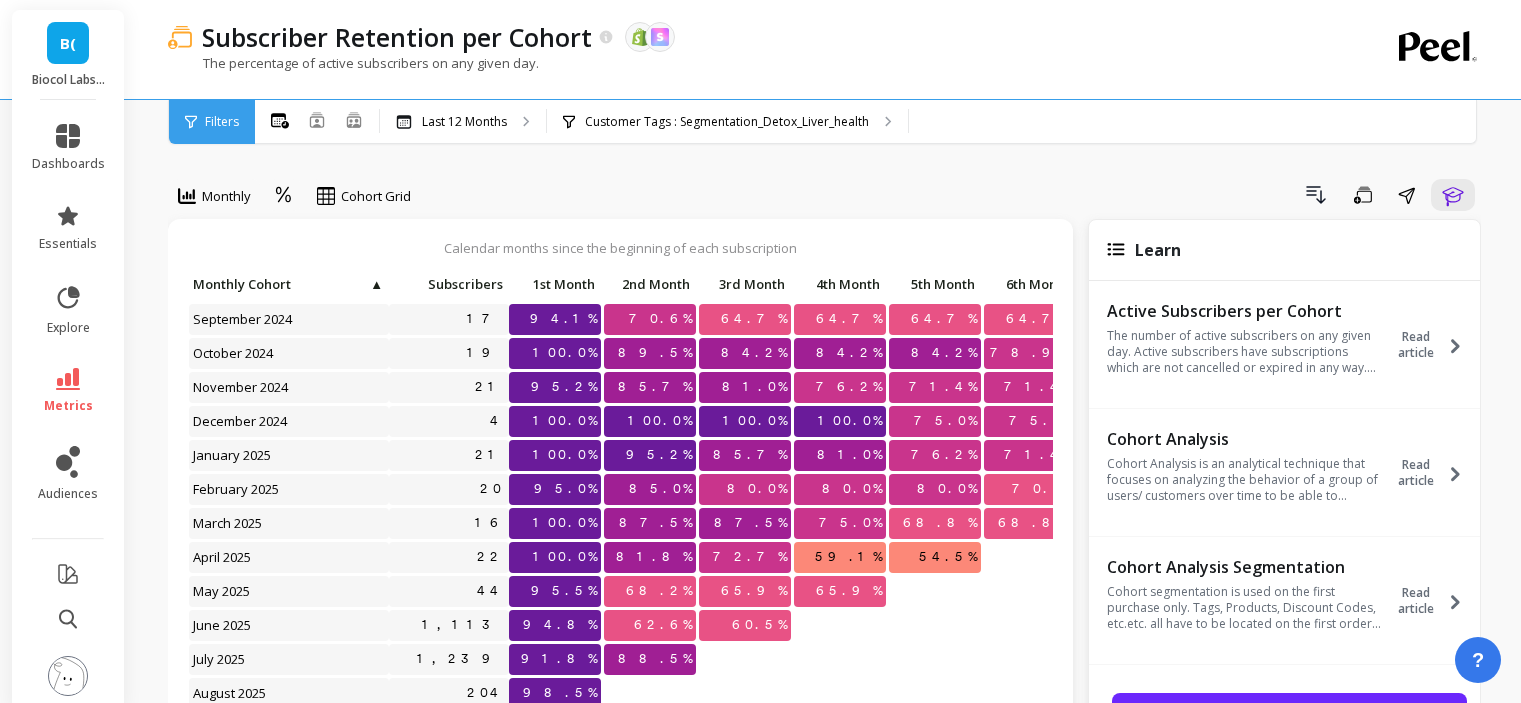 scroll, scrollTop: 10, scrollLeft: 0, axis: vertical 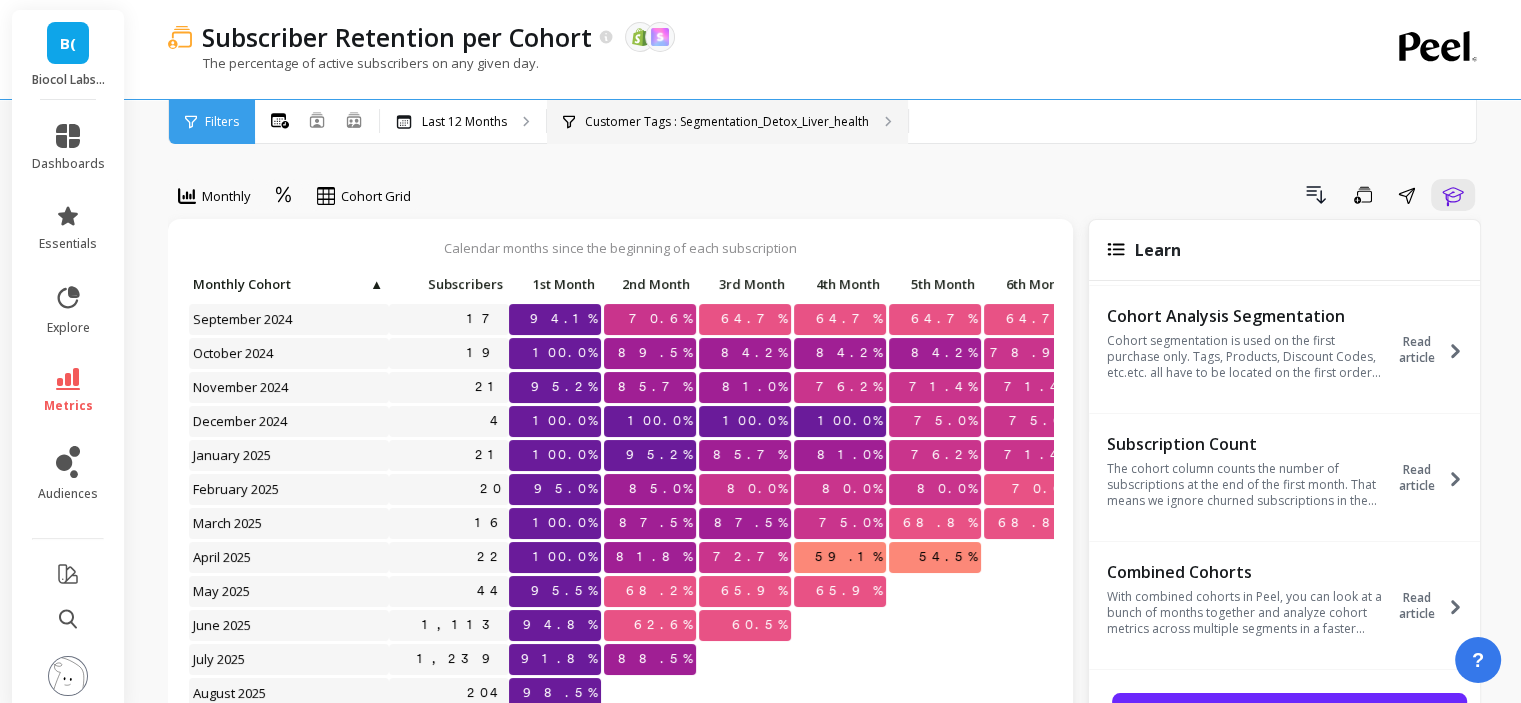 click on "Customer Tags :  Segmentation_Detox_Liver_health" at bounding box center [727, 122] 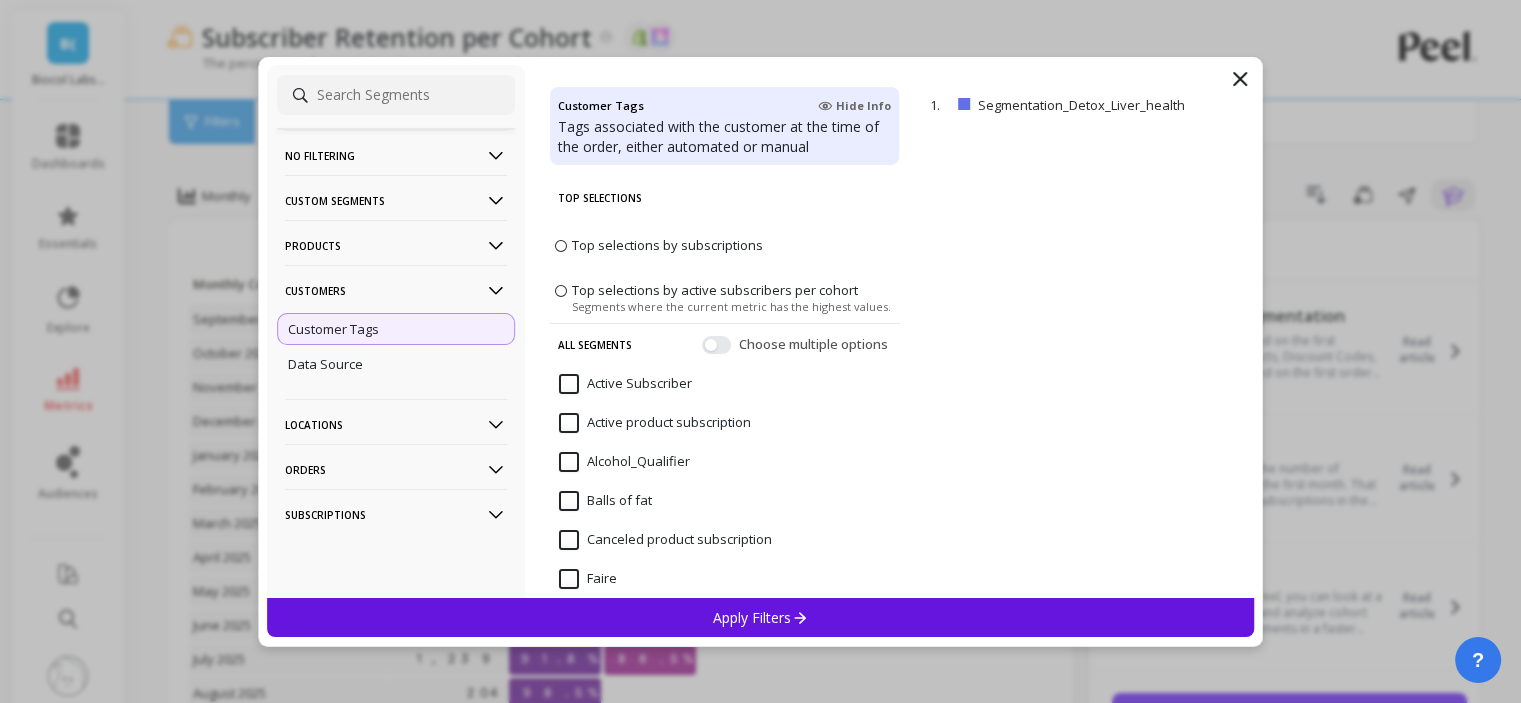 click 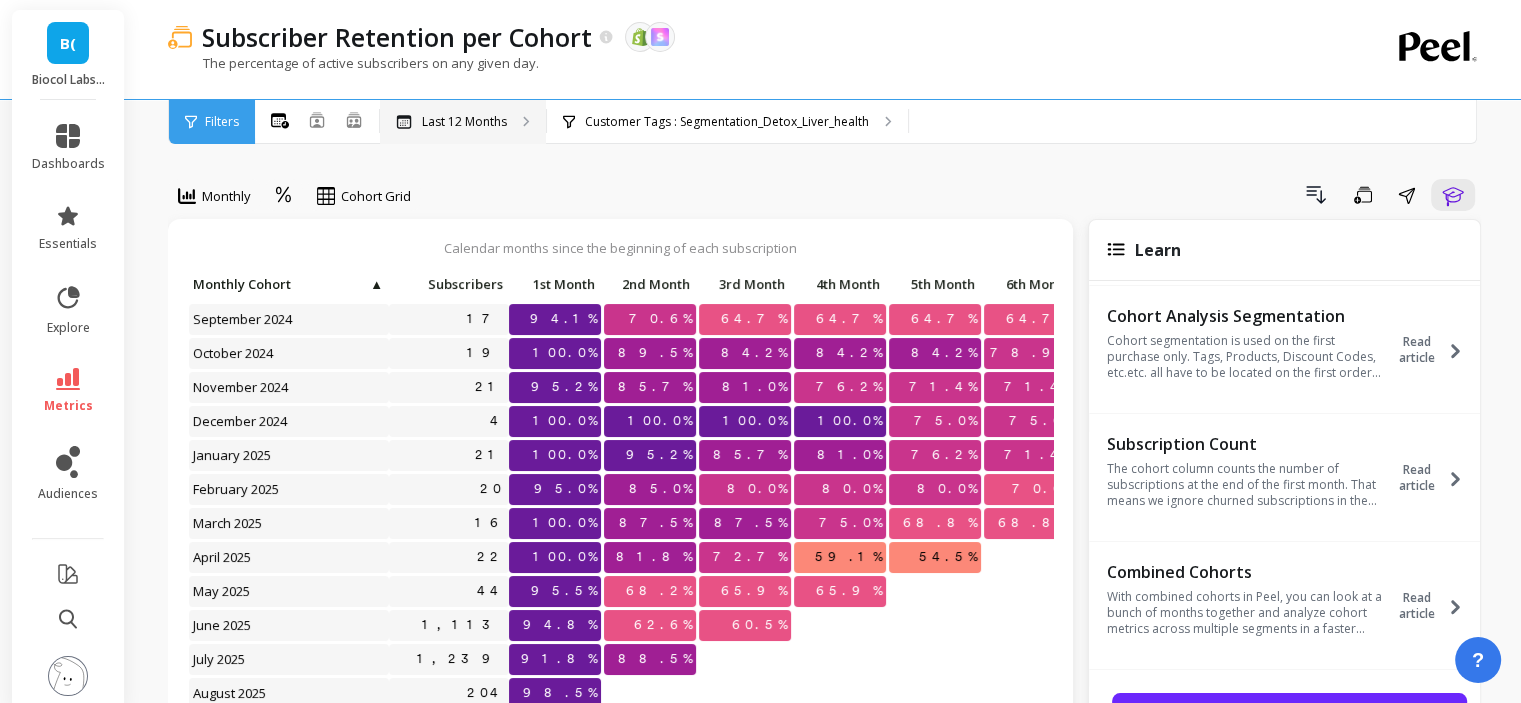 click on "Last 12 Months" at bounding box center [463, 122] 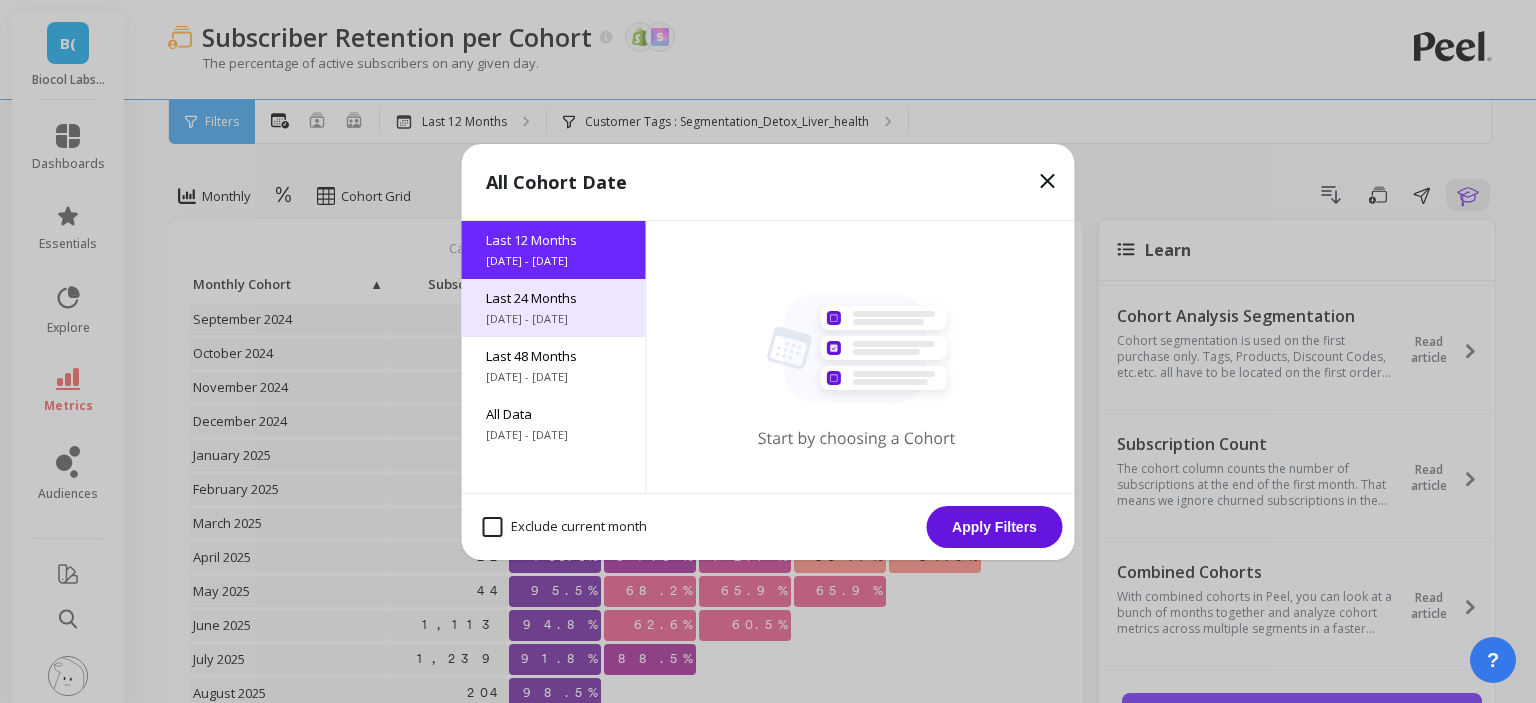 click on "[DATE] - [DATE]" at bounding box center [554, 319] 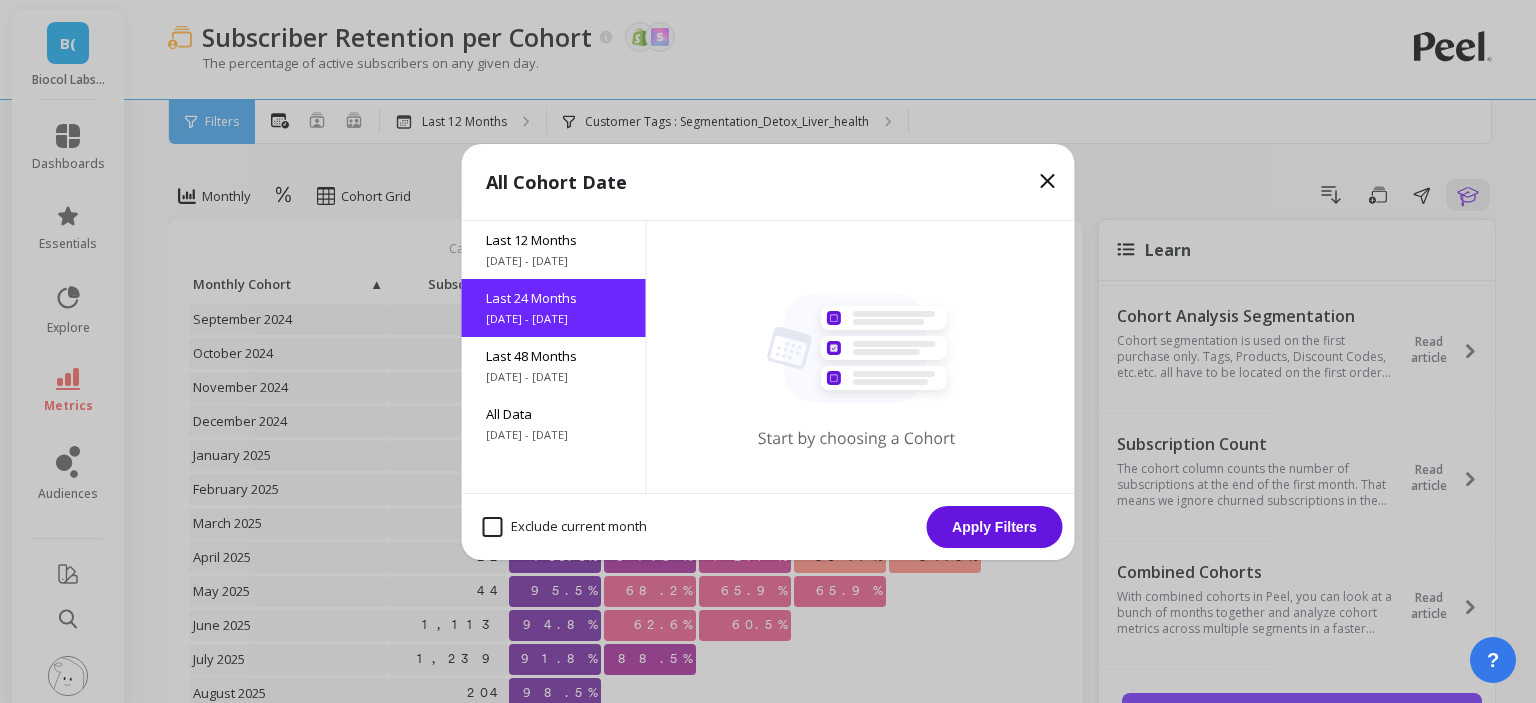 click on "Apply Filters" at bounding box center [995, 527] 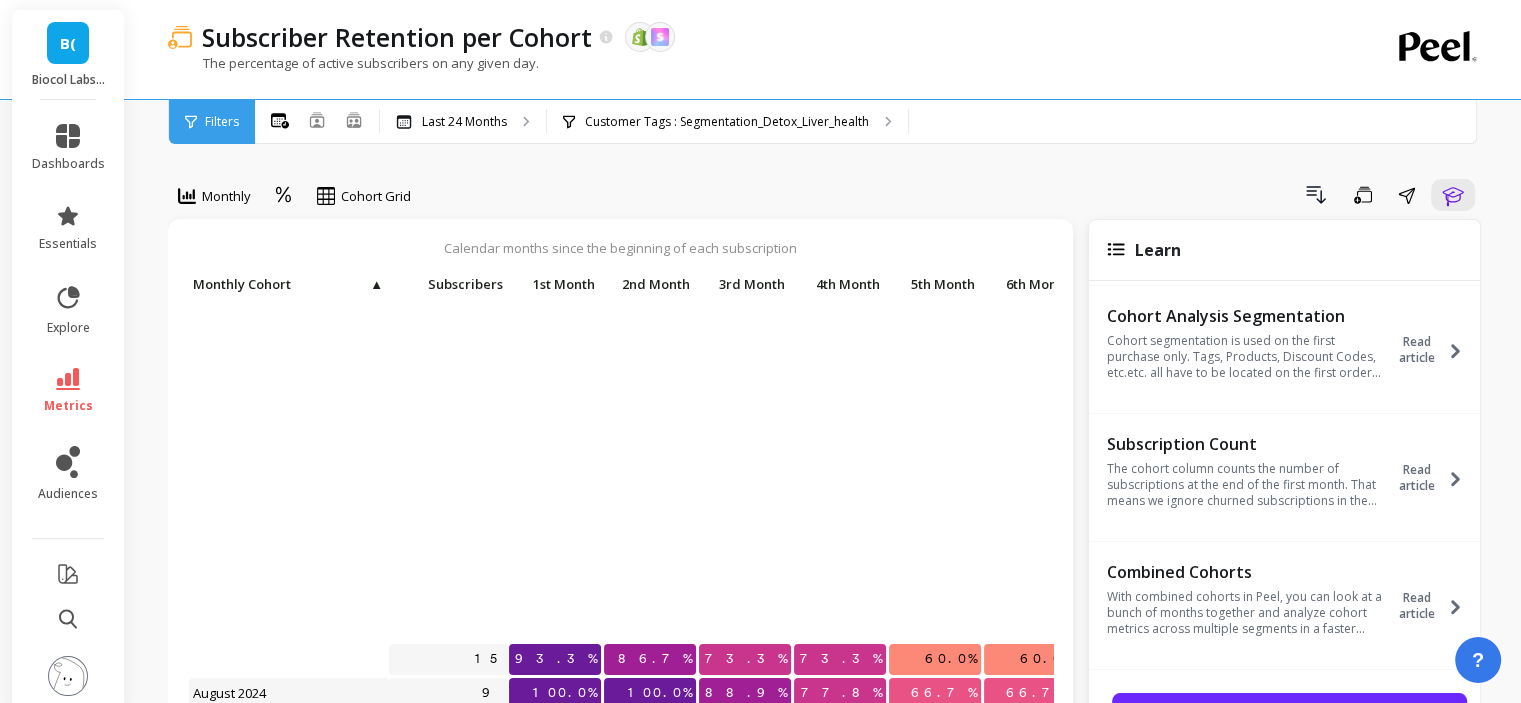 scroll, scrollTop: 424, scrollLeft: 0, axis: vertical 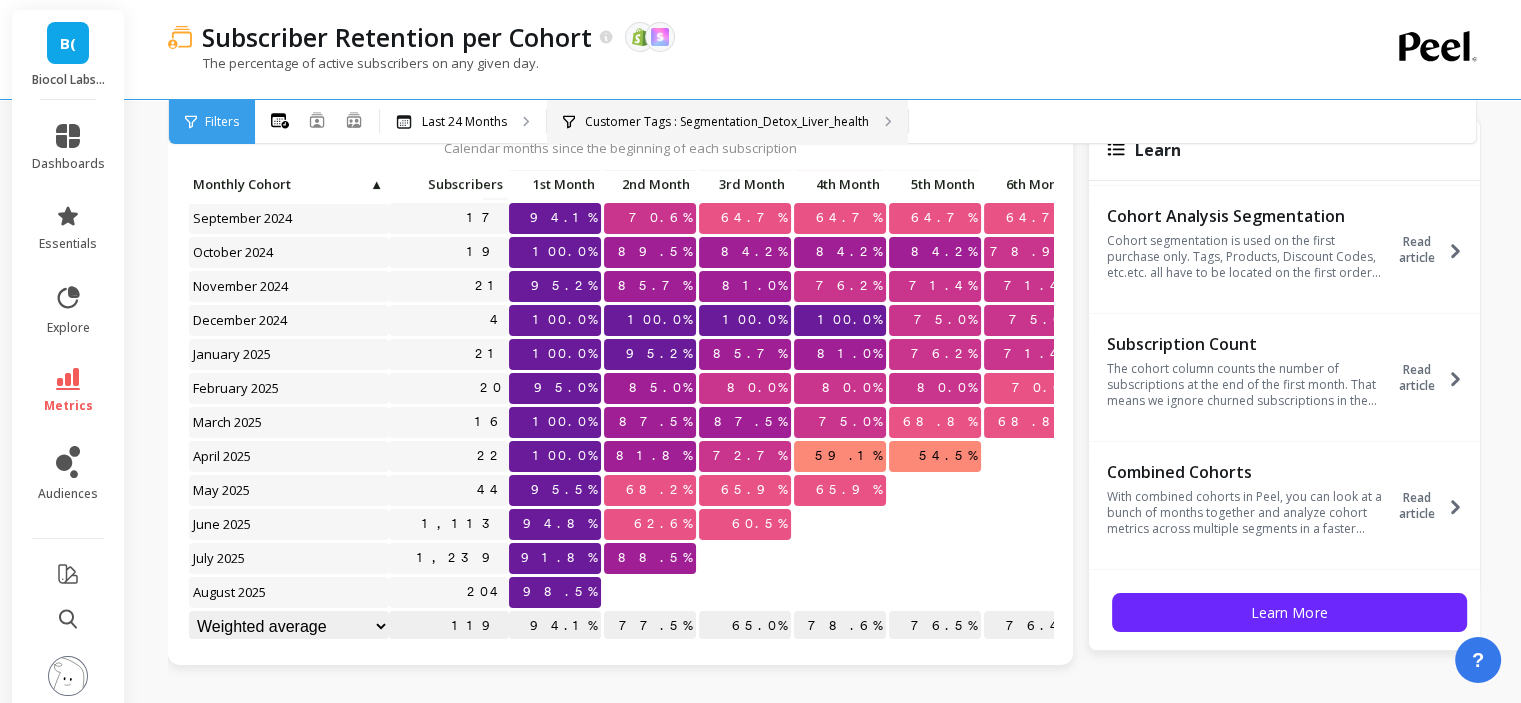 click on "Customer Tags :  Segmentation_Detox_Liver_health" at bounding box center [727, 122] 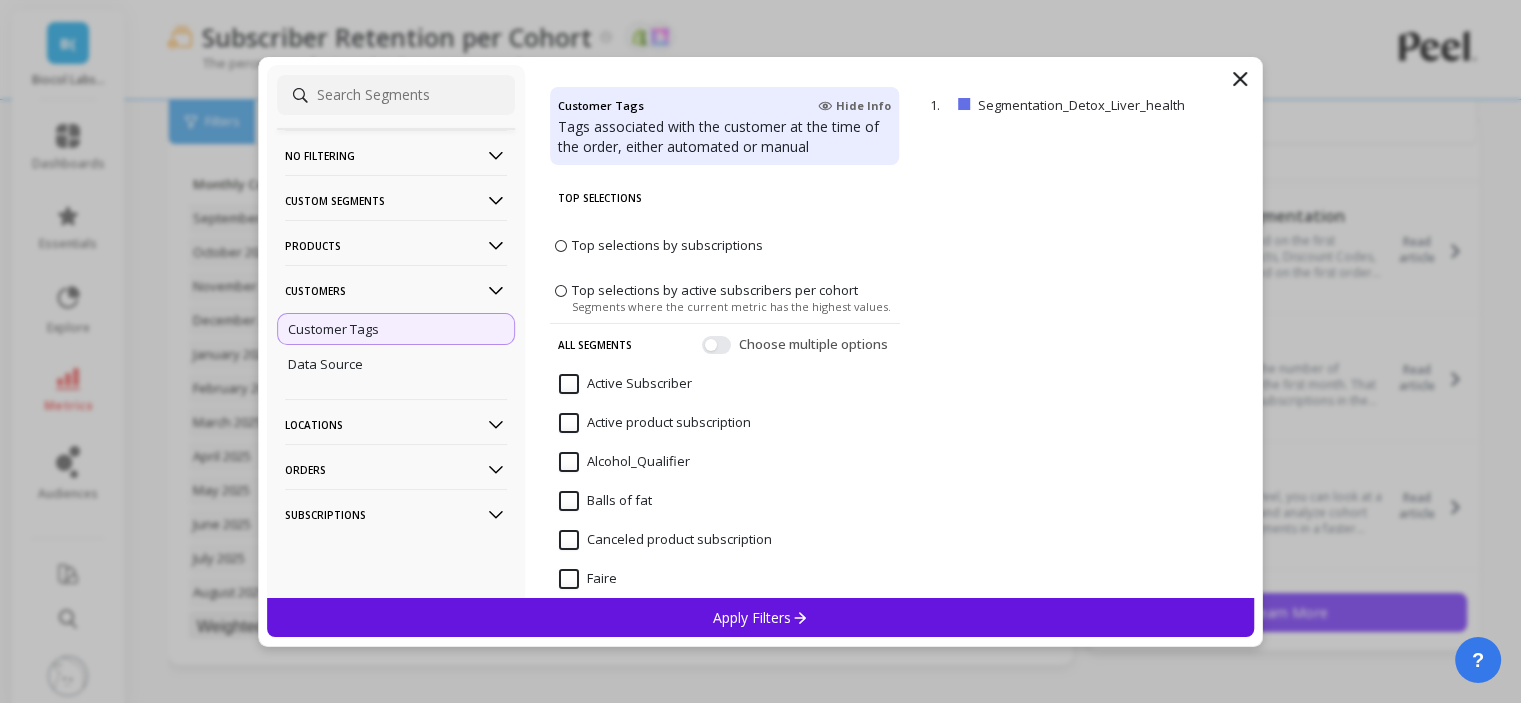 click on "Products" at bounding box center [396, 245] 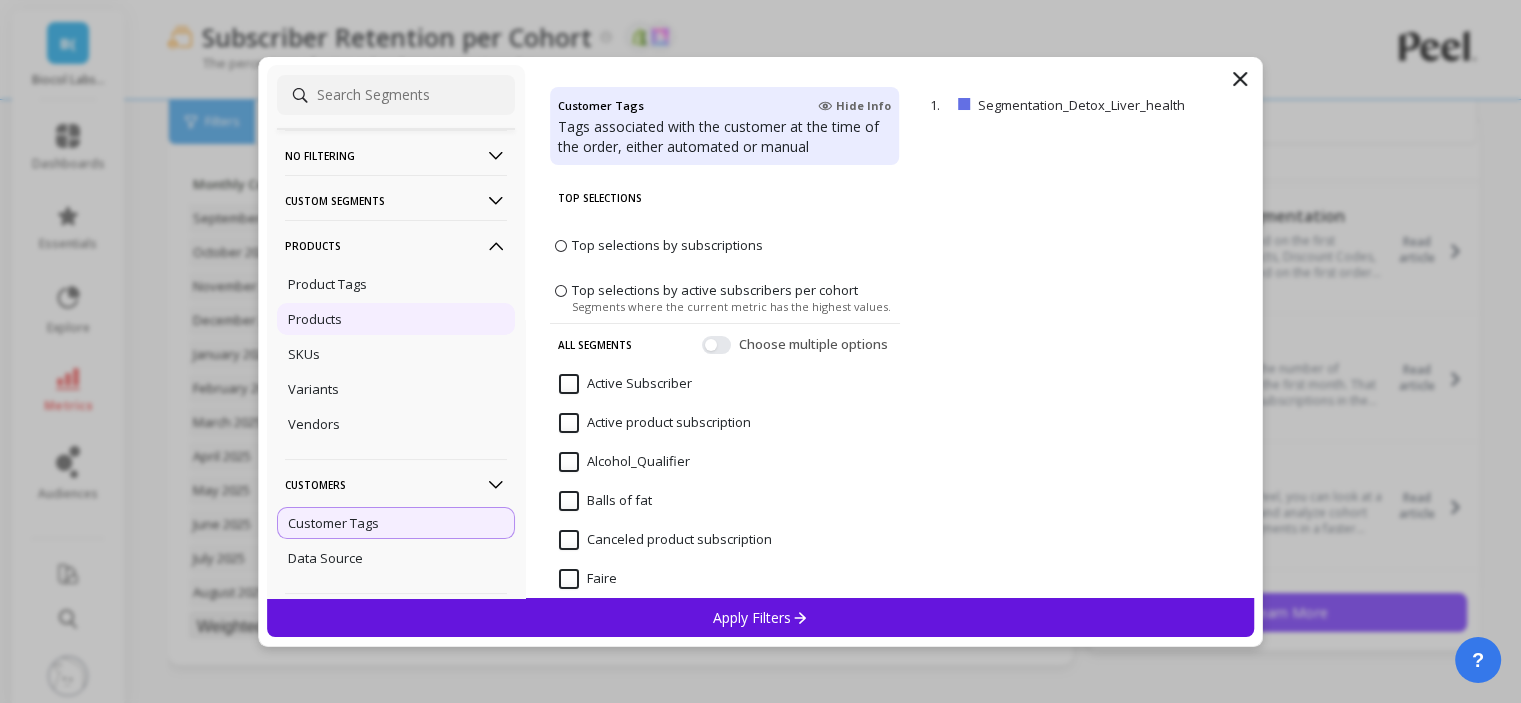 click on "Products" at bounding box center (396, 319) 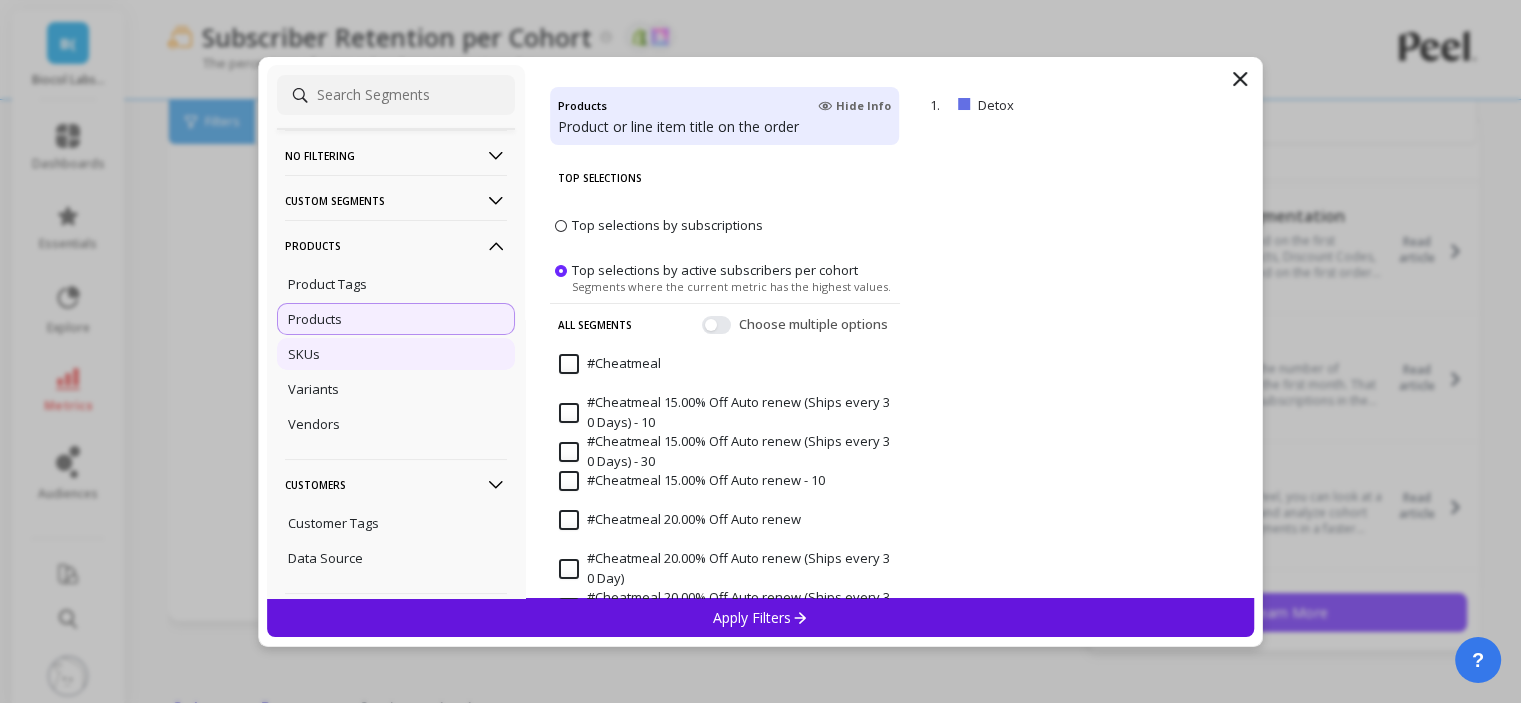 click on "SKUs" at bounding box center [396, 354] 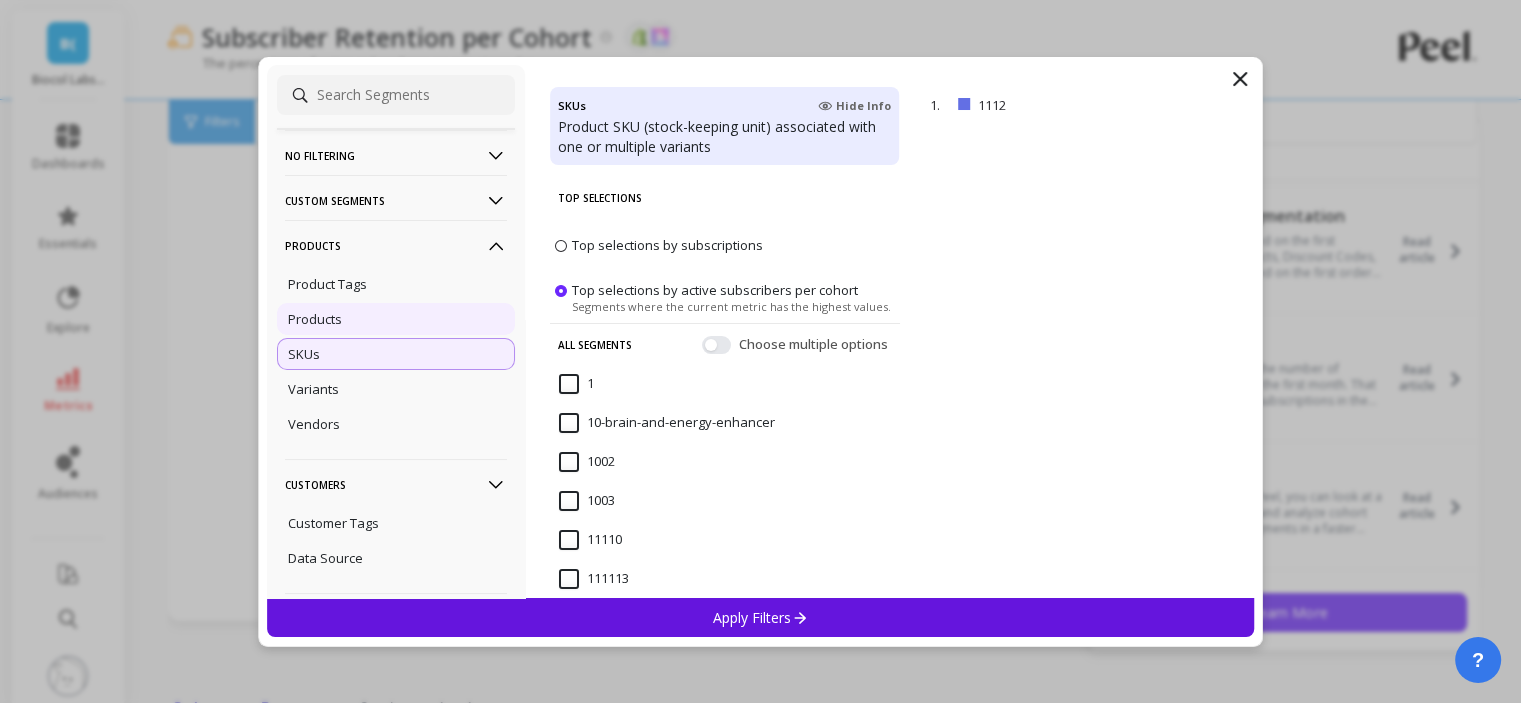click on "Products" at bounding box center [315, 319] 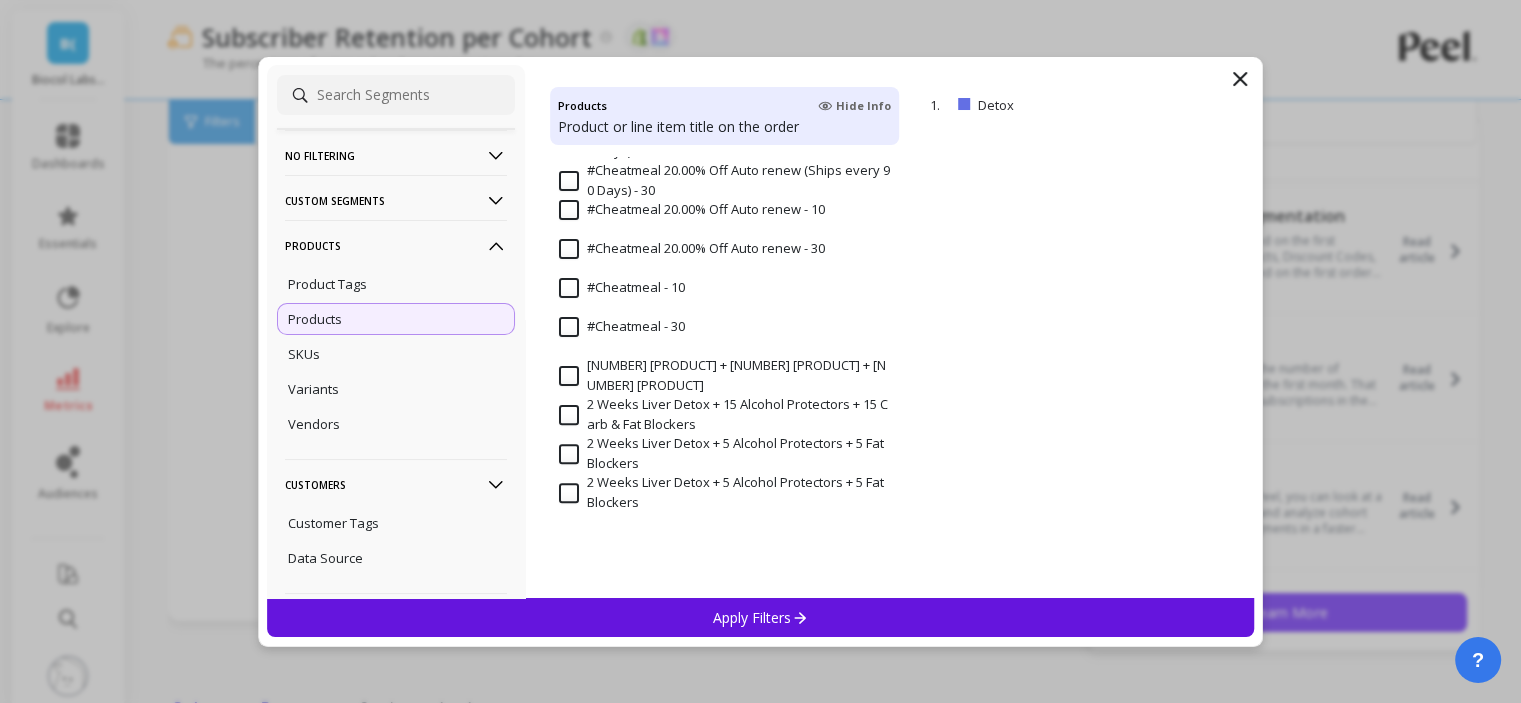 scroll, scrollTop: 0, scrollLeft: 0, axis: both 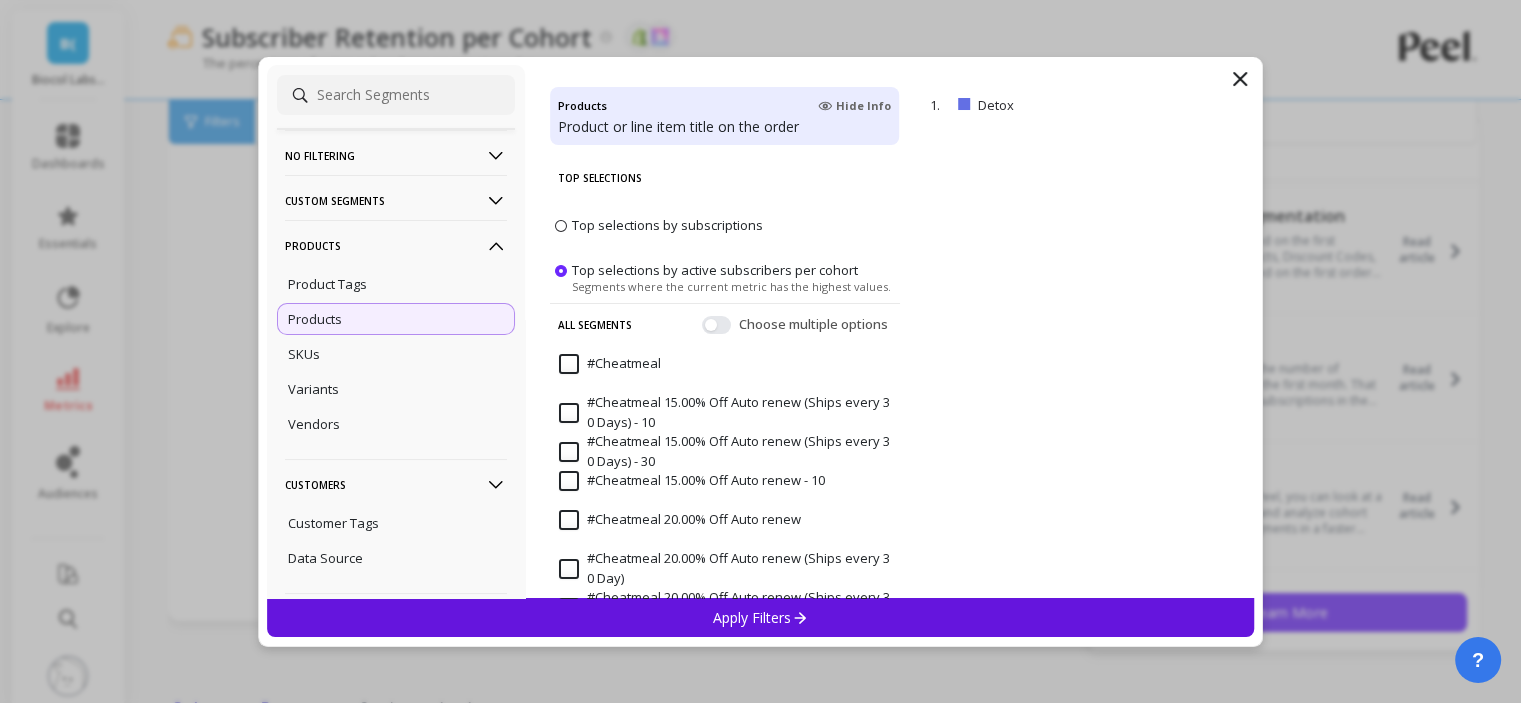 click on "Apply Filters" at bounding box center [761, 617] 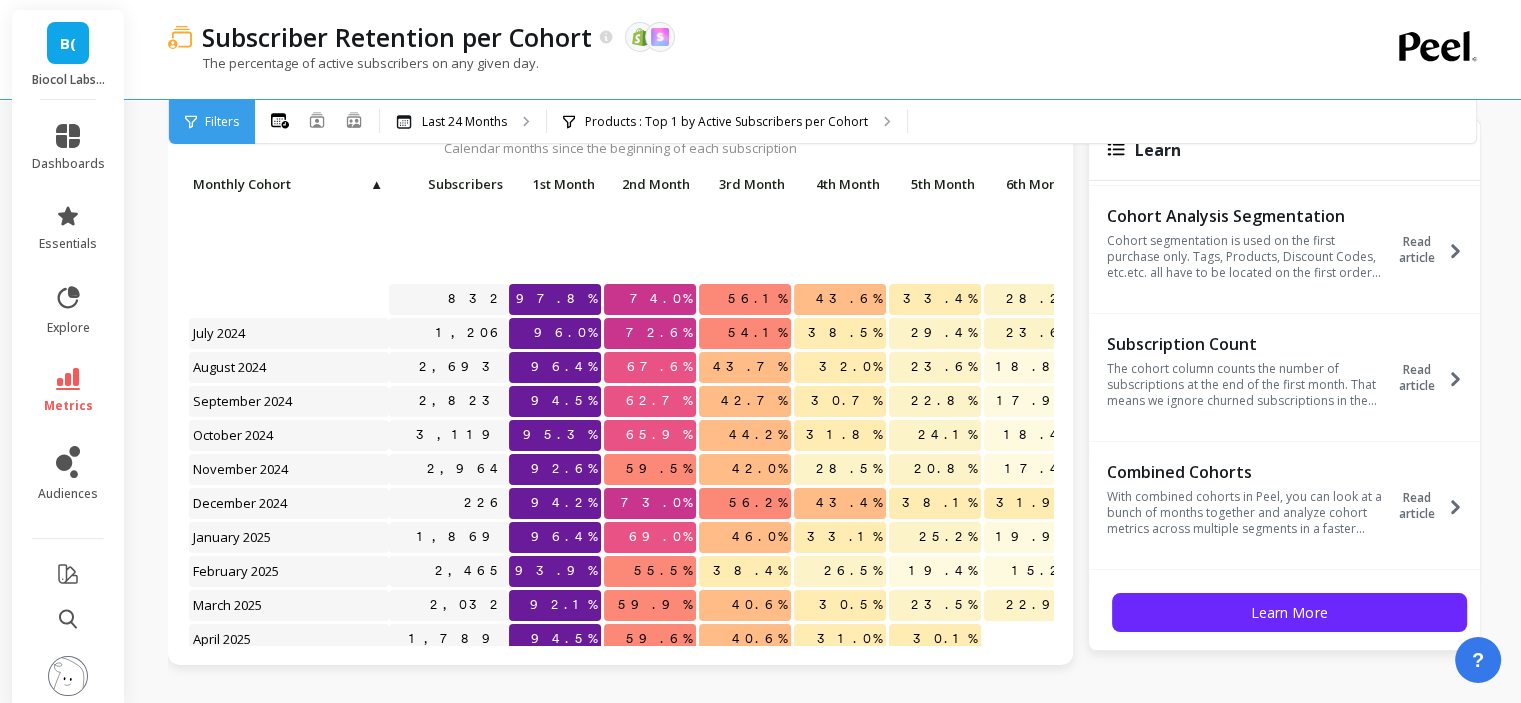 scroll, scrollTop: 400, scrollLeft: 0, axis: vertical 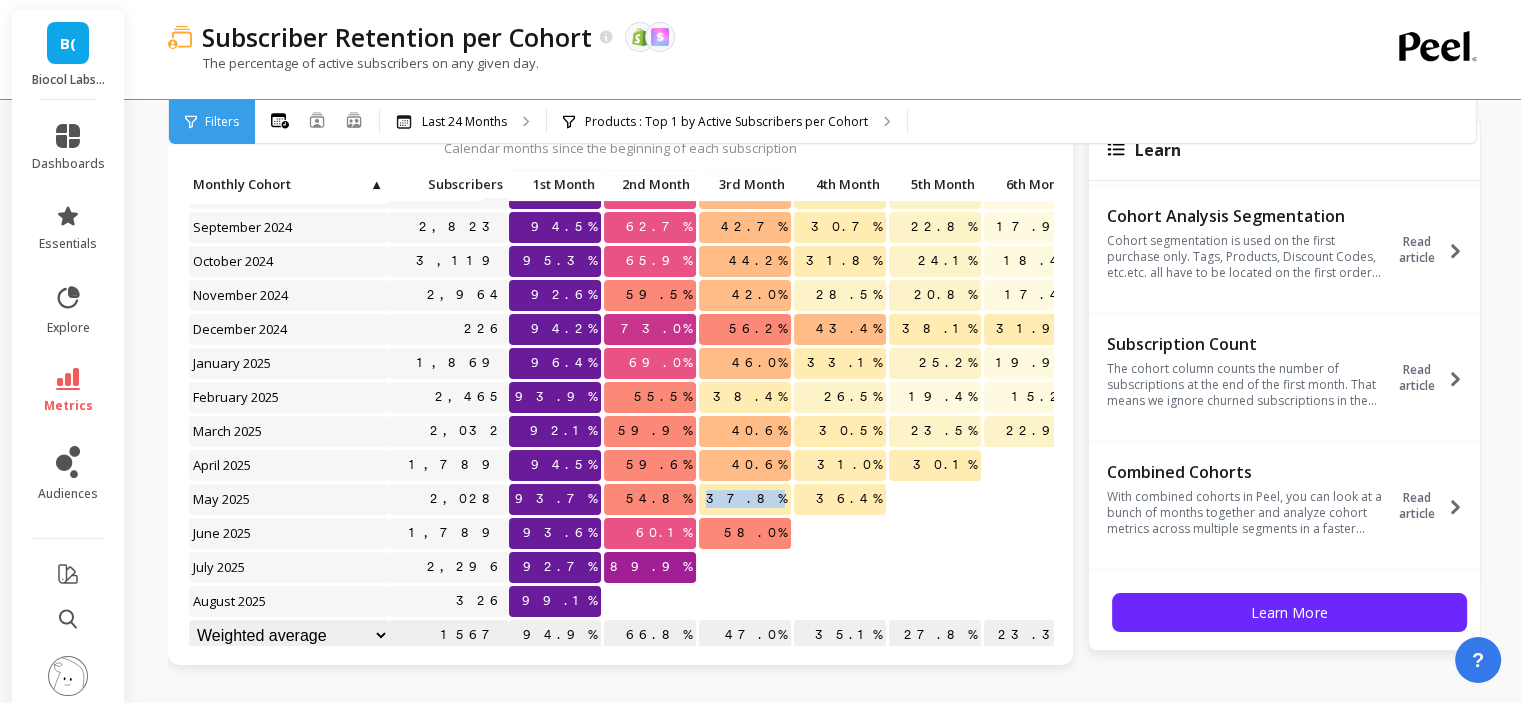 drag, startPoint x: 752, startPoint y: 497, endPoint x: 783, endPoint y: 498, distance: 31.016125 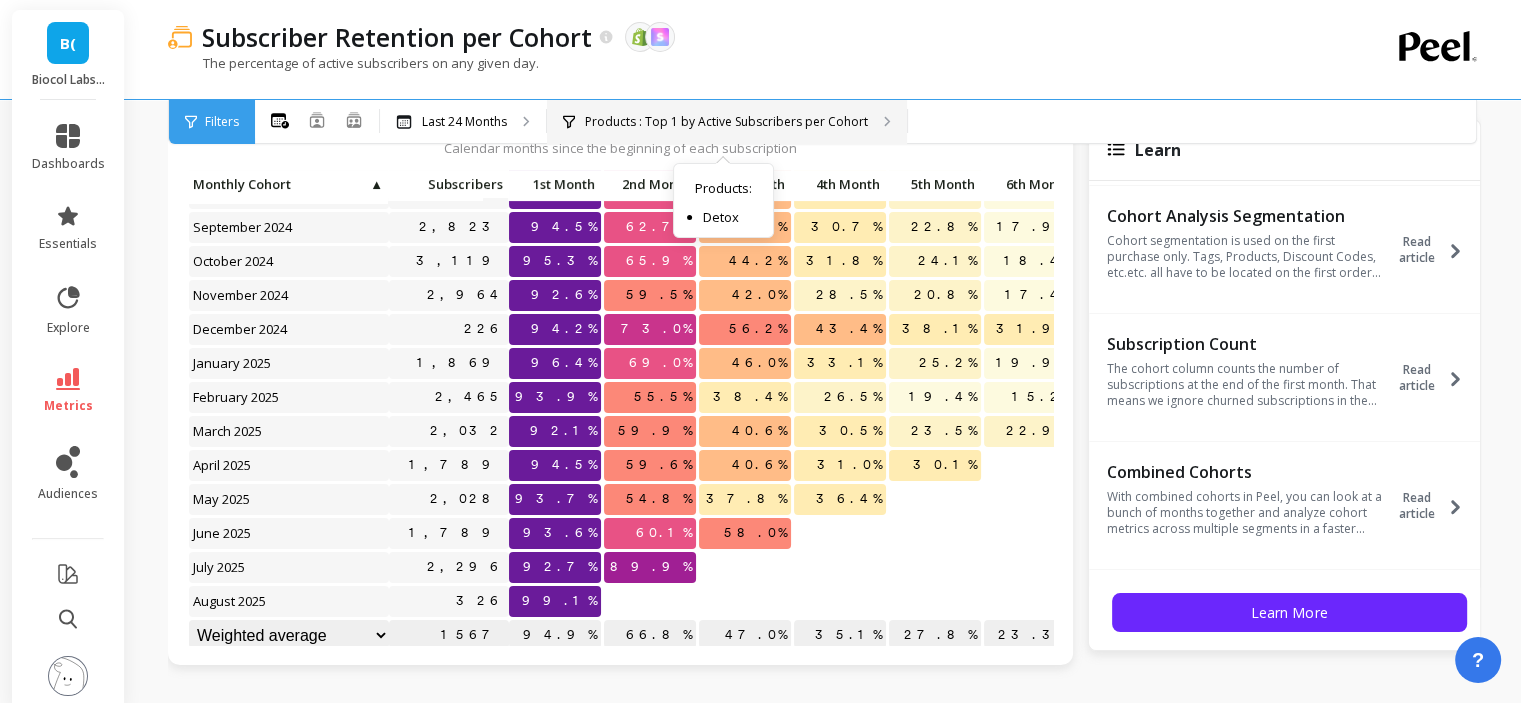 click on "Products : Top 1 by Active Subscribers per Cohort" at bounding box center [726, 122] 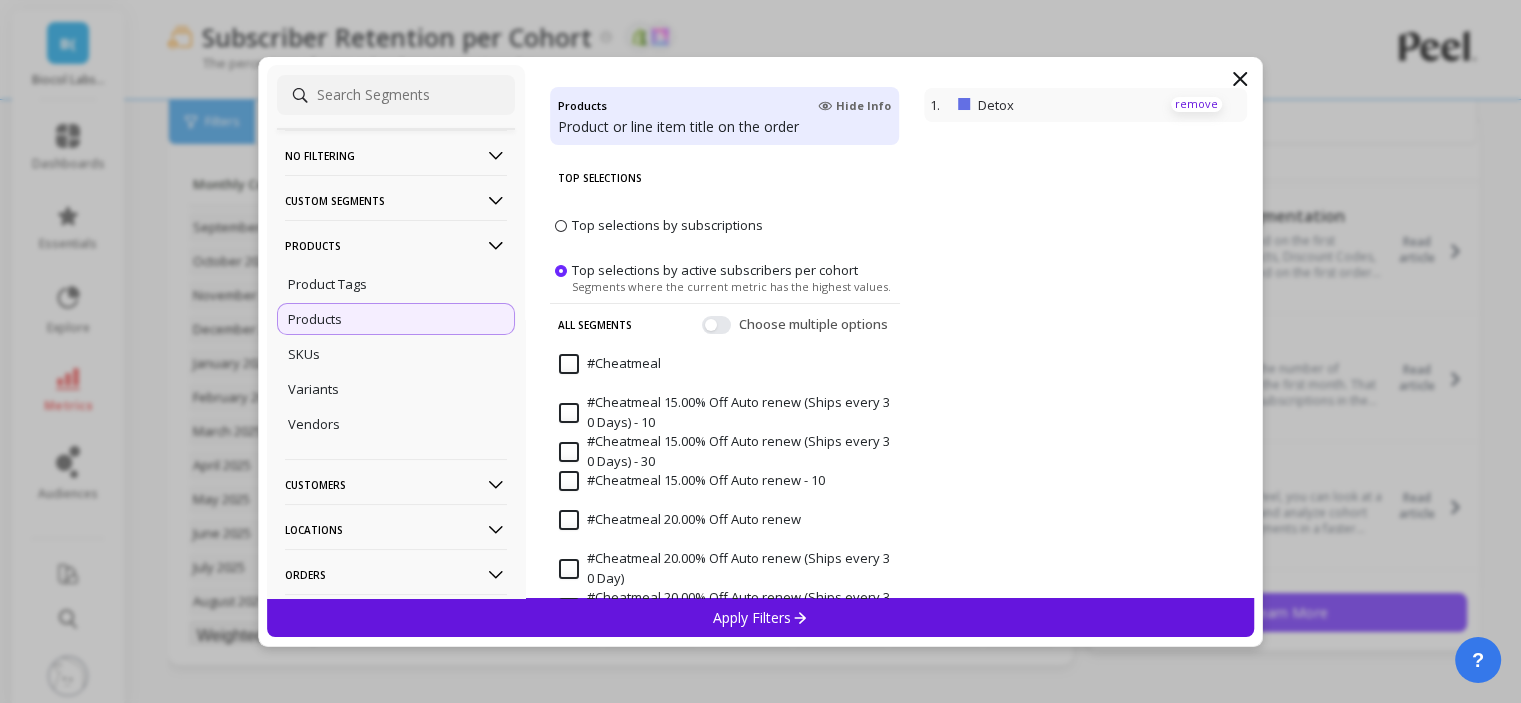 click on "remove" at bounding box center (1196, 104) 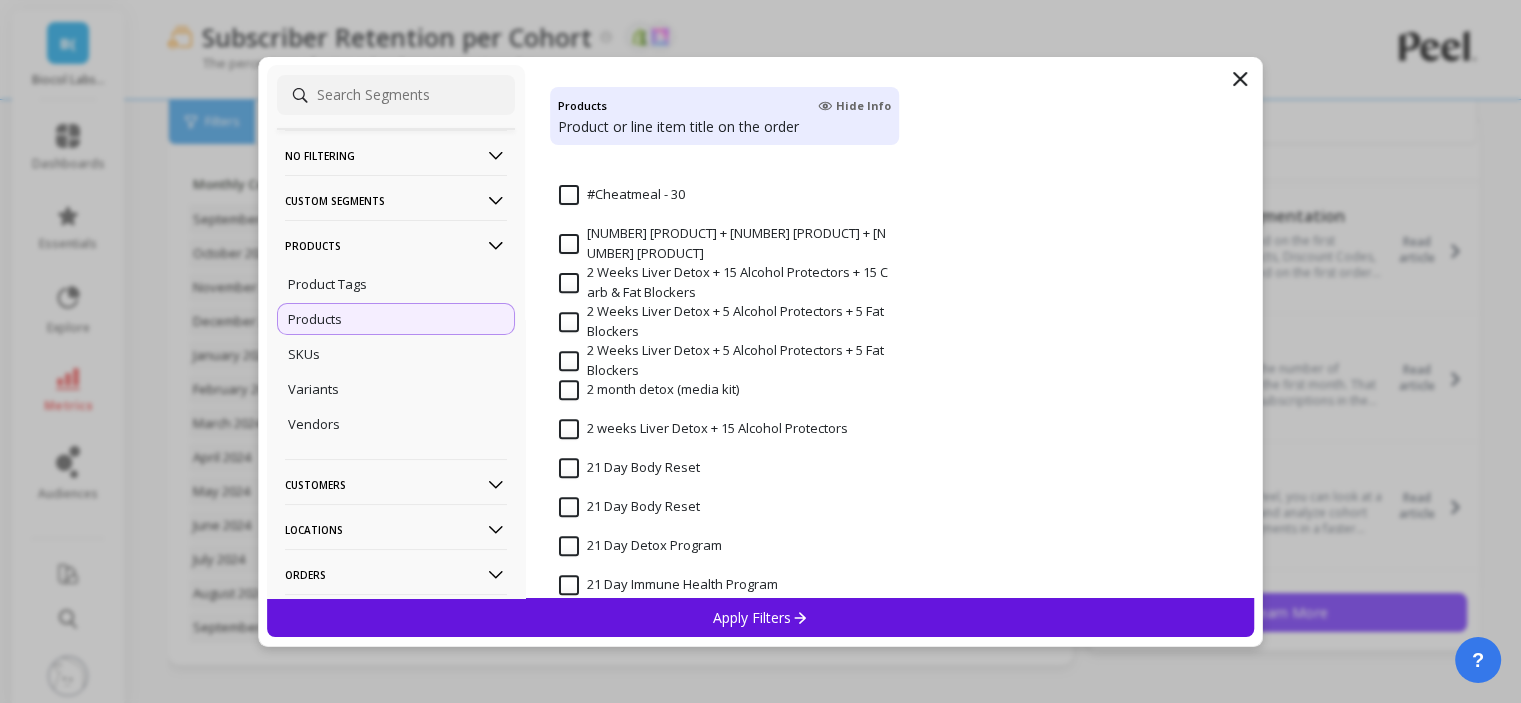 scroll, scrollTop: 900, scrollLeft: 0, axis: vertical 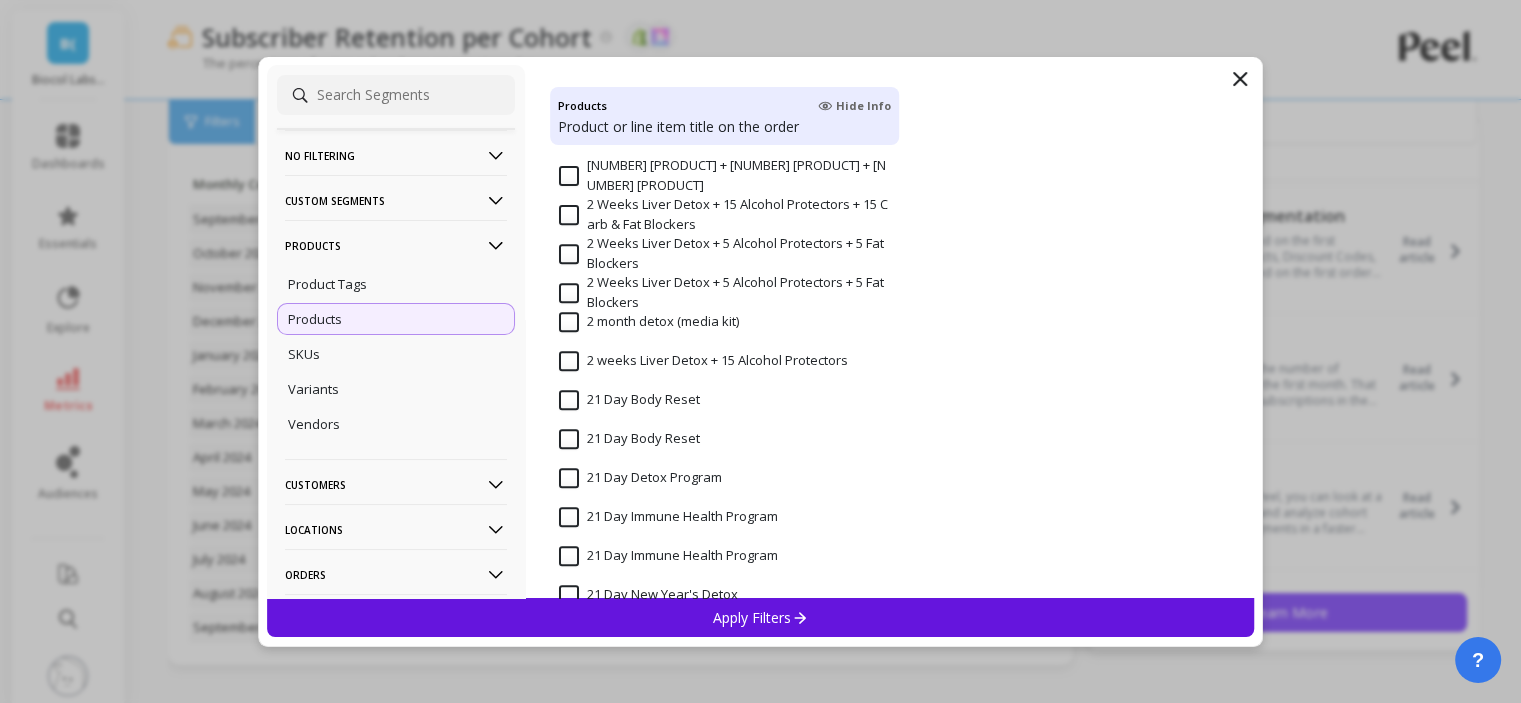 click on "21 Day Body Reset" at bounding box center (629, 400) 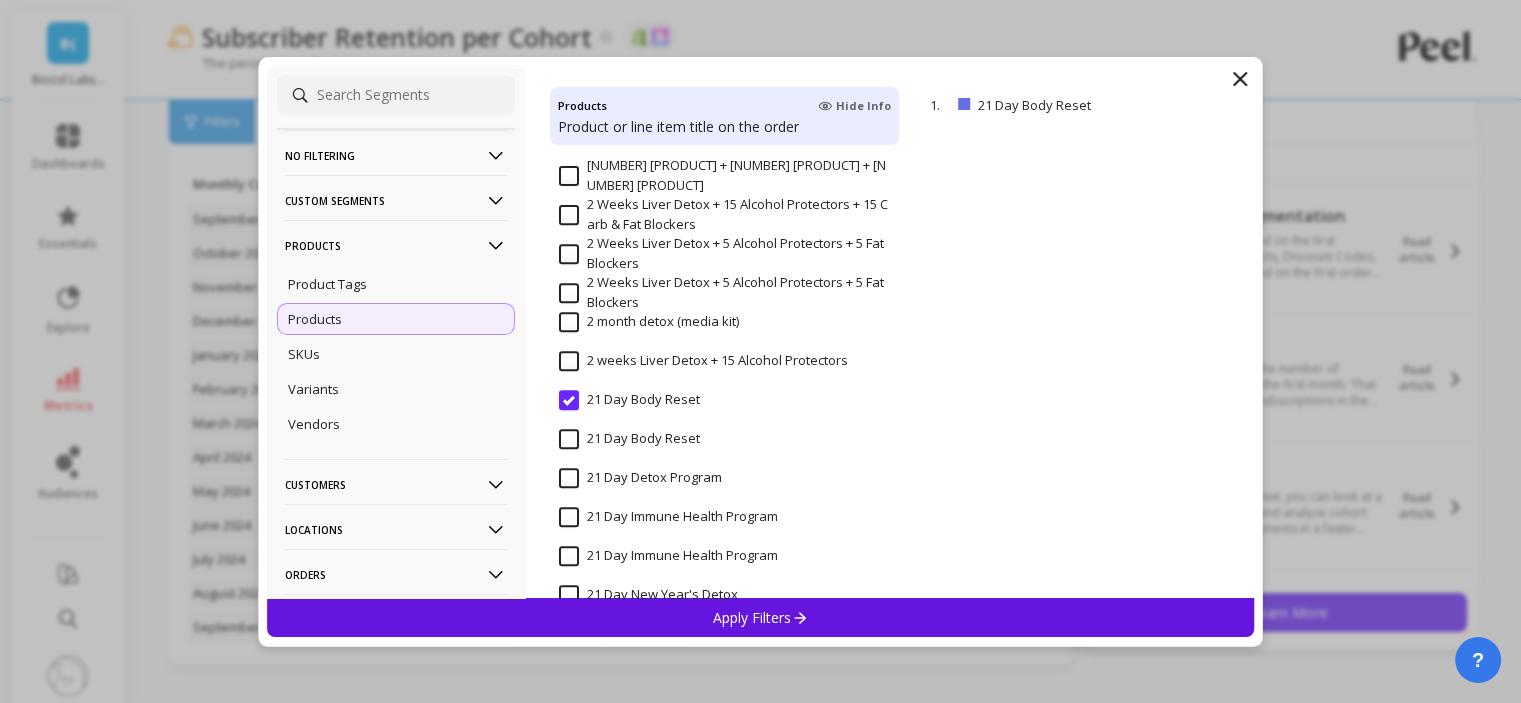 click on "21 Day Body Reset" at bounding box center [629, 400] 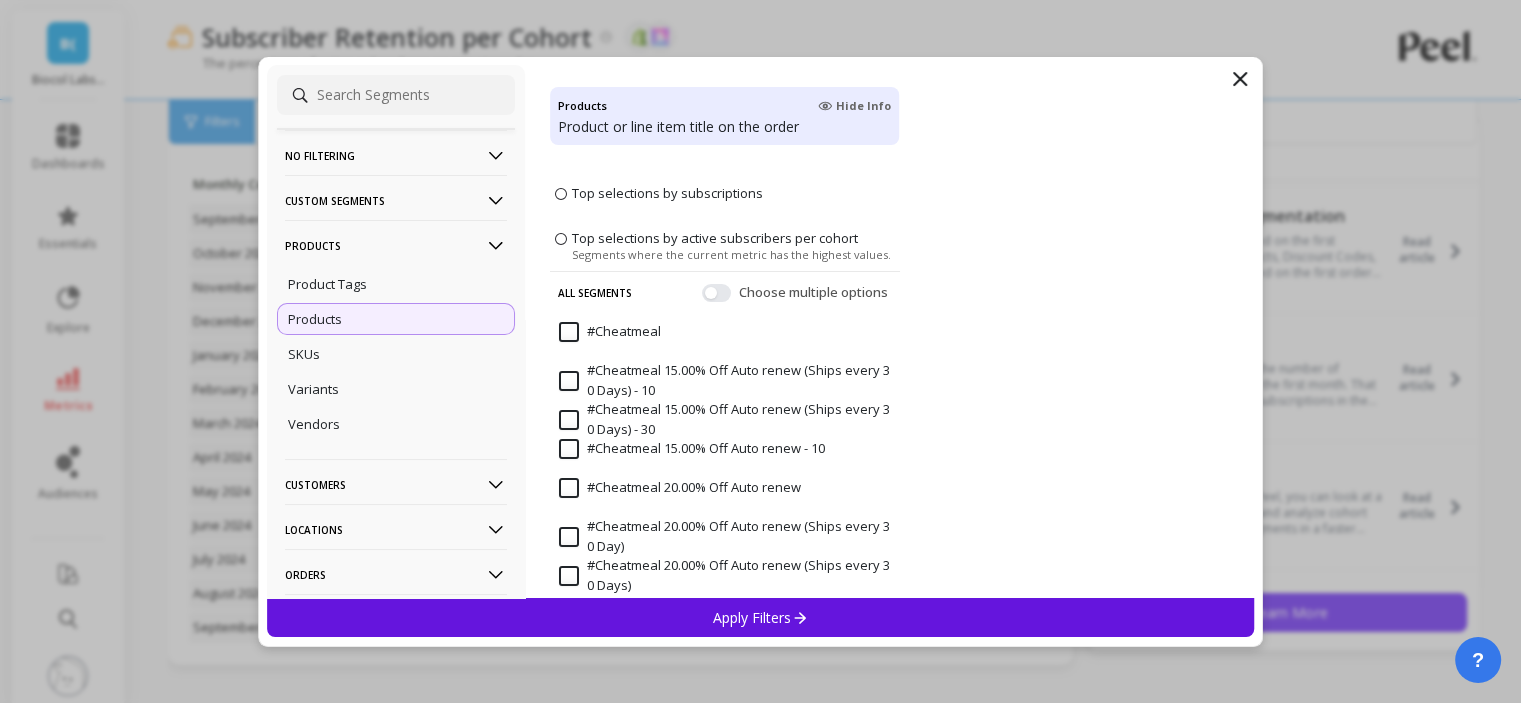 scroll, scrollTop: 0, scrollLeft: 0, axis: both 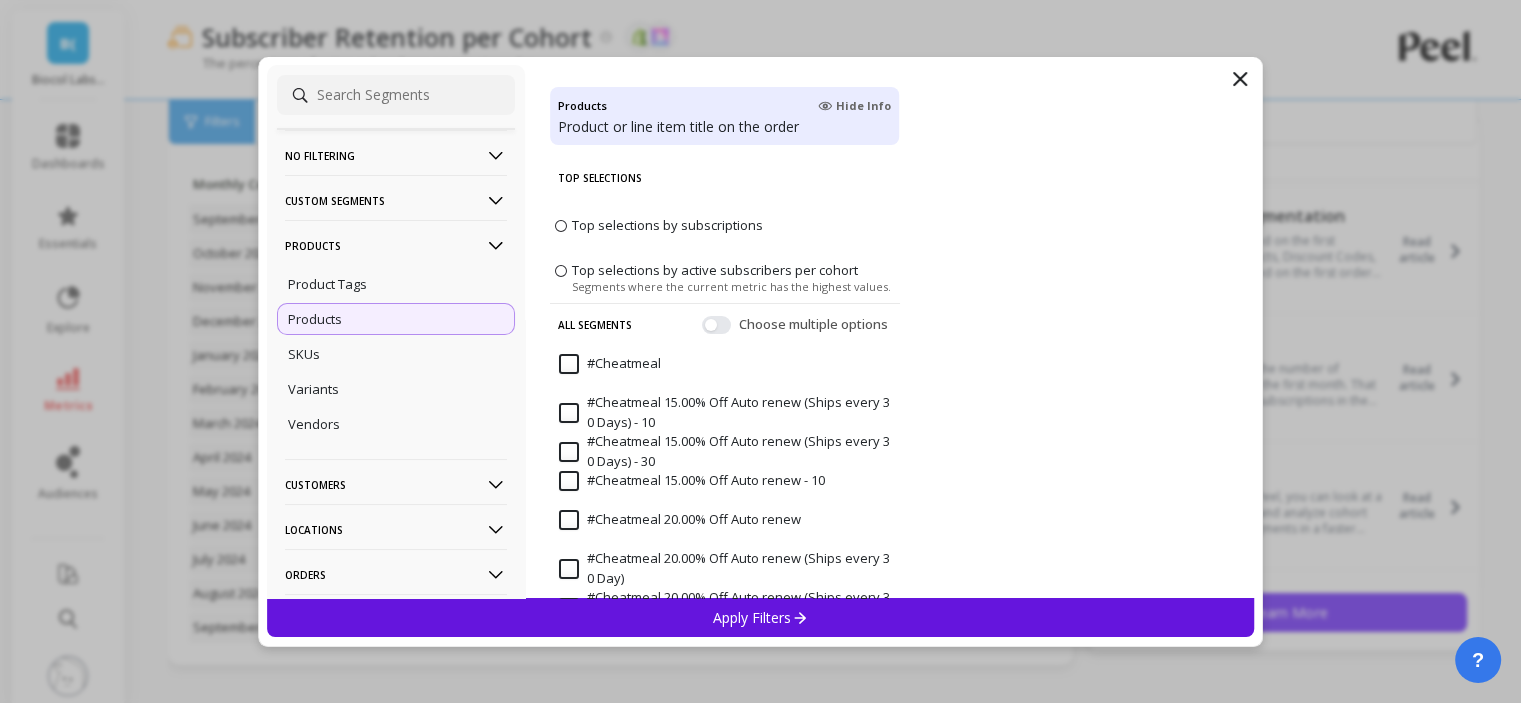 click on "Top selections by subscriptions" at bounding box center [667, 225] 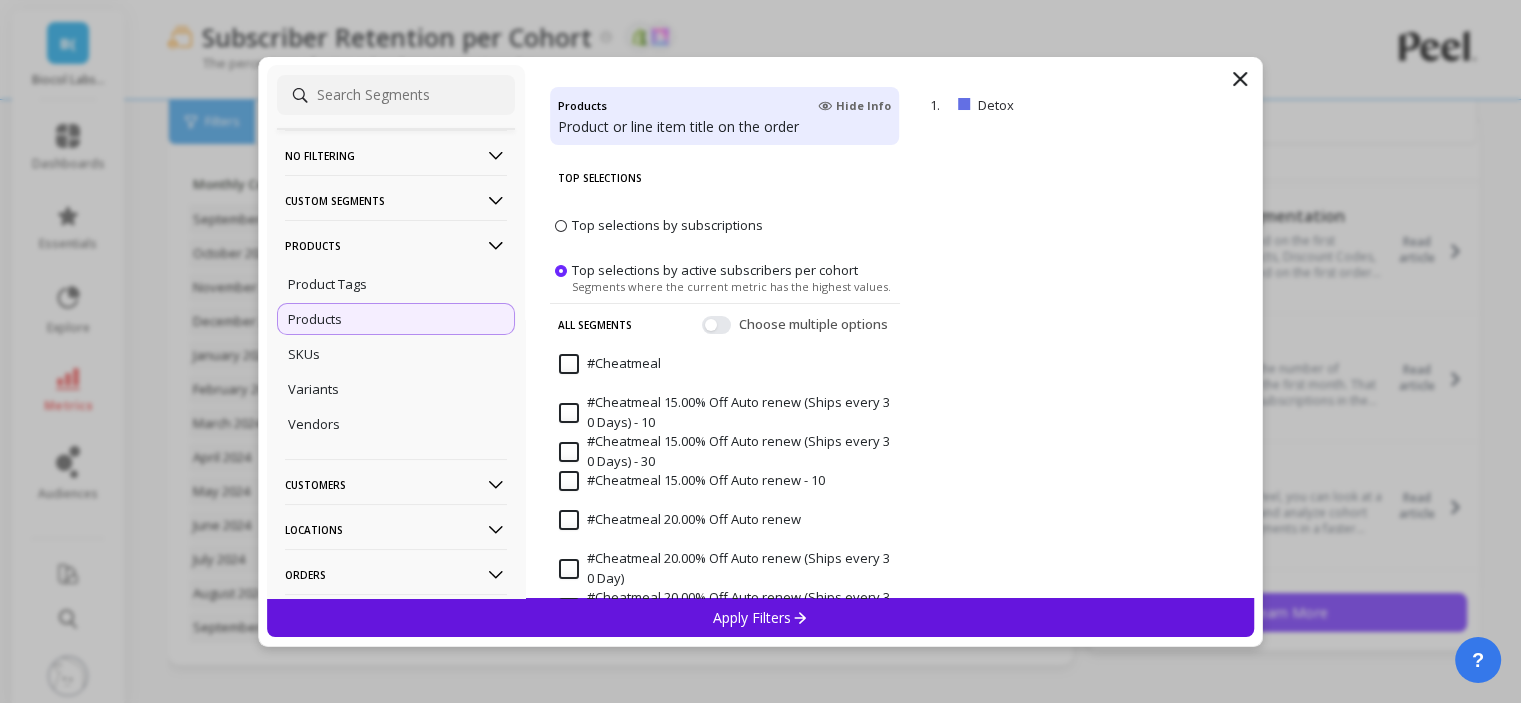 click on "Top selections by subscriptions" at bounding box center [667, 225] 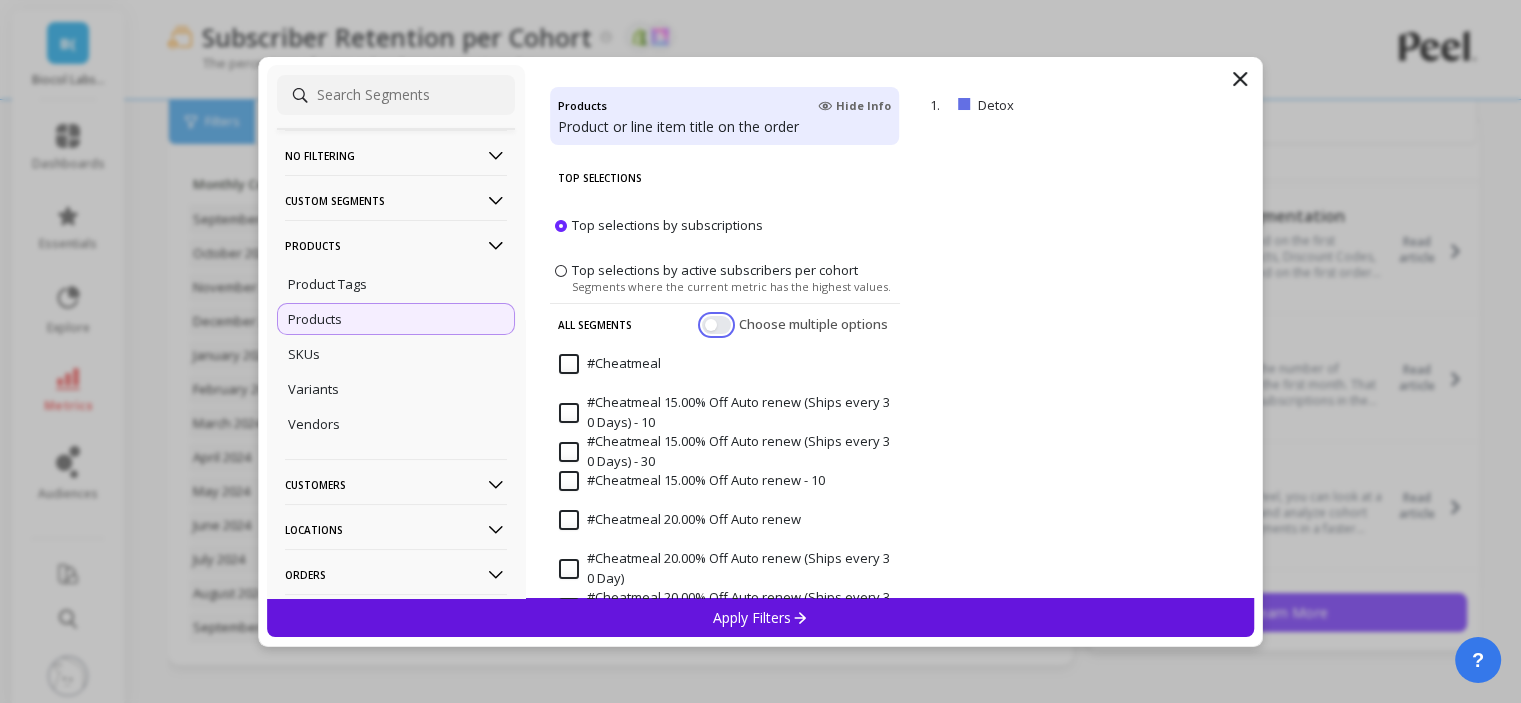 click at bounding box center [716, 324] 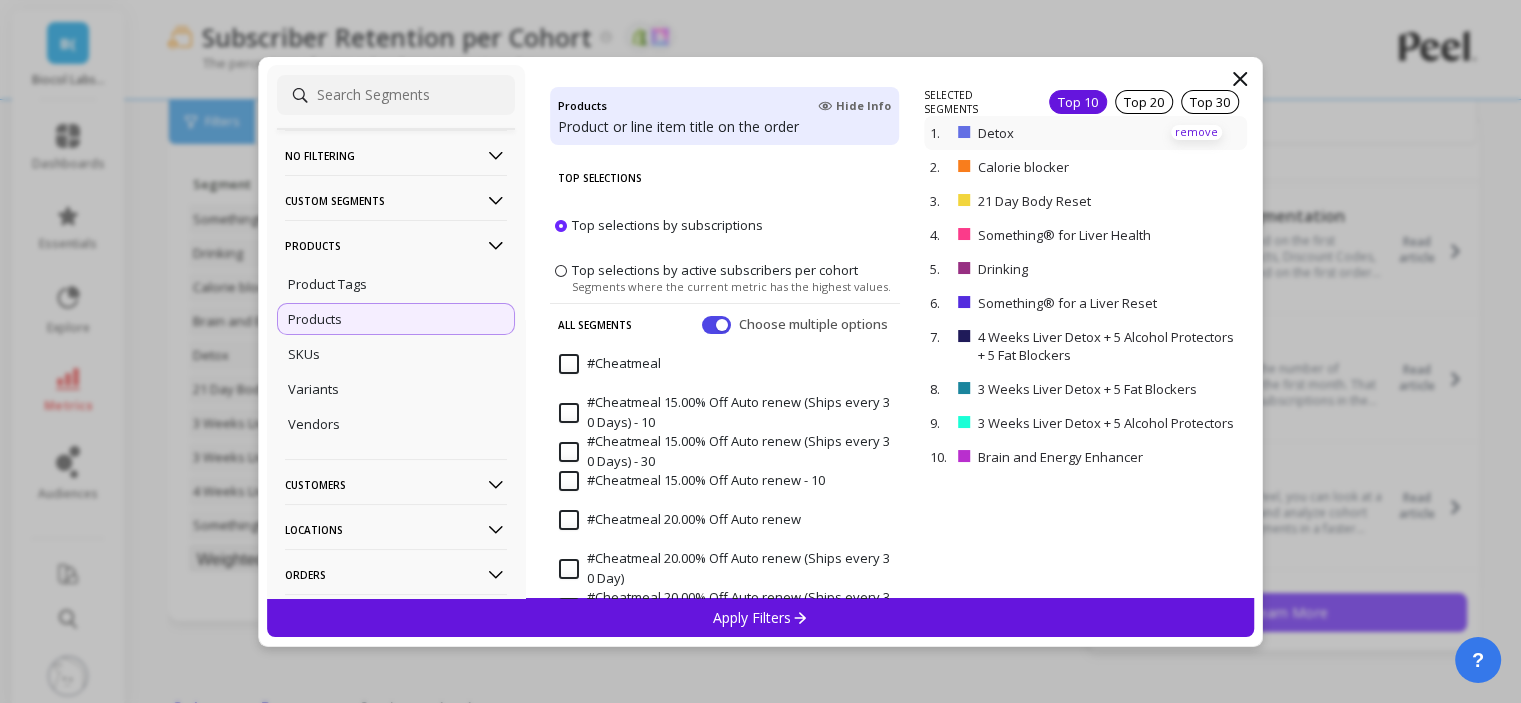 click on "remove" at bounding box center [1196, 132] 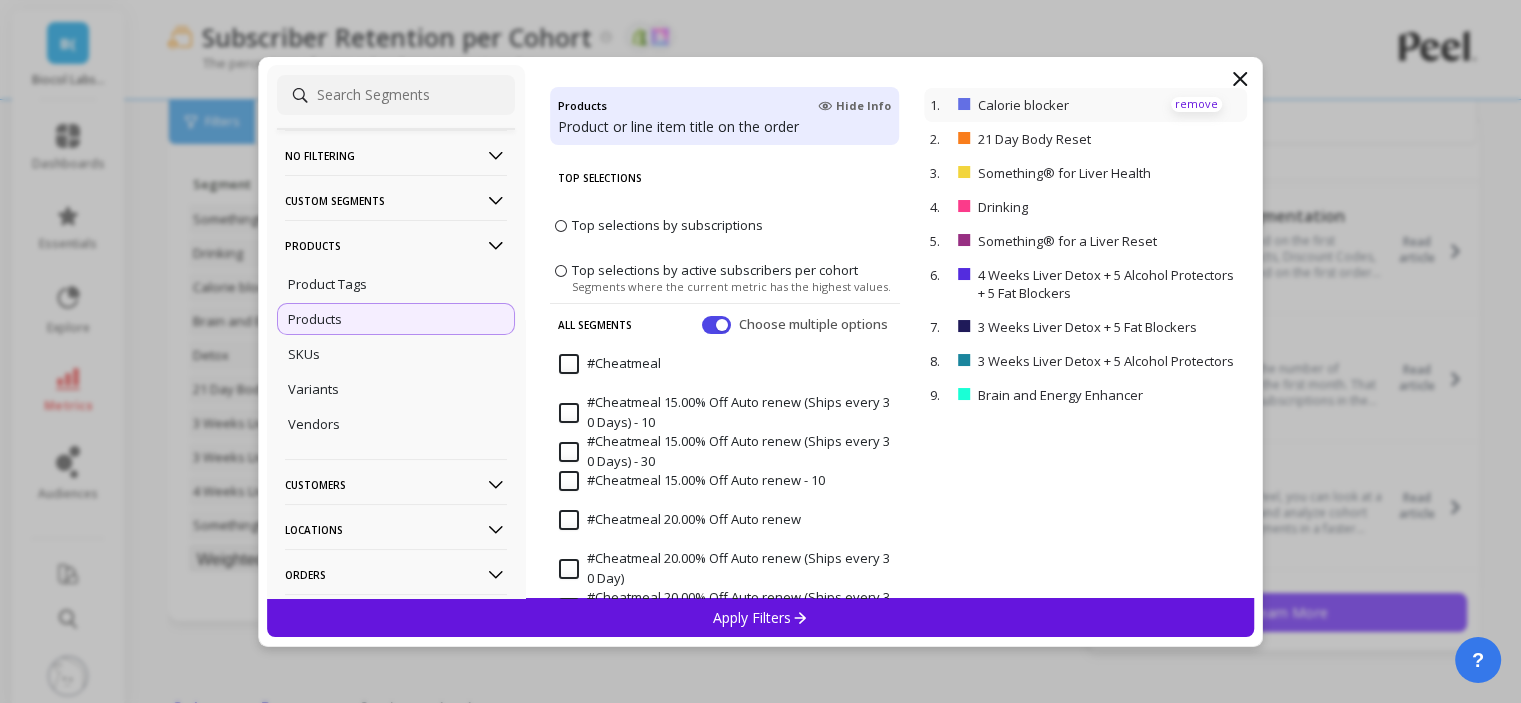 click on "remove" at bounding box center [1196, 104] 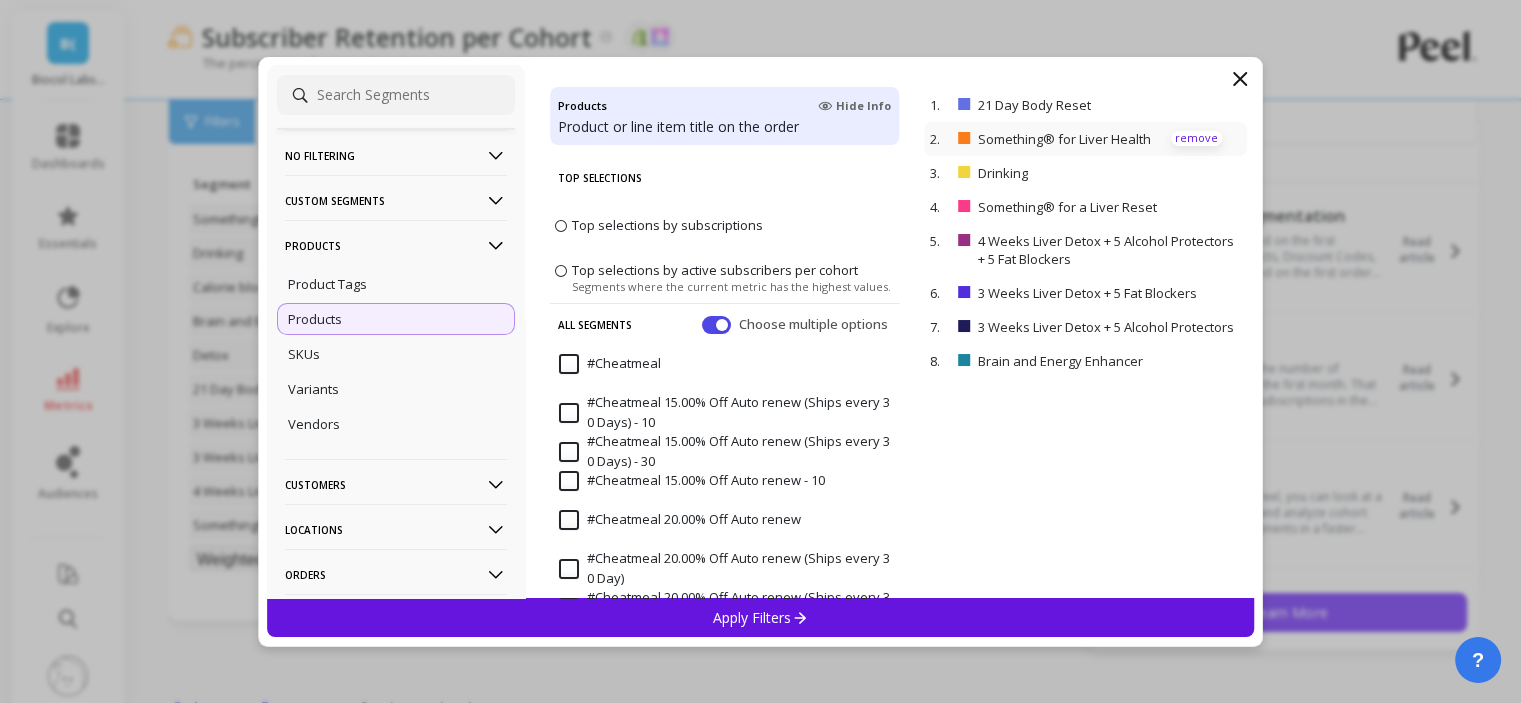 click on "remove" at bounding box center [1196, 138] 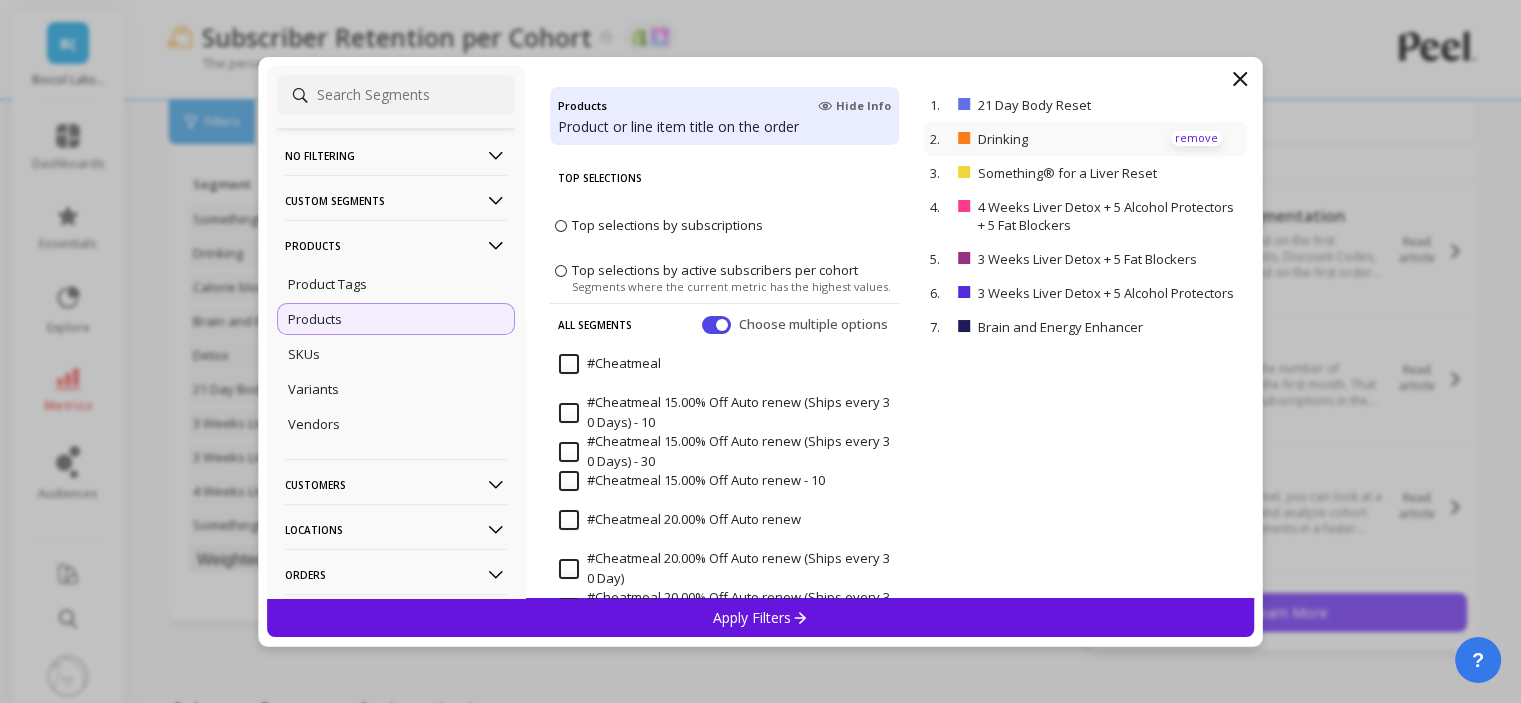 click on "remove" at bounding box center (1196, 138) 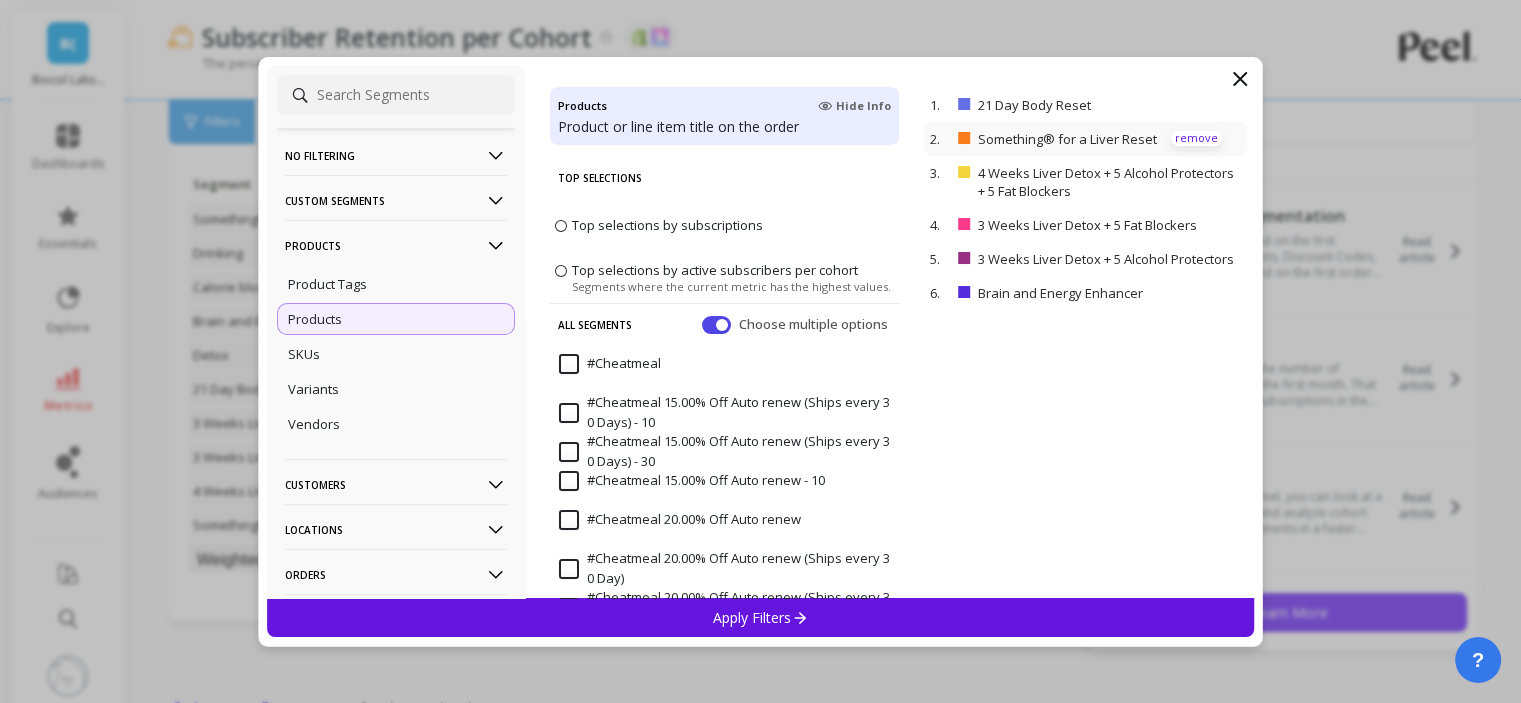 click on "remove" at bounding box center (1196, 138) 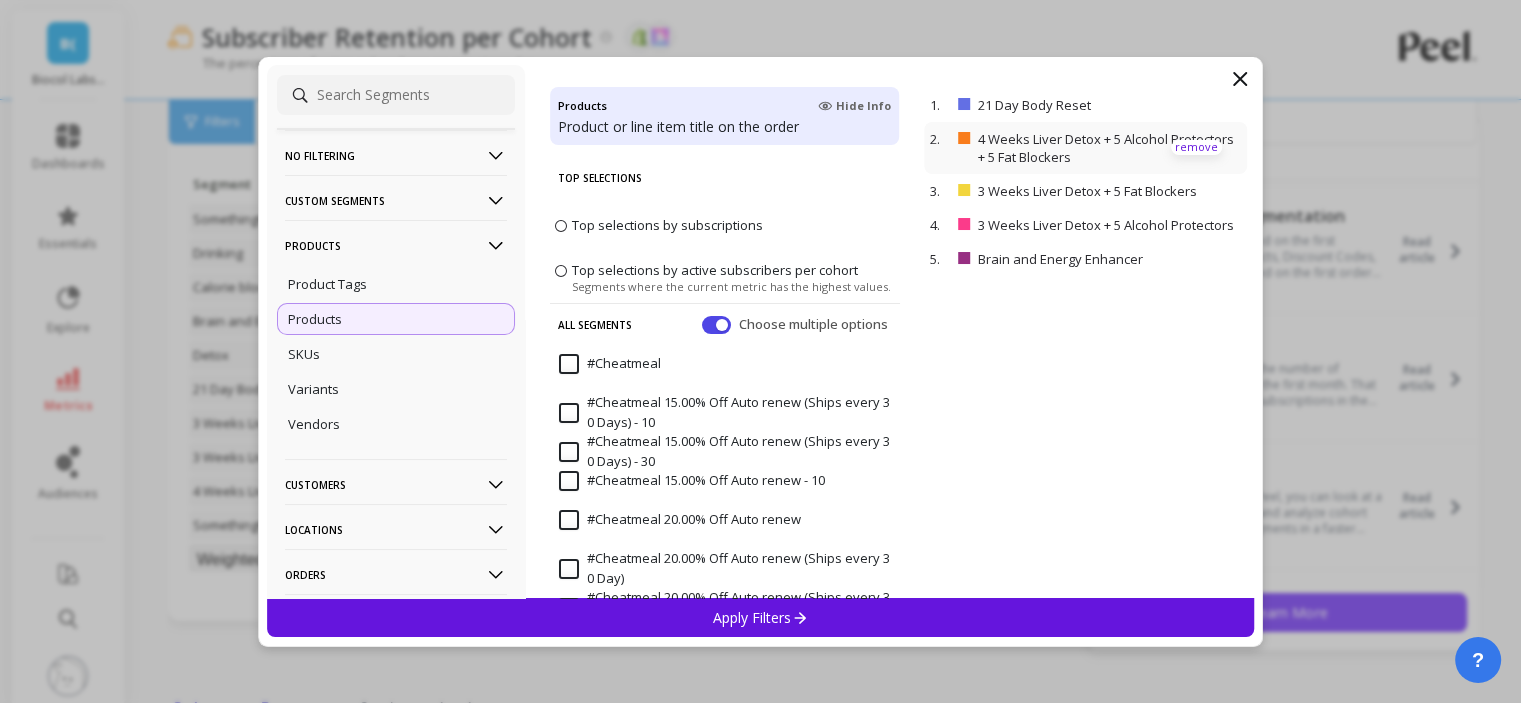 click on "4 Weeks Liver Detox + 5 Alcohol Protectors + 5 Fat Blockers" at bounding box center (1109, 148) 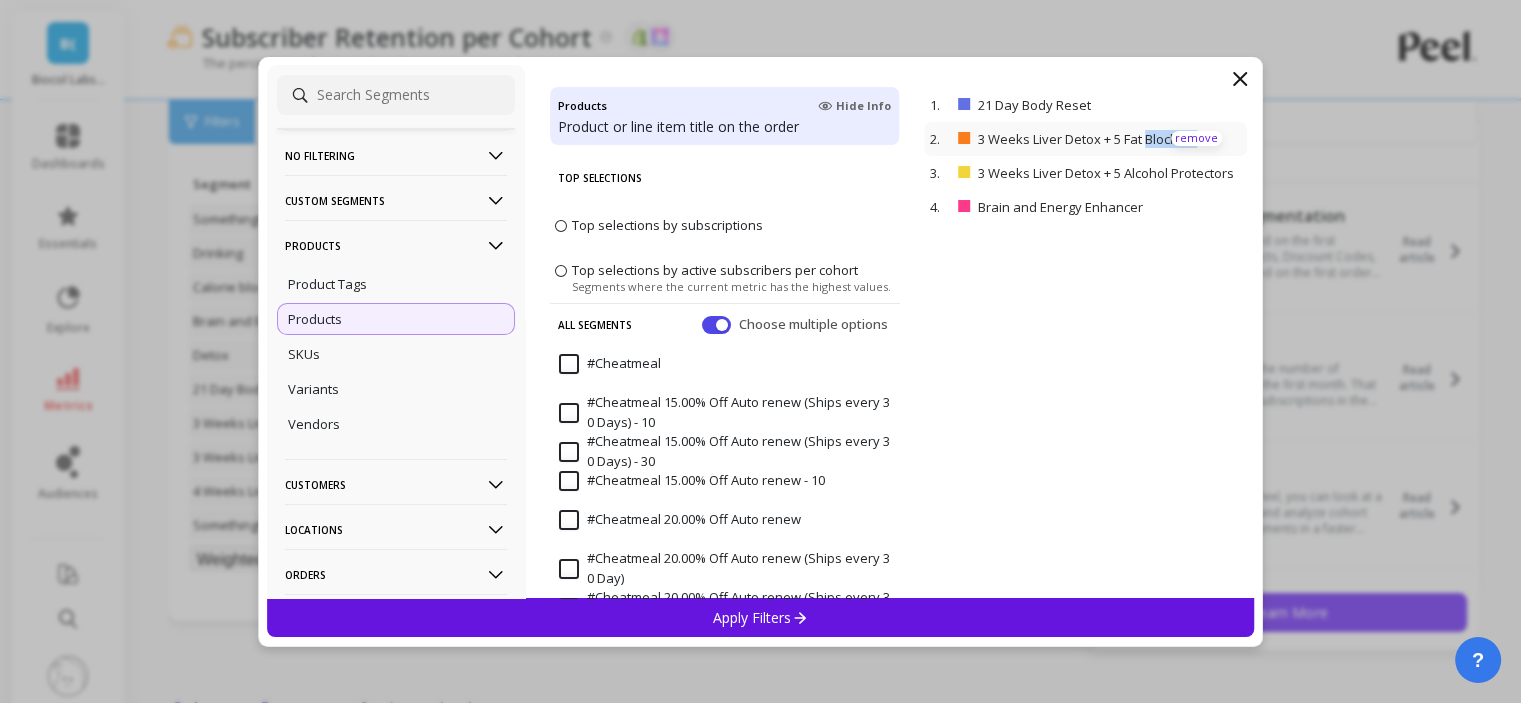 click on "2. [NUMBER] [PRODUCT] + [NUMBER] [PRODUCT] remove" at bounding box center [1085, 139] 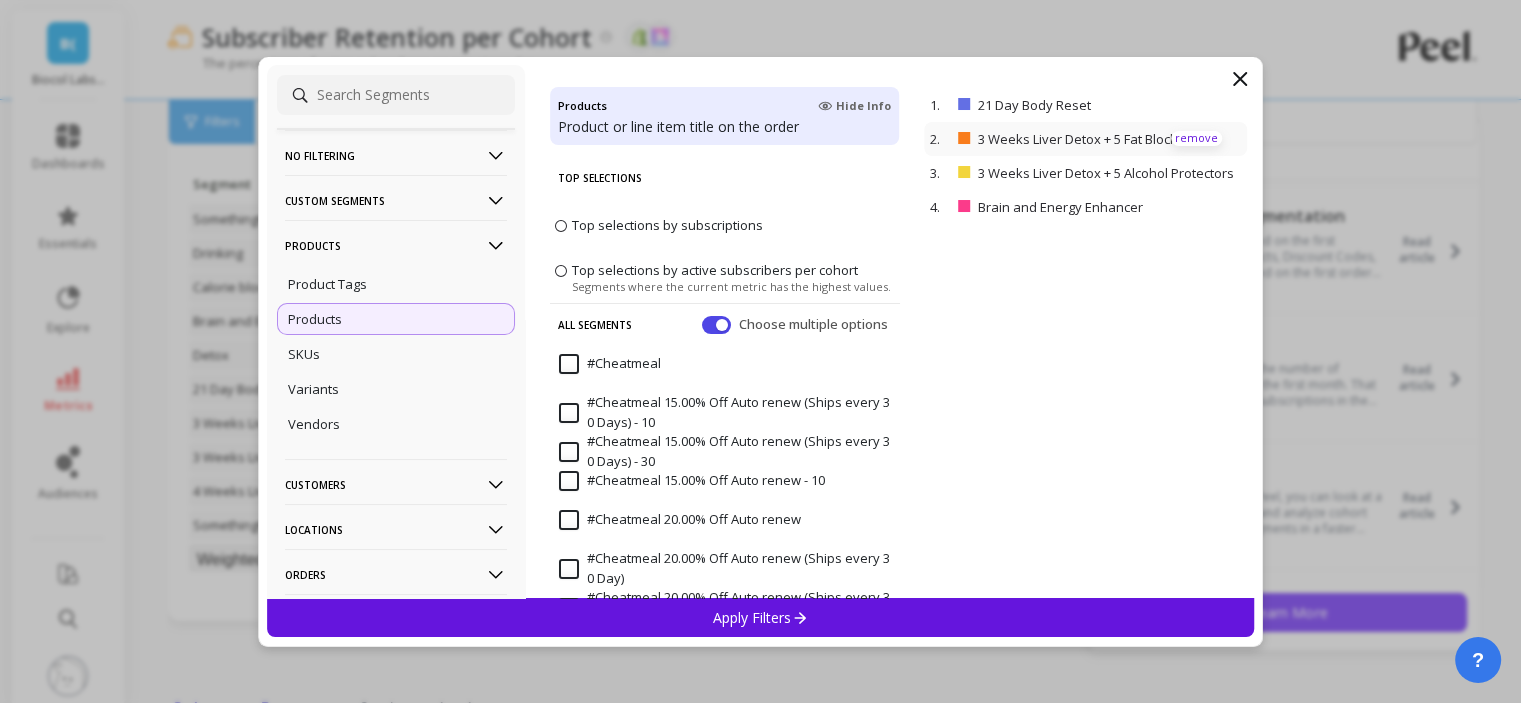 click on "remove" at bounding box center [1196, 138] 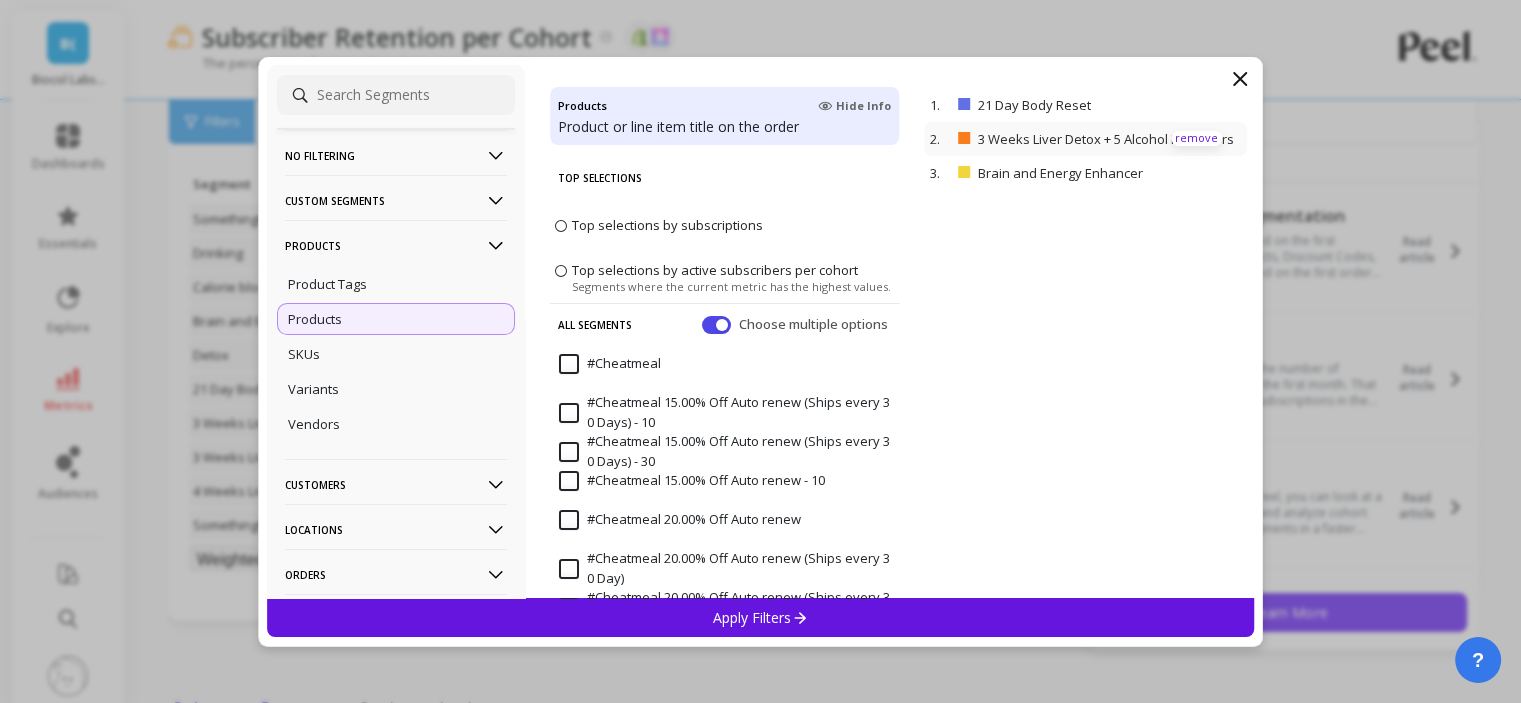 click on "remove" at bounding box center (1196, 138) 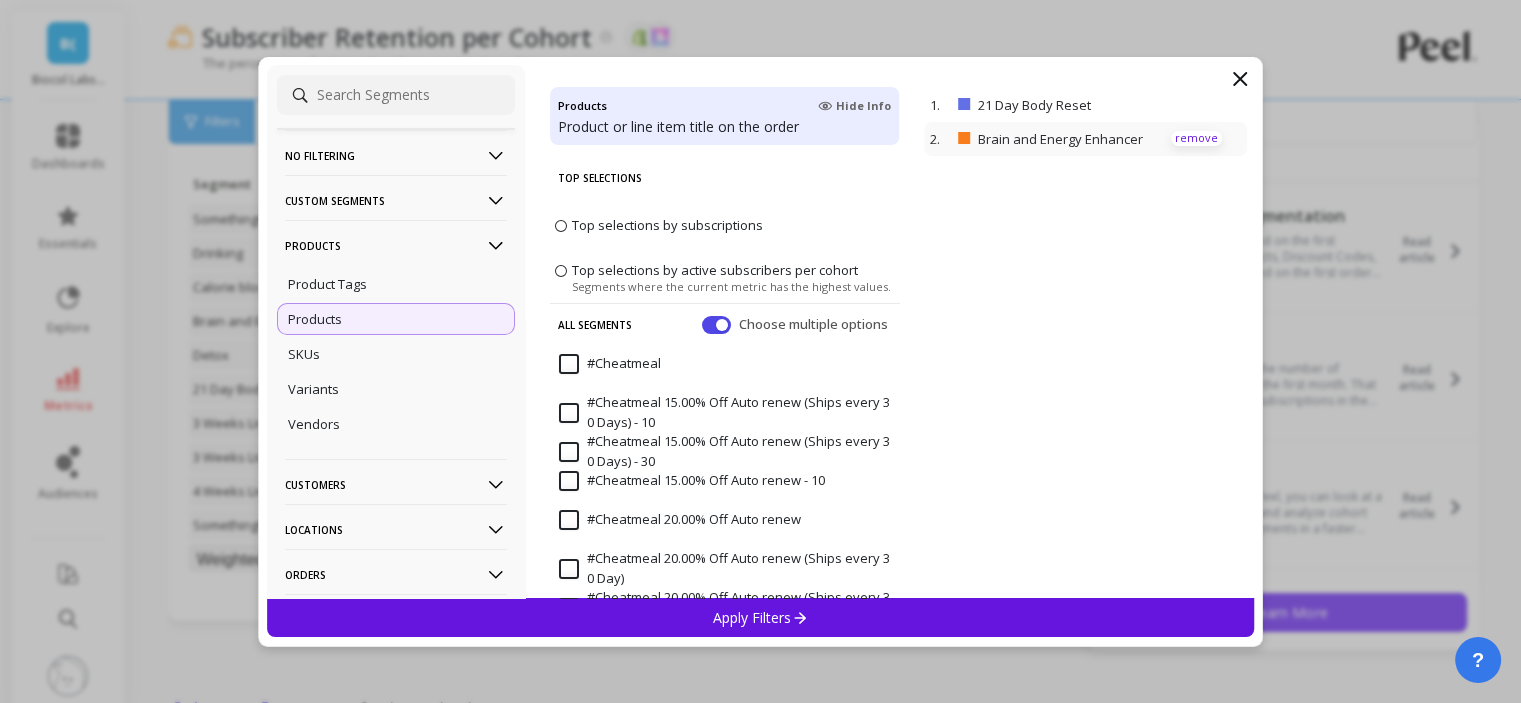 click on "remove" at bounding box center (1196, 138) 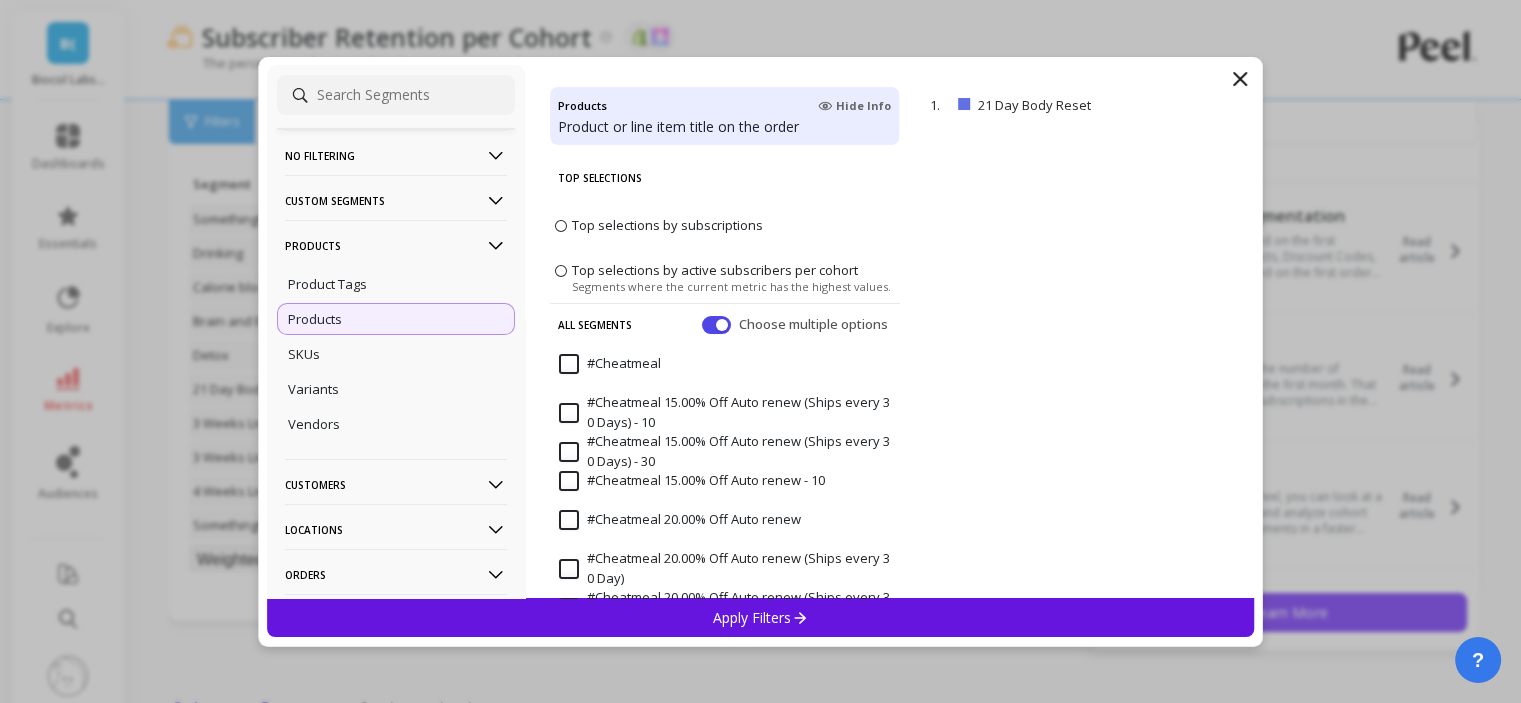 click on "Apply Filters" at bounding box center (761, 617) 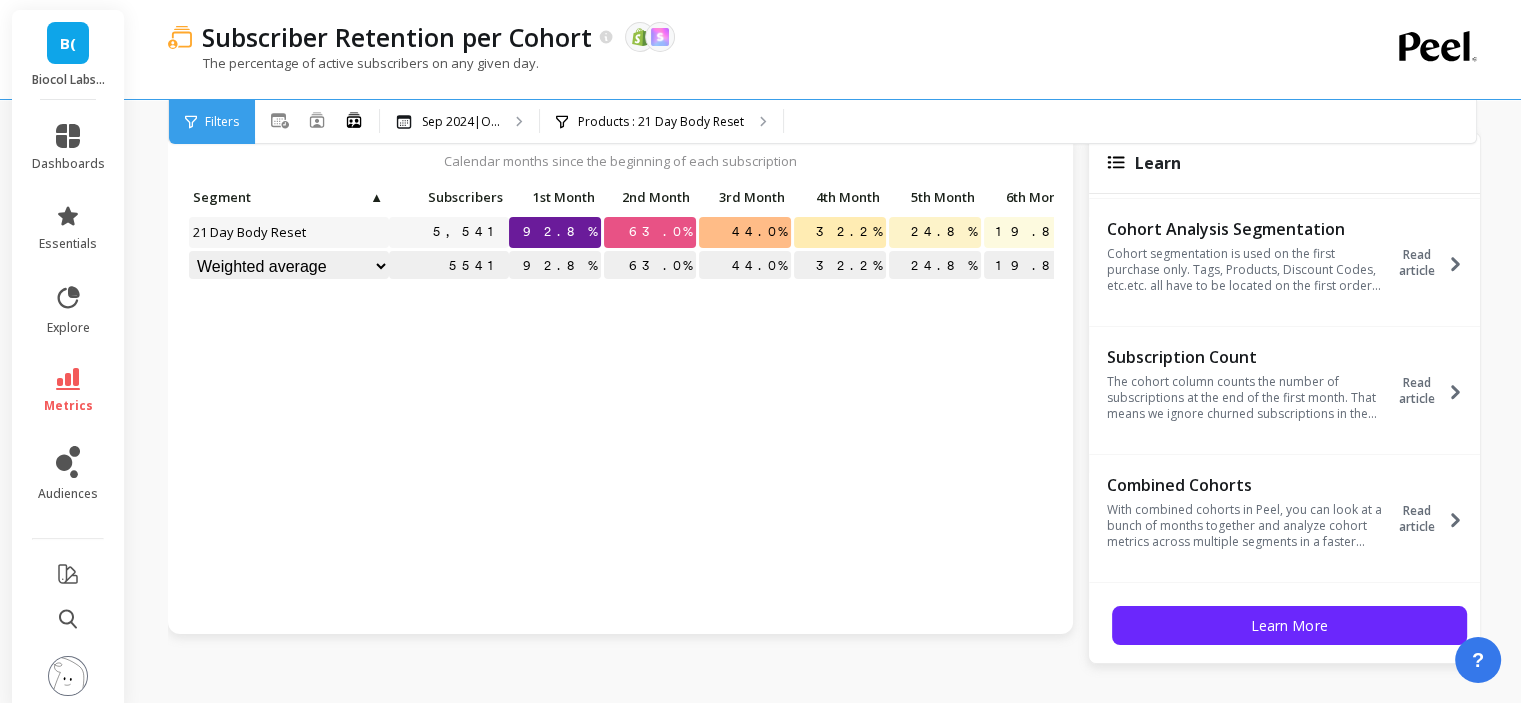 scroll, scrollTop: 0, scrollLeft: 0, axis: both 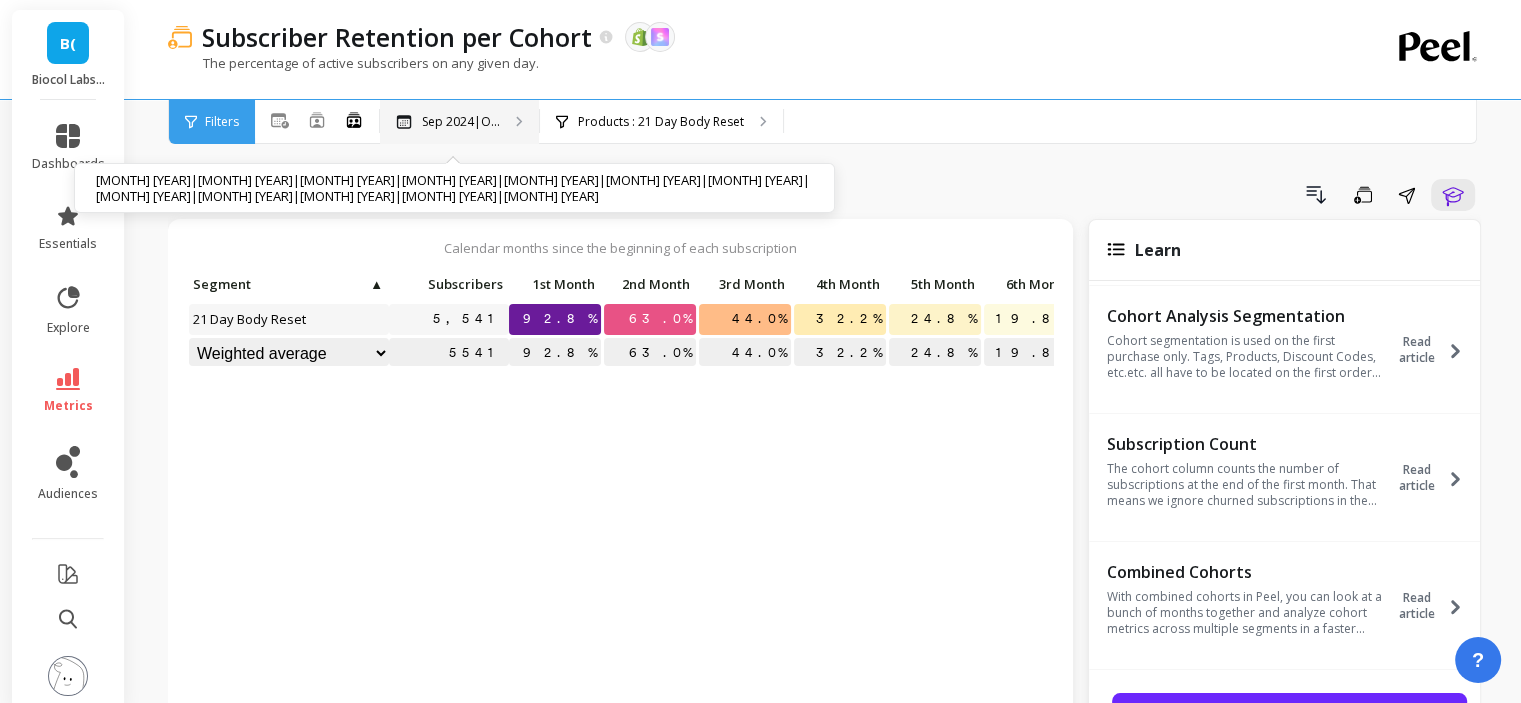 click on "Sep 2024|O..." at bounding box center [461, 122] 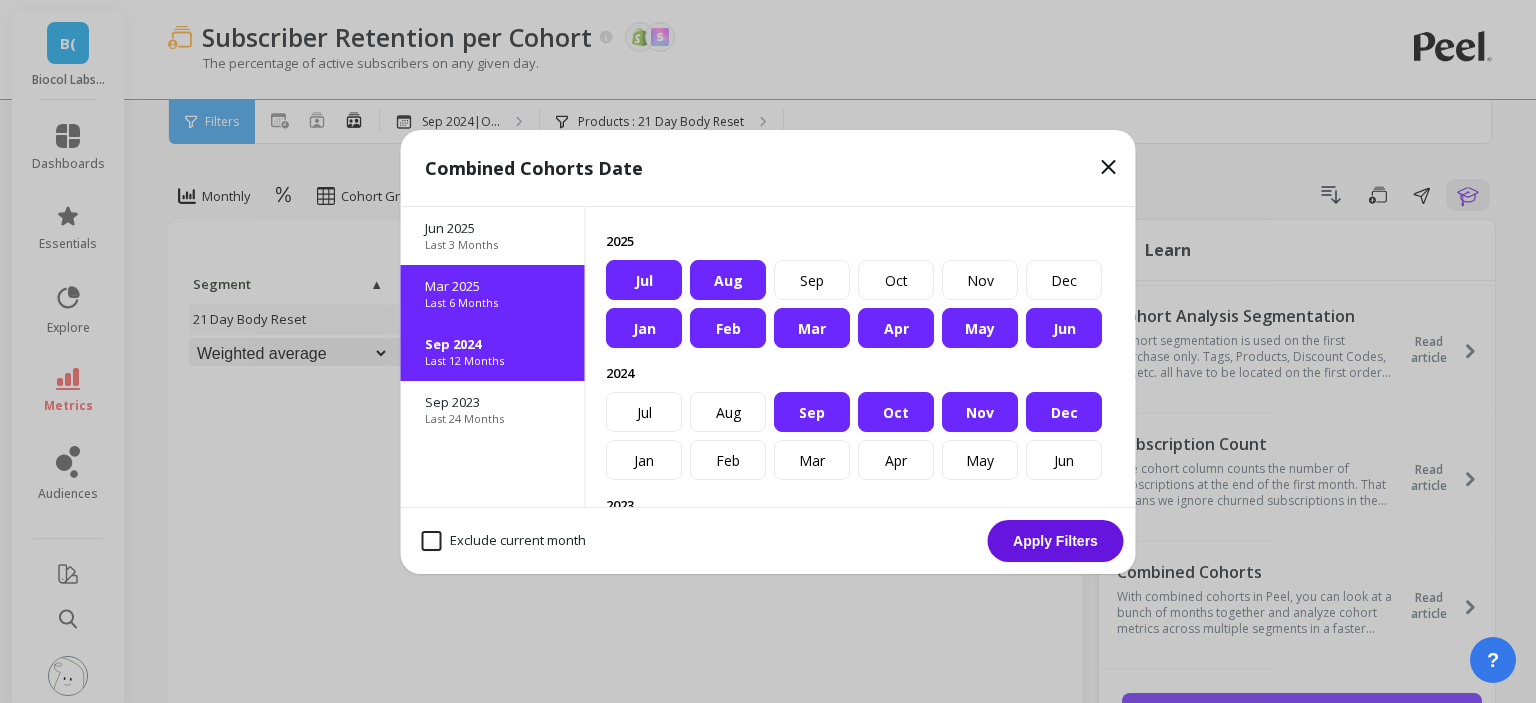 click on "Last 6 Months" at bounding box center (493, 303) 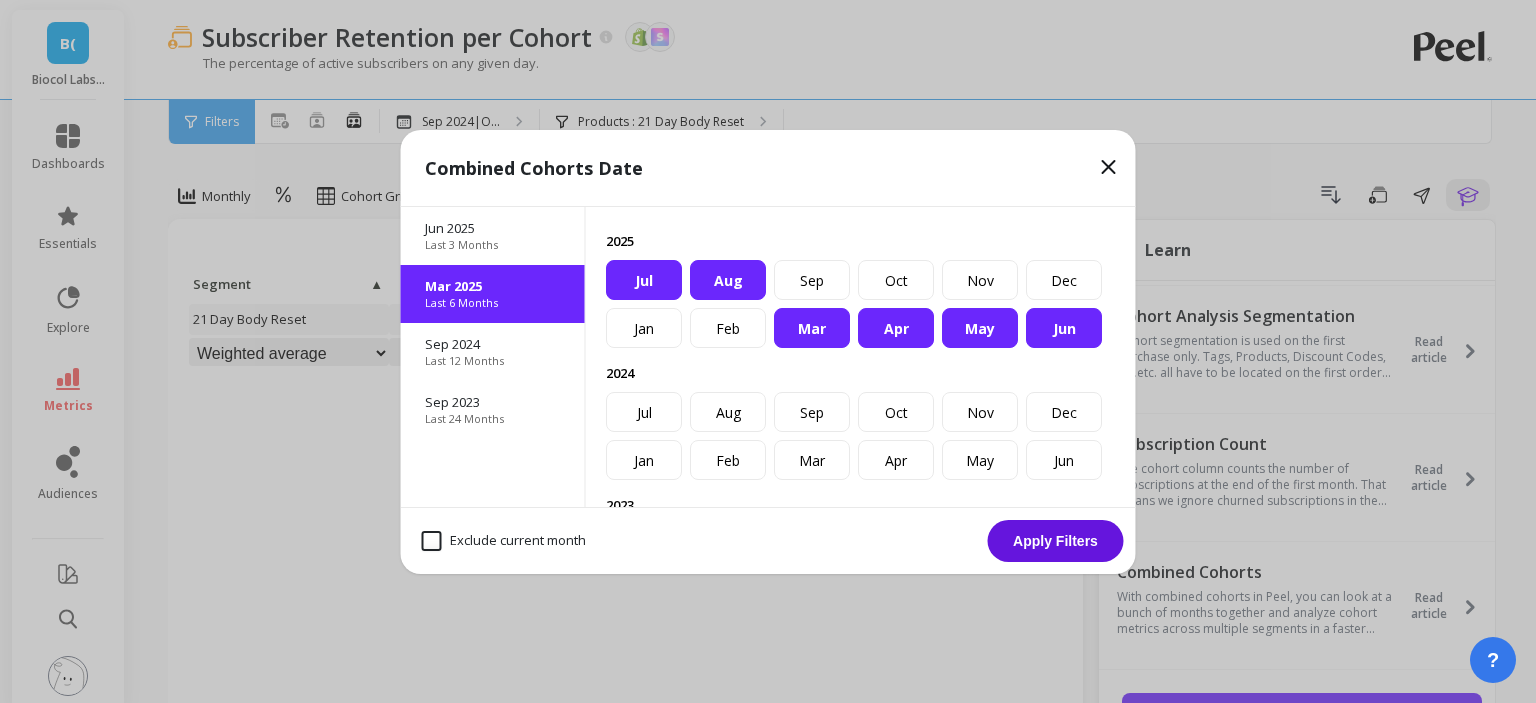 click on "Apply Filters" at bounding box center (1056, 541) 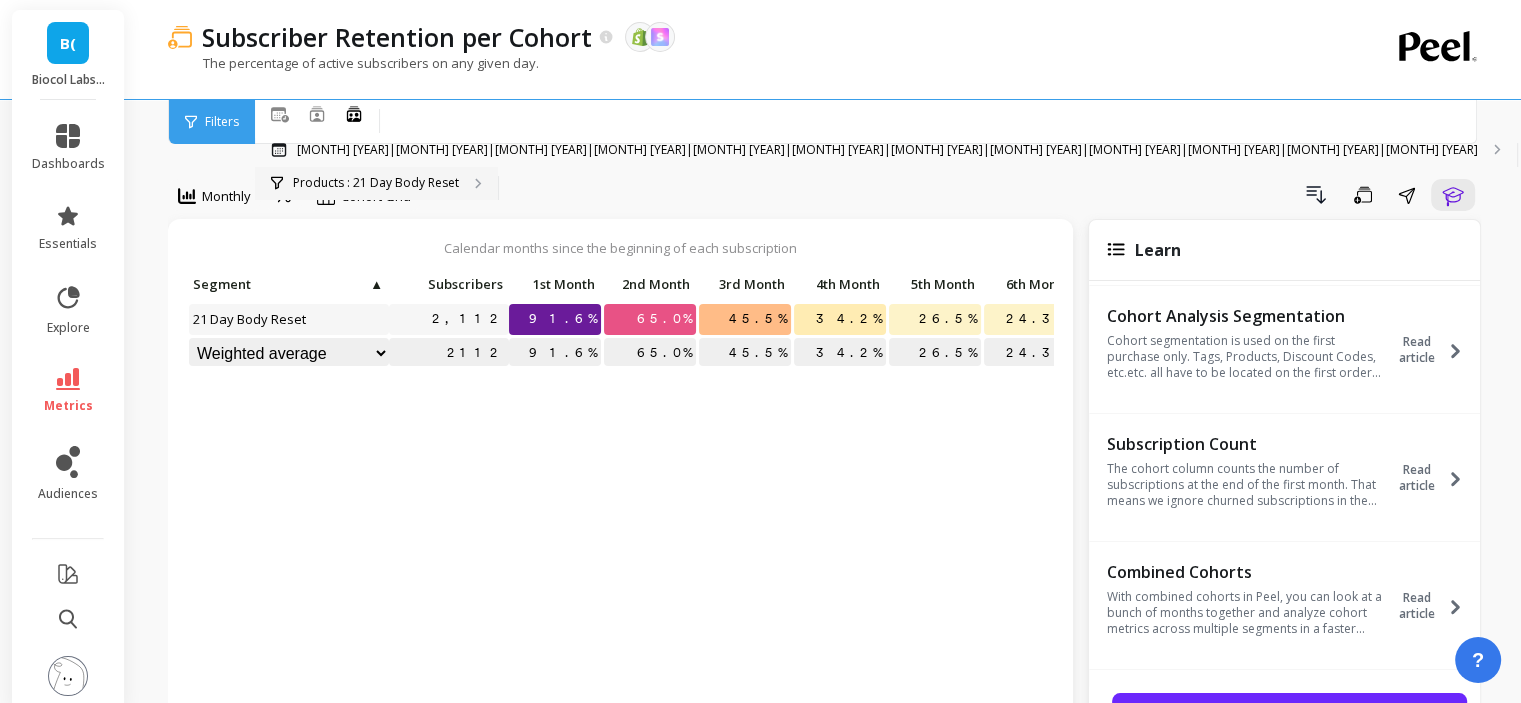 click on "Products :  21 Day Body Reset" at bounding box center (376, 183) 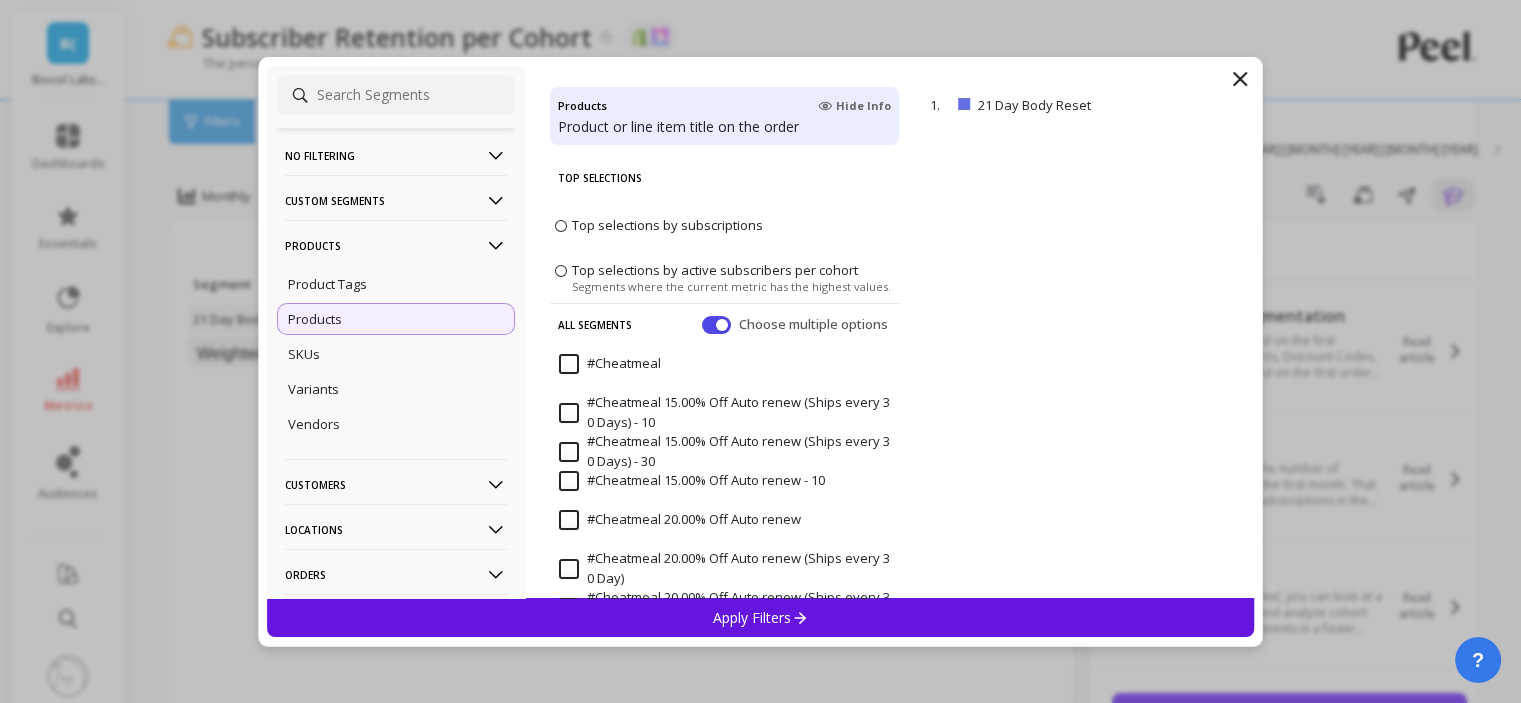 click on "Apply Filters" at bounding box center [761, 617] 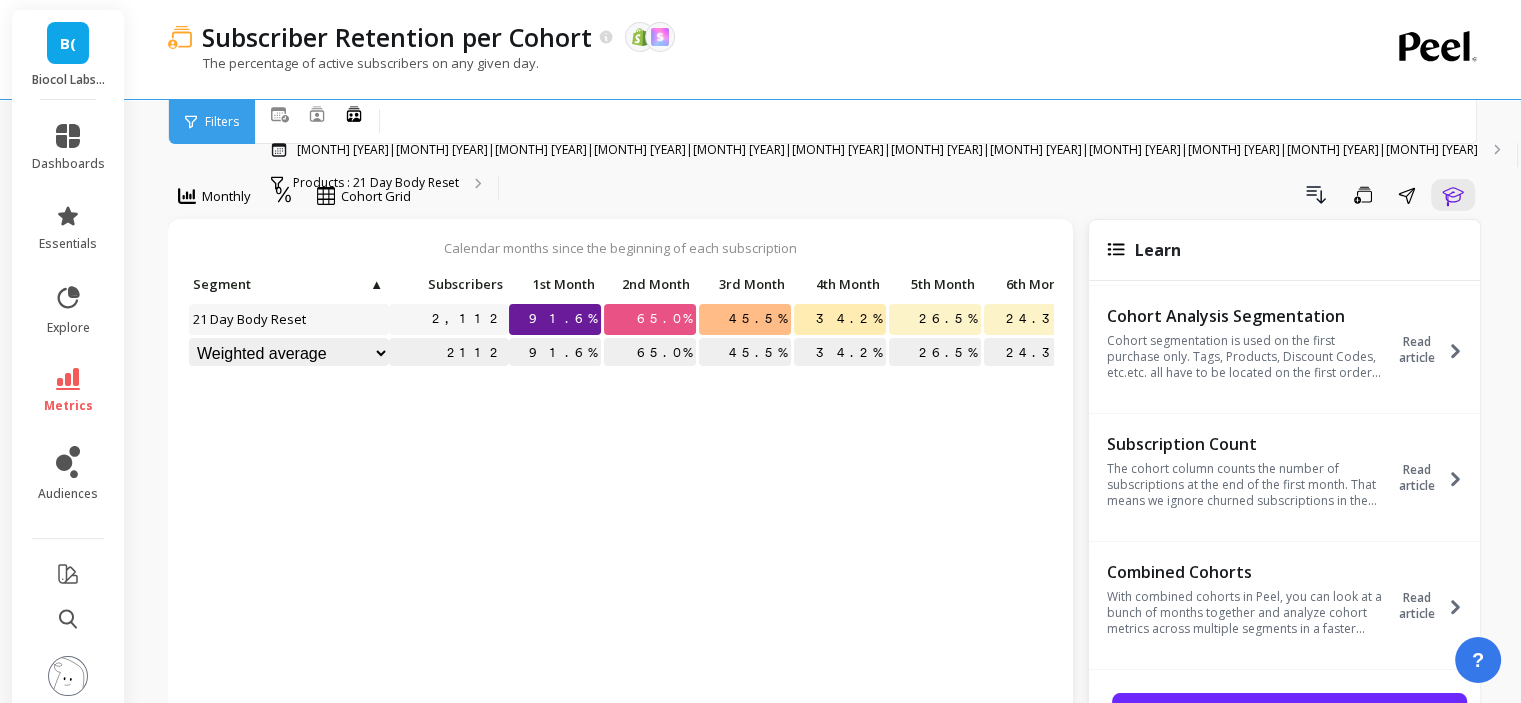 click on "The percentage of active subscribers on any given day." at bounding box center [742, 73] 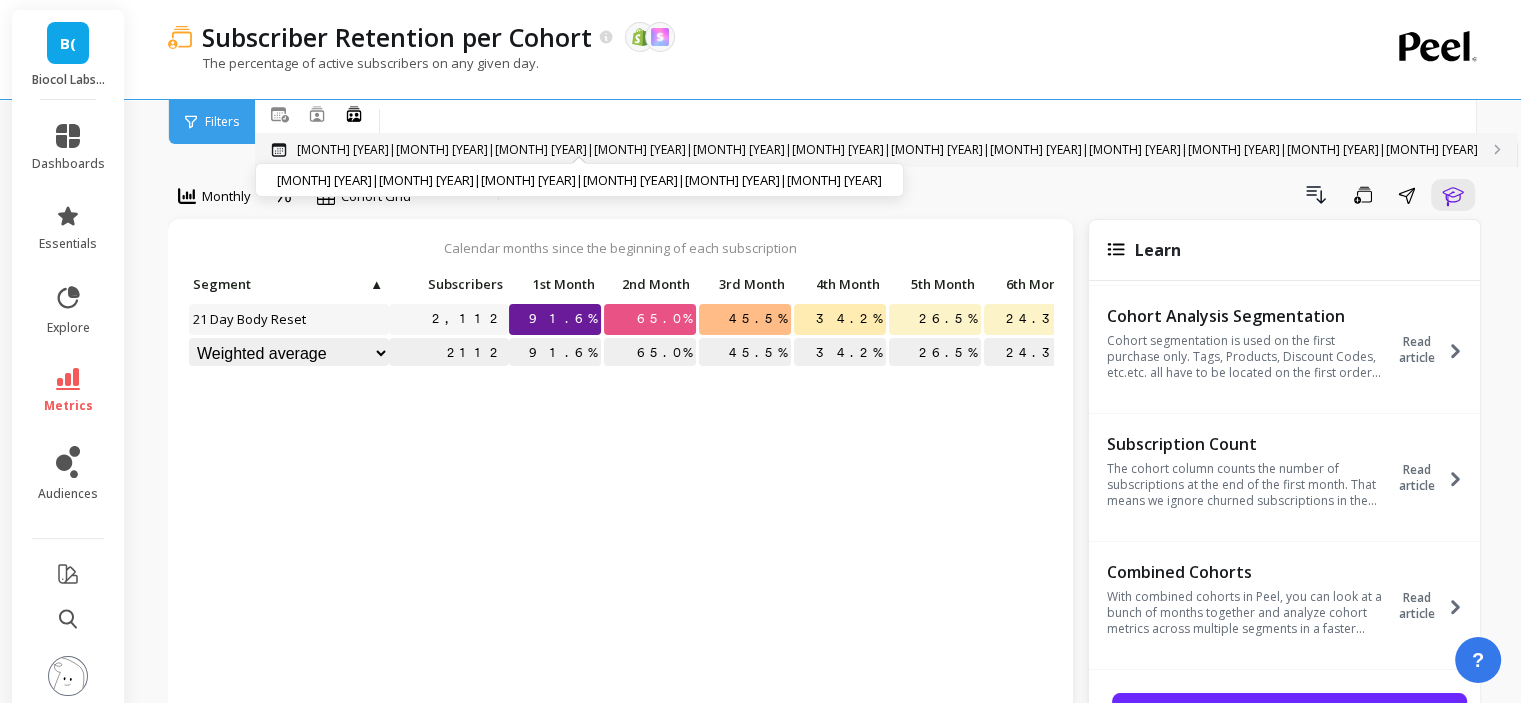 click on "[MONTH] [YEAR]|[MONTH] [YEAR]|[MONTH] [YEAR]|[MONTH] [YEAR]|[MONTH] [YEAR]|[MONTH] [YEAR]|[MONTH] [YEAR]|[MONTH] [YEAR]|[MONTH] [YEAR]|[MONTH] [YEAR]|[MONTH] [YEAR]|[MONTH] [YEAR]" at bounding box center [887, 150] 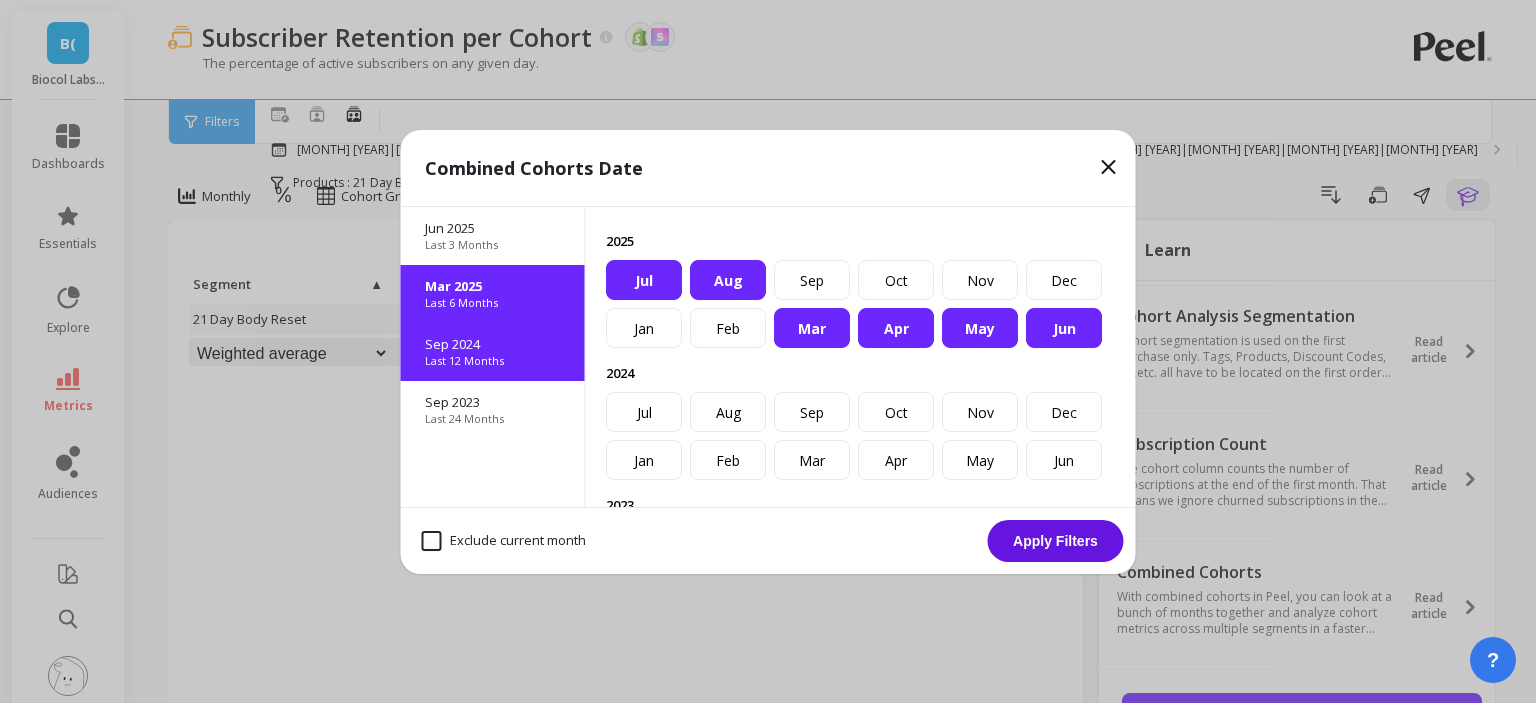 click on "Last 12 Months" at bounding box center [493, 361] 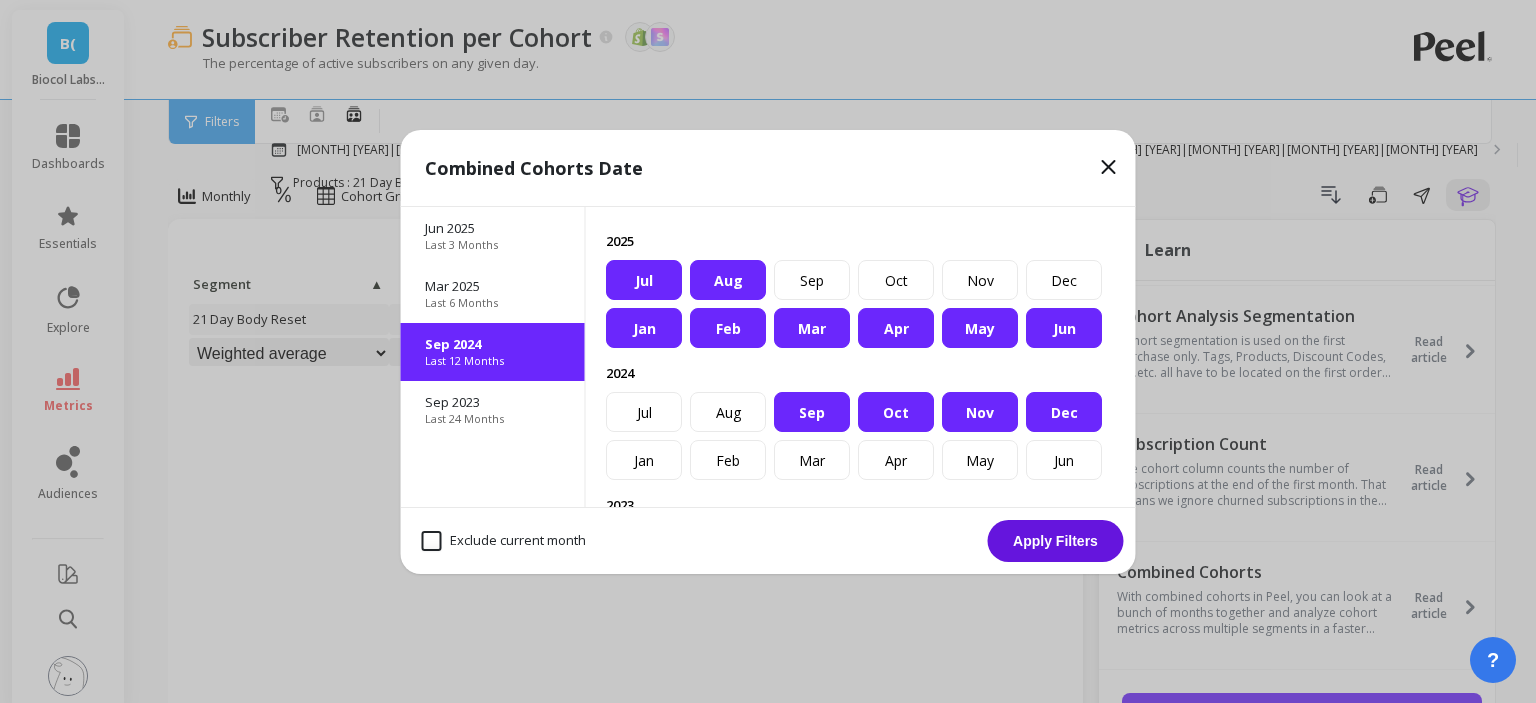 click on "Apply Filters" at bounding box center (1056, 541) 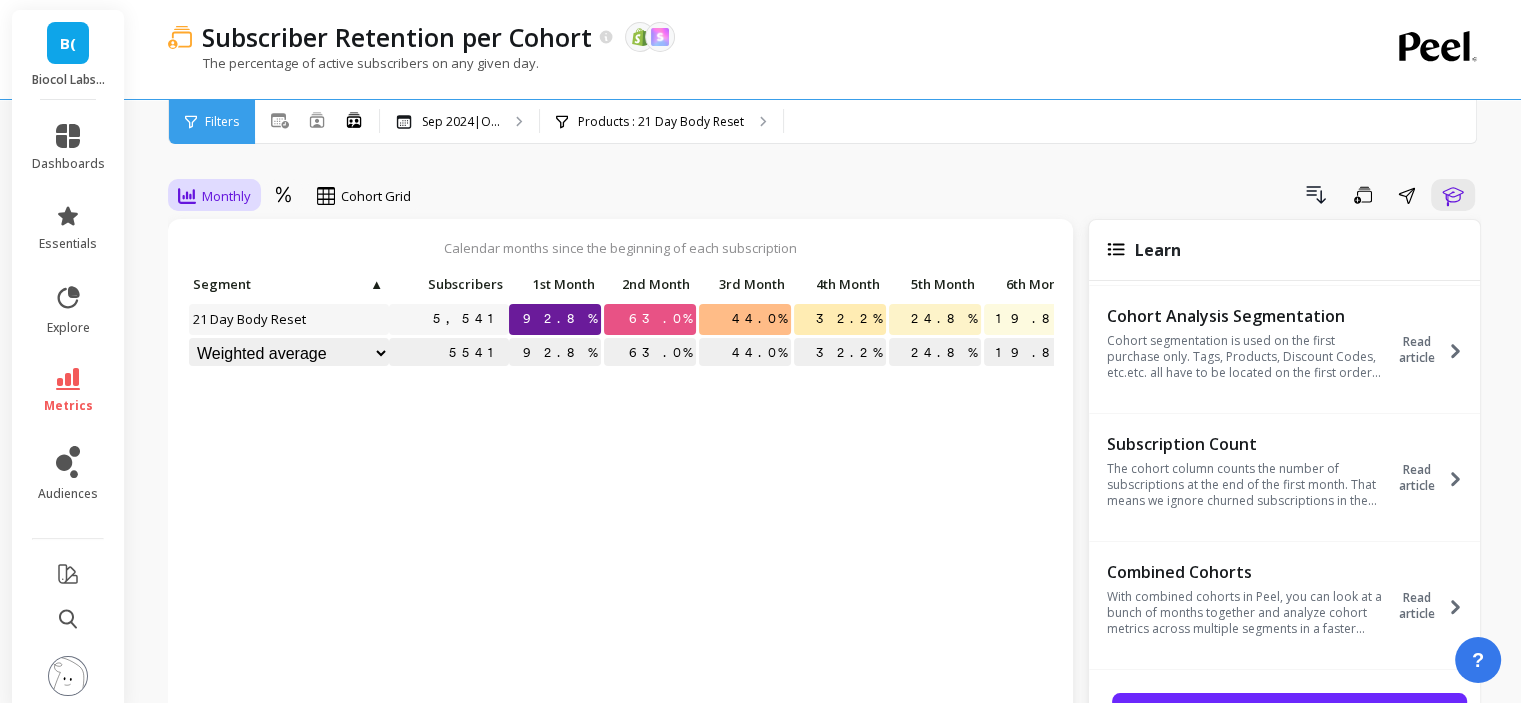 click on "Monthly" at bounding box center [226, 196] 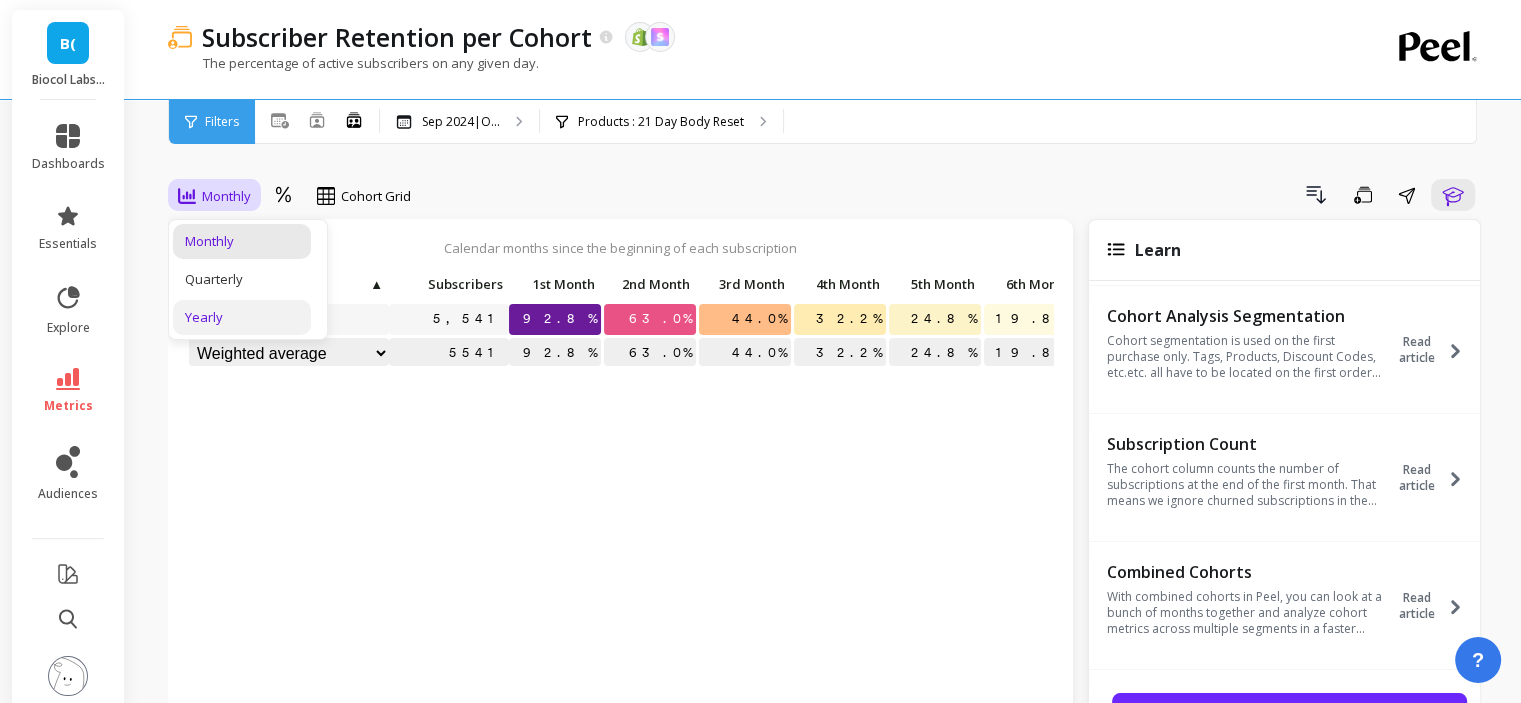 click on "Yearly" at bounding box center (242, 317) 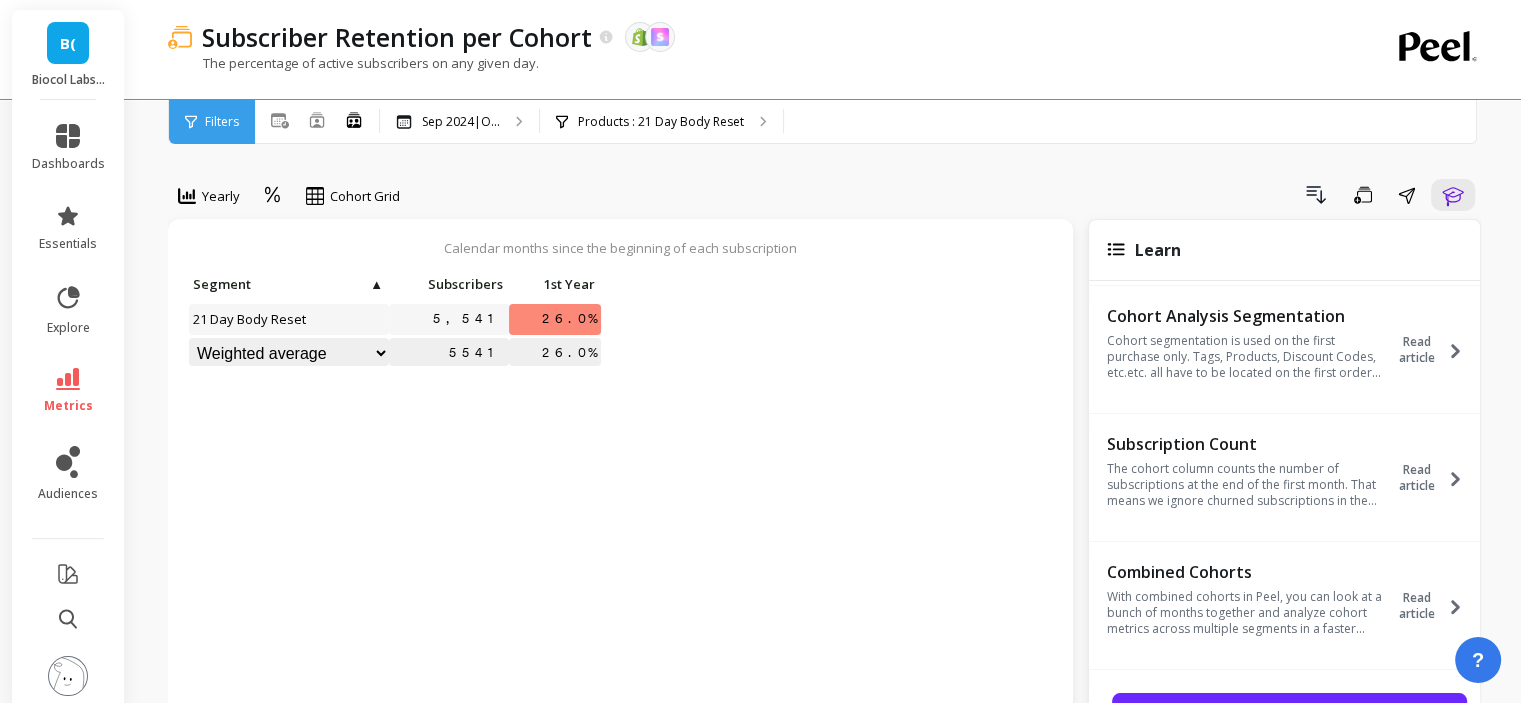 click on "Yearly" at bounding box center [221, 196] 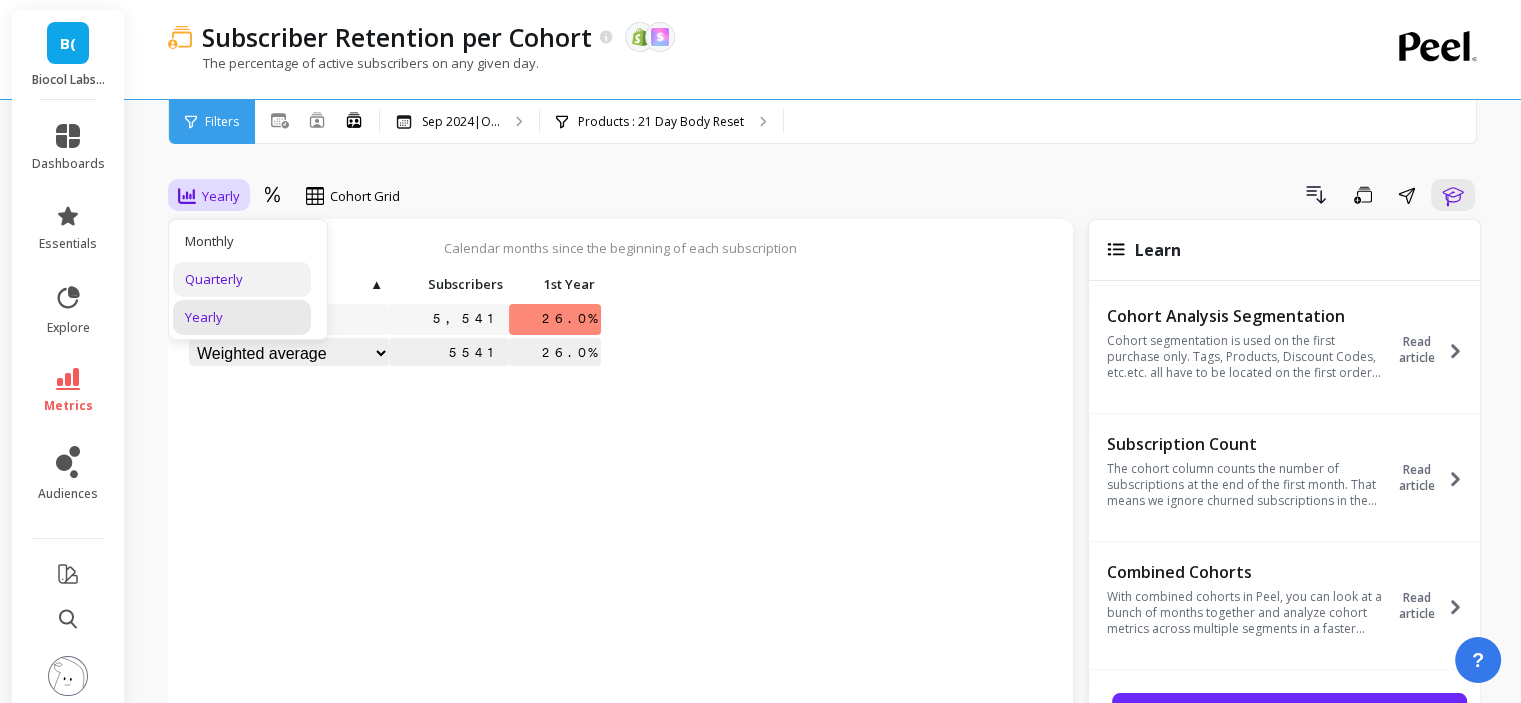 click on "Quarterly" at bounding box center [242, 279] 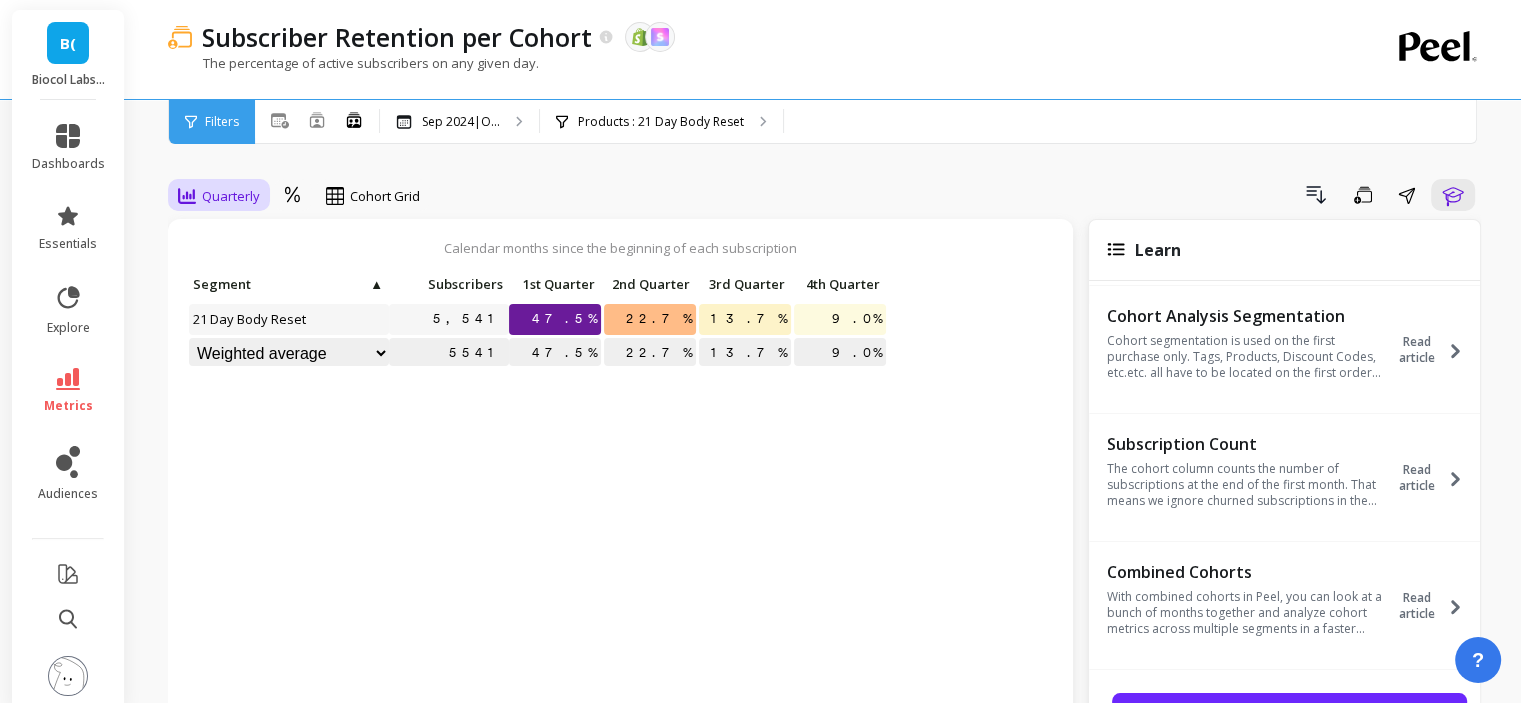 click on "Quarterly" at bounding box center [219, 196] 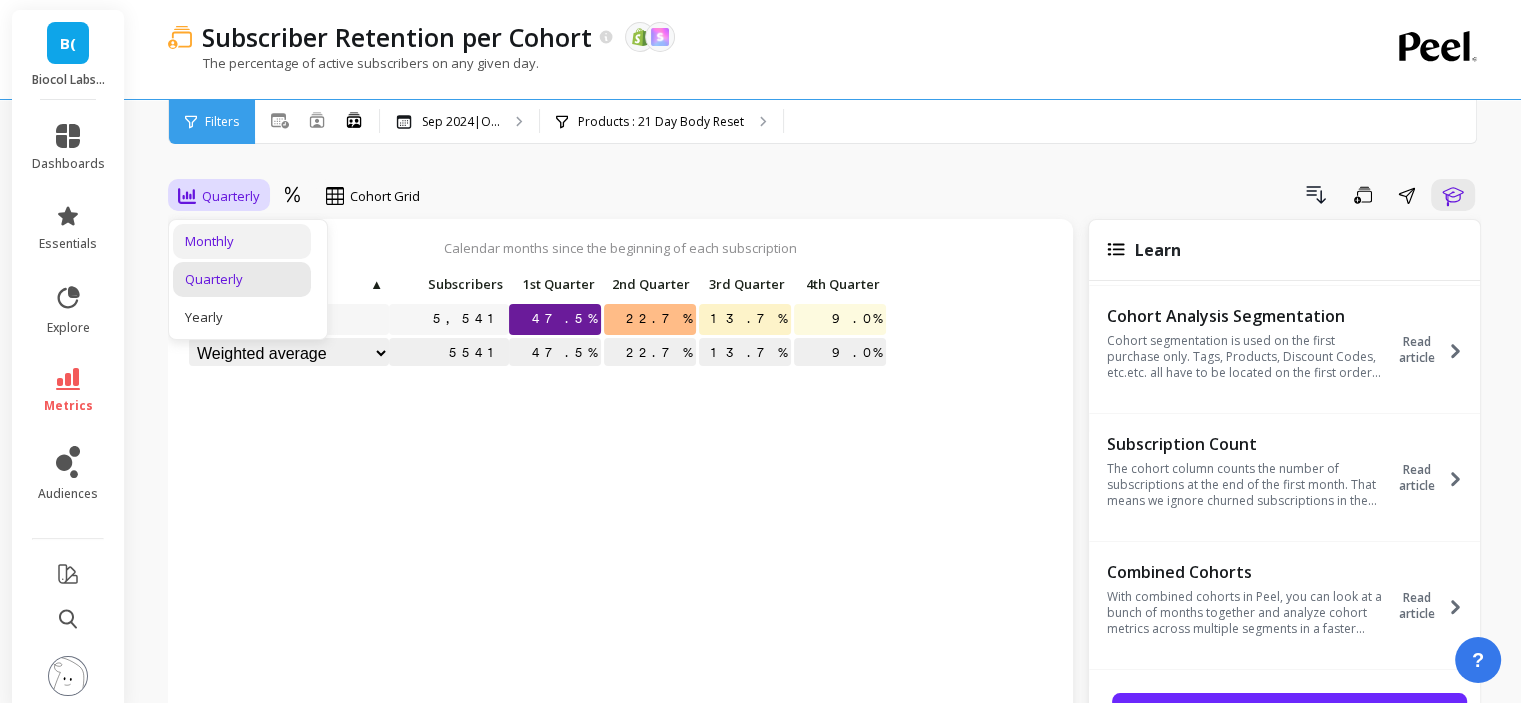 click on "Monthly" at bounding box center [242, 241] 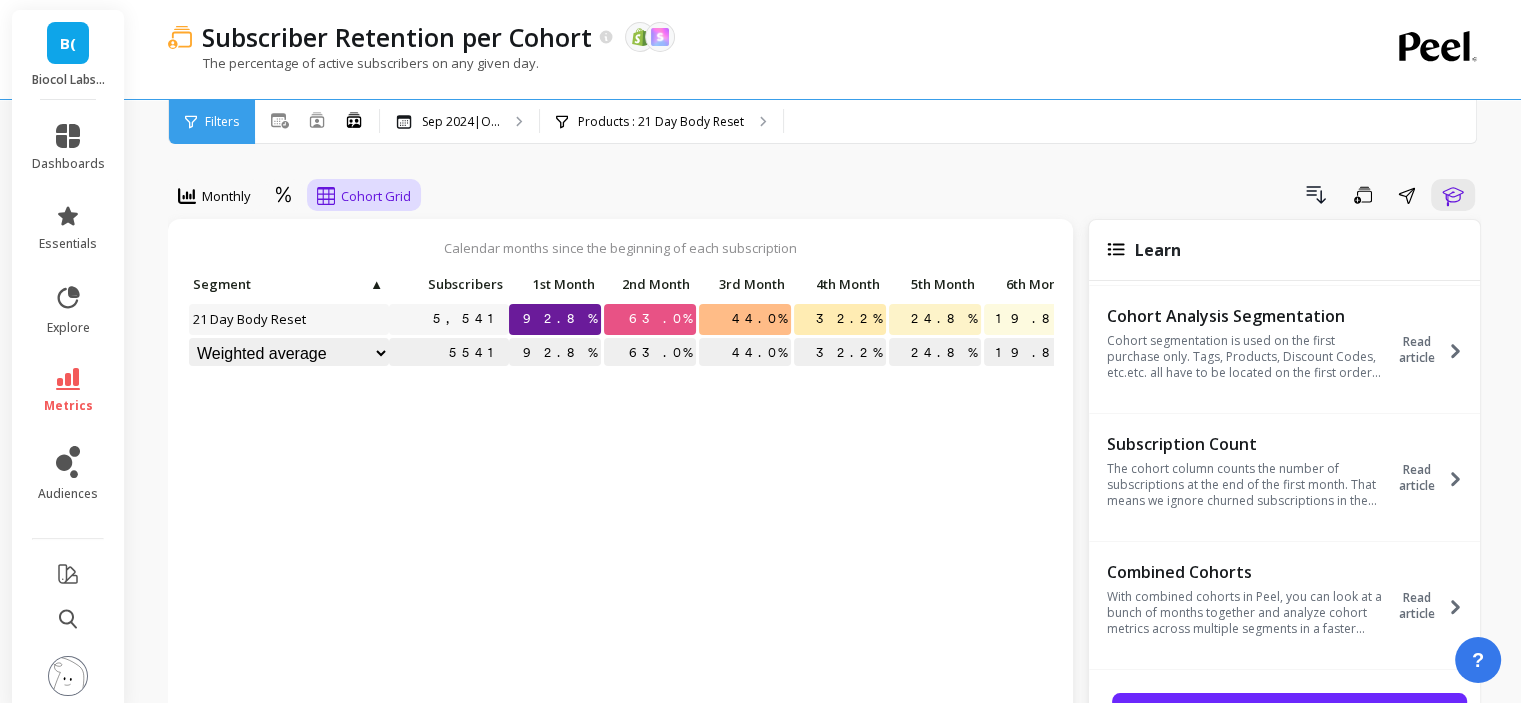 click on "Cohort Grid" at bounding box center [376, 196] 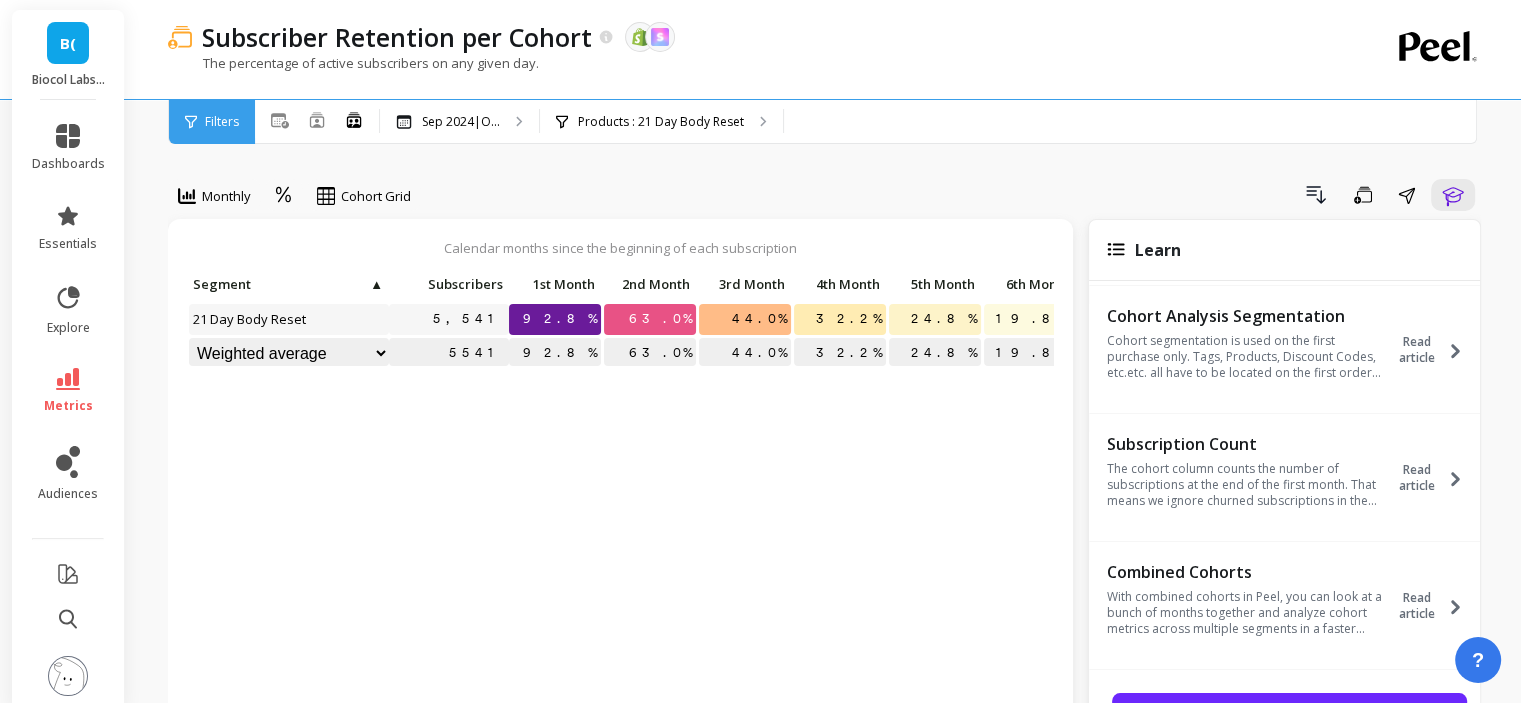 click on "Calendar months since the beginning of each subscription Click to create an audience [NUMBER] [PERCENT] [PERCENT] [PERCENT] [PERCENT] [PERCENT] [PERCENT] [PERCENT] [NUMBER] [PERCENT] [PERCENT] [PERCENT] [PERCENT] [PERCENT] [PERCENT] [PERCENT] Segment  ▲ Subscribers 1st Month 2nd Month 3rd Month 4th Month 5th Month 6th Month 7th Month [NUMBER] Weighted average Weighted average excl. current month Sum Max Min Learn Active Subscribers per Cohort The number of active subscribers on any given day.
Active subscribers have subscriptions which are not cancelled or expired in any way. We currently do not temporarily decrease the count of “active subscribers” to omit skipped orders or paused sub... Read article
Cohort Analysis Read article
Cohort Analysis Segmentation Read article
Subscription Count Read article
Combined Cohorts Read article
Learn More Select a tab Chart Data Subscriptions Chart Data Subscriptions Export Dots" at bounding box center [824, 830] 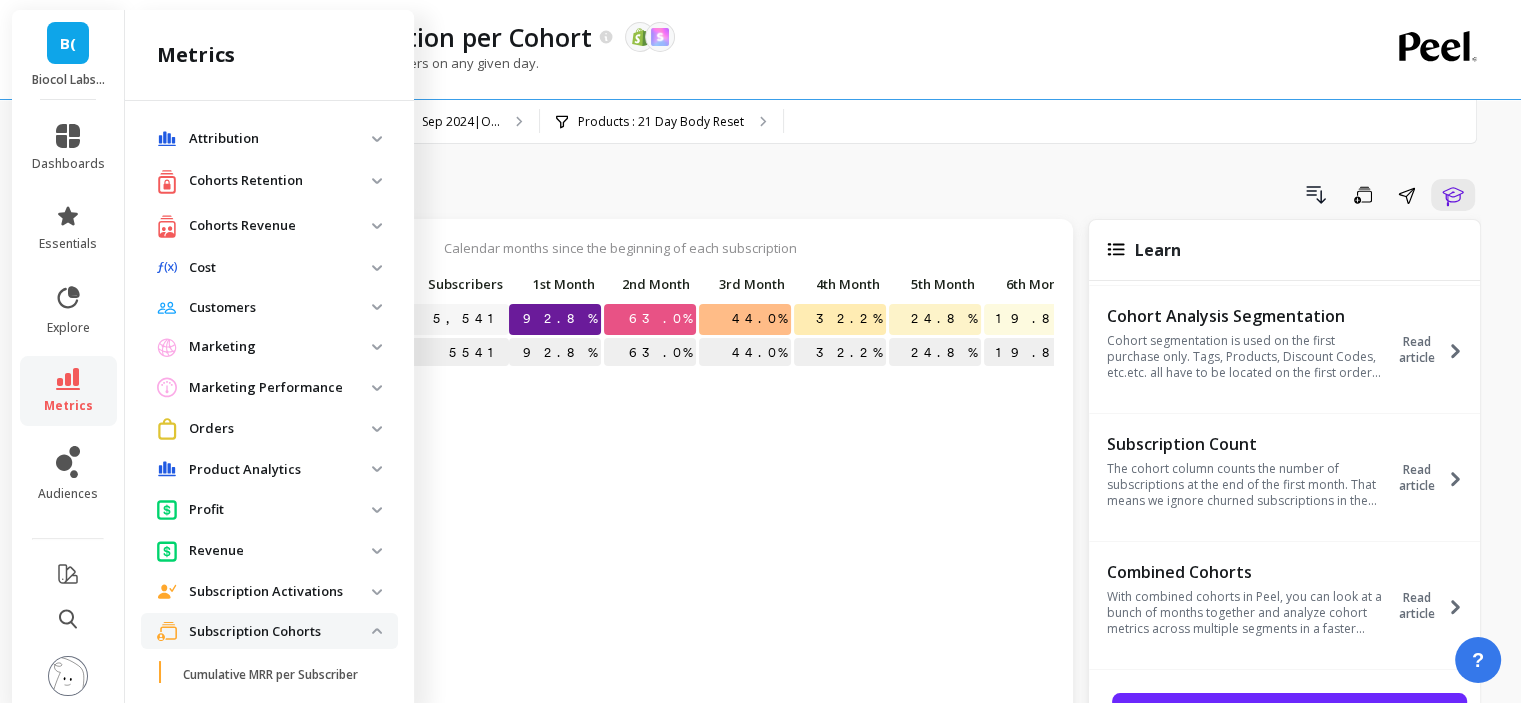 scroll, scrollTop: 524, scrollLeft: 0, axis: vertical 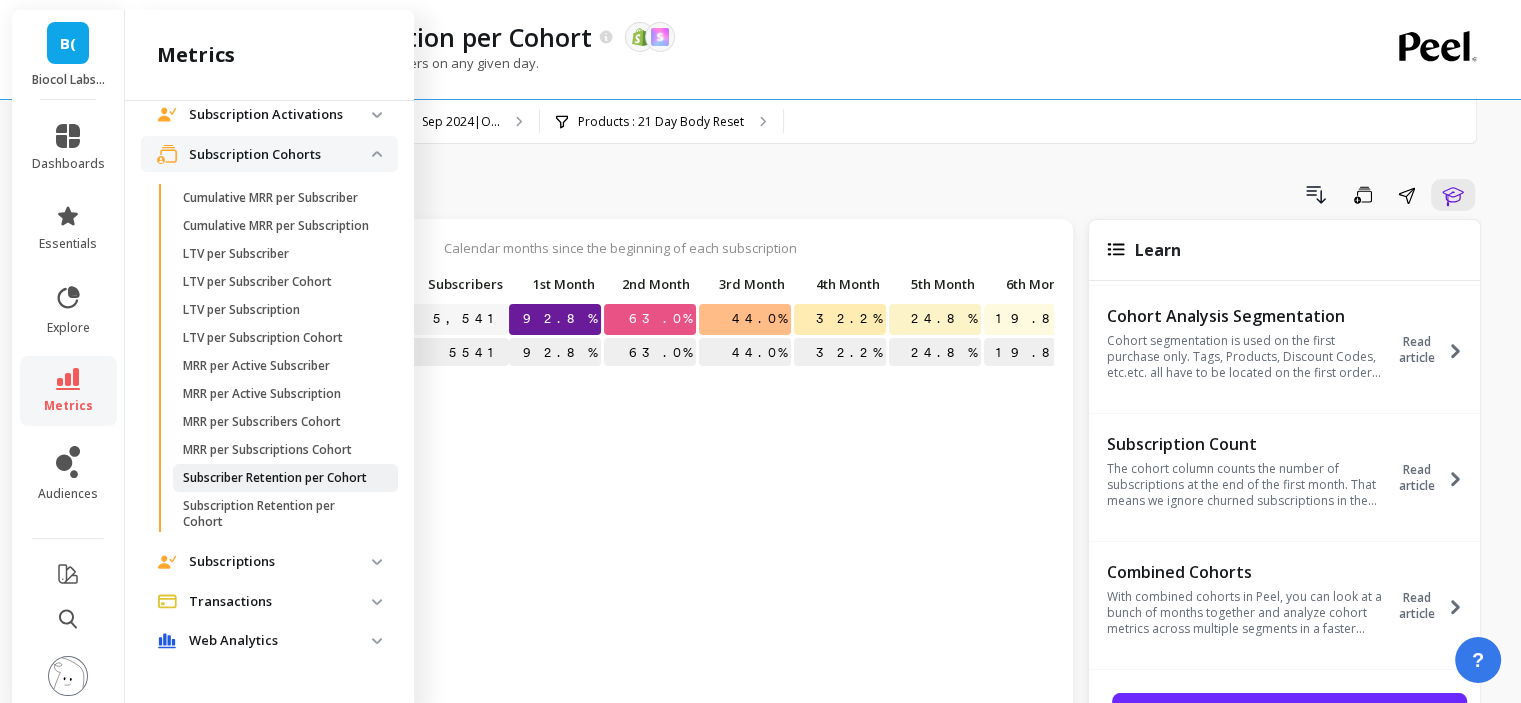 click on "Subscriber Retention per Cohort" at bounding box center [275, 478] 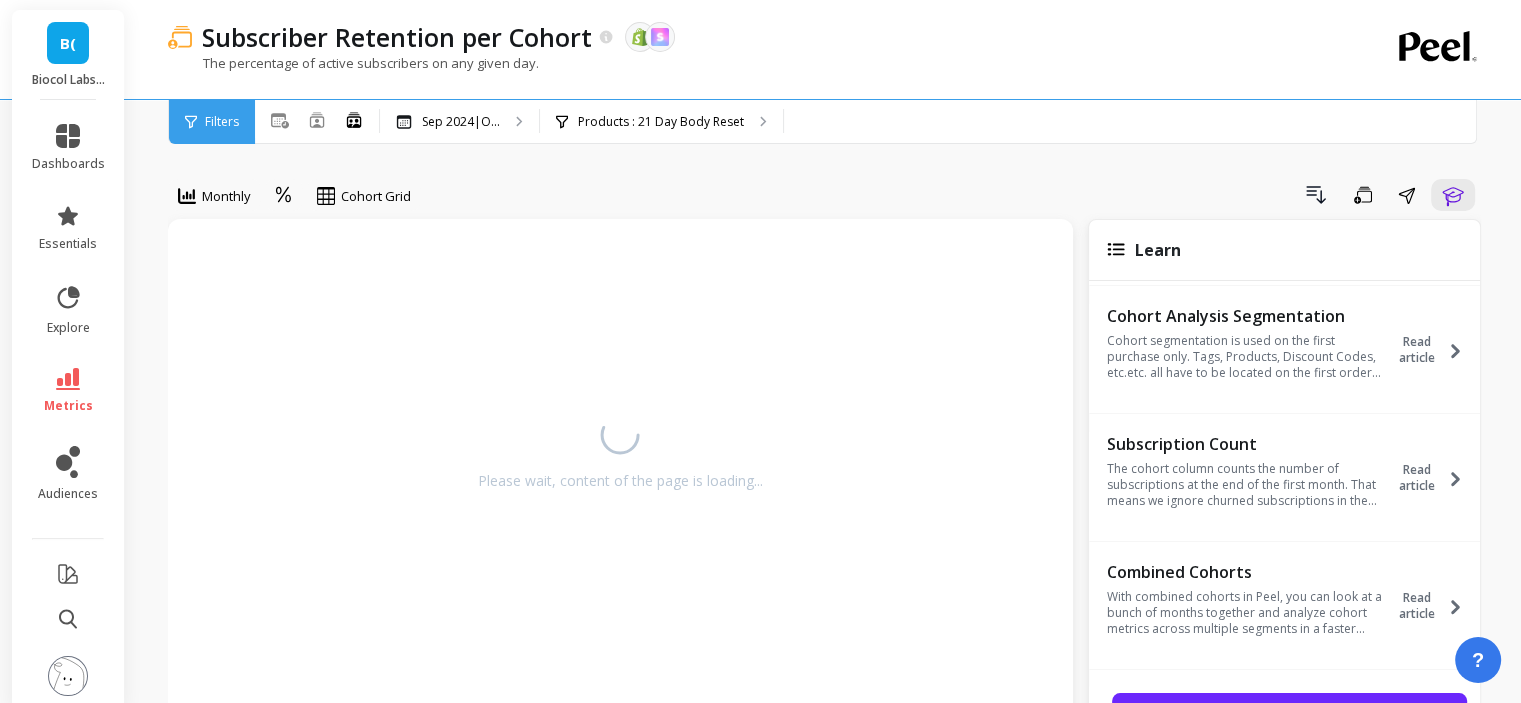scroll, scrollTop: 0, scrollLeft: 0, axis: both 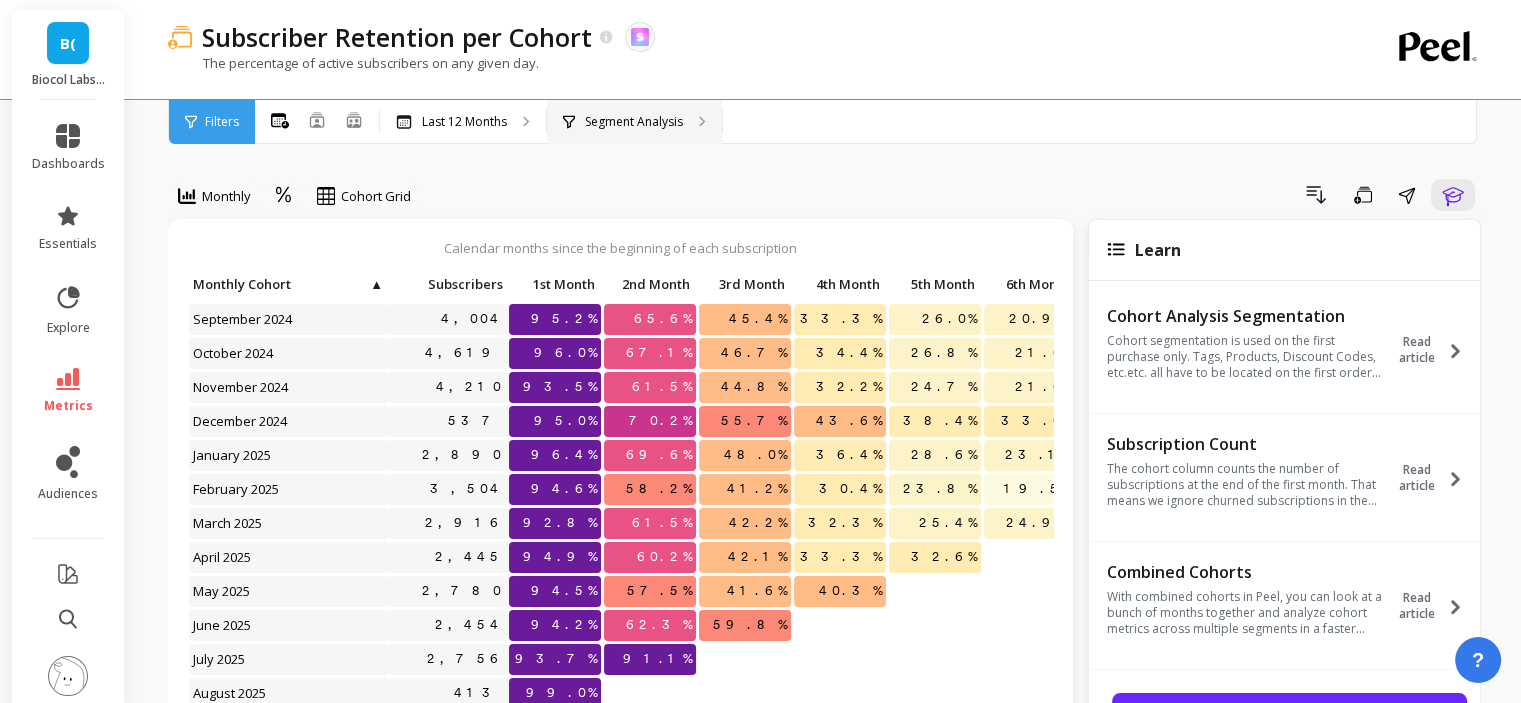 click on "Segment Analysis" at bounding box center (634, 122) 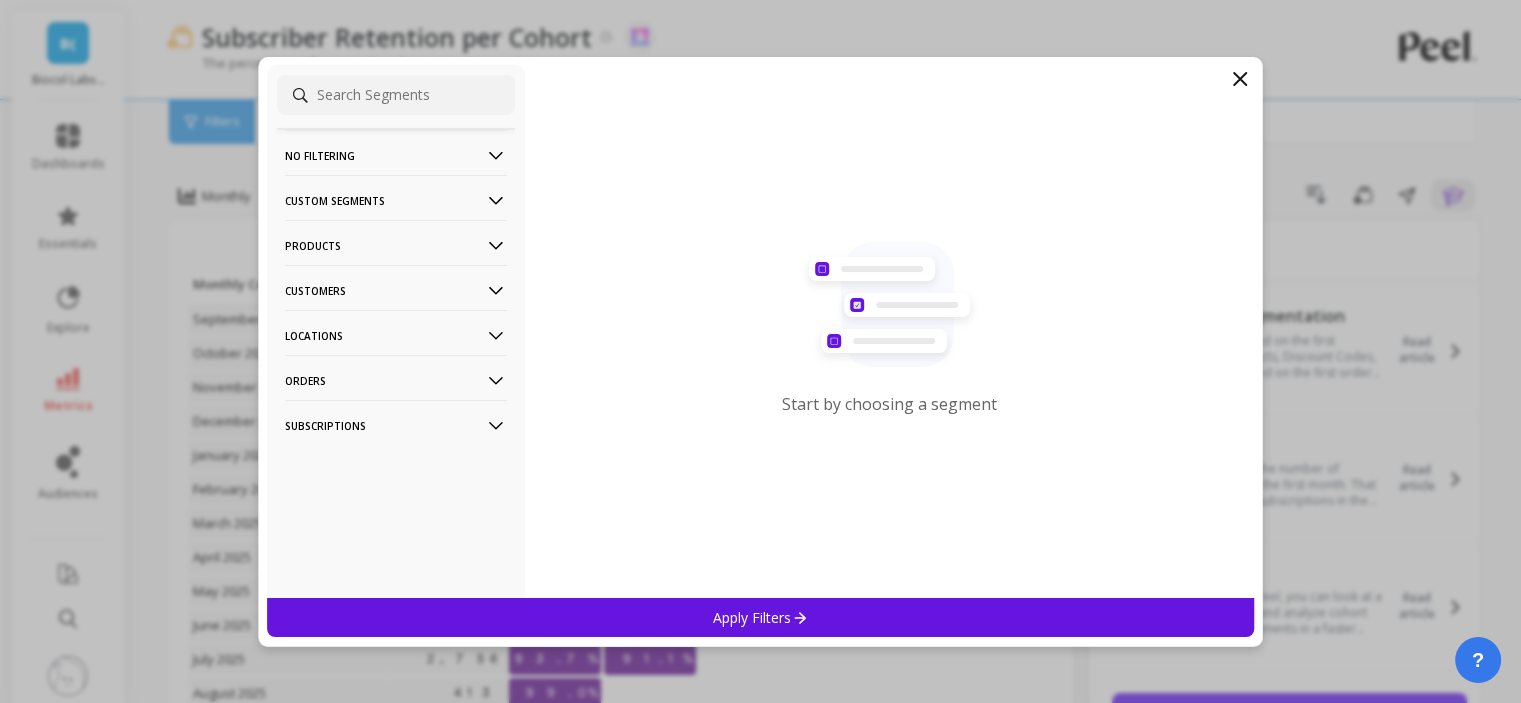 click on "Products" at bounding box center (396, 245) 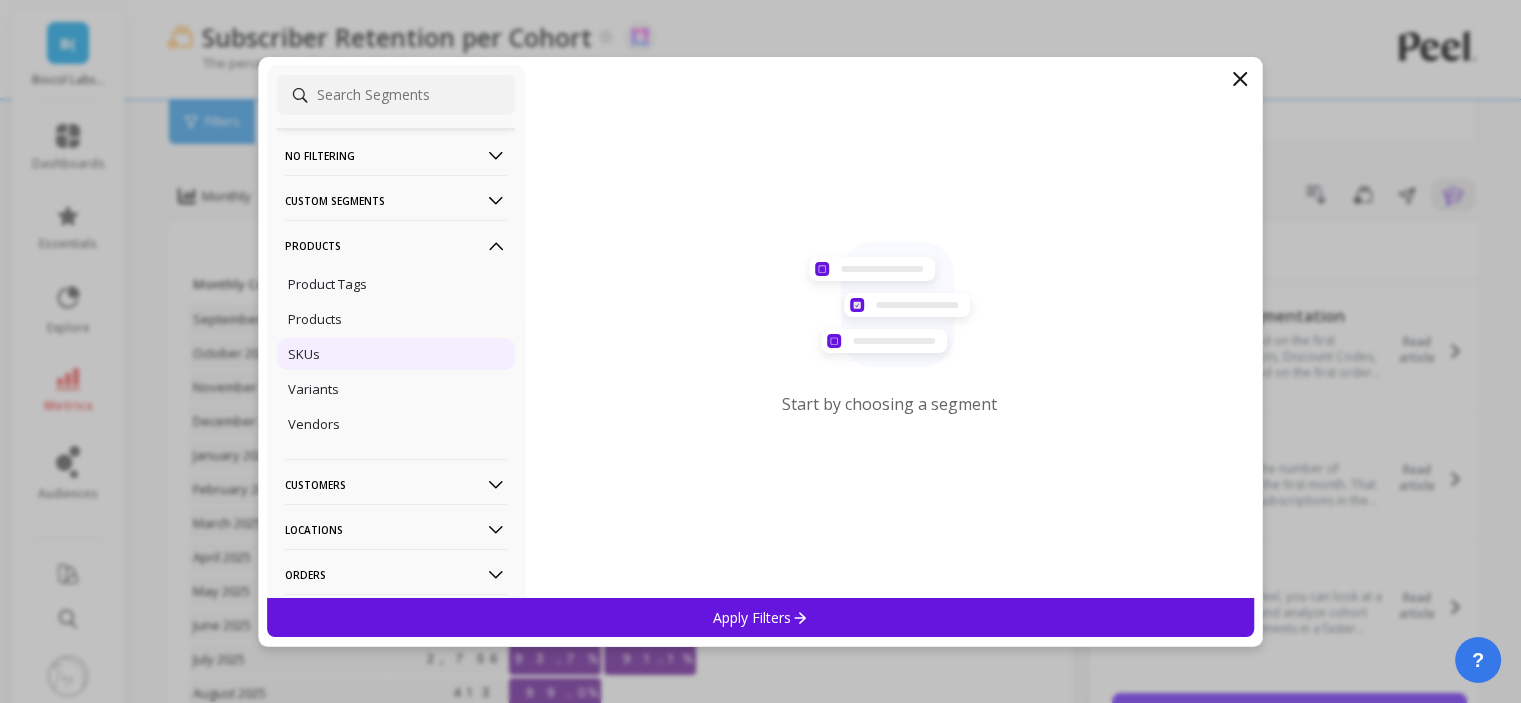 click on "SKUs" at bounding box center (396, 354) 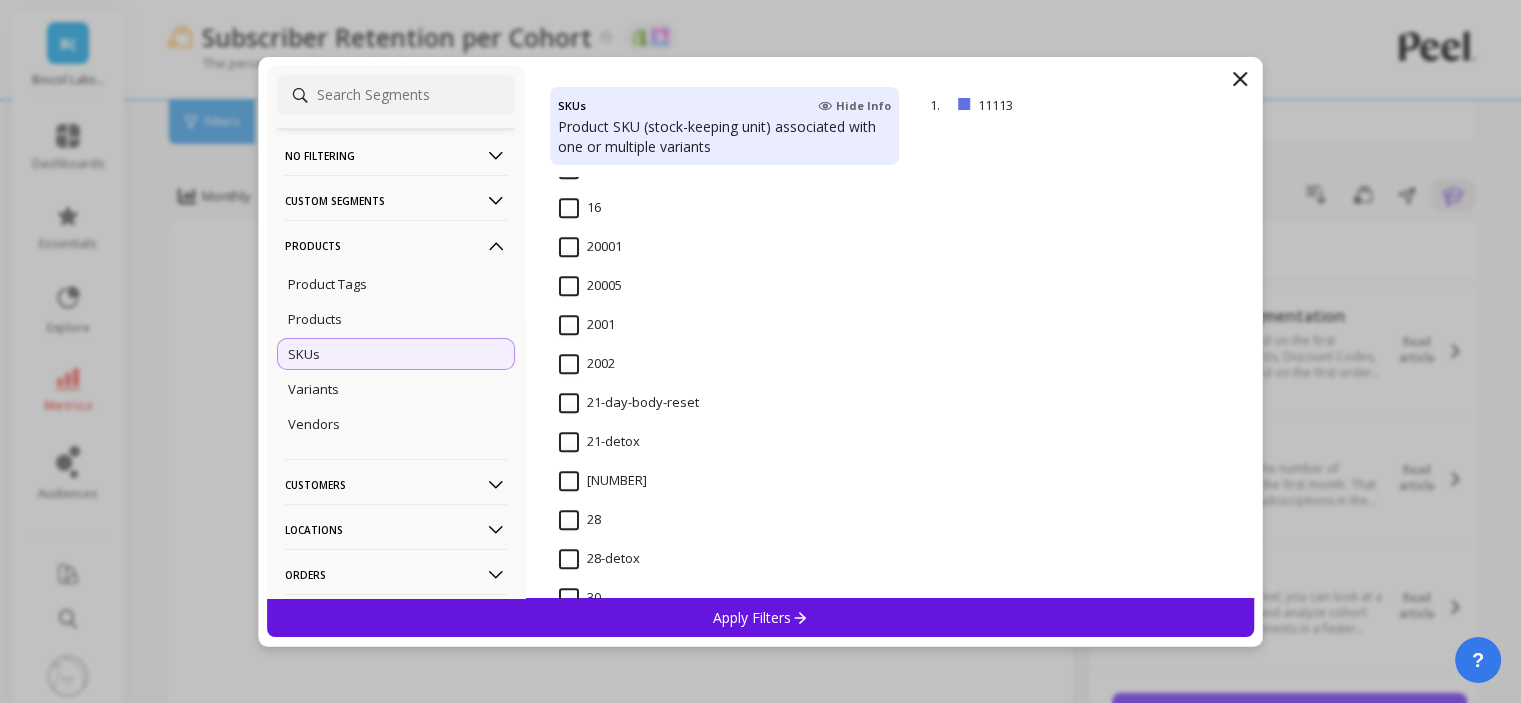 scroll, scrollTop: 1700, scrollLeft: 0, axis: vertical 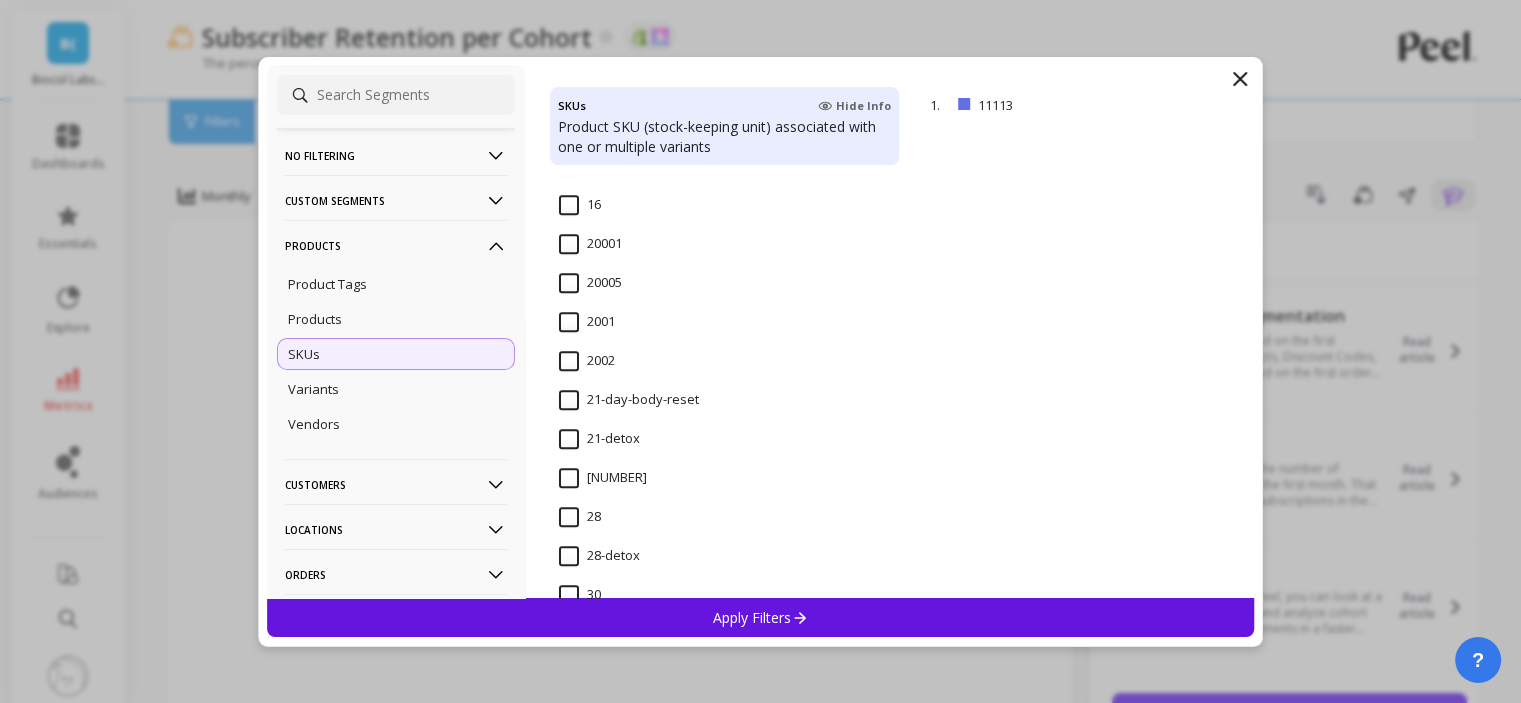click on "21-day-body-reset" at bounding box center (629, 411) 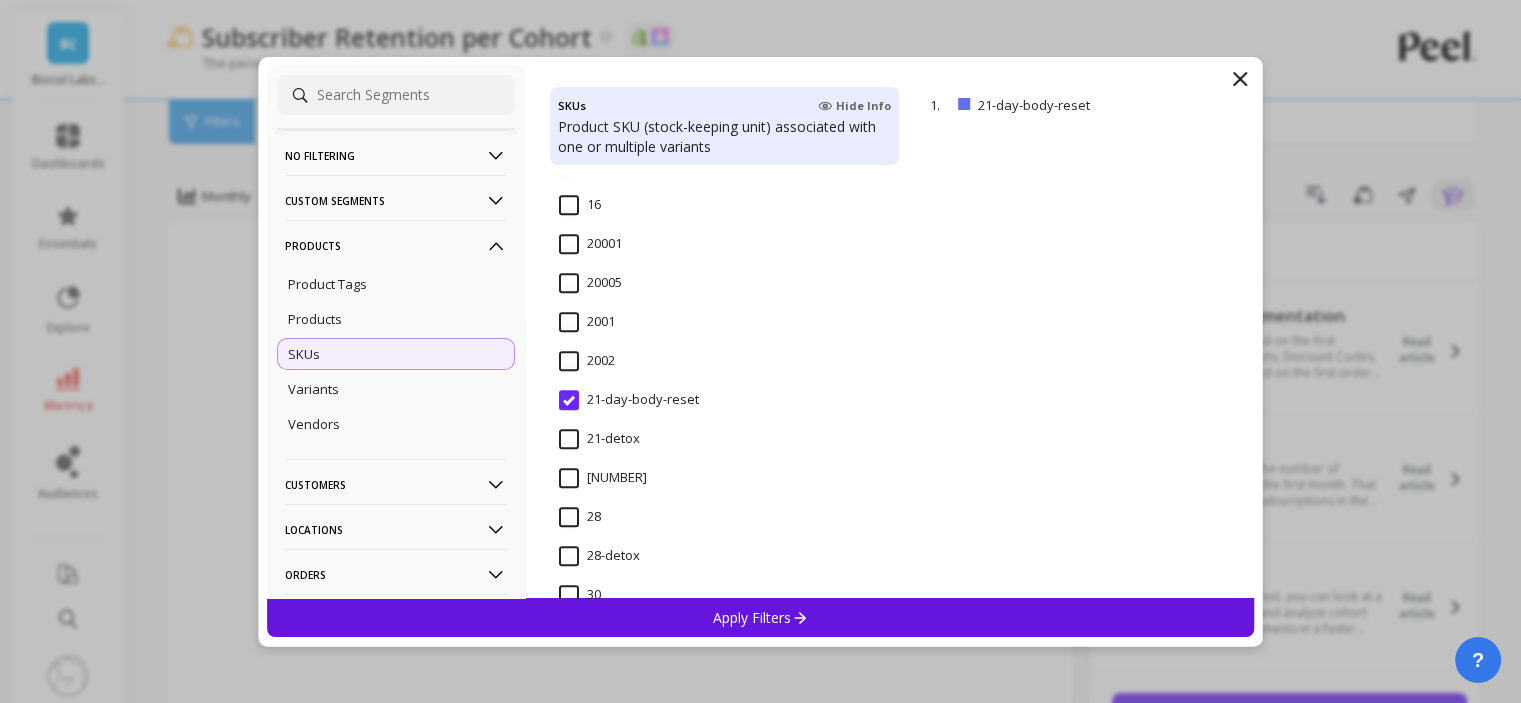 click on "Apply Filters" at bounding box center [760, 617] 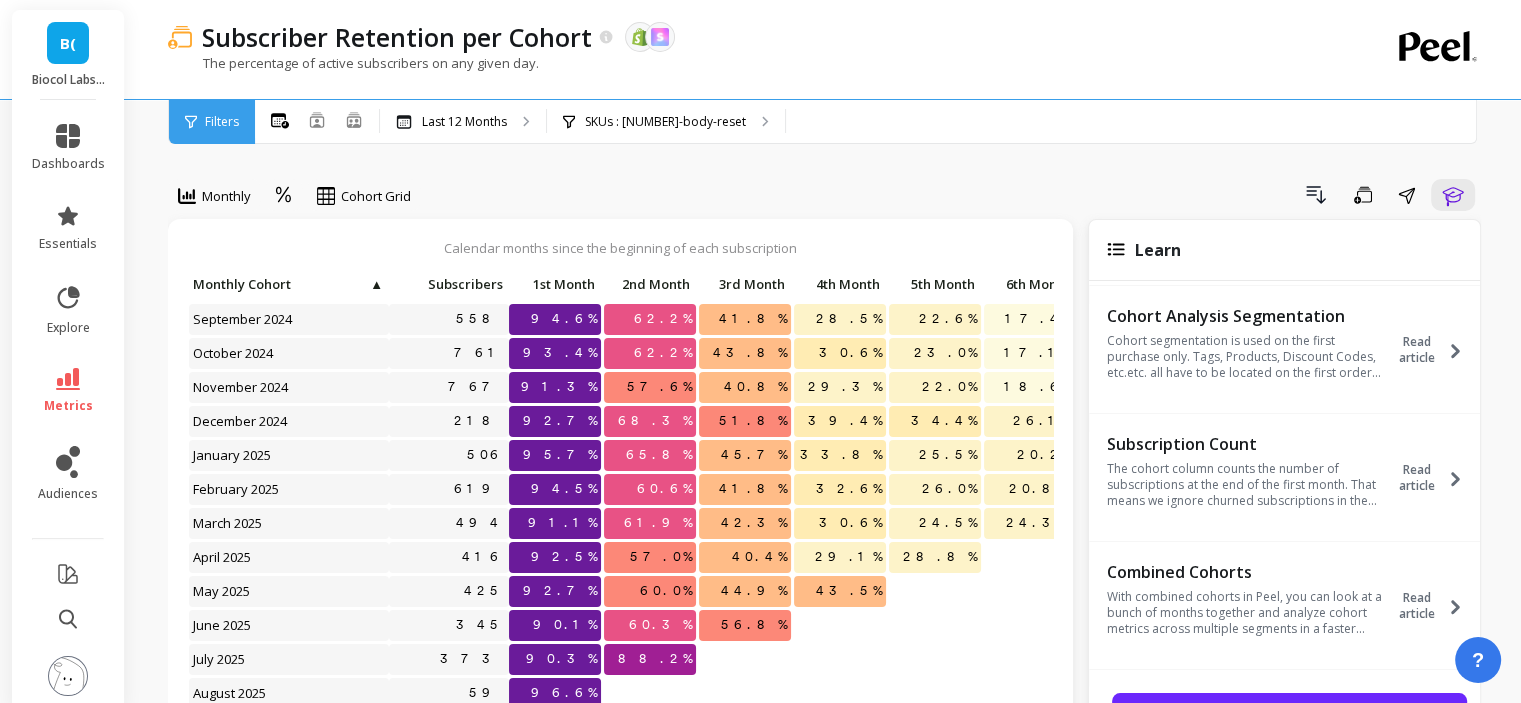 scroll, scrollTop: 16, scrollLeft: 0, axis: vertical 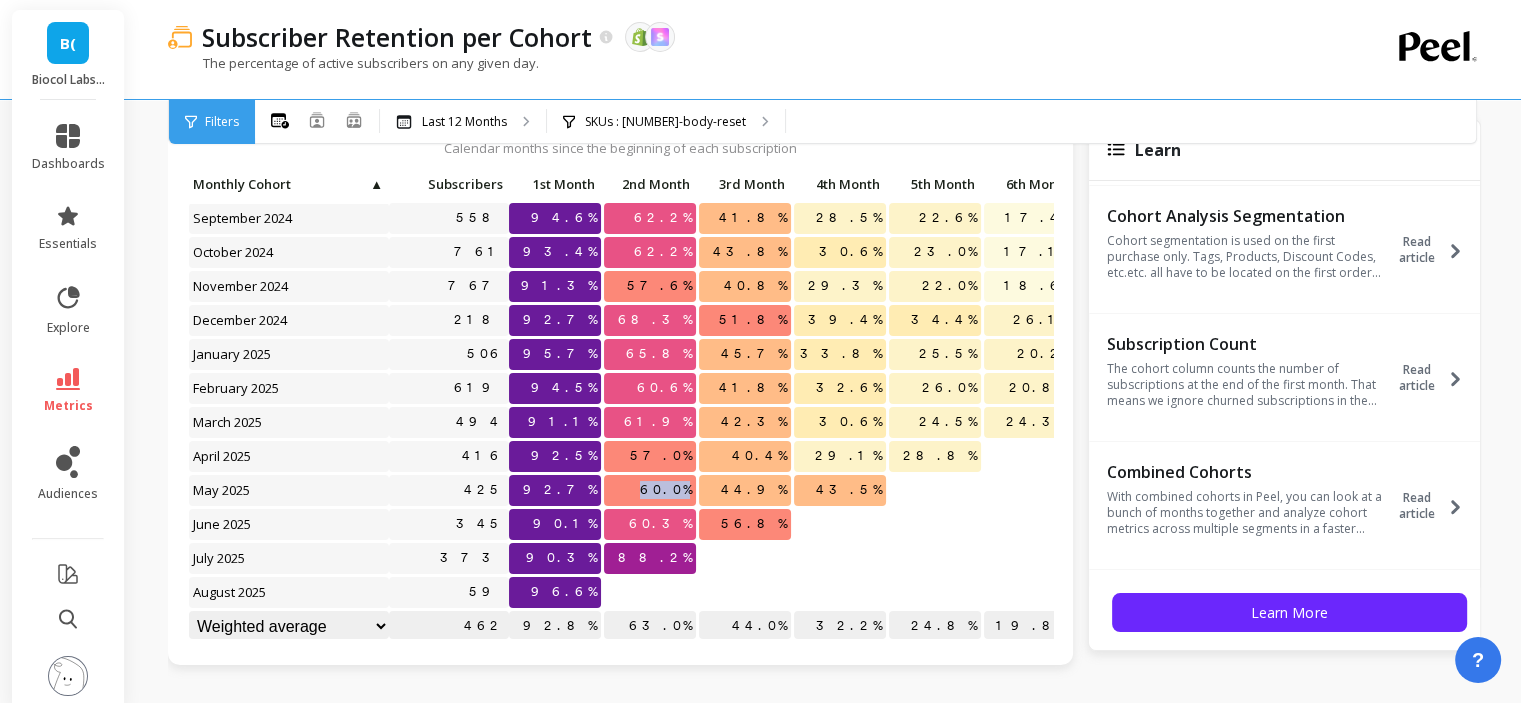 drag, startPoint x: 654, startPoint y: 472, endPoint x: 687, endPoint y: 477, distance: 33.37664 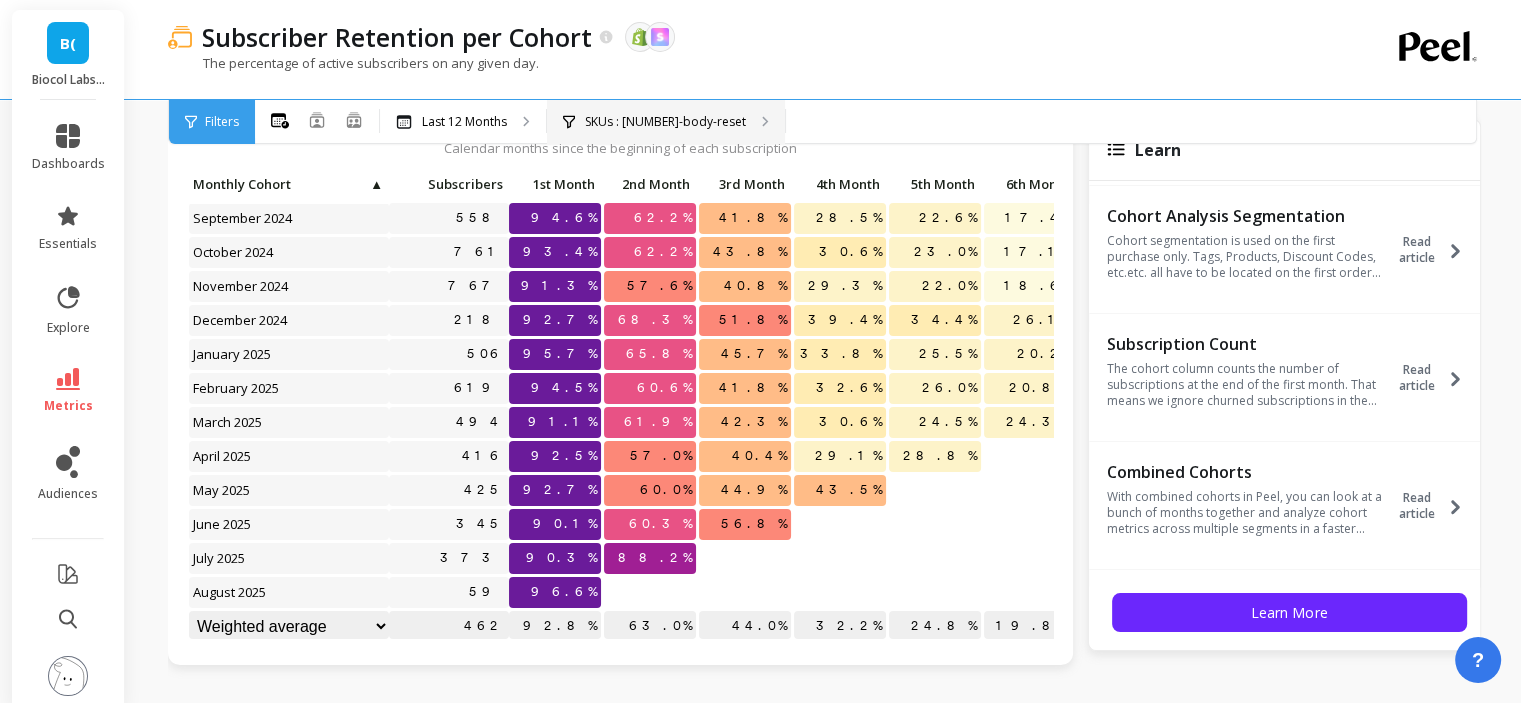 click on "SKUs : [NUMBER]-body-reset" at bounding box center [666, 122] 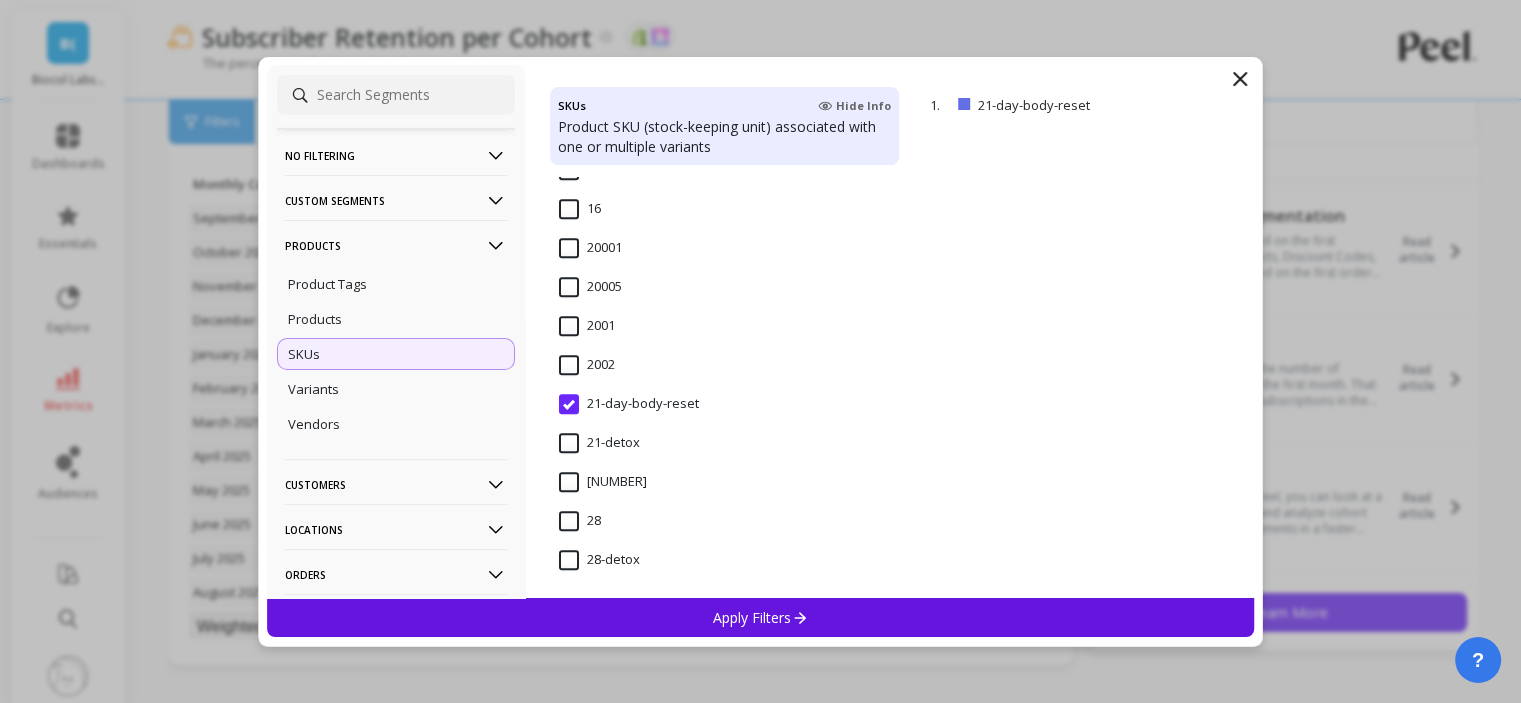 scroll, scrollTop: 1700, scrollLeft: 0, axis: vertical 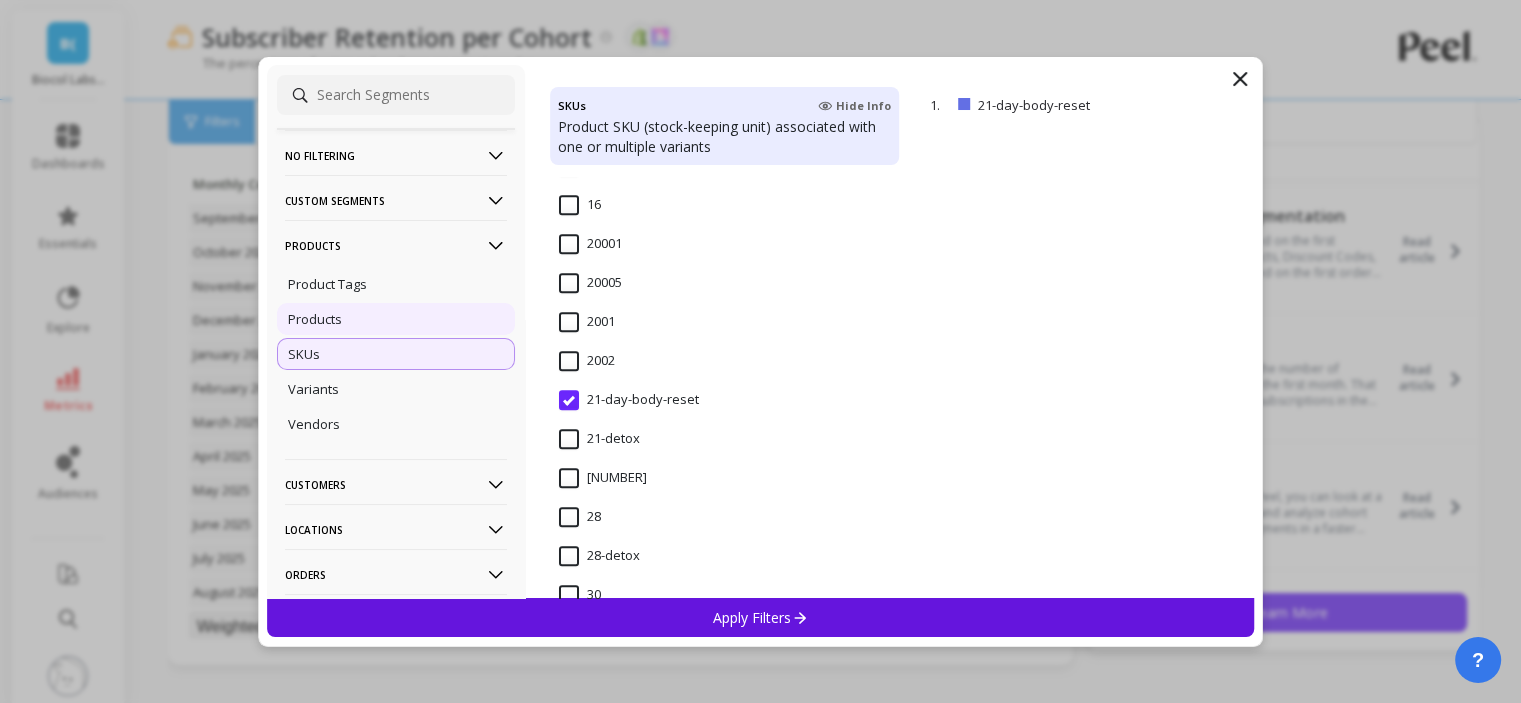 click on "Products" at bounding box center [315, 319] 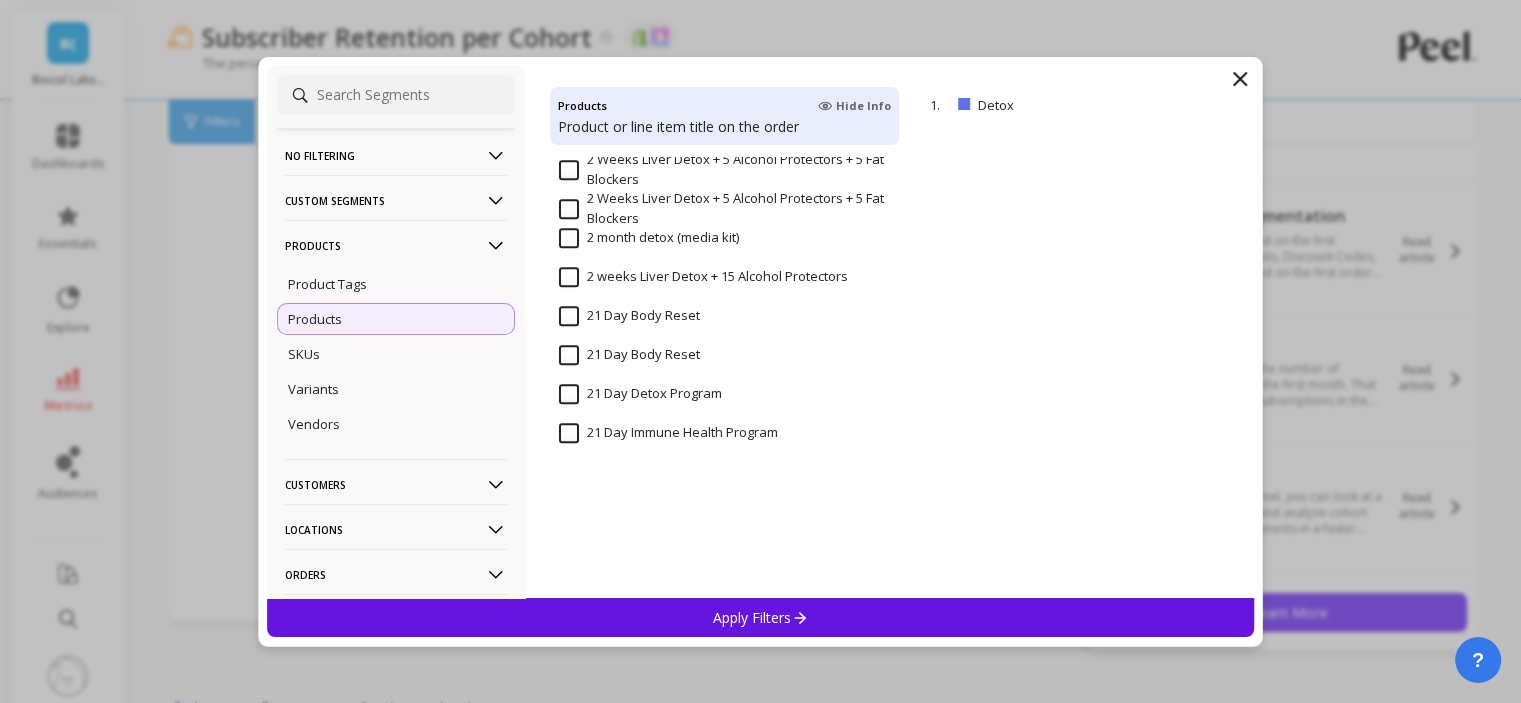 scroll, scrollTop: 1100, scrollLeft: 0, axis: vertical 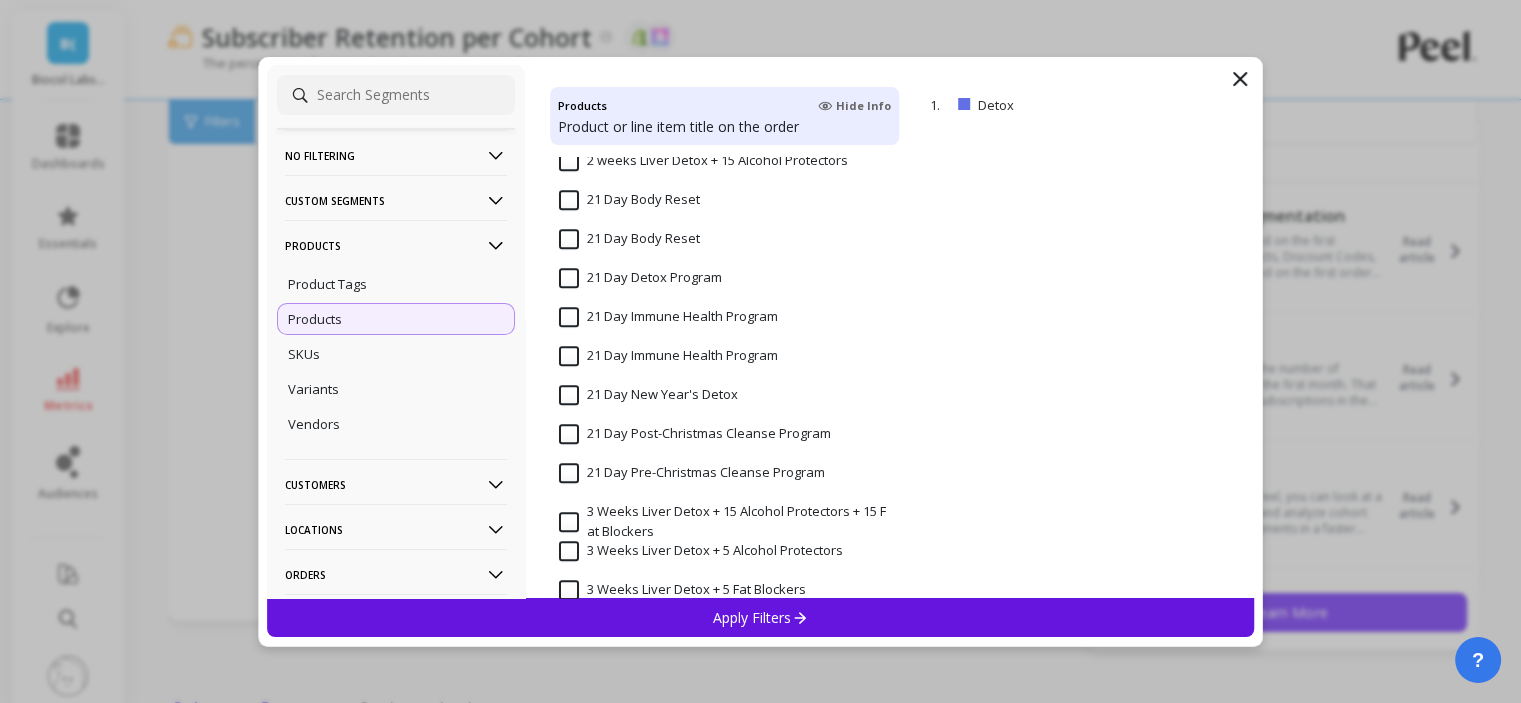 click on "21 Day Body Reset" at bounding box center (629, 200) 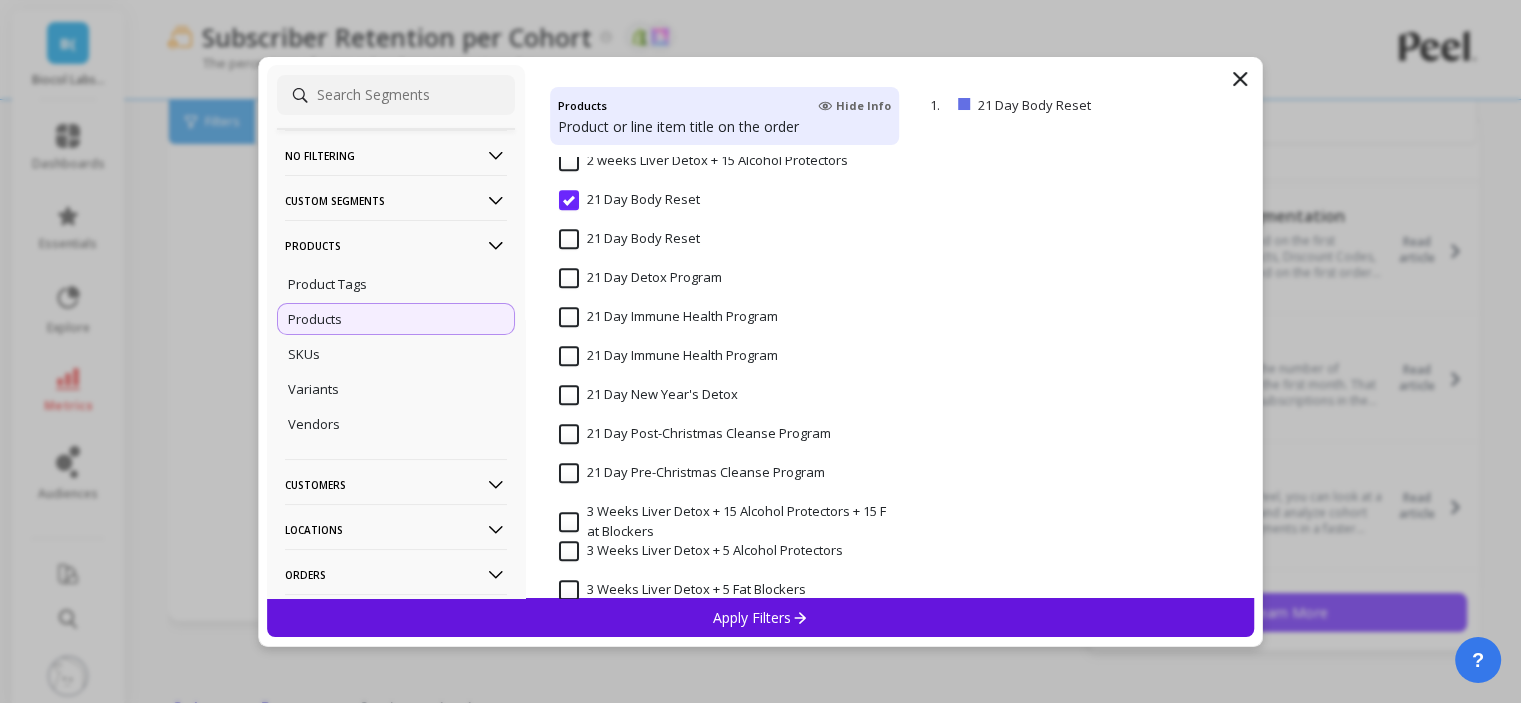 click on "Apply Filters" at bounding box center [761, 617] 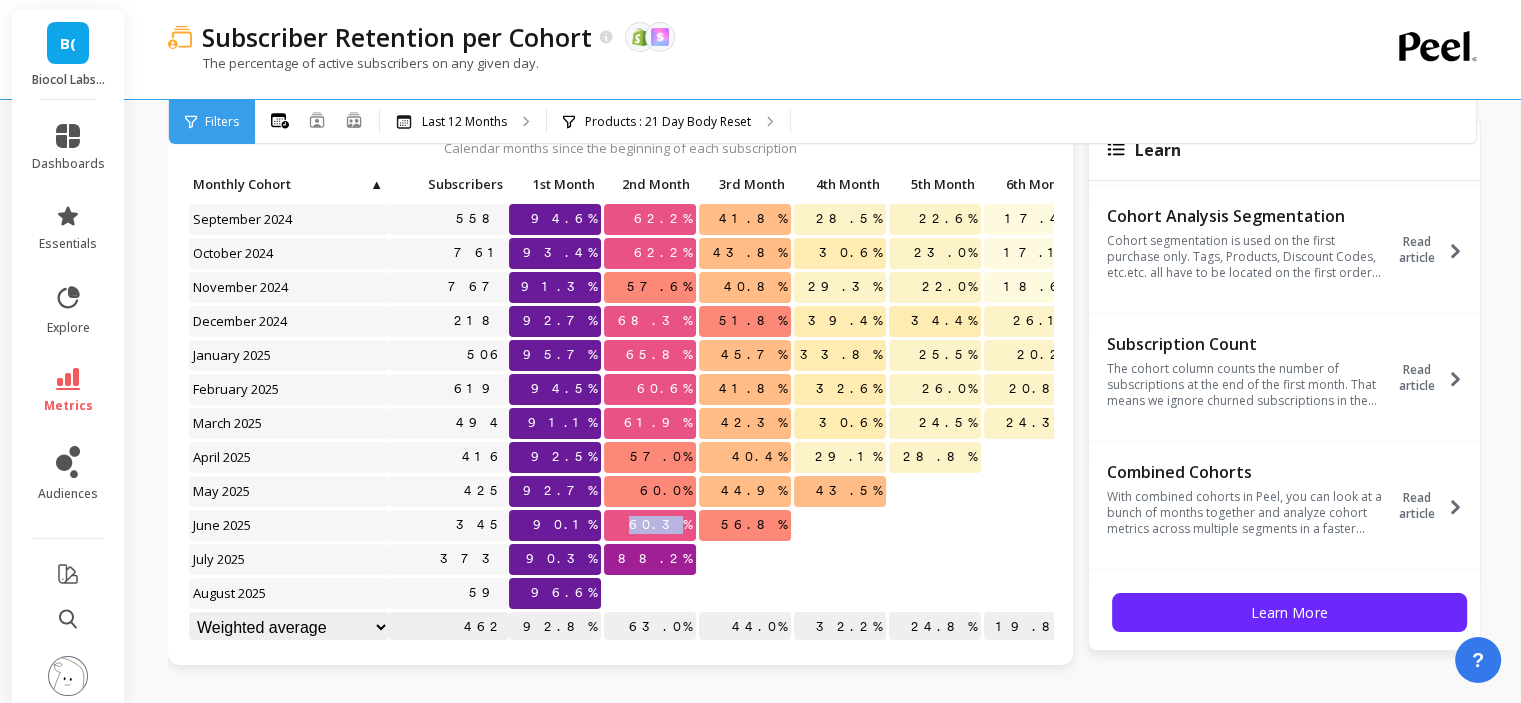 drag, startPoint x: 651, startPoint y: 520, endPoint x: 692, endPoint y: 522, distance: 41.04875 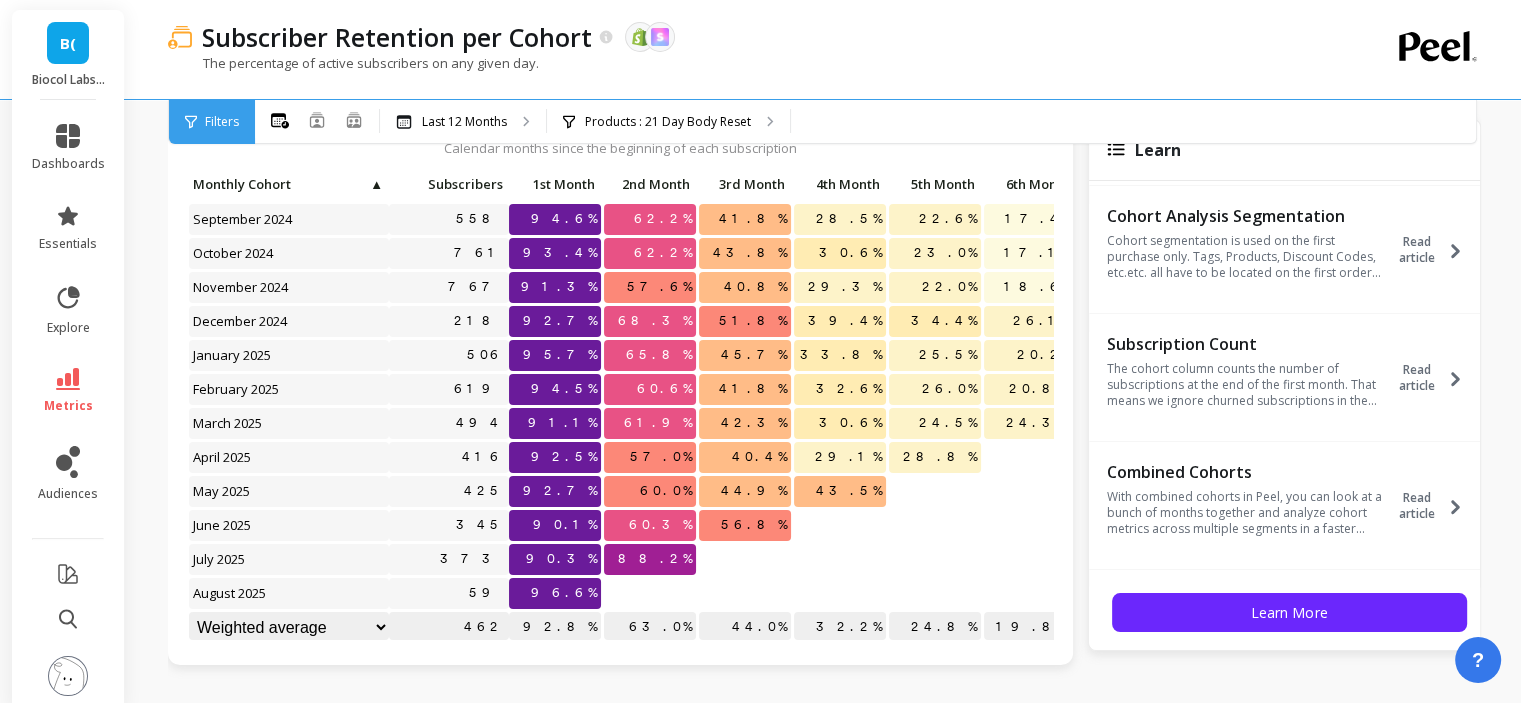 click at bounding box center [745, 559] 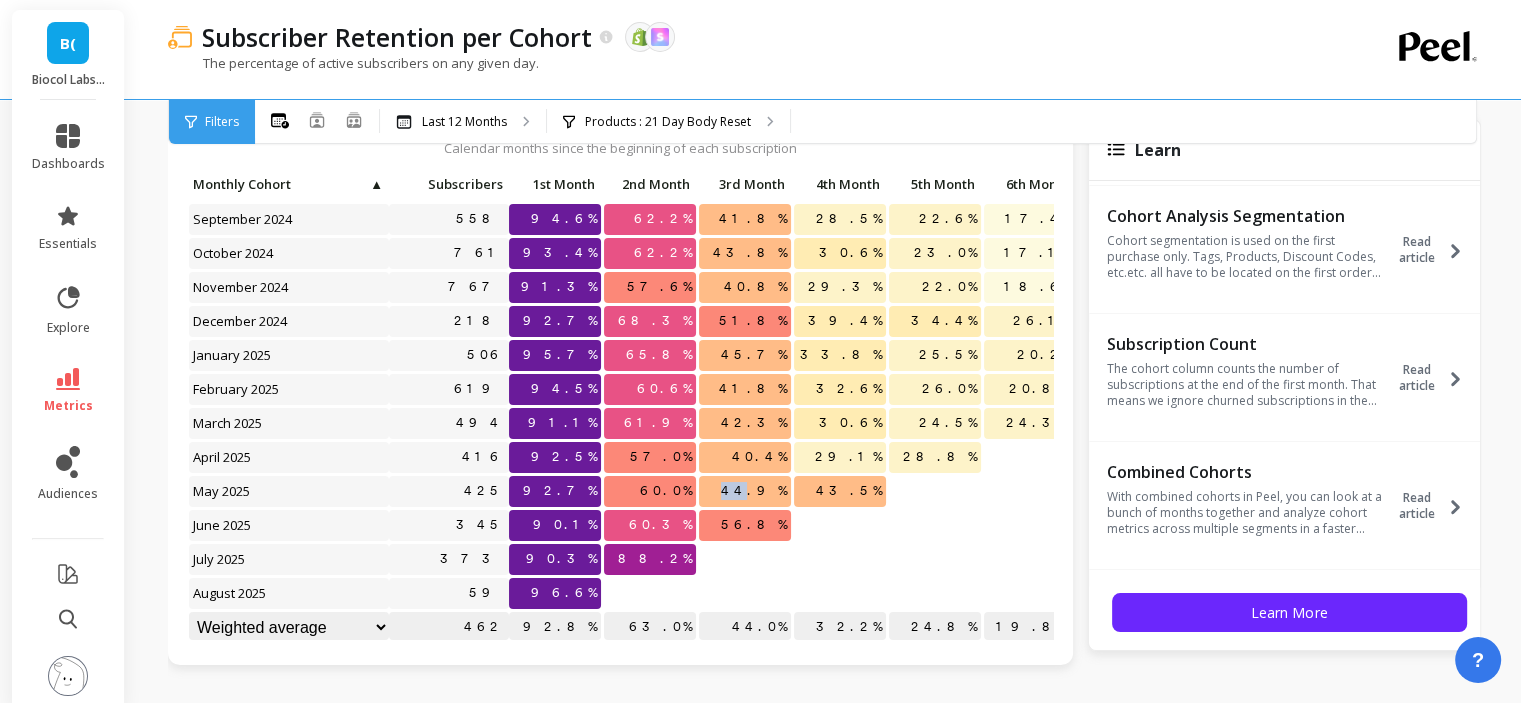 drag, startPoint x: 749, startPoint y: 482, endPoint x: 784, endPoint y: 487, distance: 35.35534 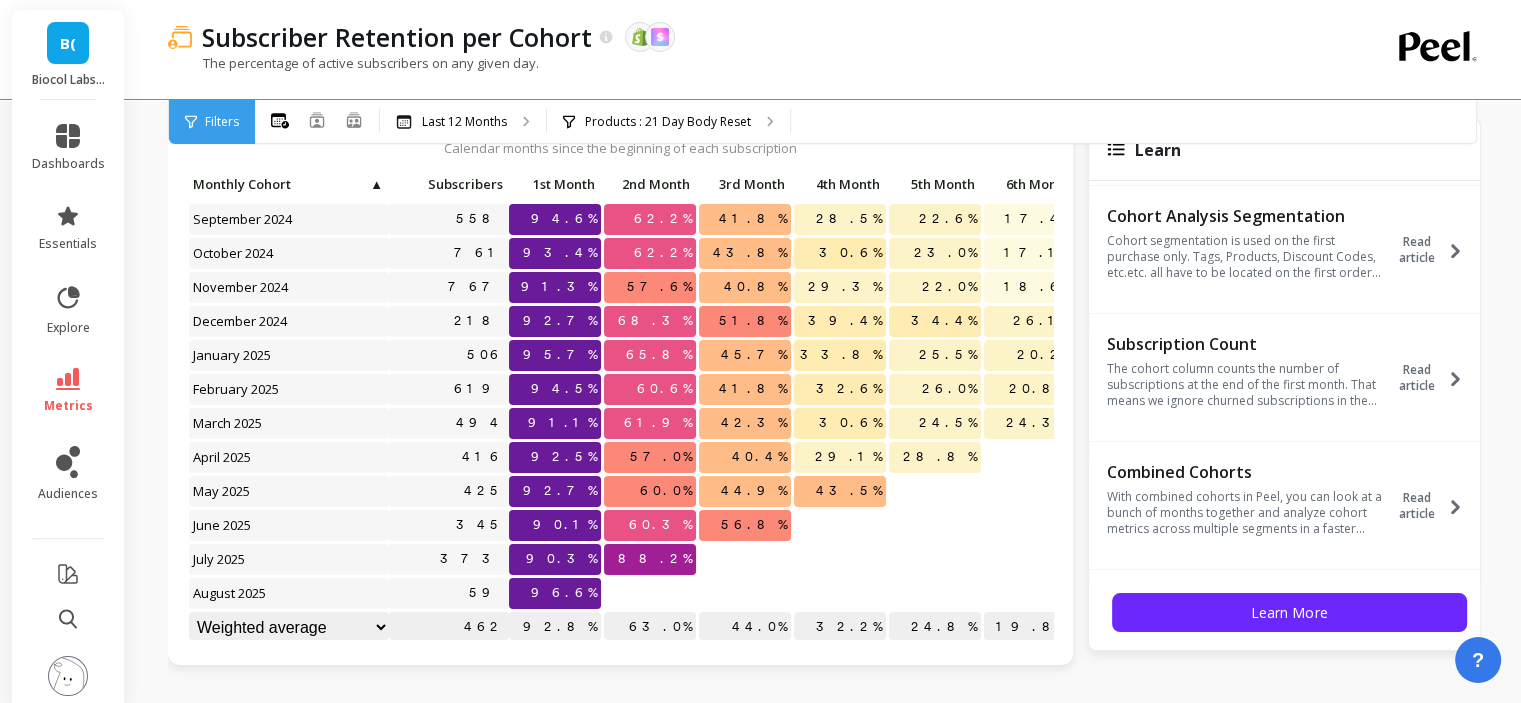 click on "Subscriber Retention per Cohort The data you are viewing comes from: Shopify Skio The percentage of active subscribers on any given day." at bounding box center (742, 49) 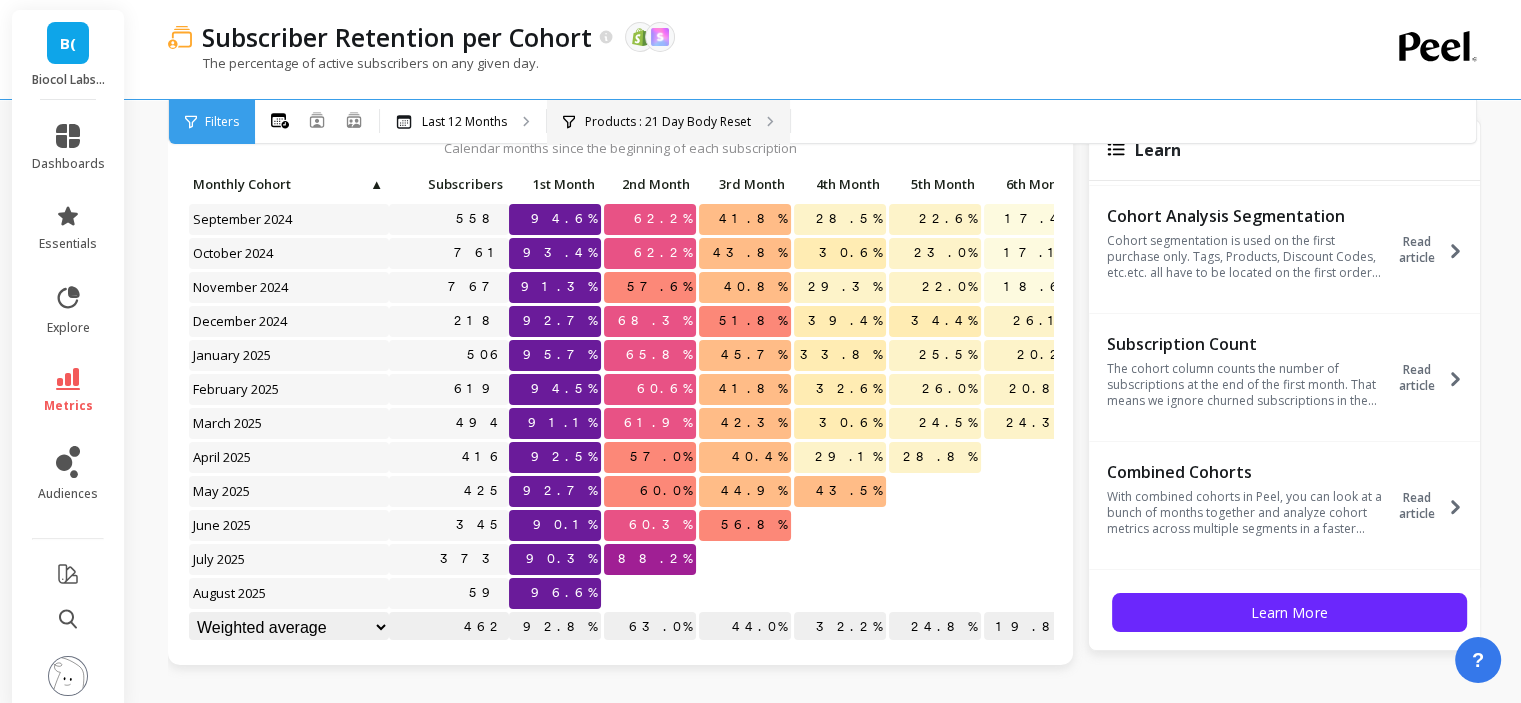 click on "Products :  21 Day Body Reset" at bounding box center (668, 122) 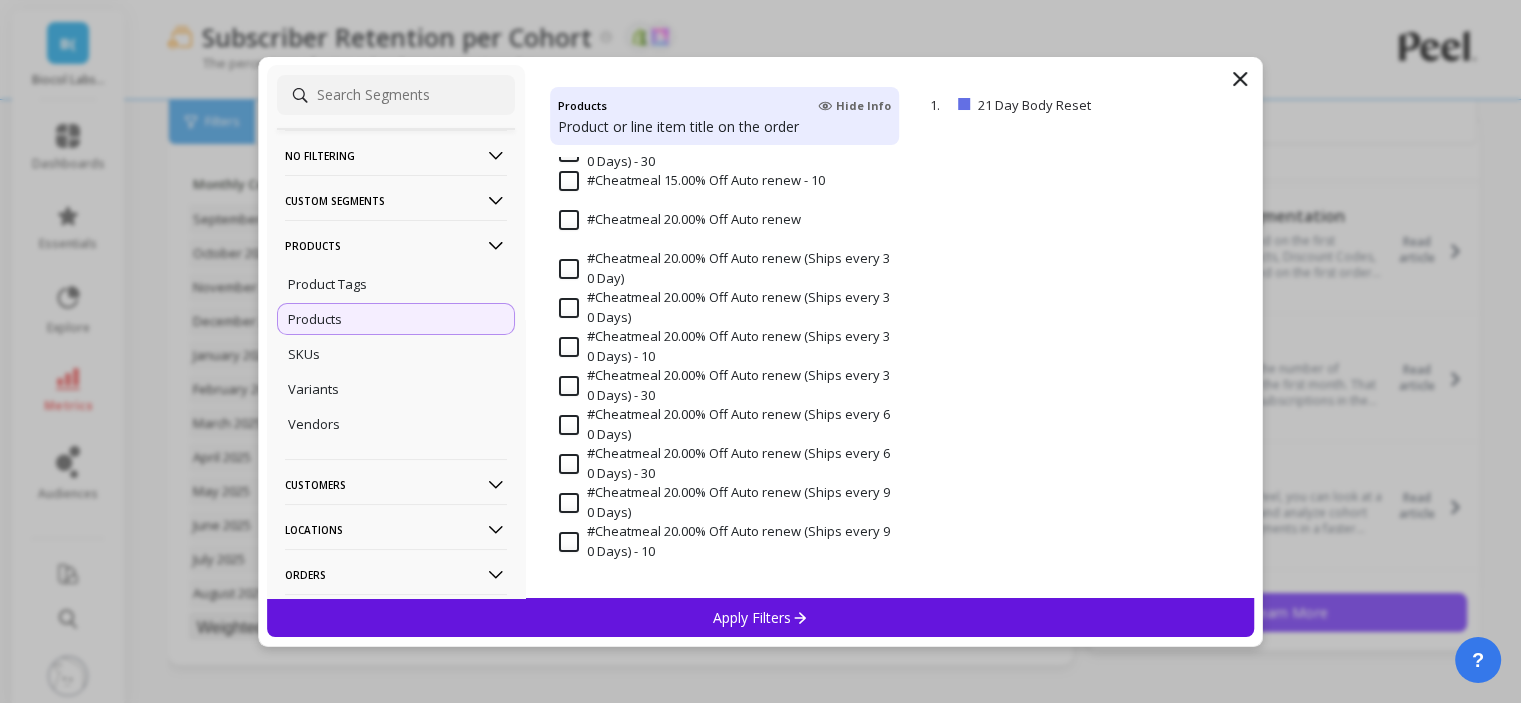 scroll, scrollTop: 0, scrollLeft: 0, axis: both 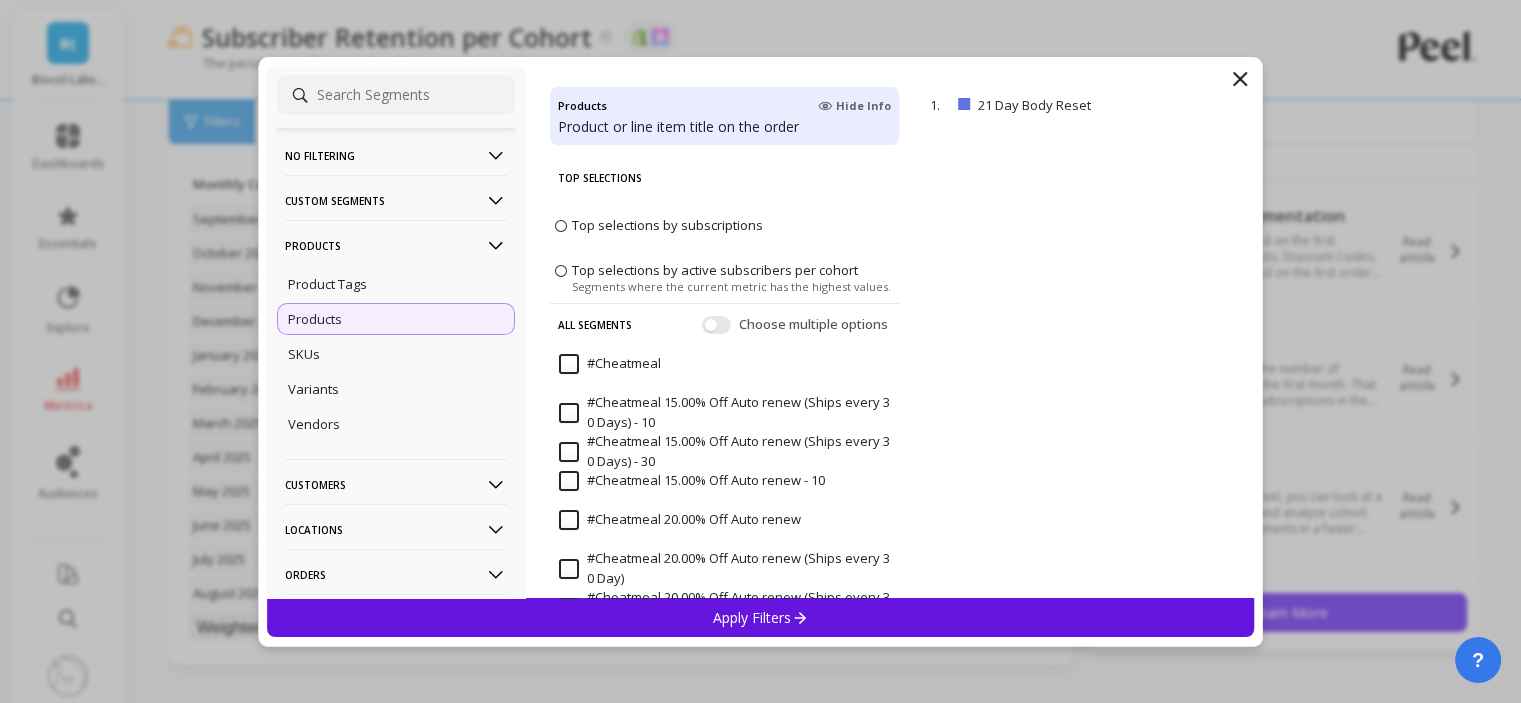 click on "Top selections by subscriptions" at bounding box center (667, 225) 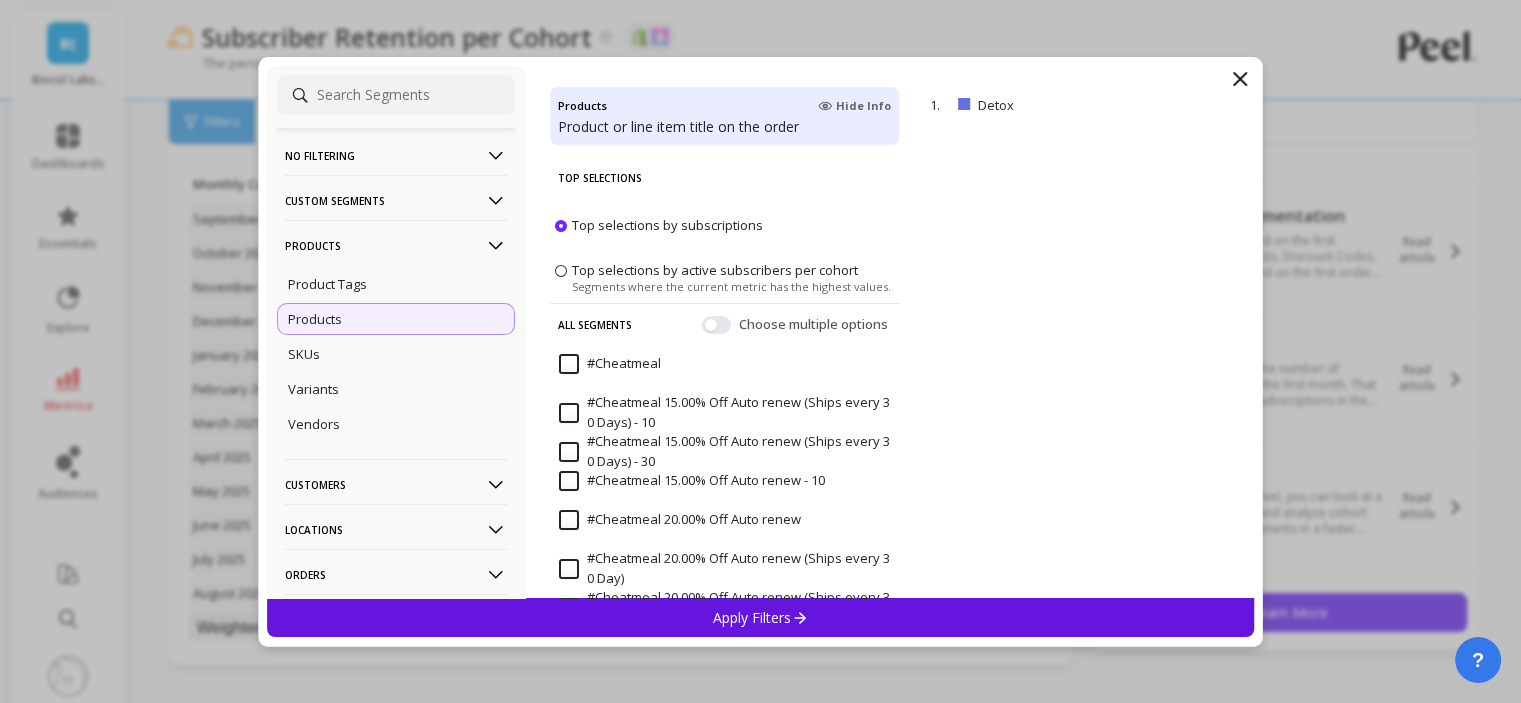 click on "Apply Filters" at bounding box center [760, 617] 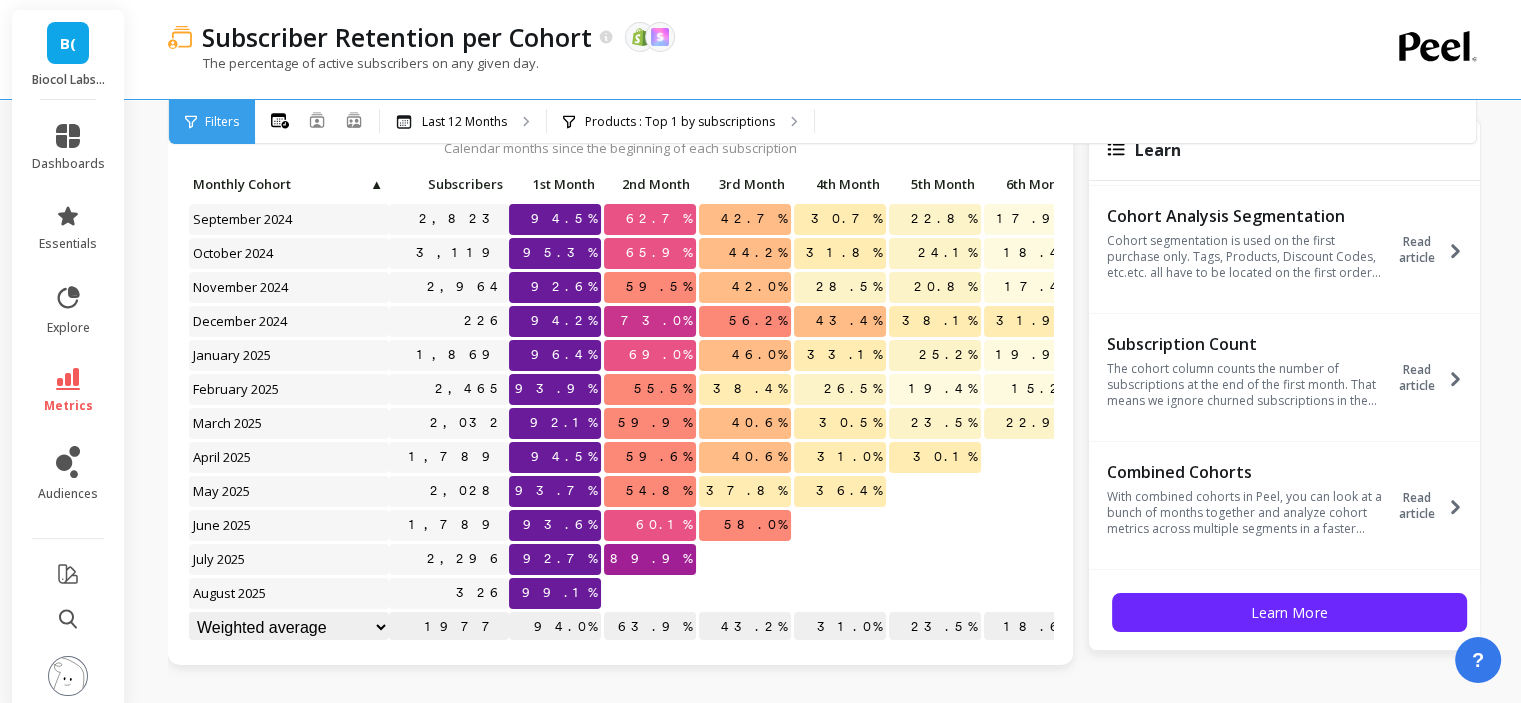 scroll, scrollTop: 0, scrollLeft: 0, axis: both 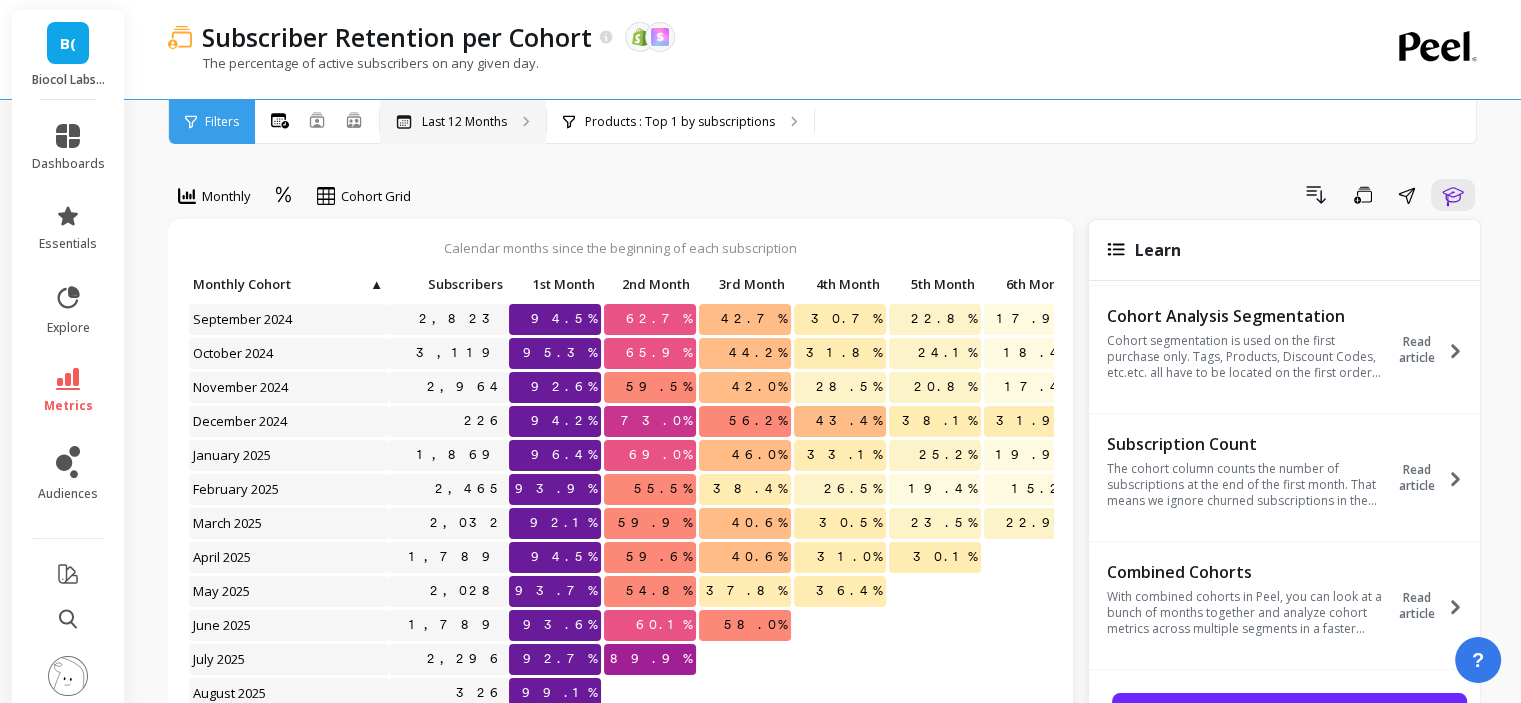 click on "Last 12 Months" at bounding box center (464, 122) 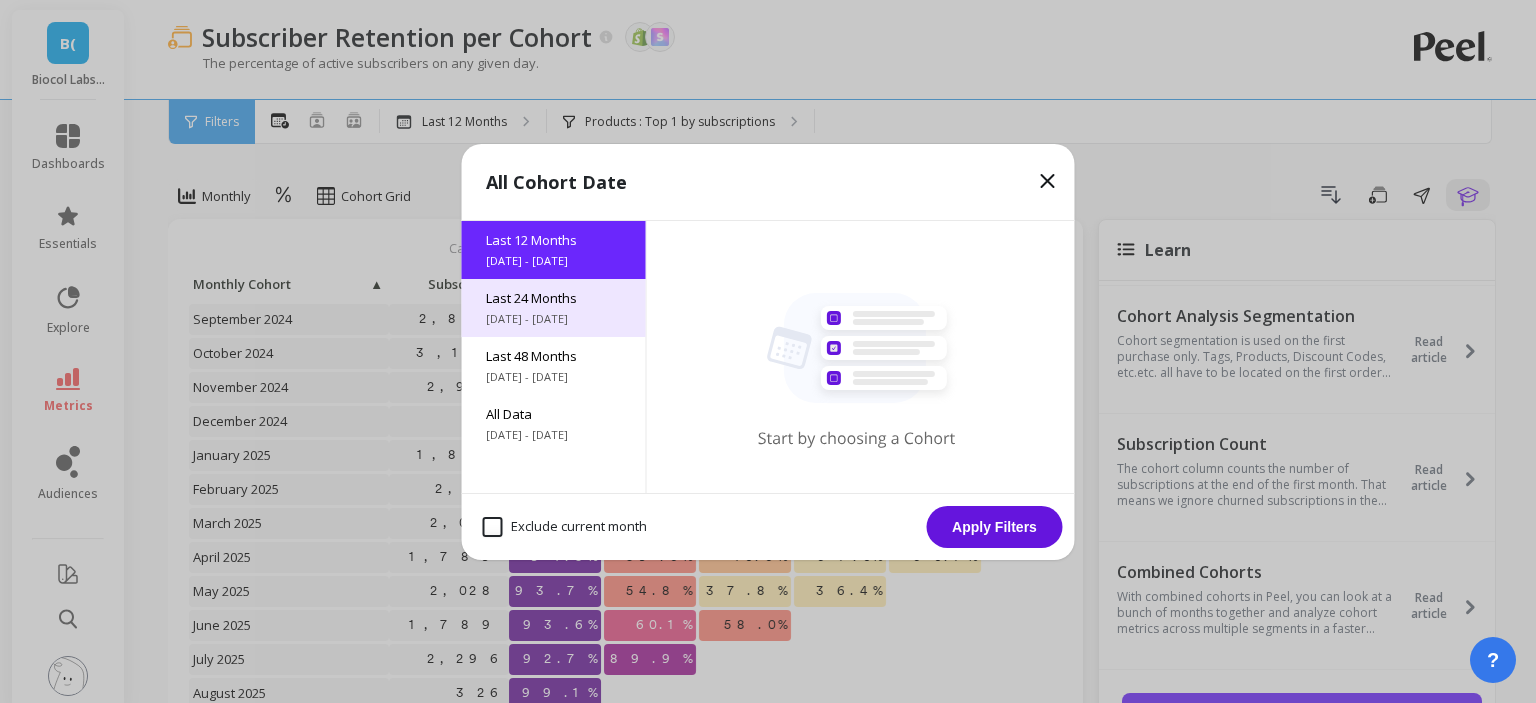 click on "Last 24 Months [DATE] - [DATE]" at bounding box center (554, 308) 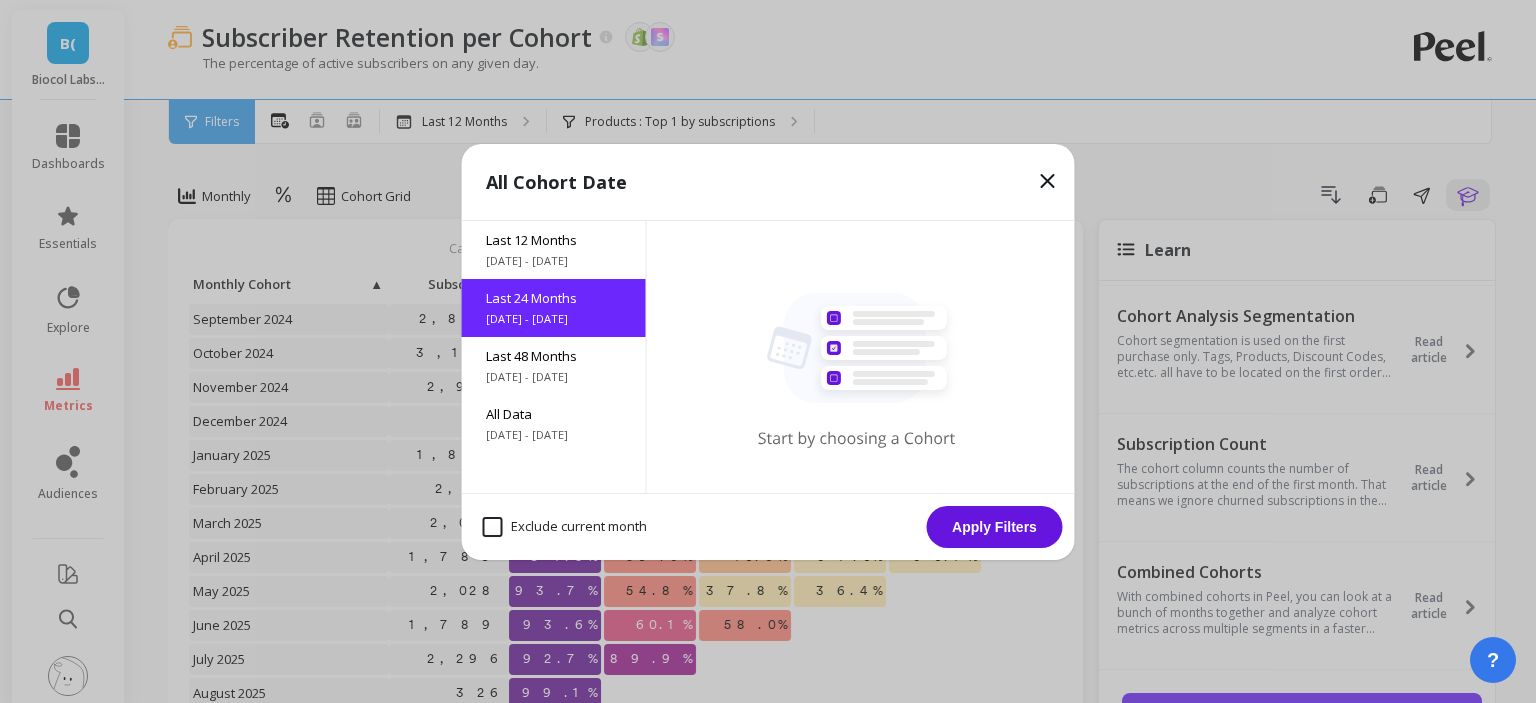 click on "Apply Filters" at bounding box center [995, 527] 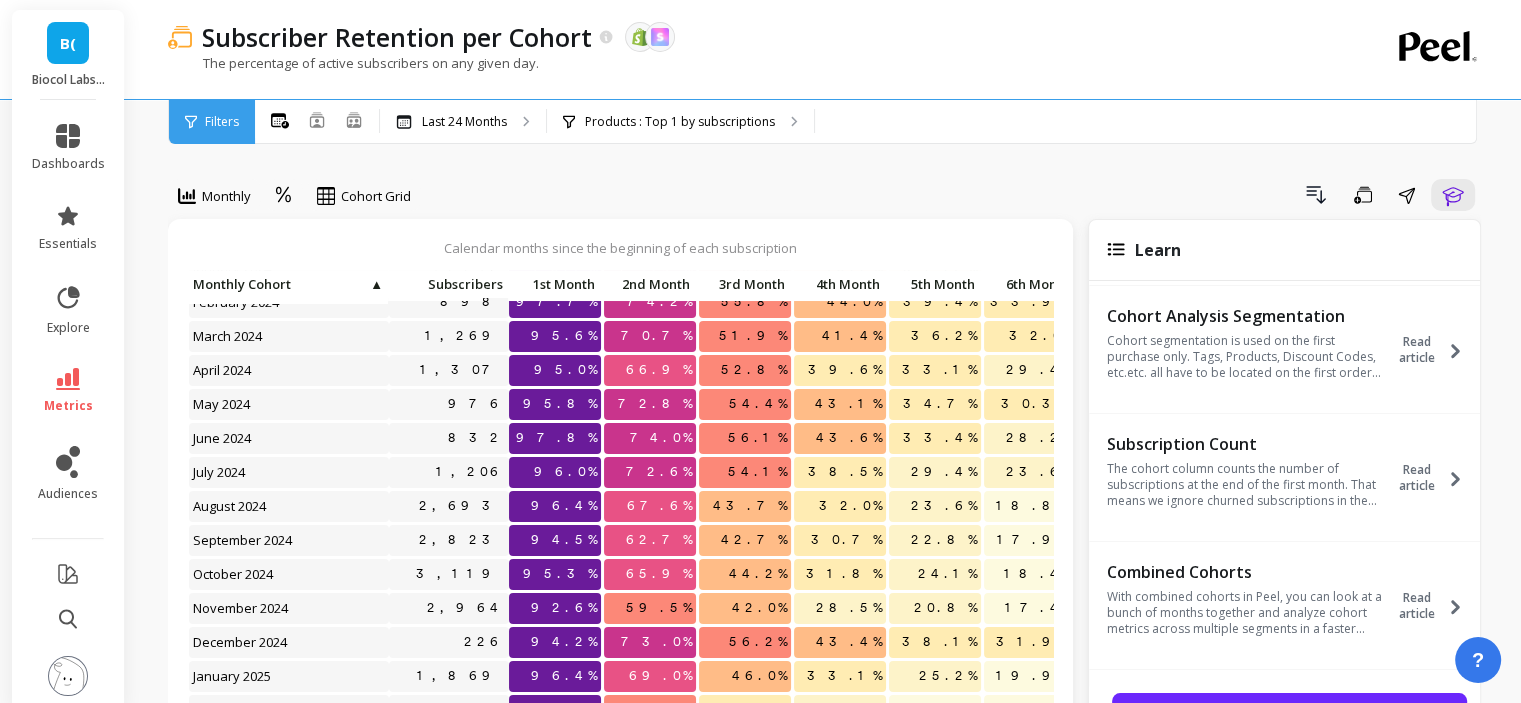 scroll, scrollTop: 200, scrollLeft: 0, axis: vertical 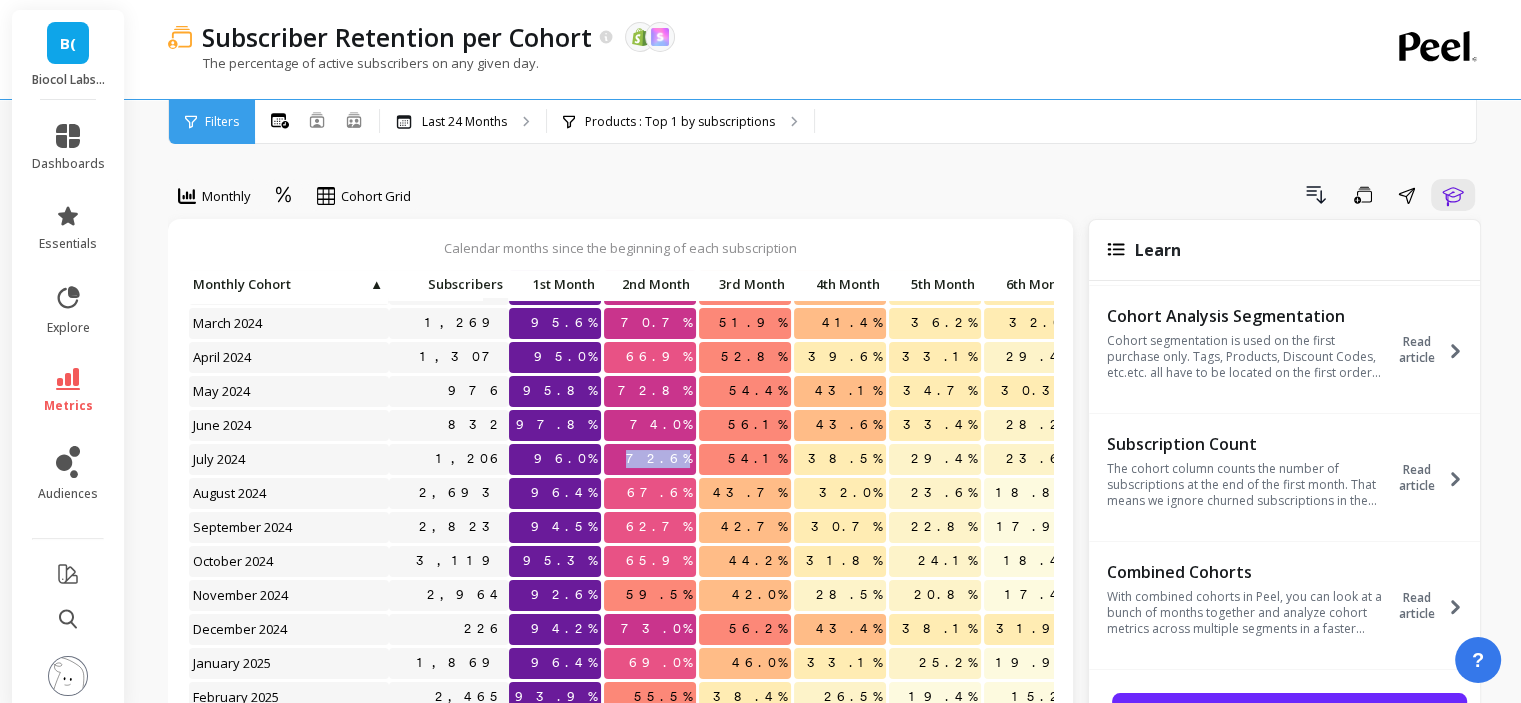 drag, startPoint x: 643, startPoint y: 462, endPoint x: 696, endPoint y: 462, distance: 53 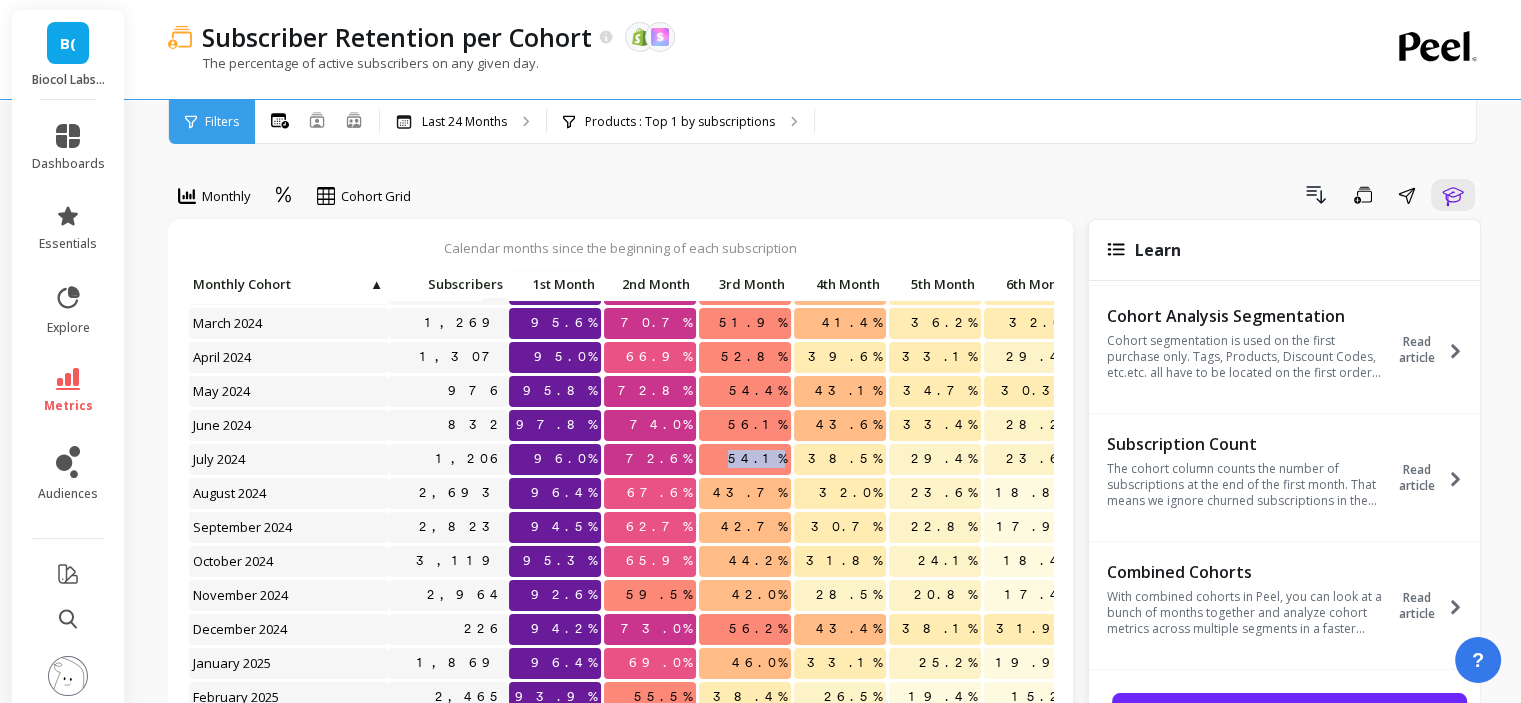 drag, startPoint x: 739, startPoint y: 460, endPoint x: 788, endPoint y: 471, distance: 50.219517 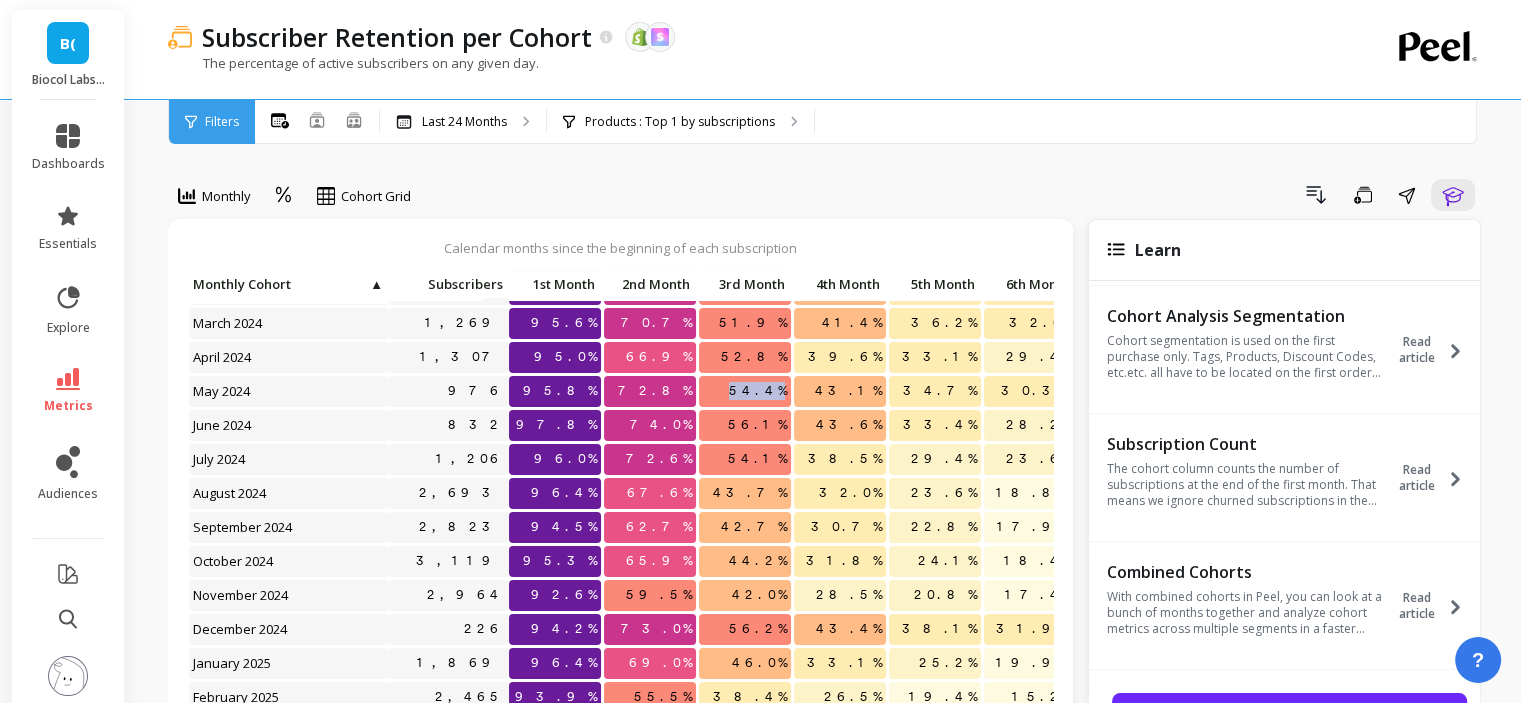 drag, startPoint x: 742, startPoint y: 394, endPoint x: 791, endPoint y: 394, distance: 49 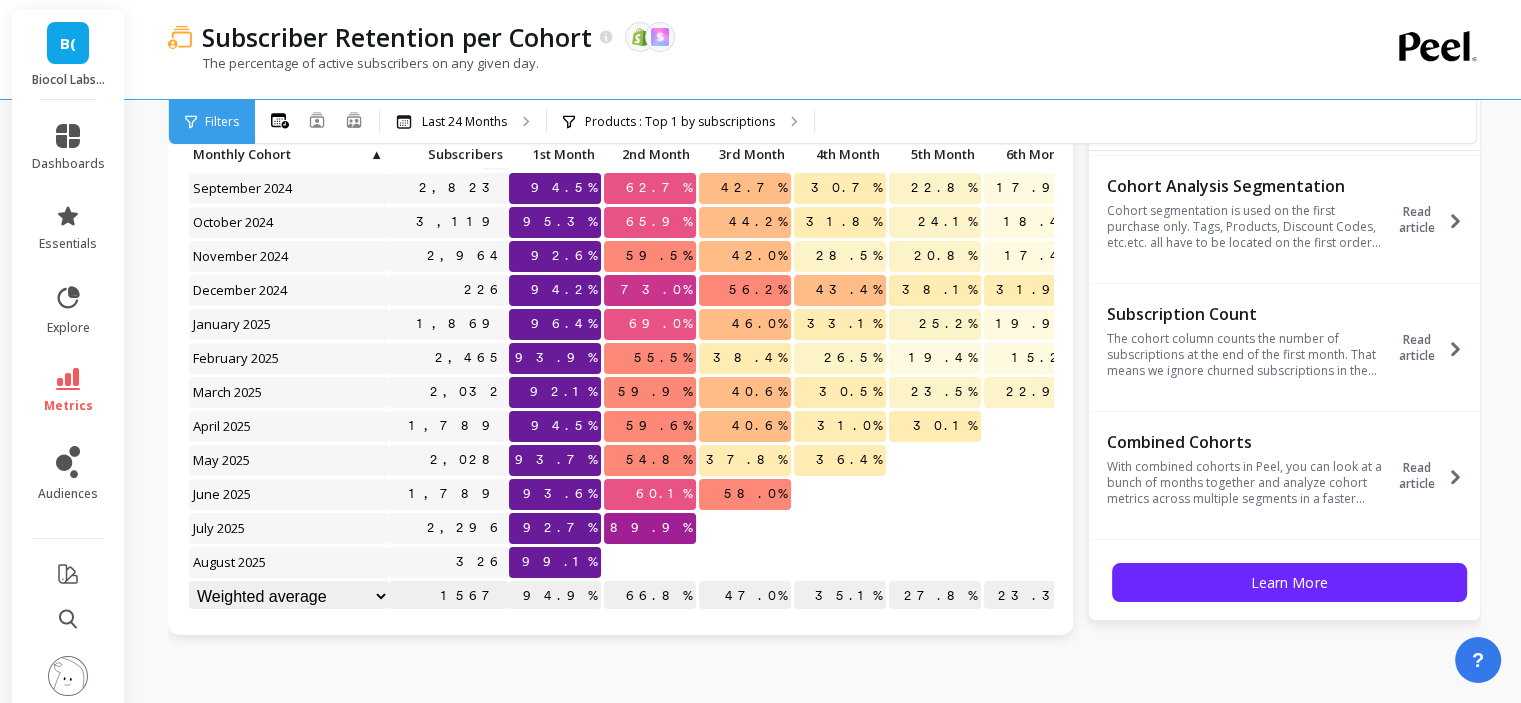 scroll, scrollTop: 100, scrollLeft: 0, axis: vertical 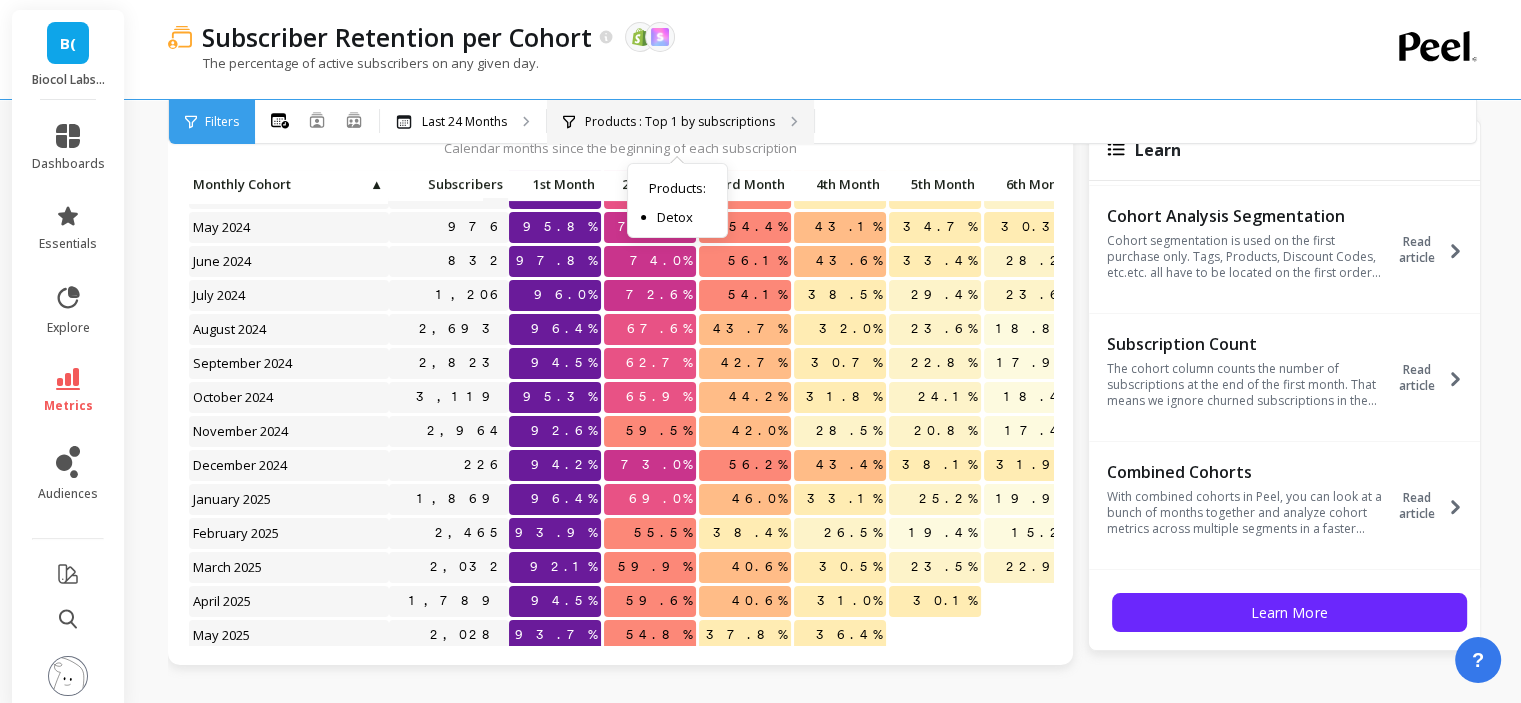 click on "Products : Top 1 by subscriptions" at bounding box center [680, 122] 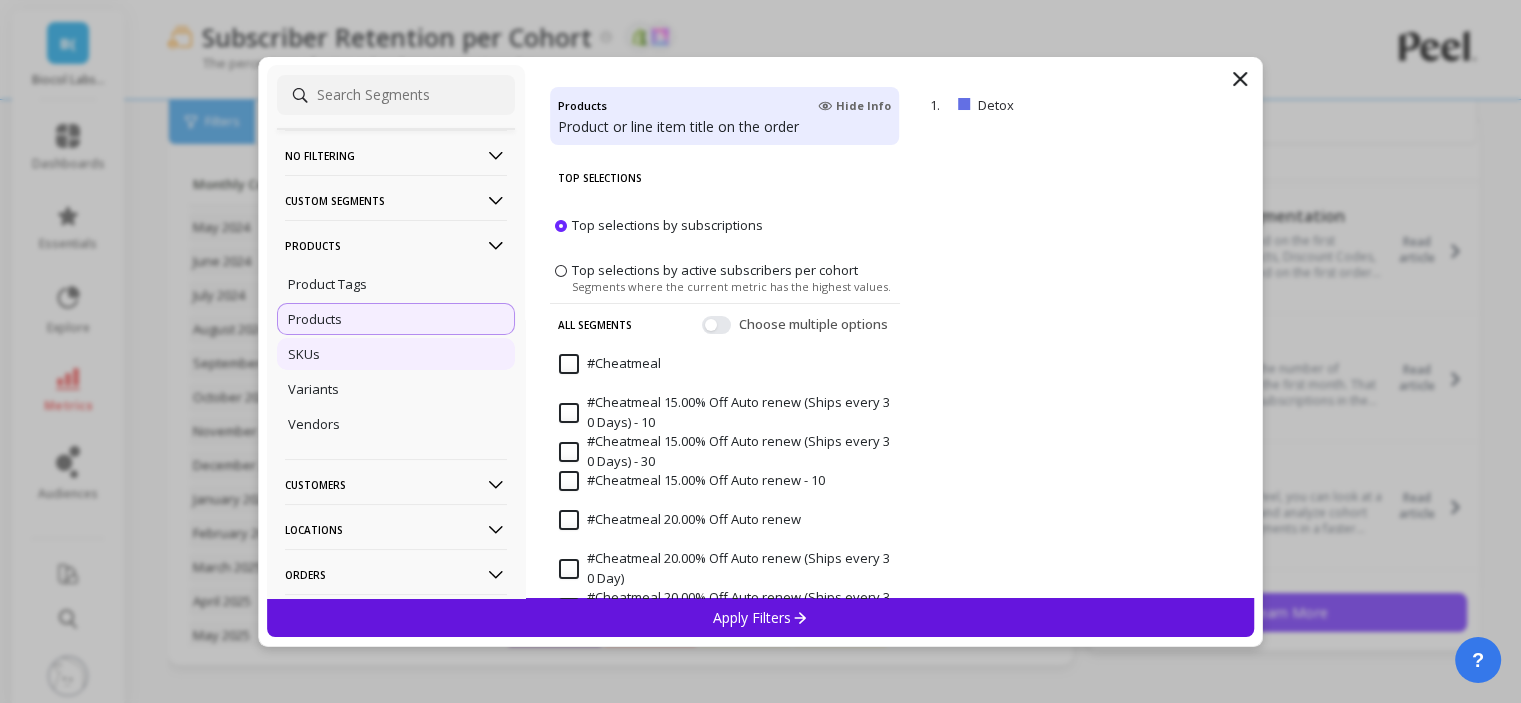 click on "SKUs" at bounding box center (396, 354) 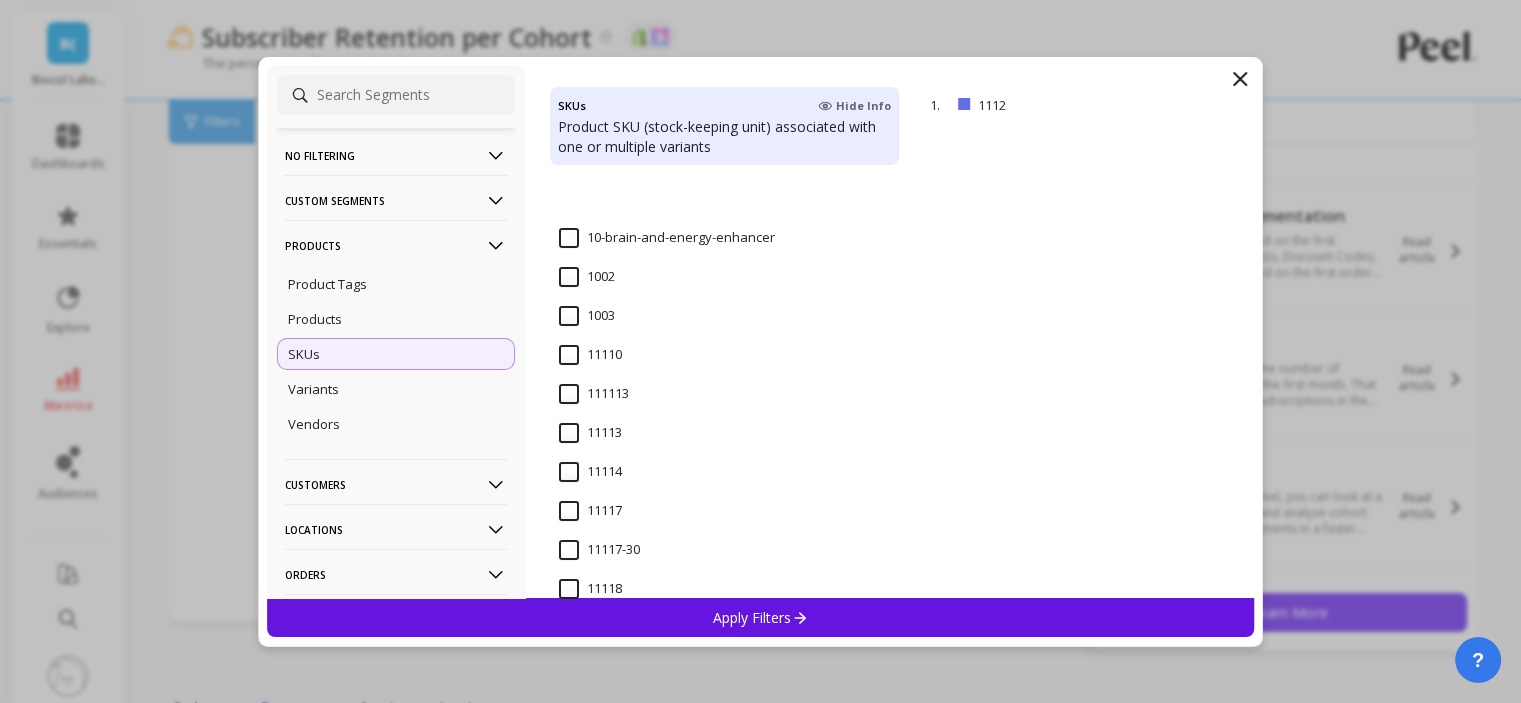 scroll, scrollTop: 300, scrollLeft: 0, axis: vertical 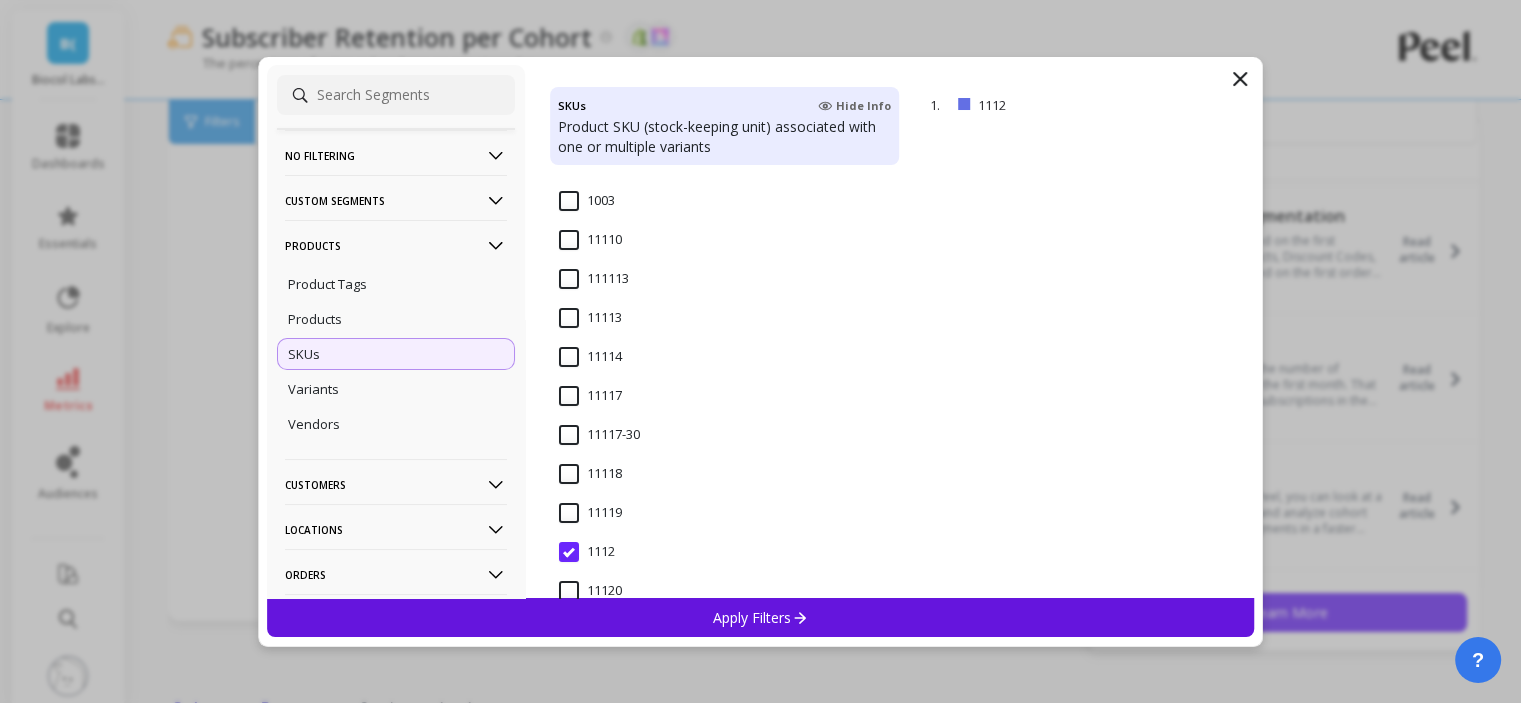 click on "Apply Filters" at bounding box center [761, 617] 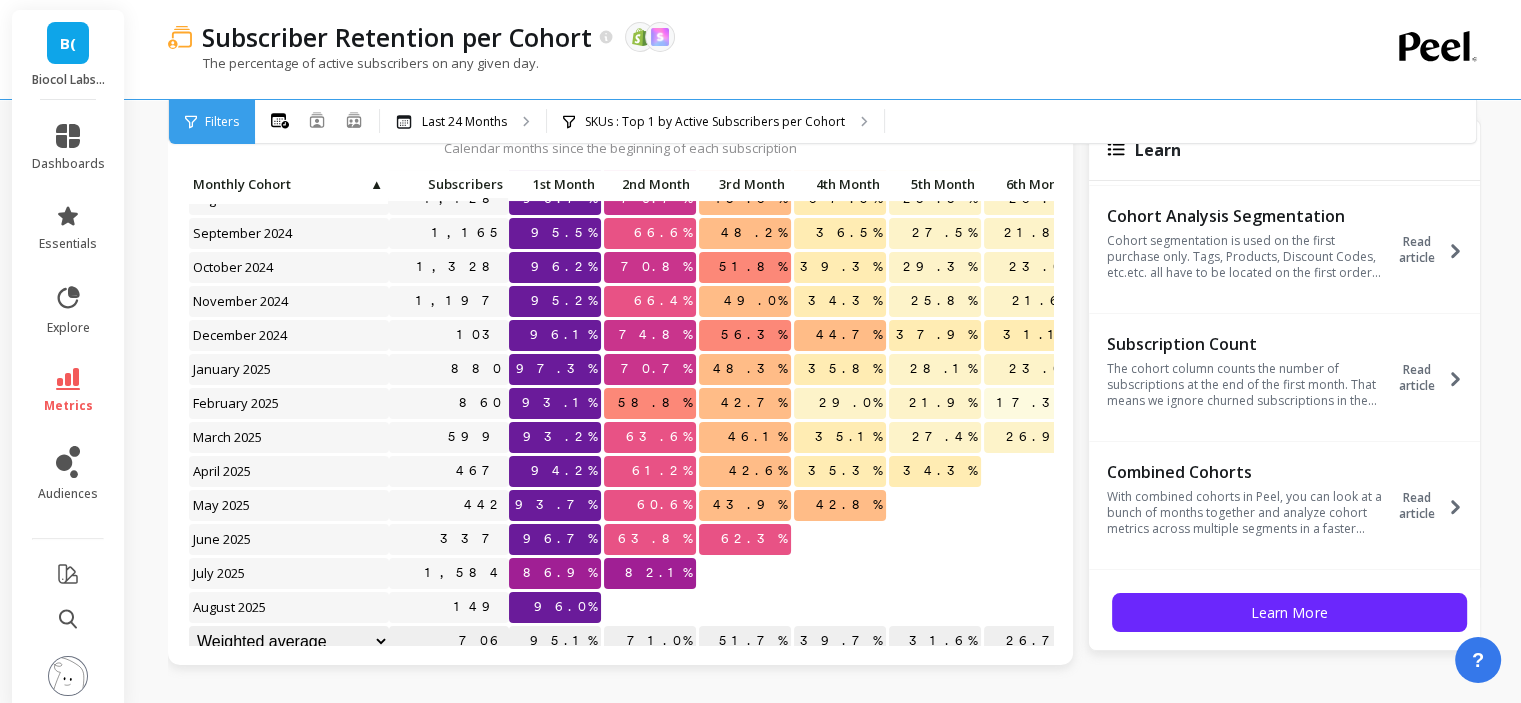scroll, scrollTop: 424, scrollLeft: 0, axis: vertical 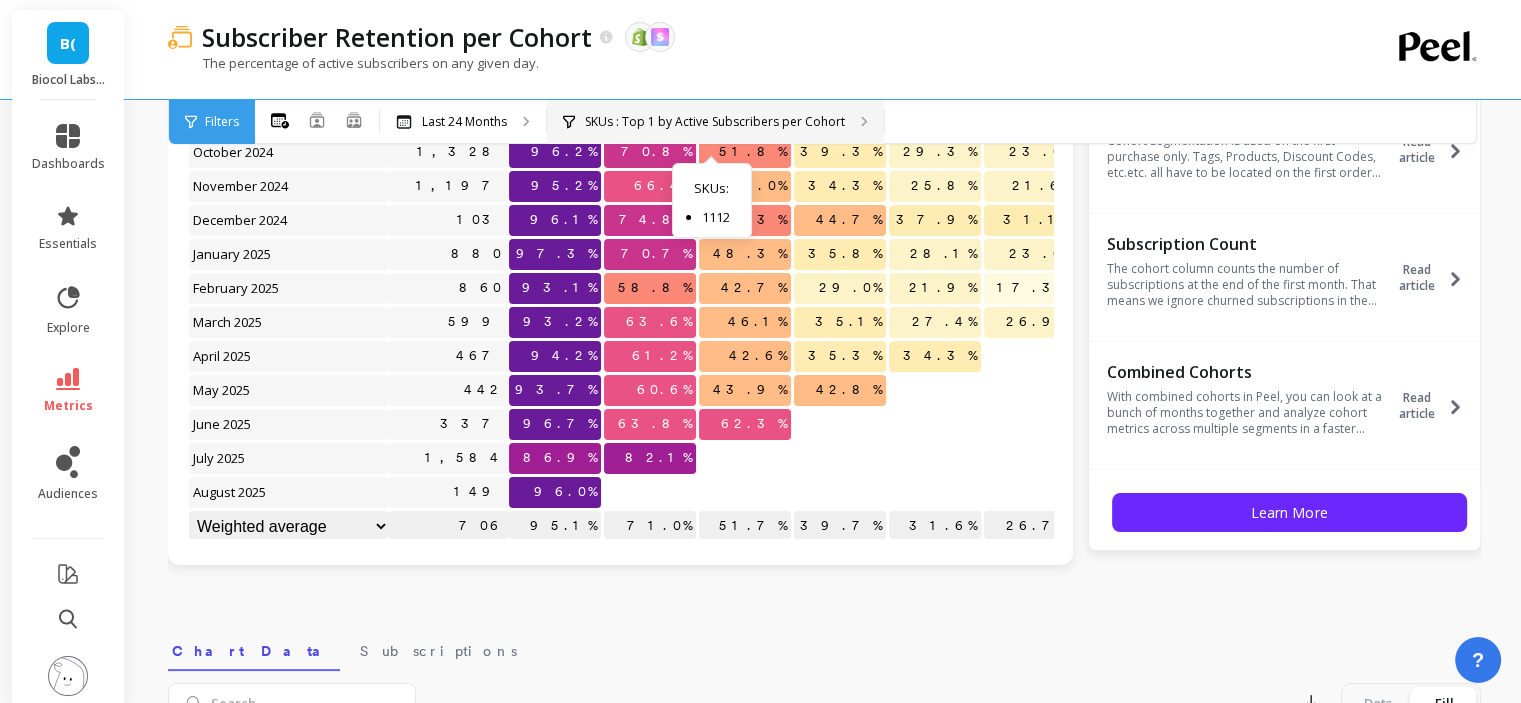 click on "SKUs : Top 1 by Active Subscribers per Cohort" at bounding box center (715, 122) 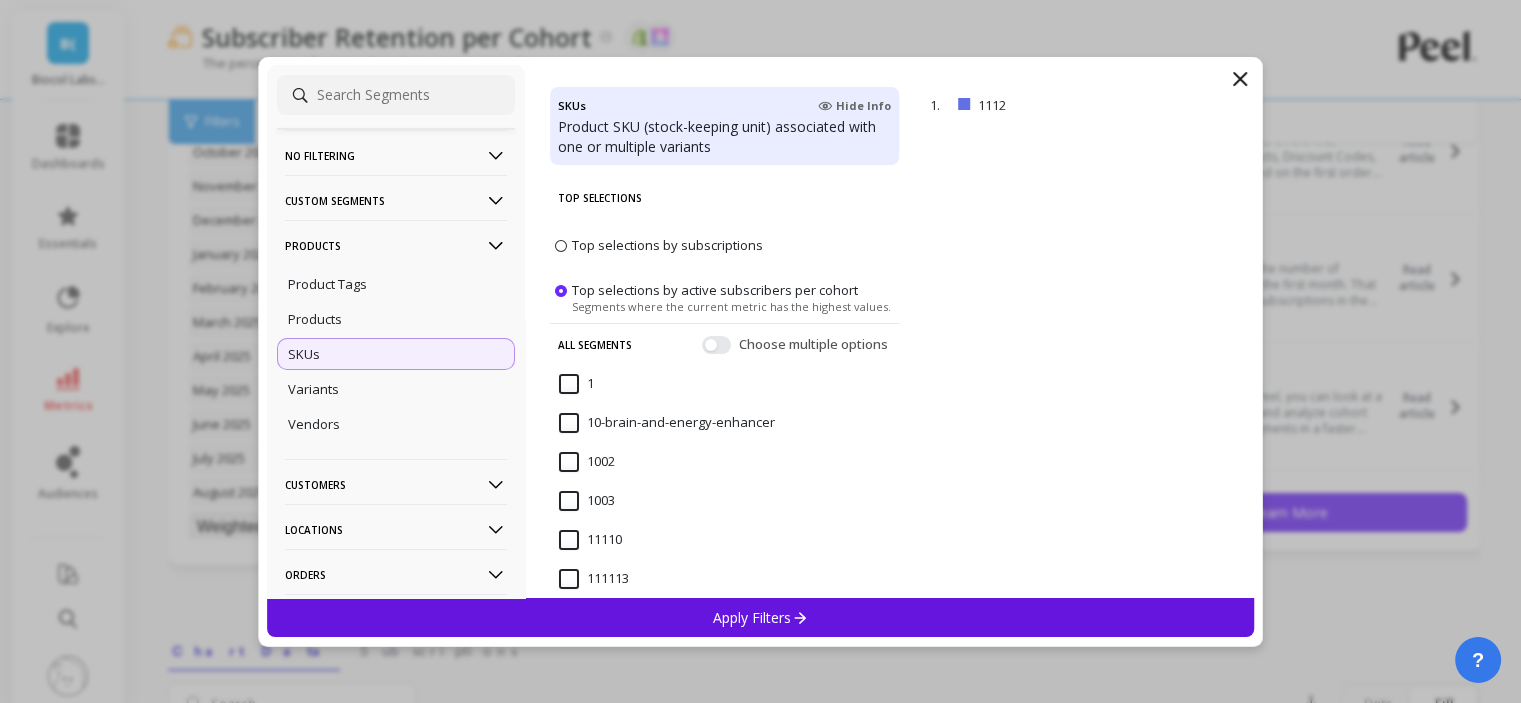 click 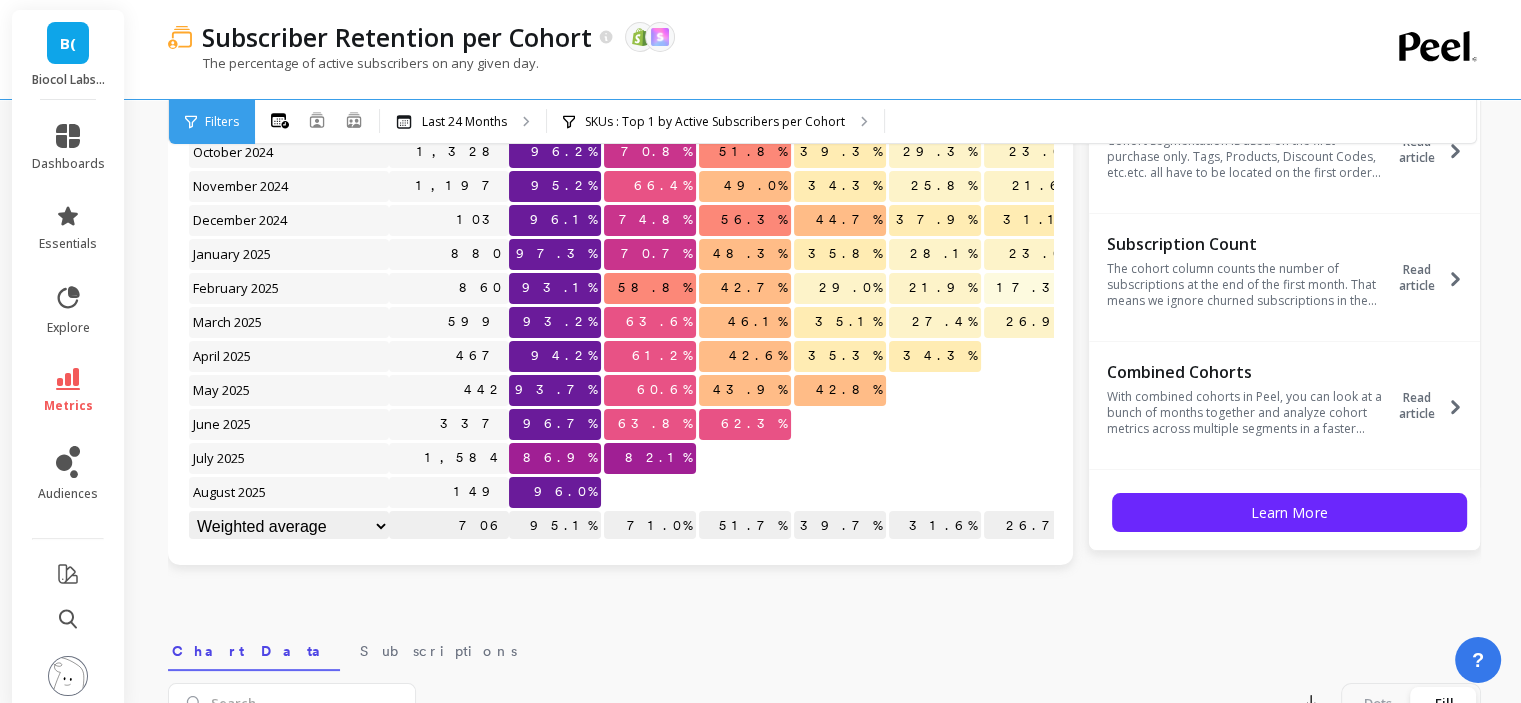 scroll, scrollTop: 424, scrollLeft: 0, axis: vertical 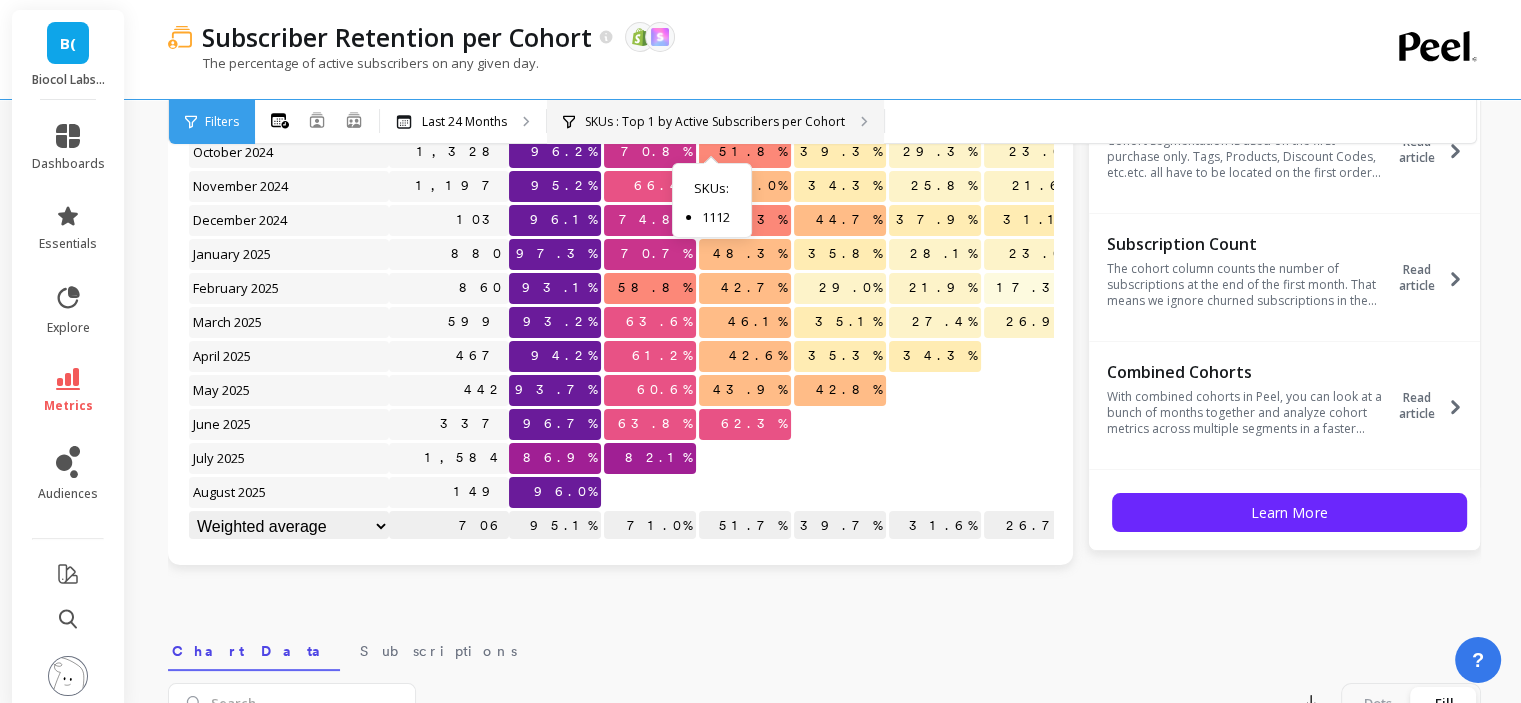 click on "SKUs : Top 1 by Active Subscribers per Cohort SKUs : 1112" at bounding box center [715, 122] 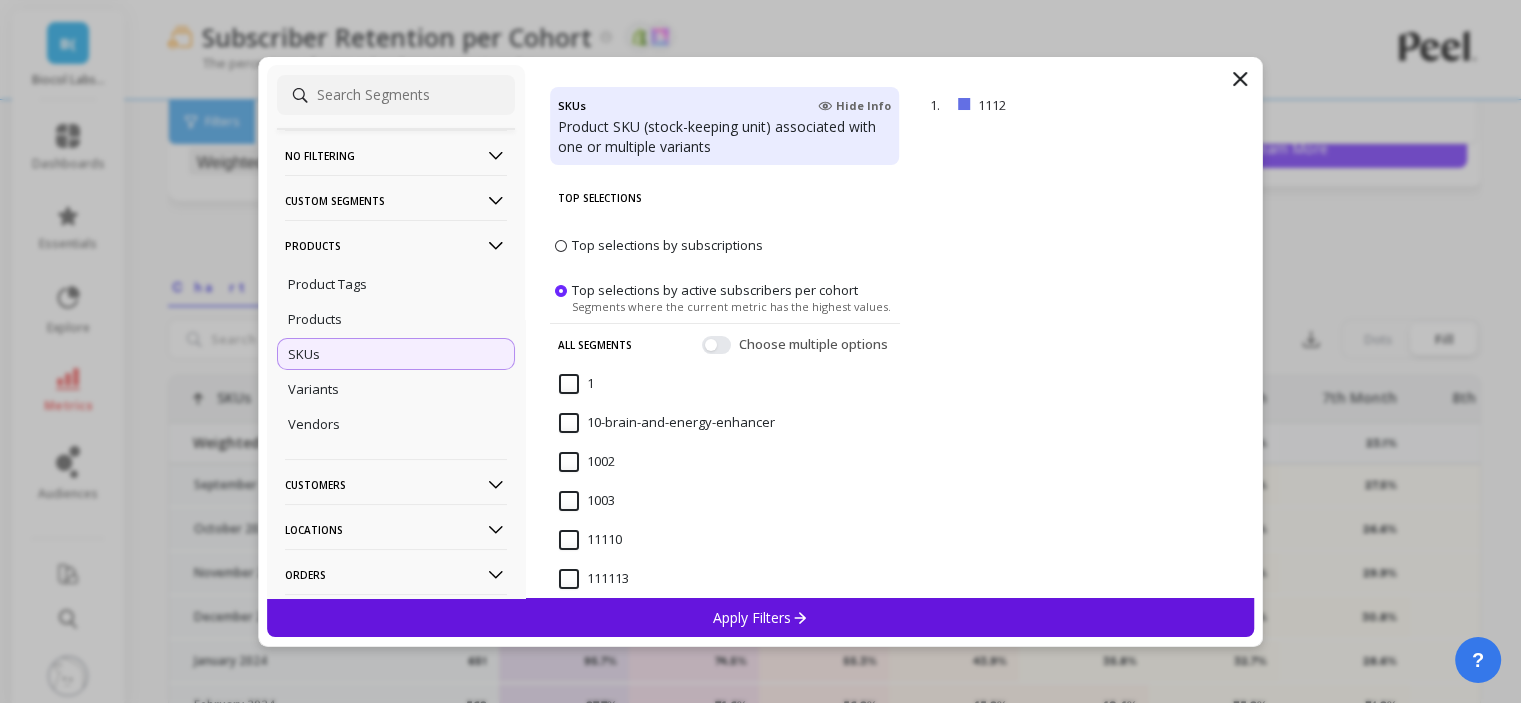 scroll, scrollTop: 800, scrollLeft: 0, axis: vertical 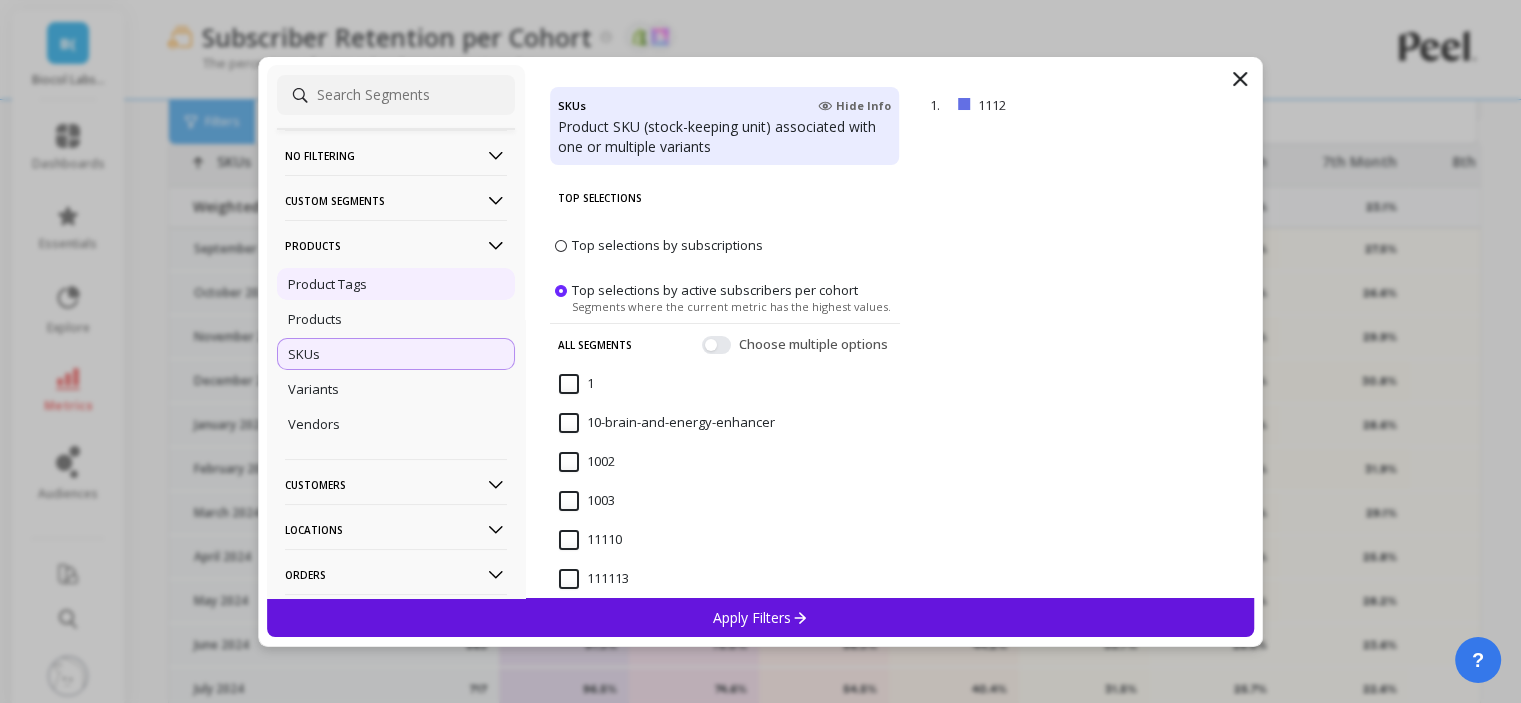 click on "Product Tags" at bounding box center [396, 284] 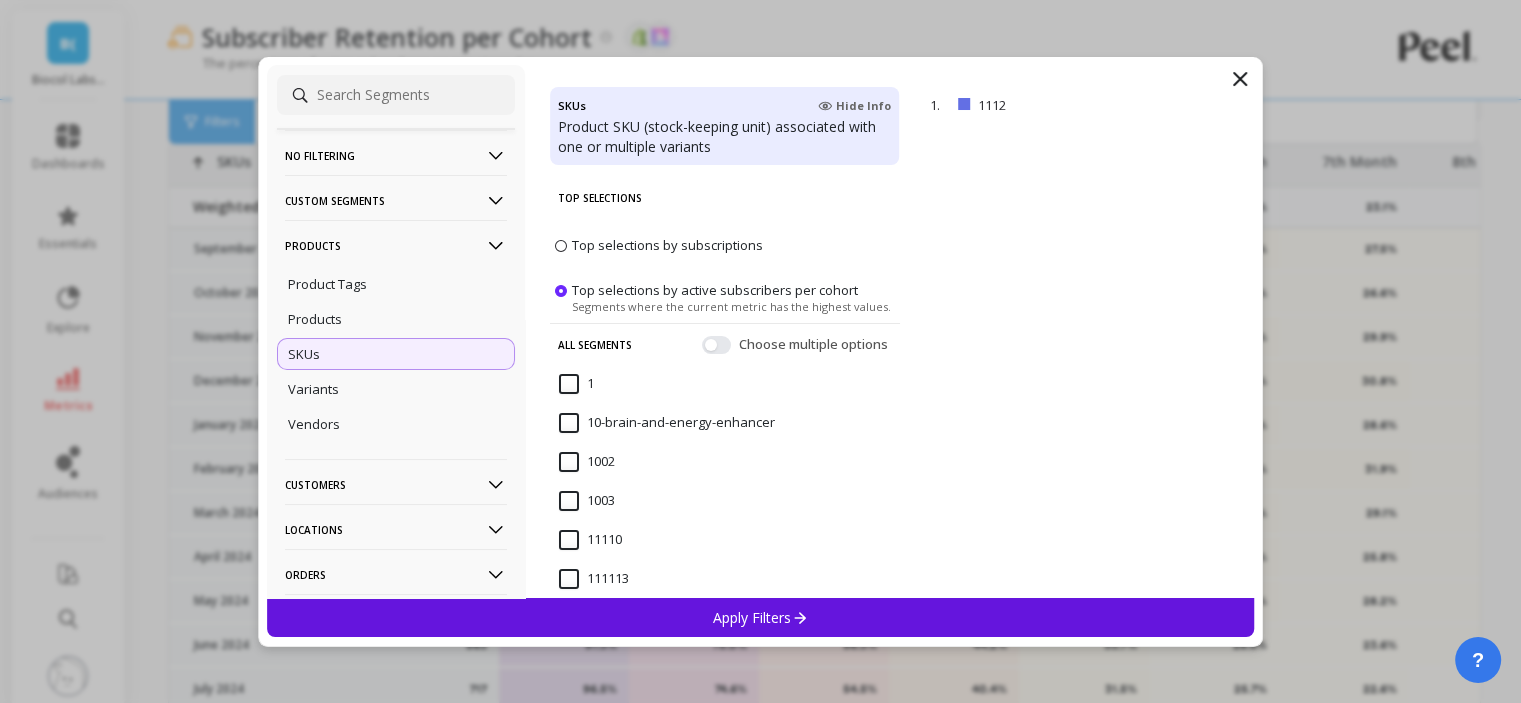 click on "Products" at bounding box center [396, 245] 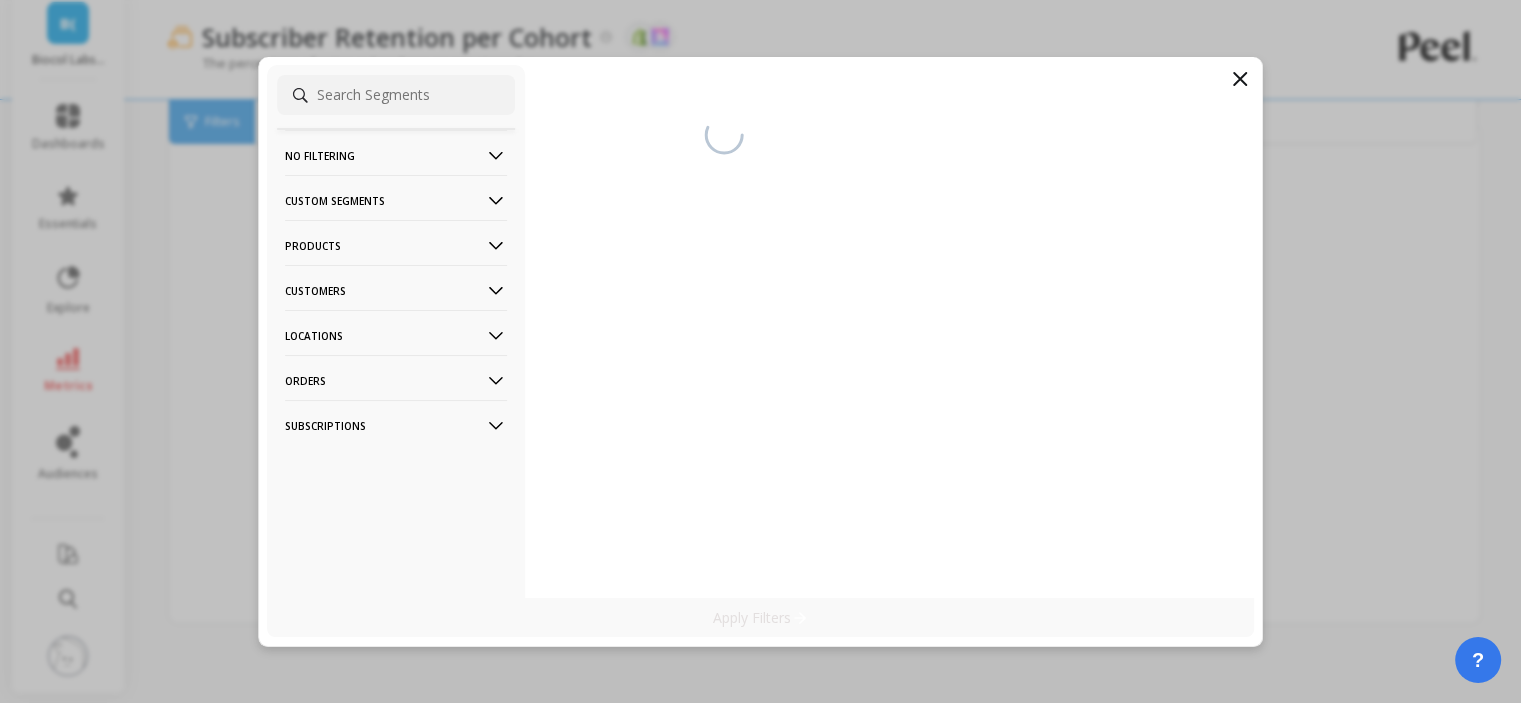 scroll, scrollTop: 756, scrollLeft: 0, axis: vertical 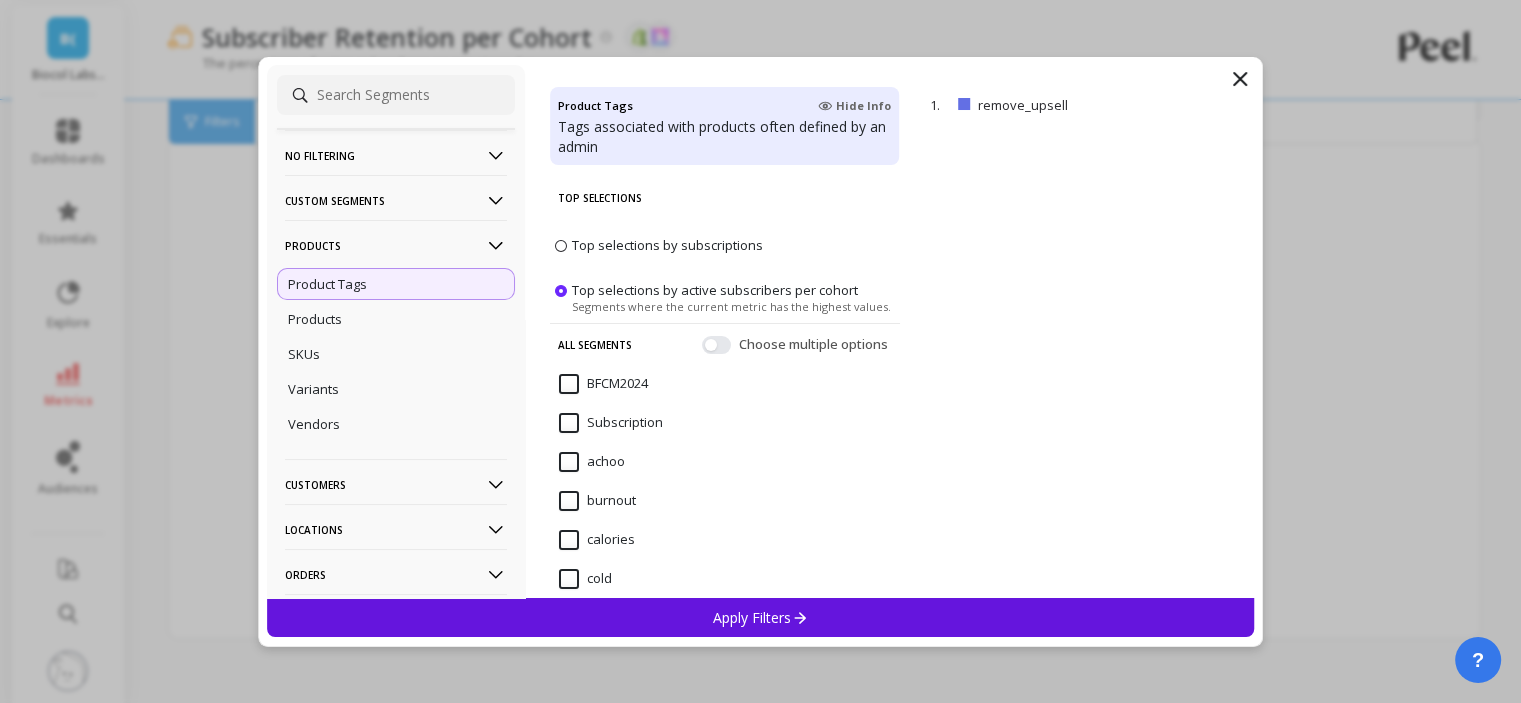 click on "Products" at bounding box center (396, 245) 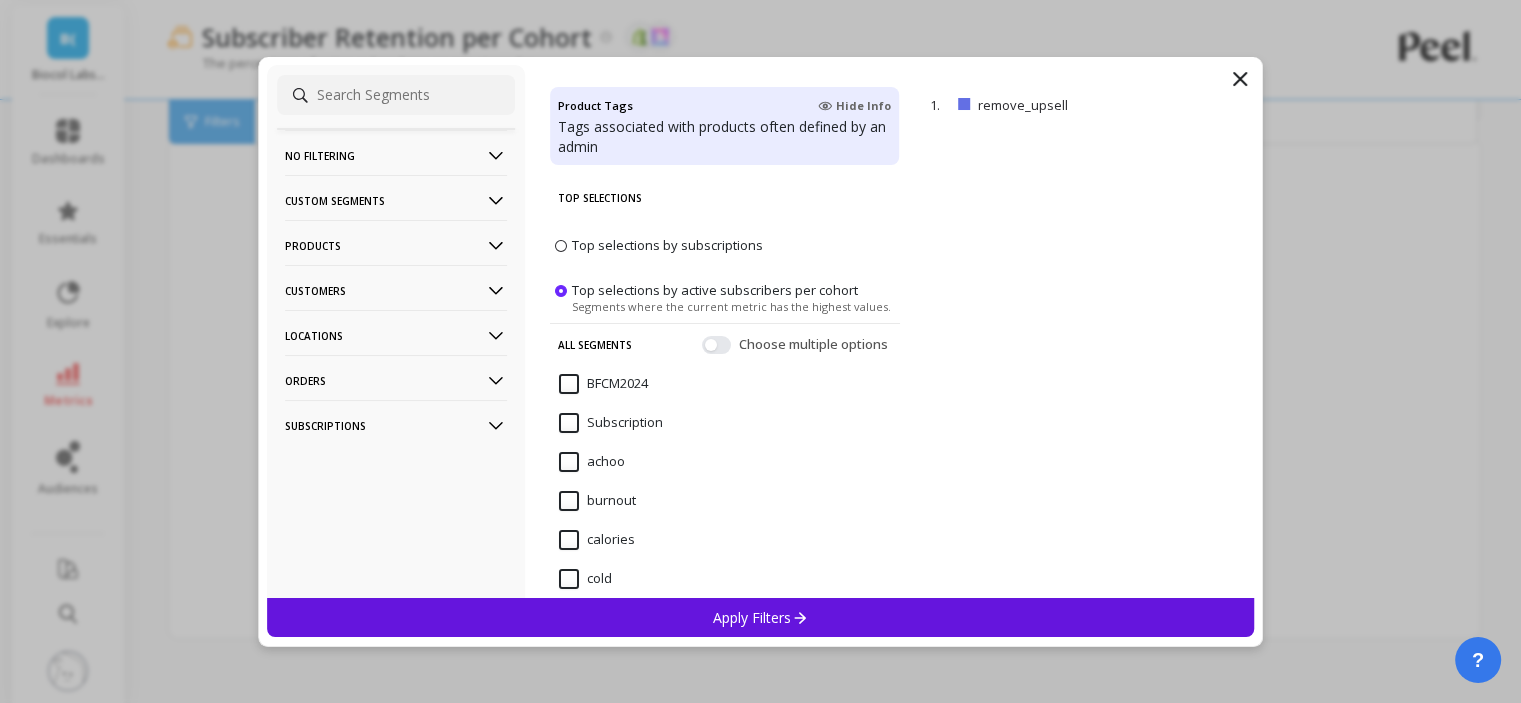 click on "Locations" at bounding box center (396, 335) 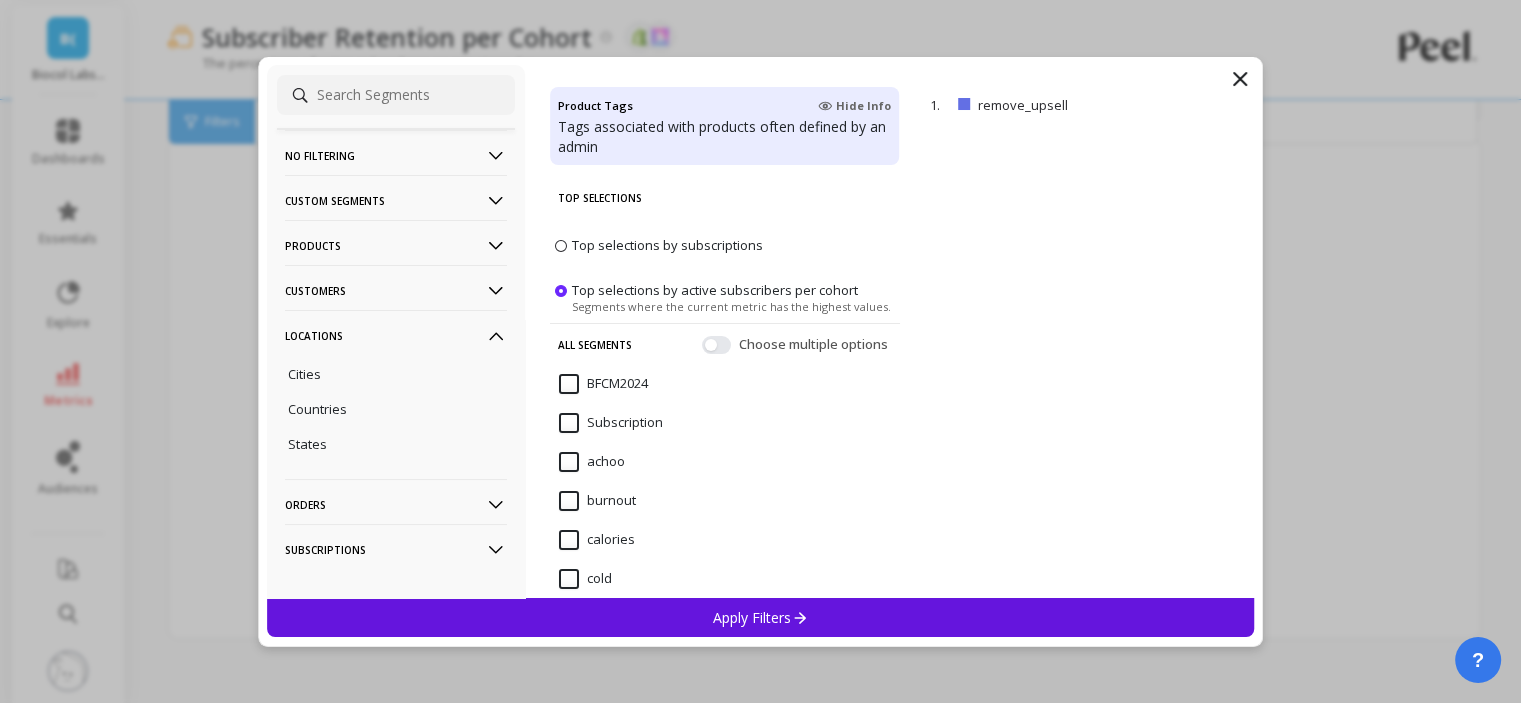click on "Customers" at bounding box center [396, 290] 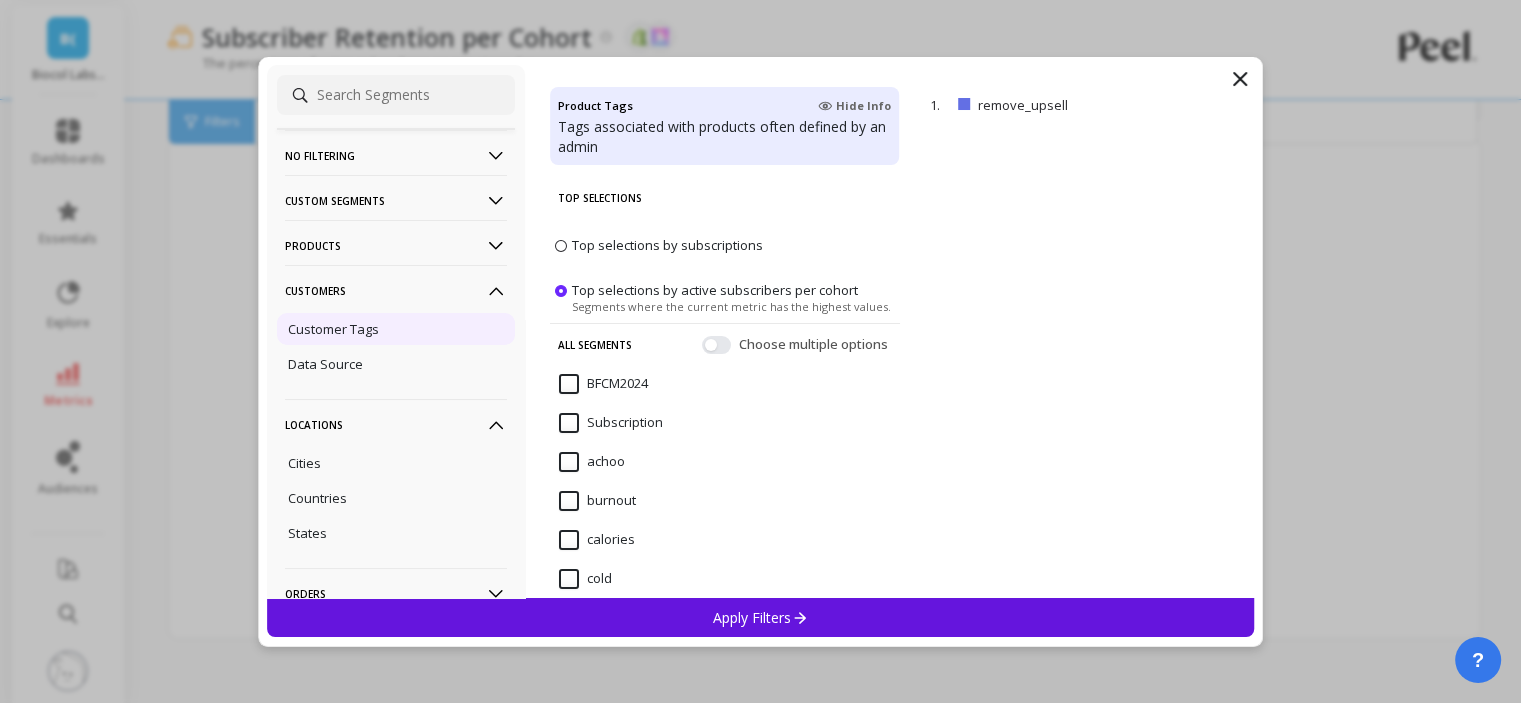 click on "Customer Tags" at bounding box center [333, 329] 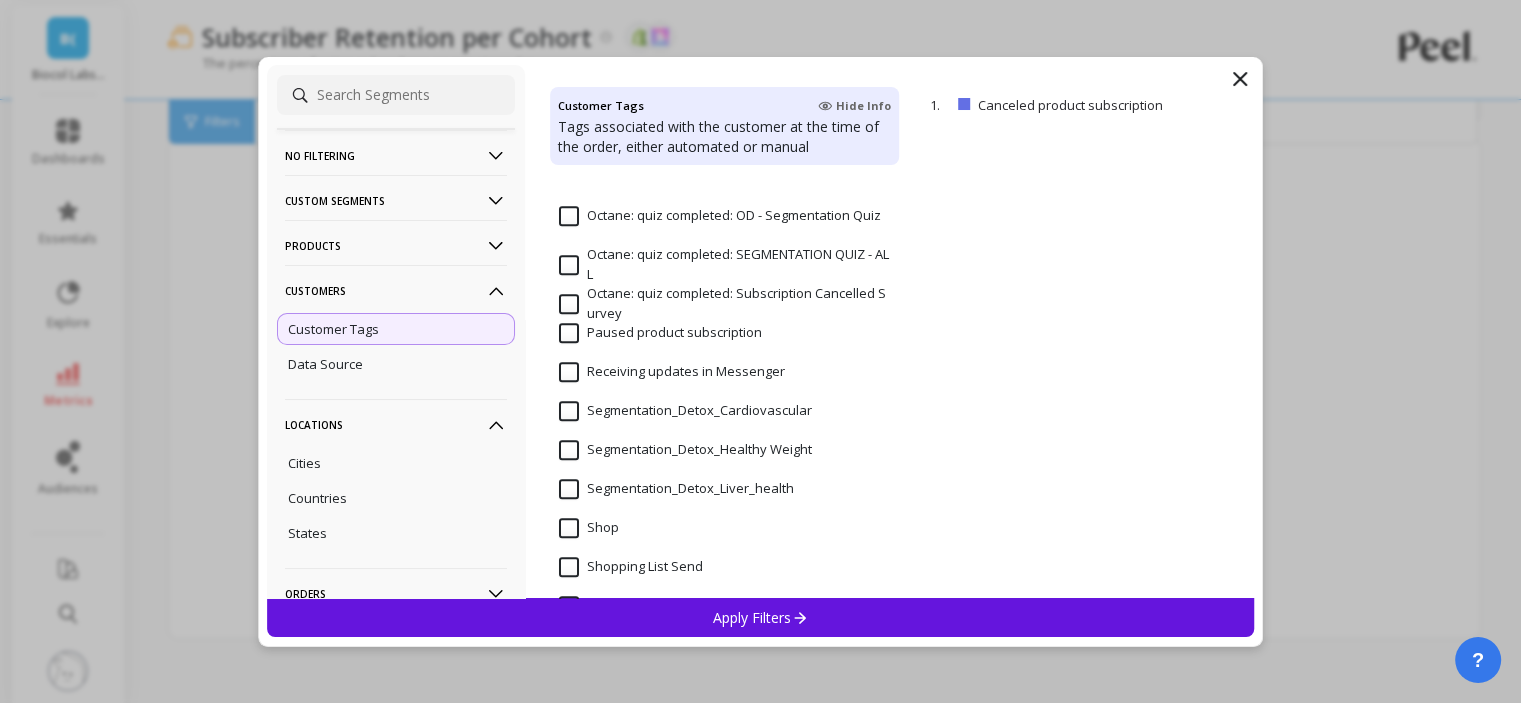 scroll, scrollTop: 1200, scrollLeft: 0, axis: vertical 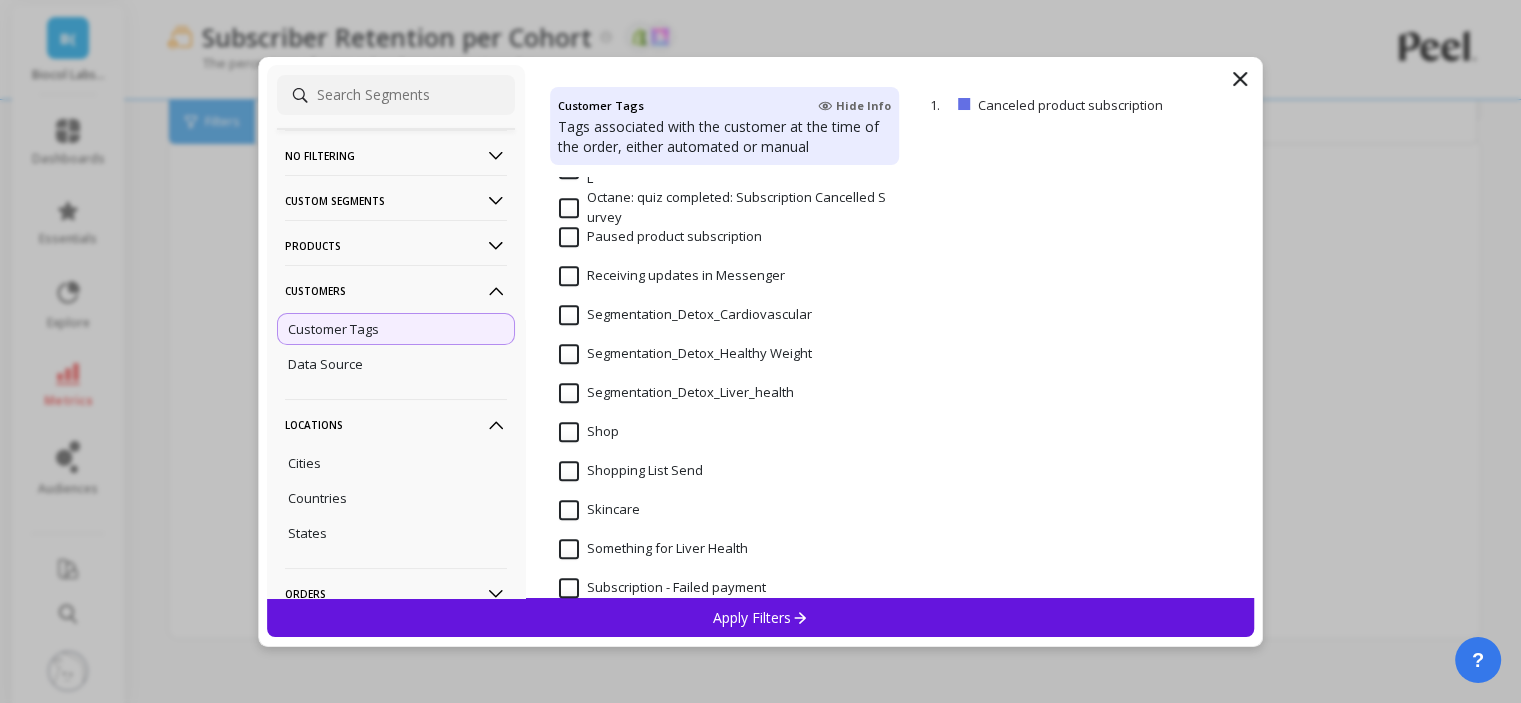 click on "Segmentation_Detox_Liver_health" at bounding box center [676, 393] 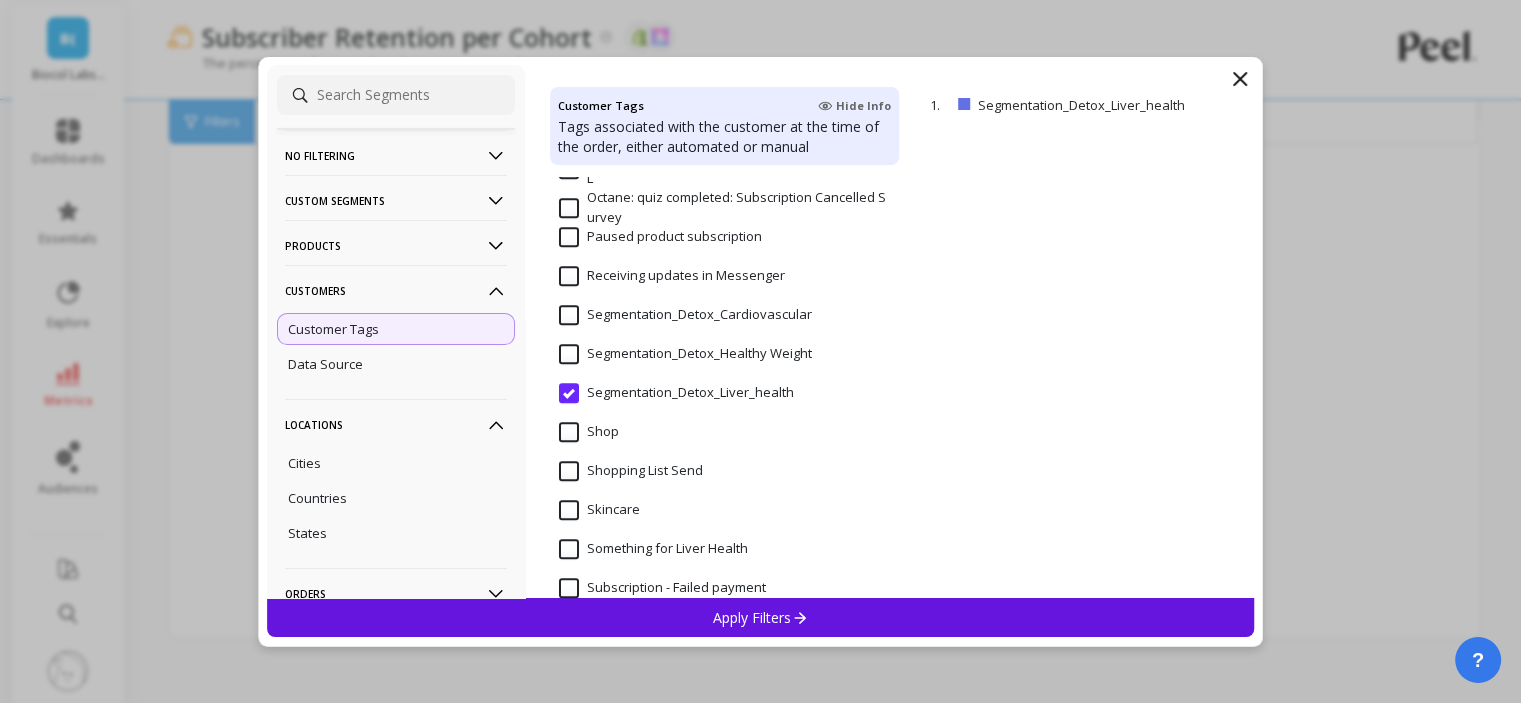 click on "Subscription - Failed payment" at bounding box center [662, 588] 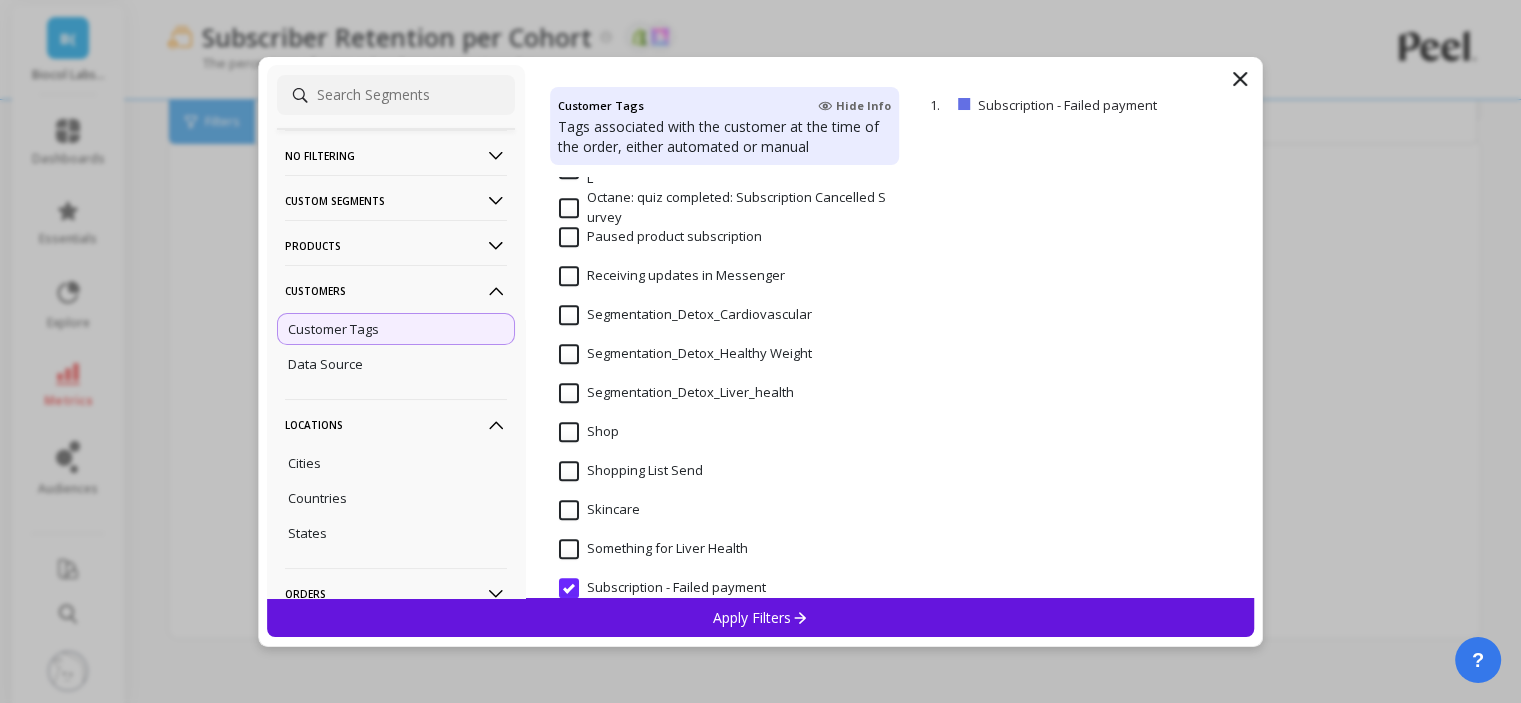 click 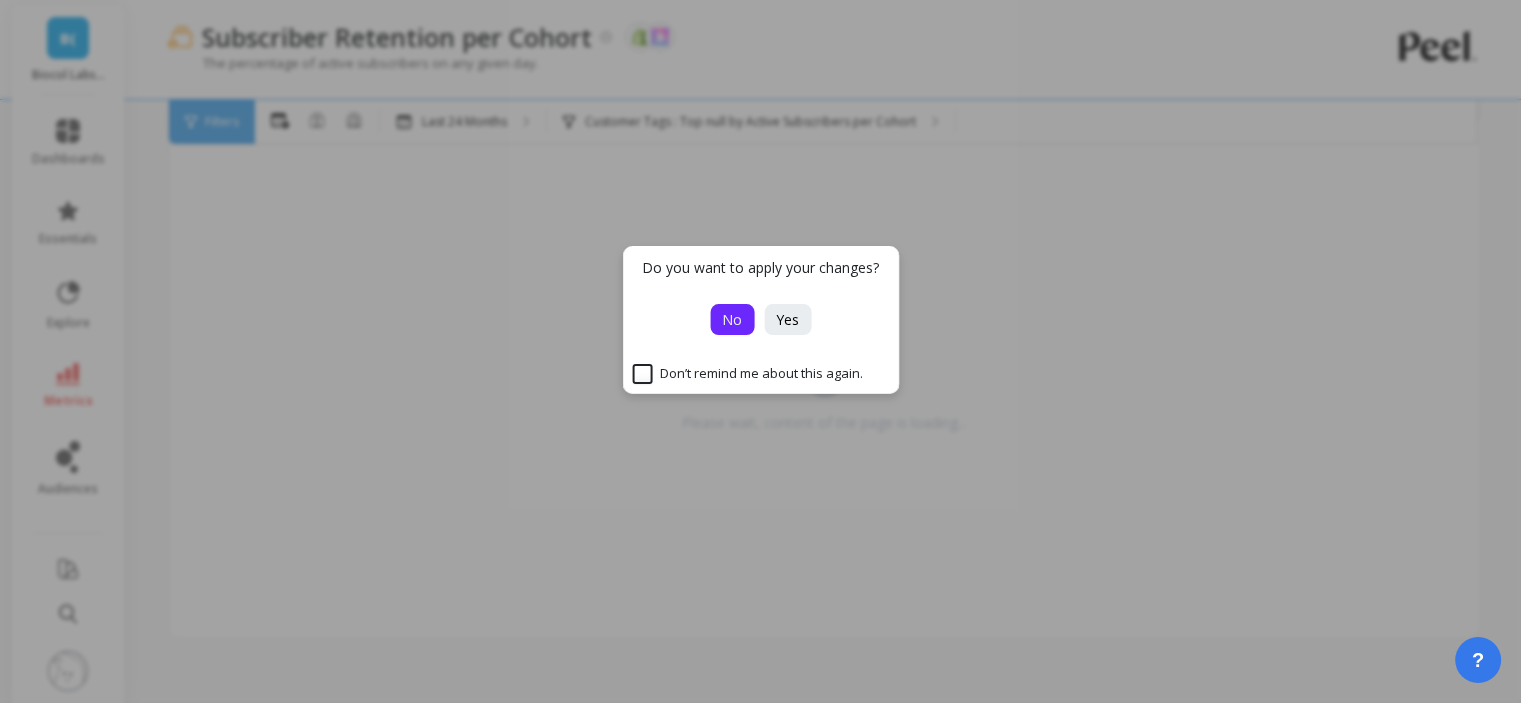 click on "No" at bounding box center [732, 319] 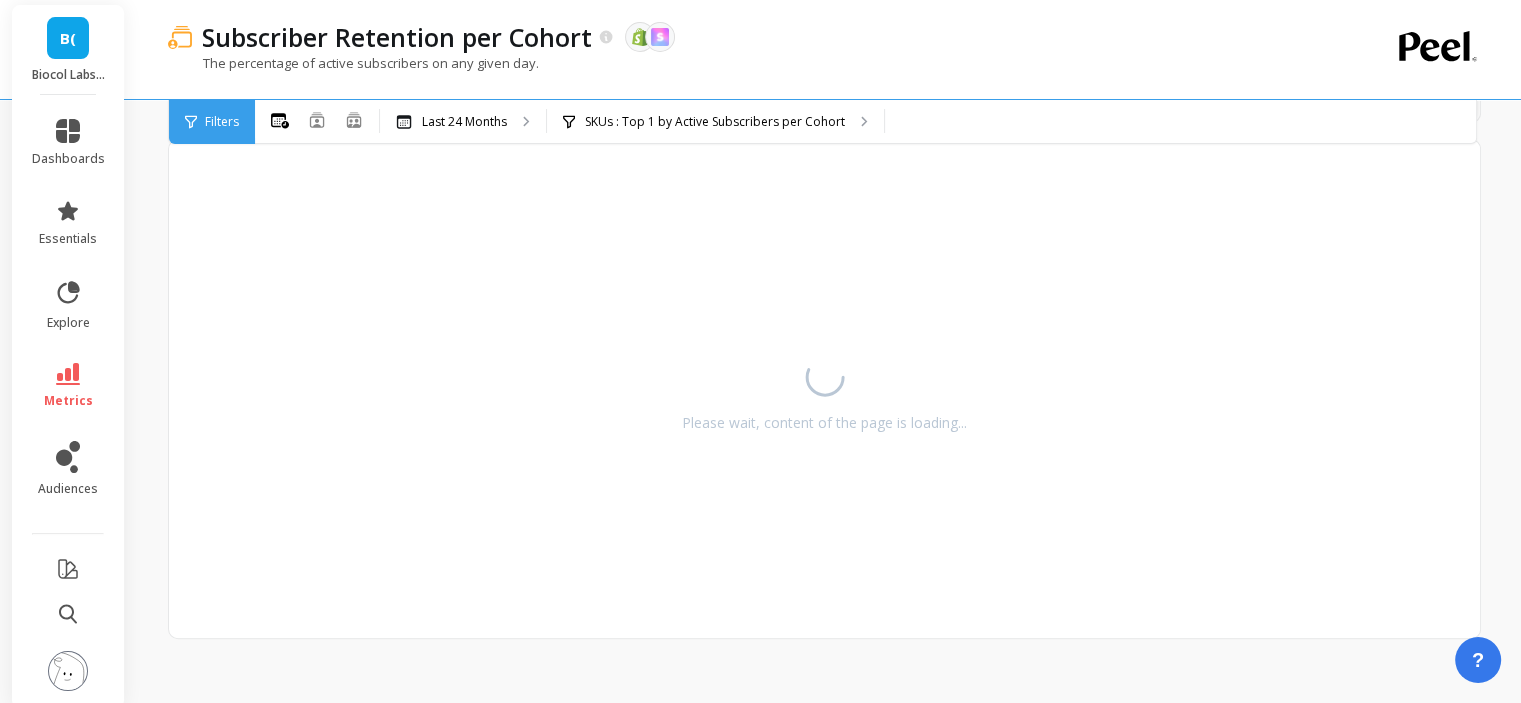 click on "Please wait, content of the page is loading..." at bounding box center (824, 389) 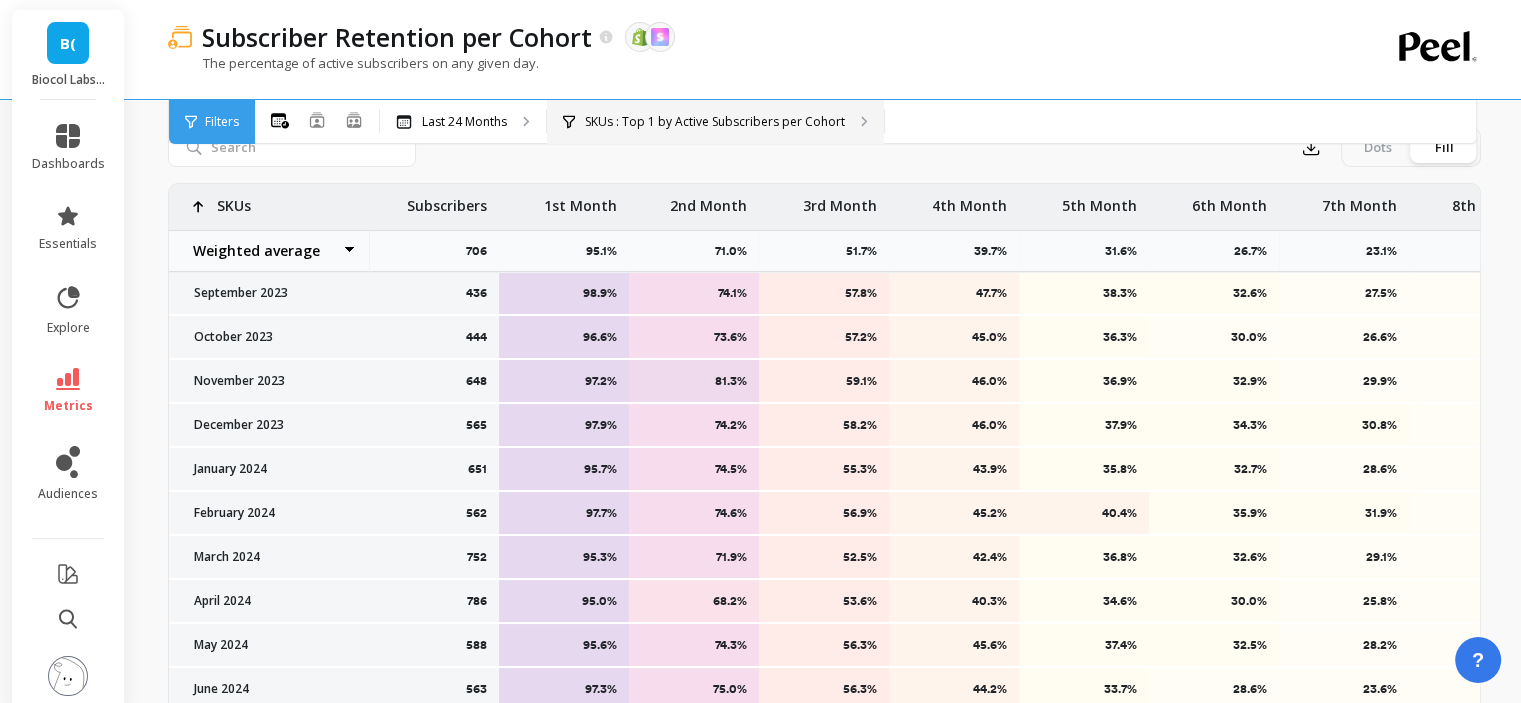 click on "SKUs : Top 1 by Active Subscribers per Cohort SKUs : 1112" at bounding box center [715, 122] 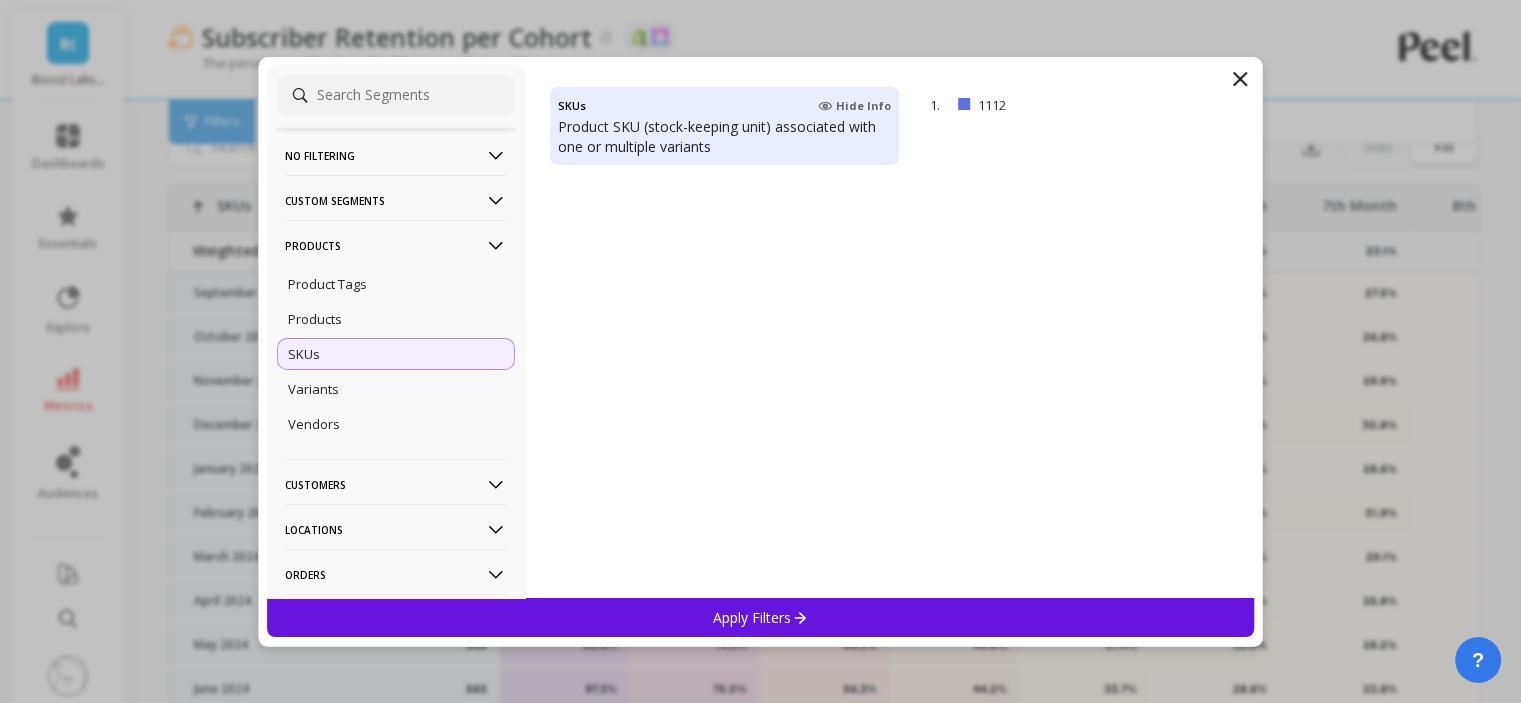 scroll, scrollTop: 800, scrollLeft: 0, axis: vertical 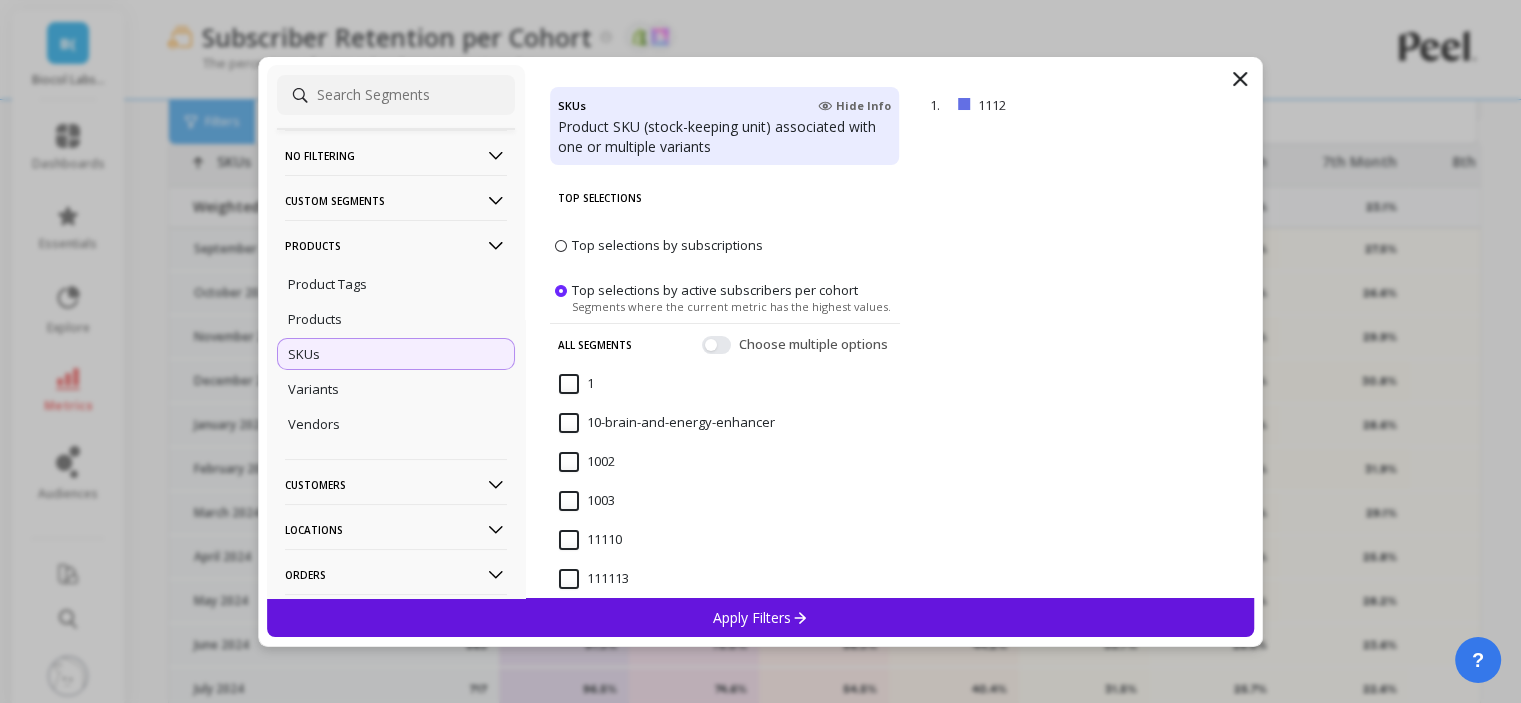 click on "Apply Filters" at bounding box center [761, 617] 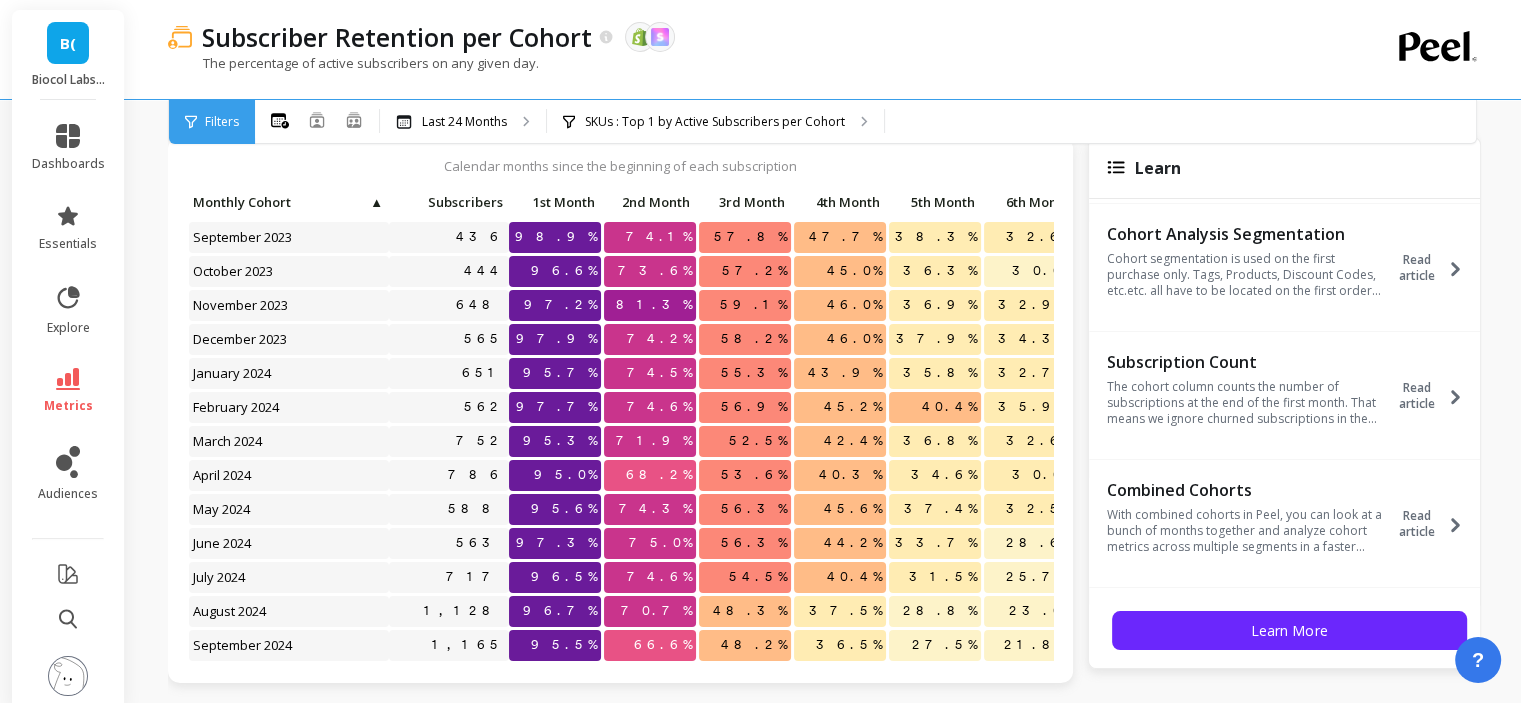 scroll, scrollTop: 0, scrollLeft: 0, axis: both 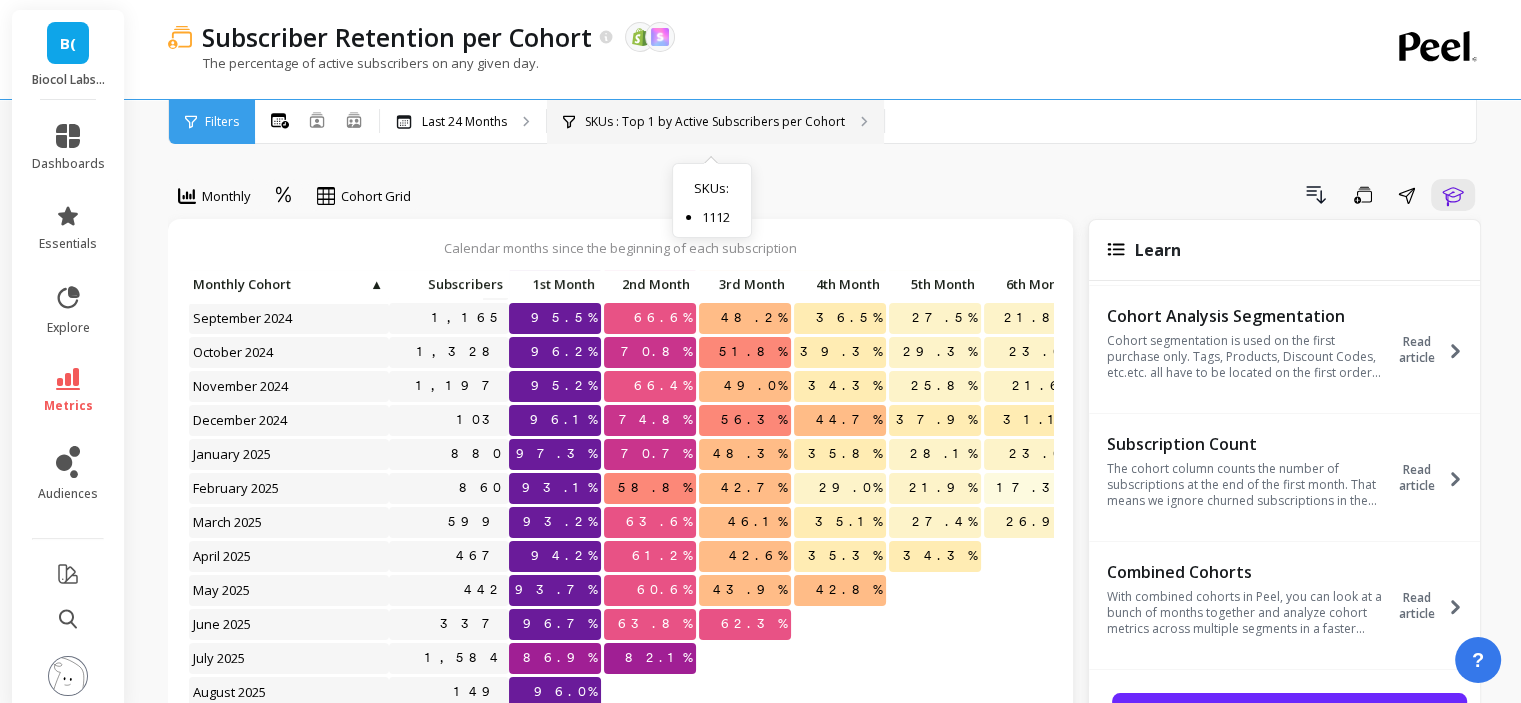 click on "SKUs : Top 1 by Active Subscribers per Cohort" at bounding box center (715, 122) 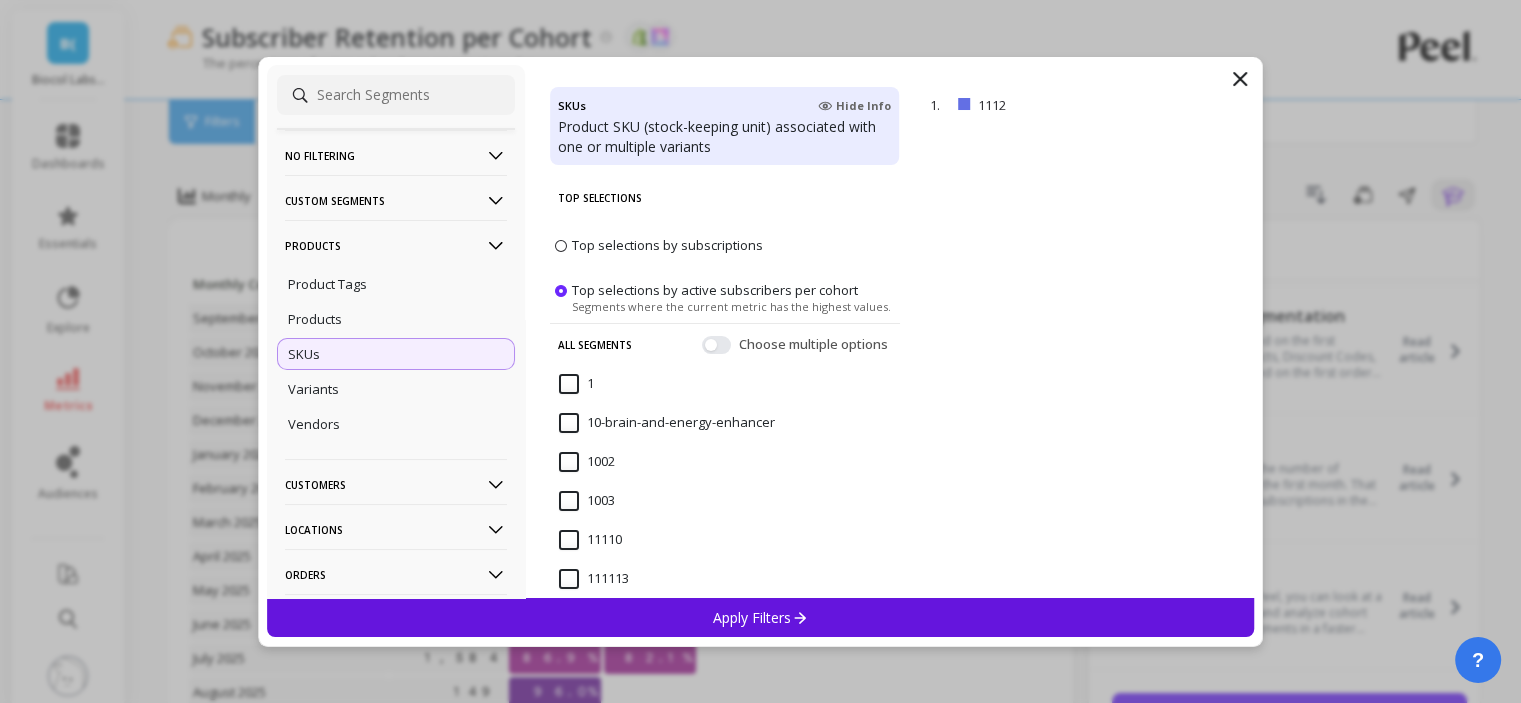 click on "Products" at bounding box center [396, 245] 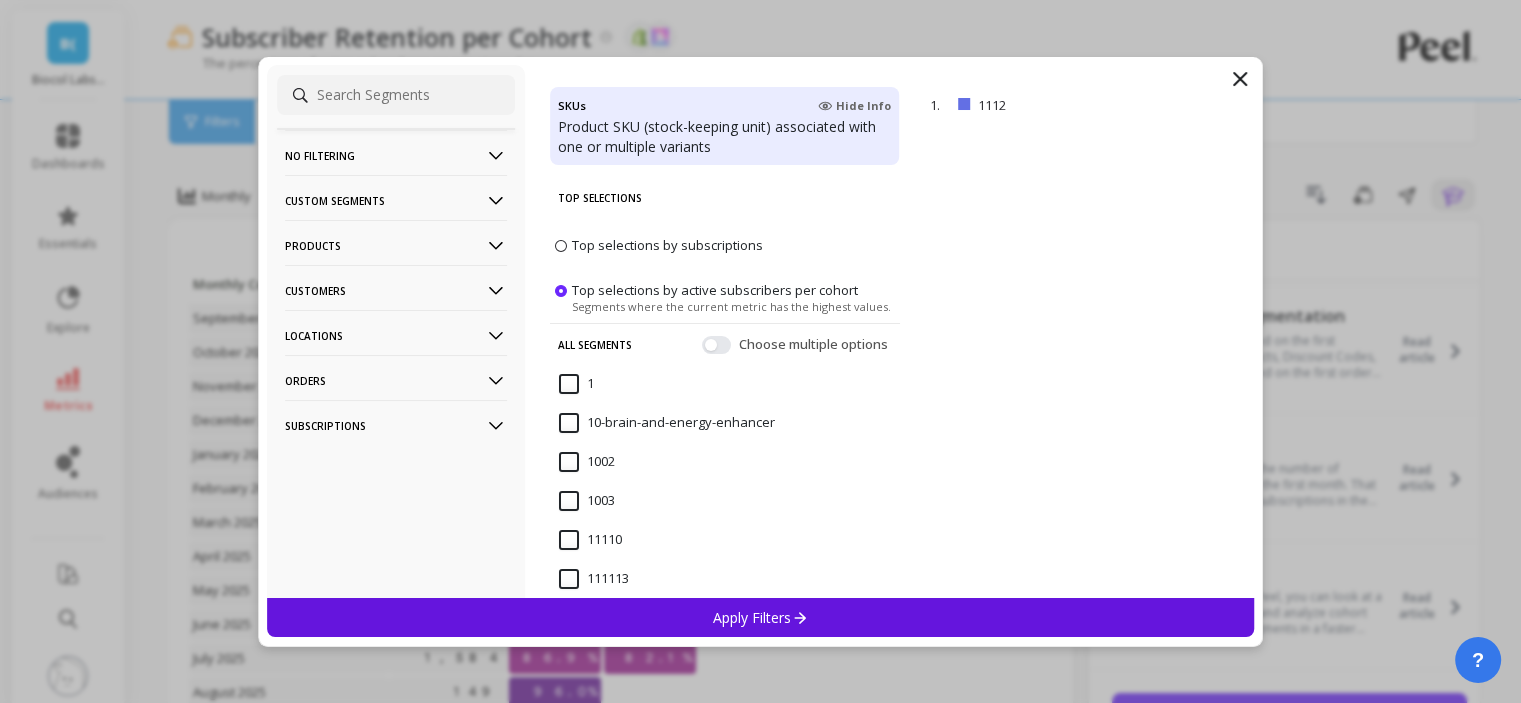 click on "Customers" at bounding box center [396, 290] 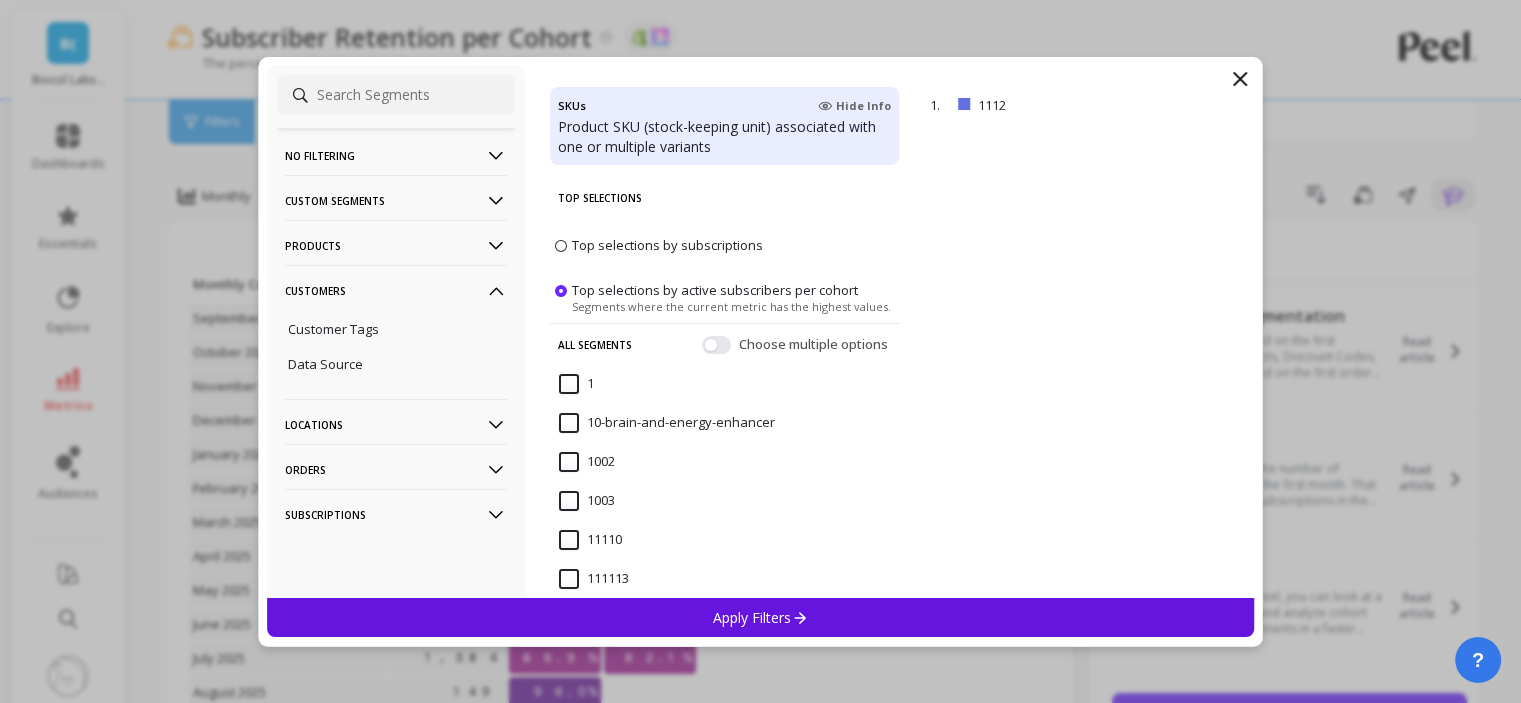 click on "Customer Tags" at bounding box center (333, 329) 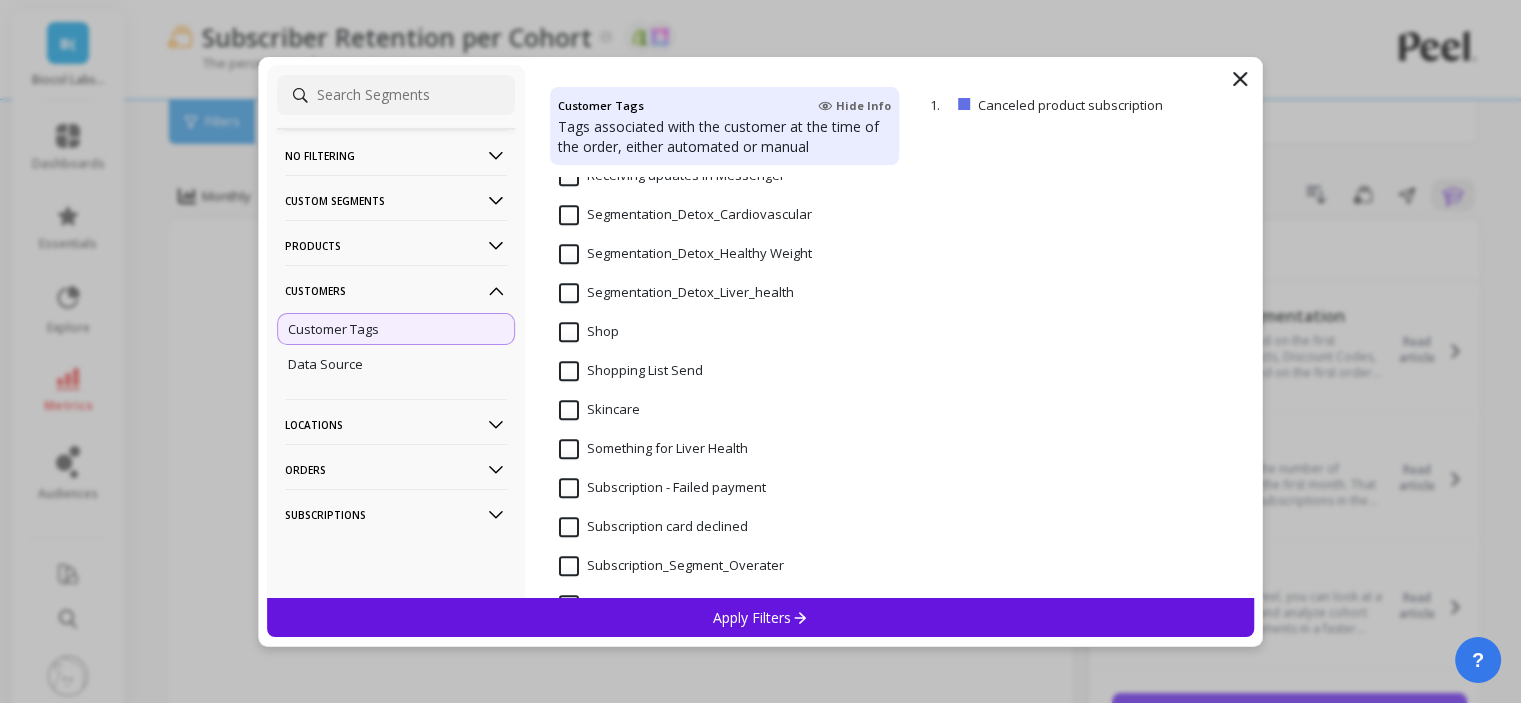 scroll, scrollTop: 1200, scrollLeft: 0, axis: vertical 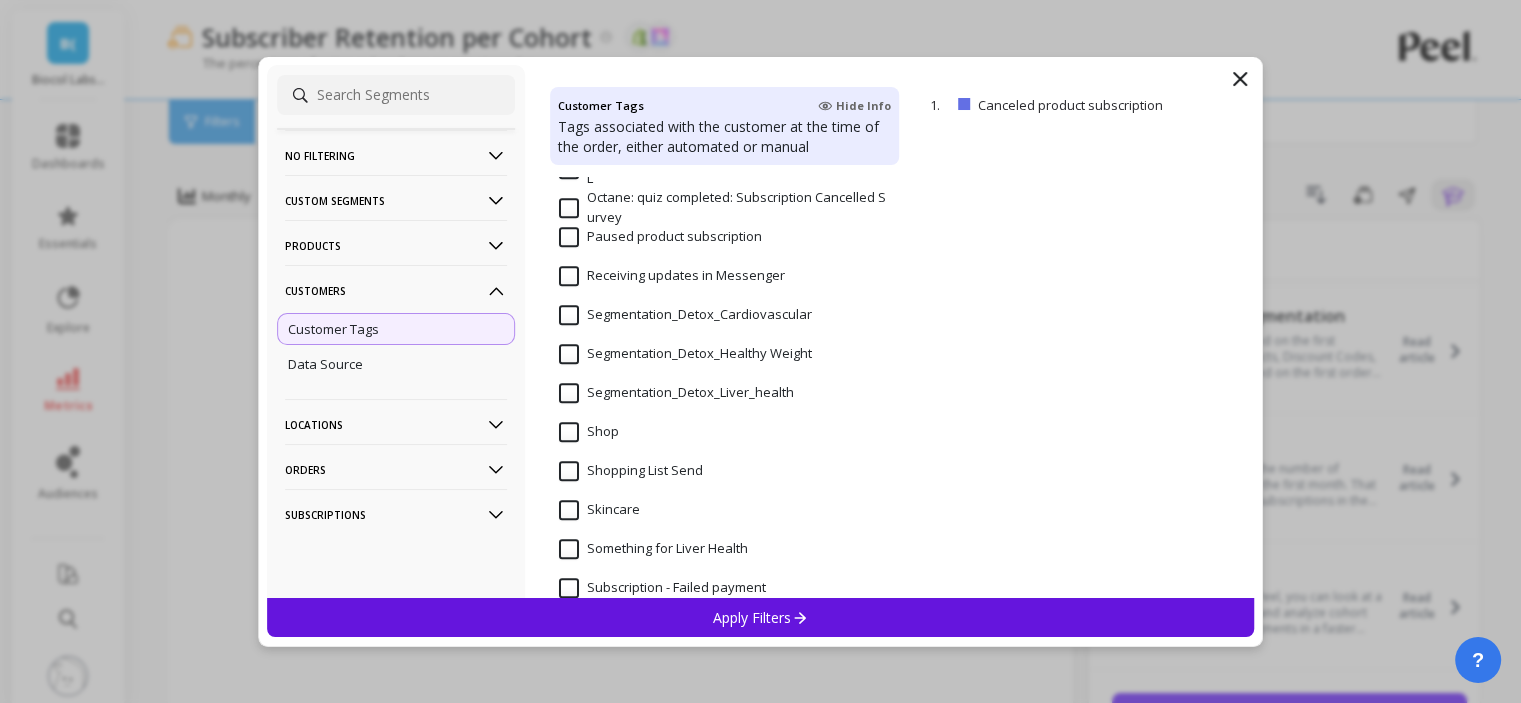 click on "Segmentation_Detox_Liver_health" at bounding box center [676, 393] 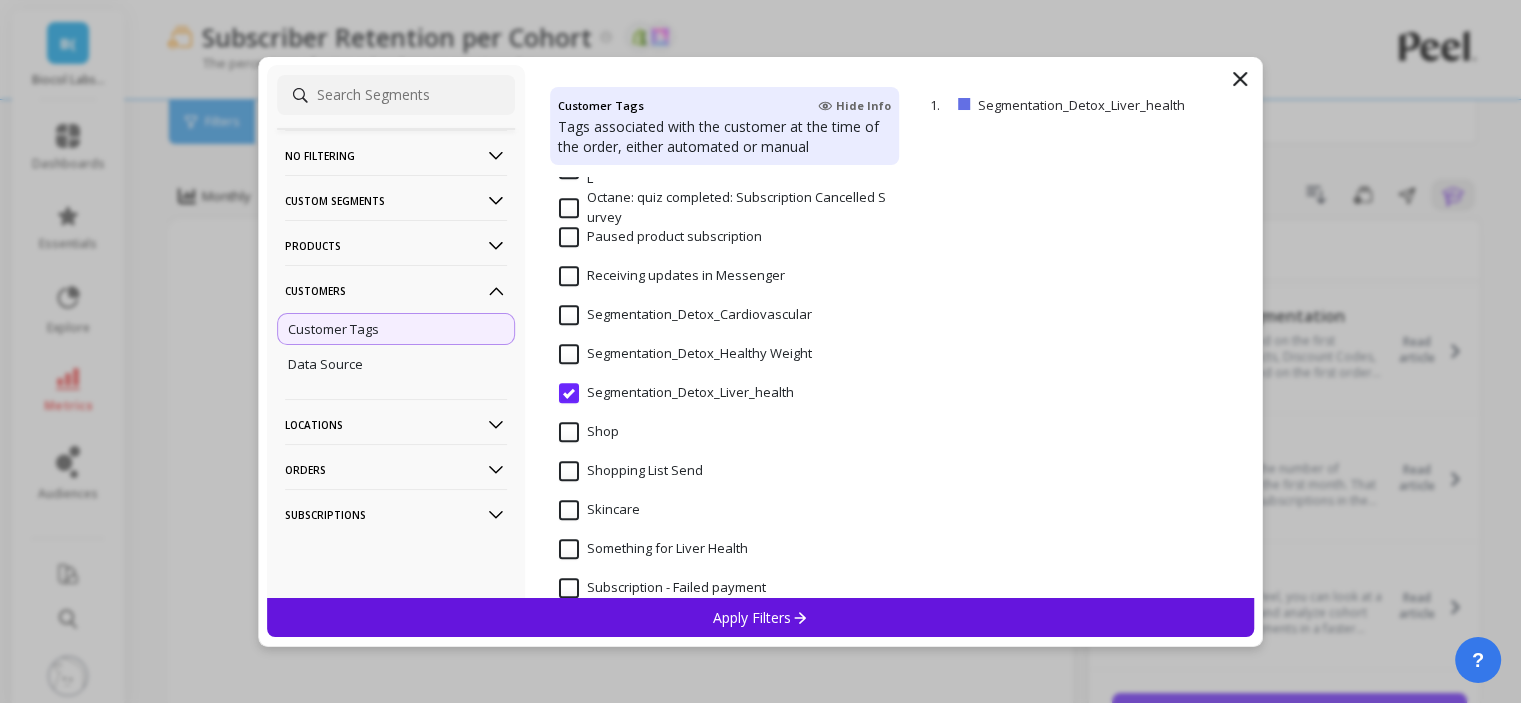 click on "Apply Filters" at bounding box center [761, 617] 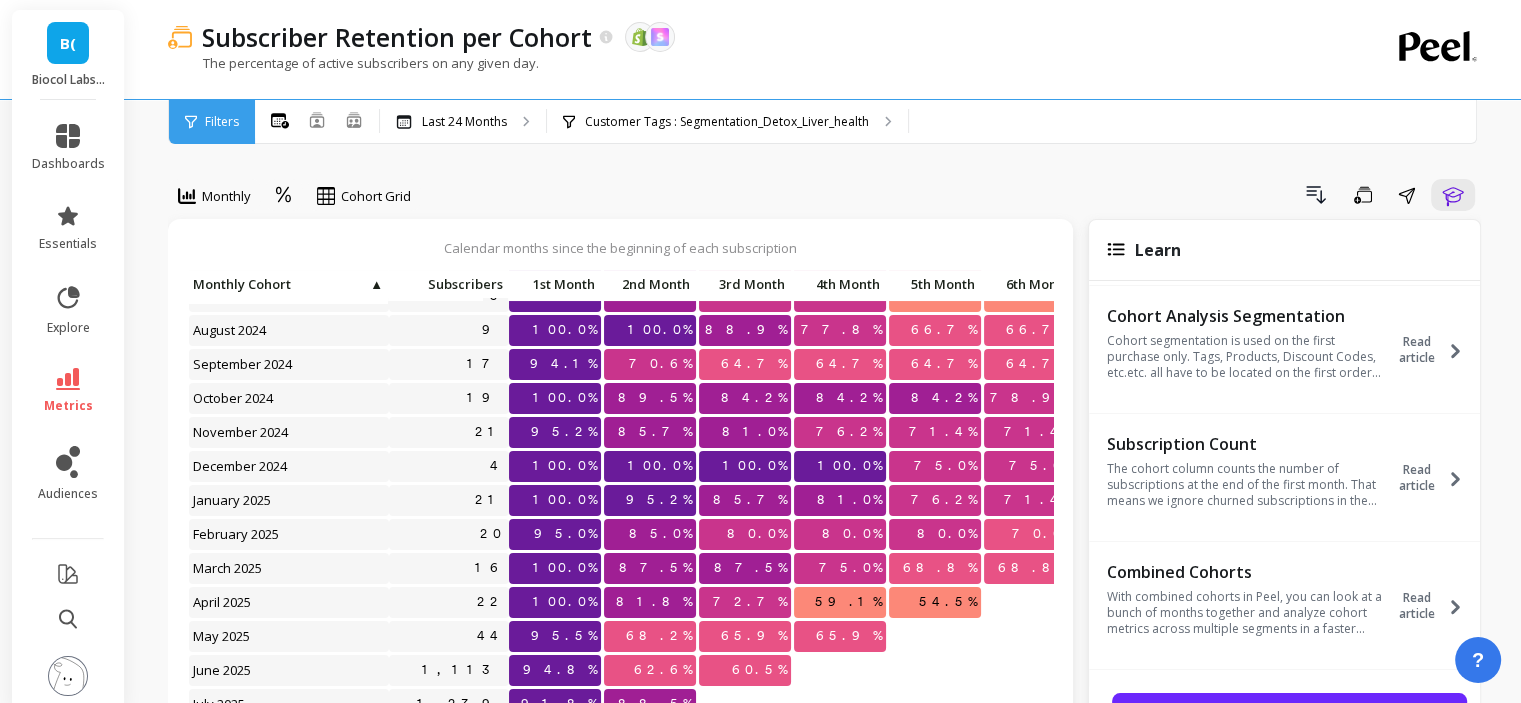 scroll, scrollTop: 424, scrollLeft: 0, axis: vertical 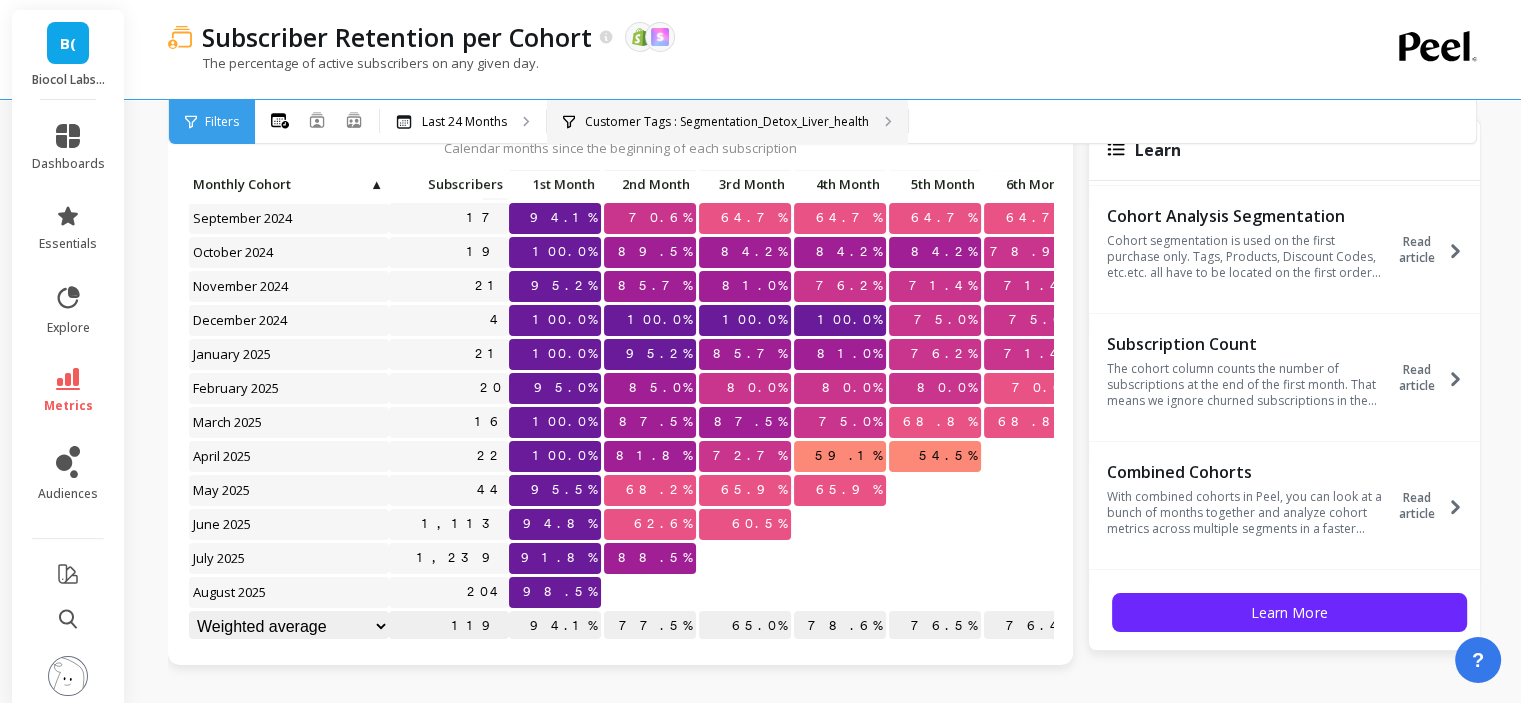 click on "Customer Tags :  Segmentation_Detox_Liver_health" at bounding box center (727, 122) 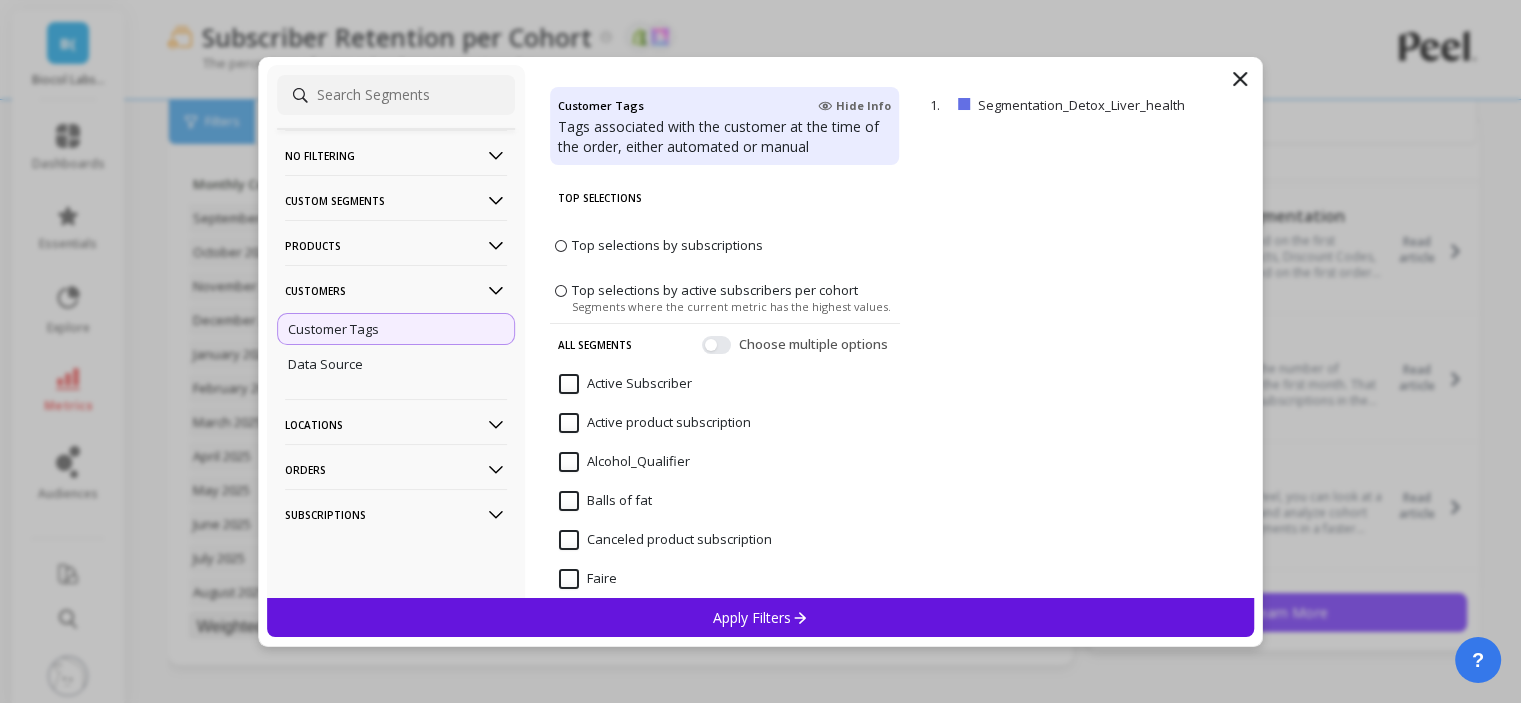 click on "Customers" at bounding box center (396, 290) 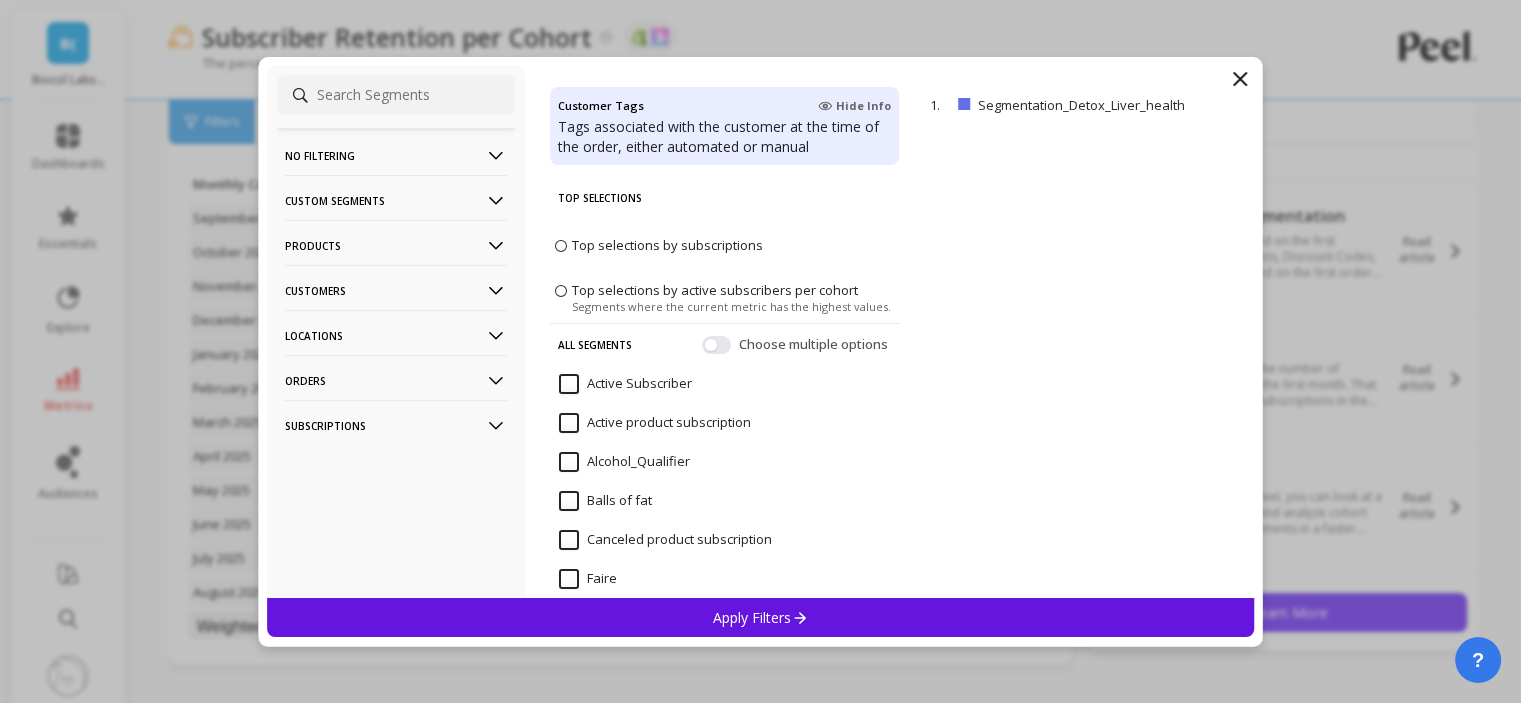 click on "Products" at bounding box center (396, 245) 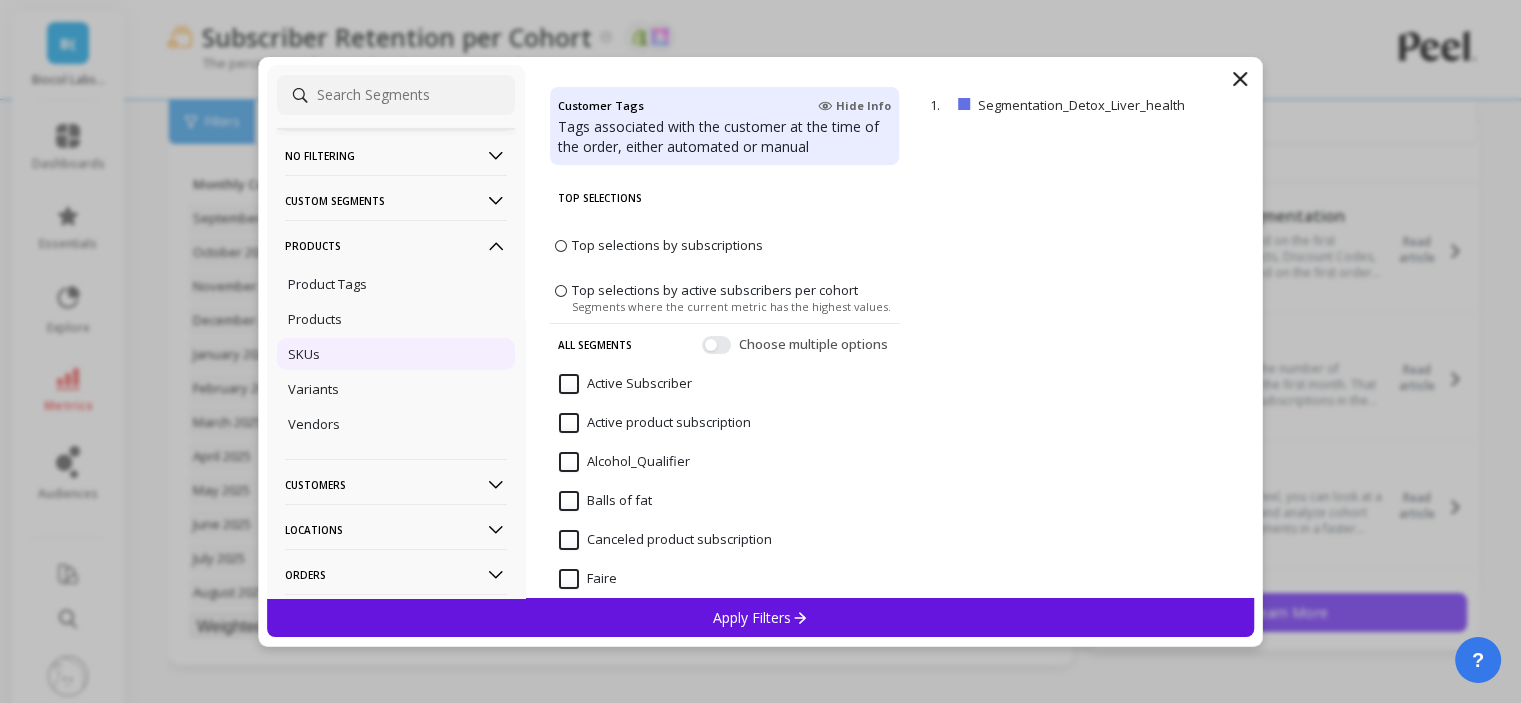 click on "SKUs" at bounding box center (396, 354) 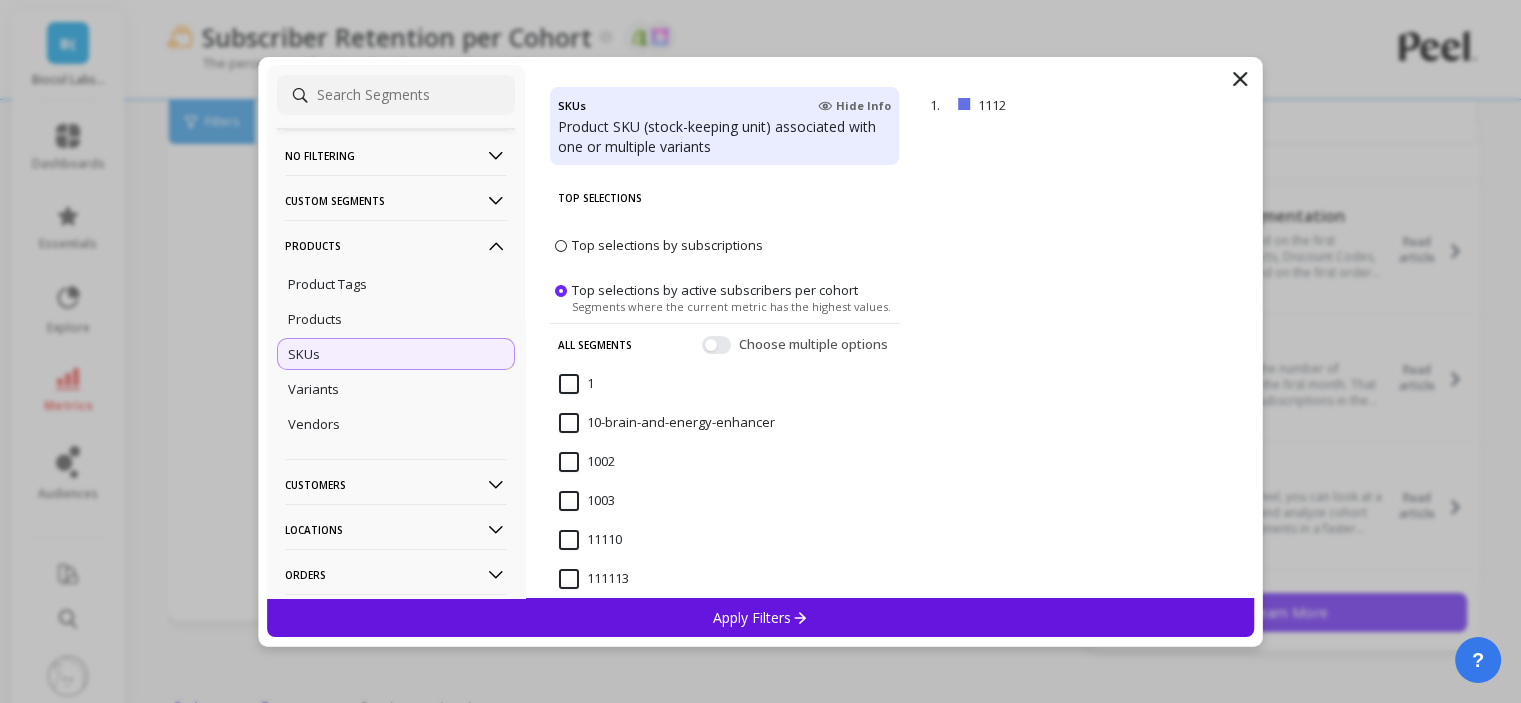 click on "Apply Filters" at bounding box center [761, 617] 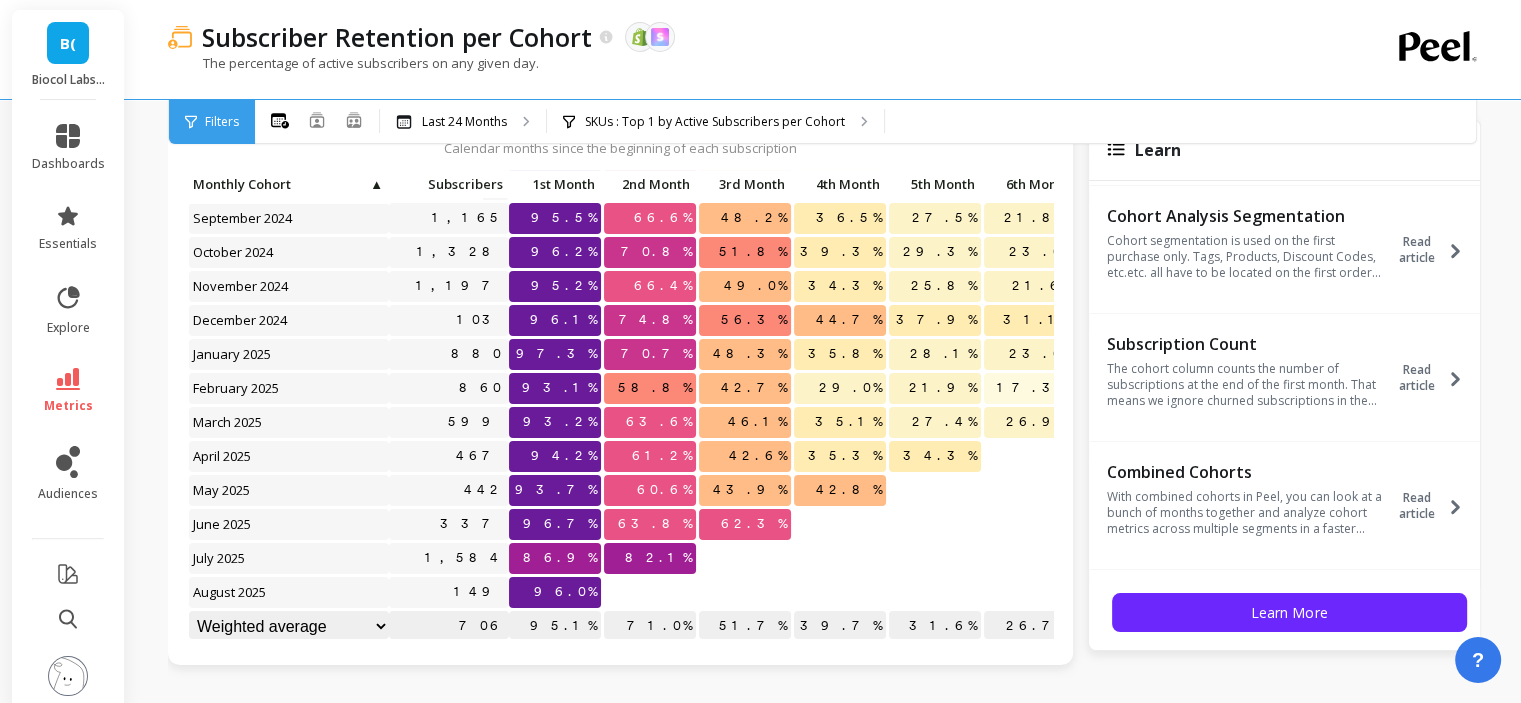 scroll, scrollTop: 424, scrollLeft: 0, axis: vertical 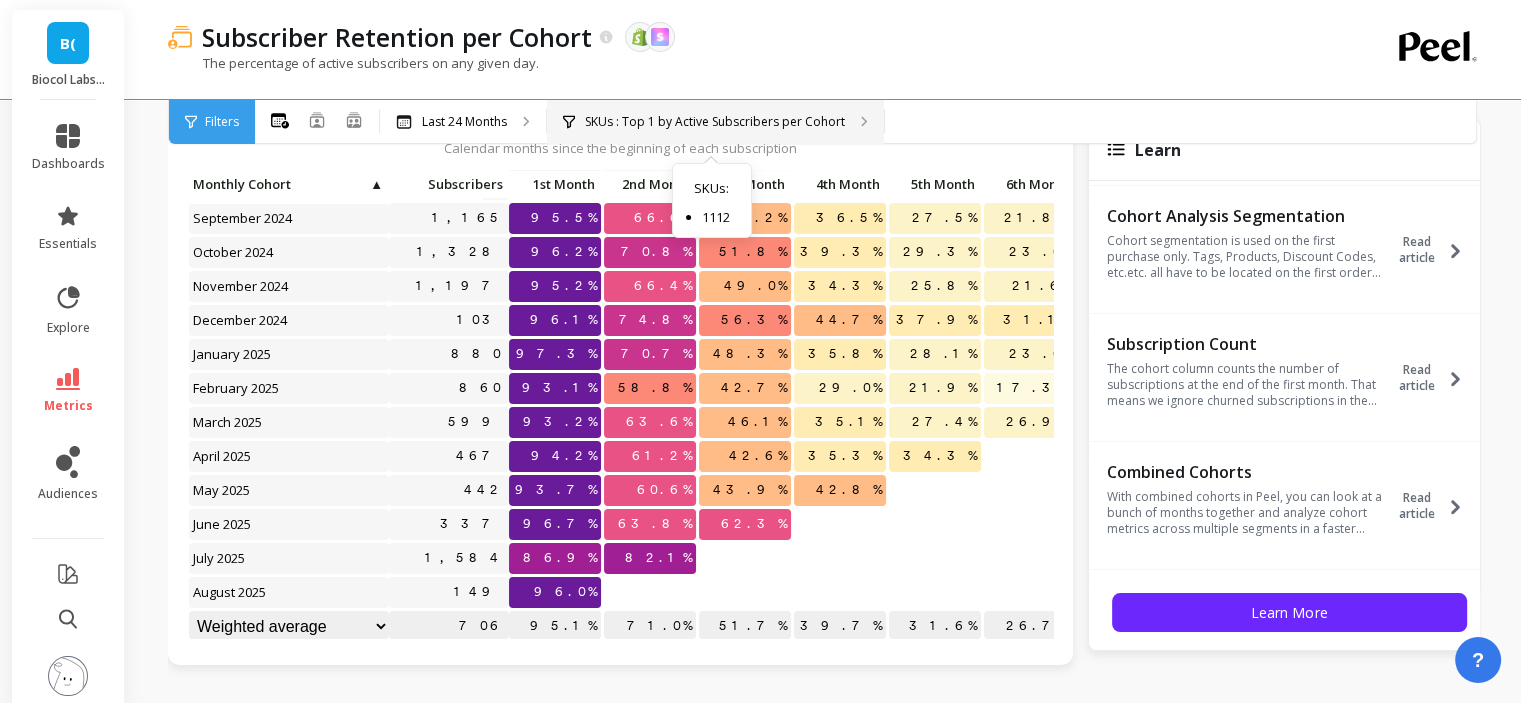 click on "SKUs : Top 1 by Active Subscribers per Cohort SKUs : 1112" at bounding box center [715, 122] 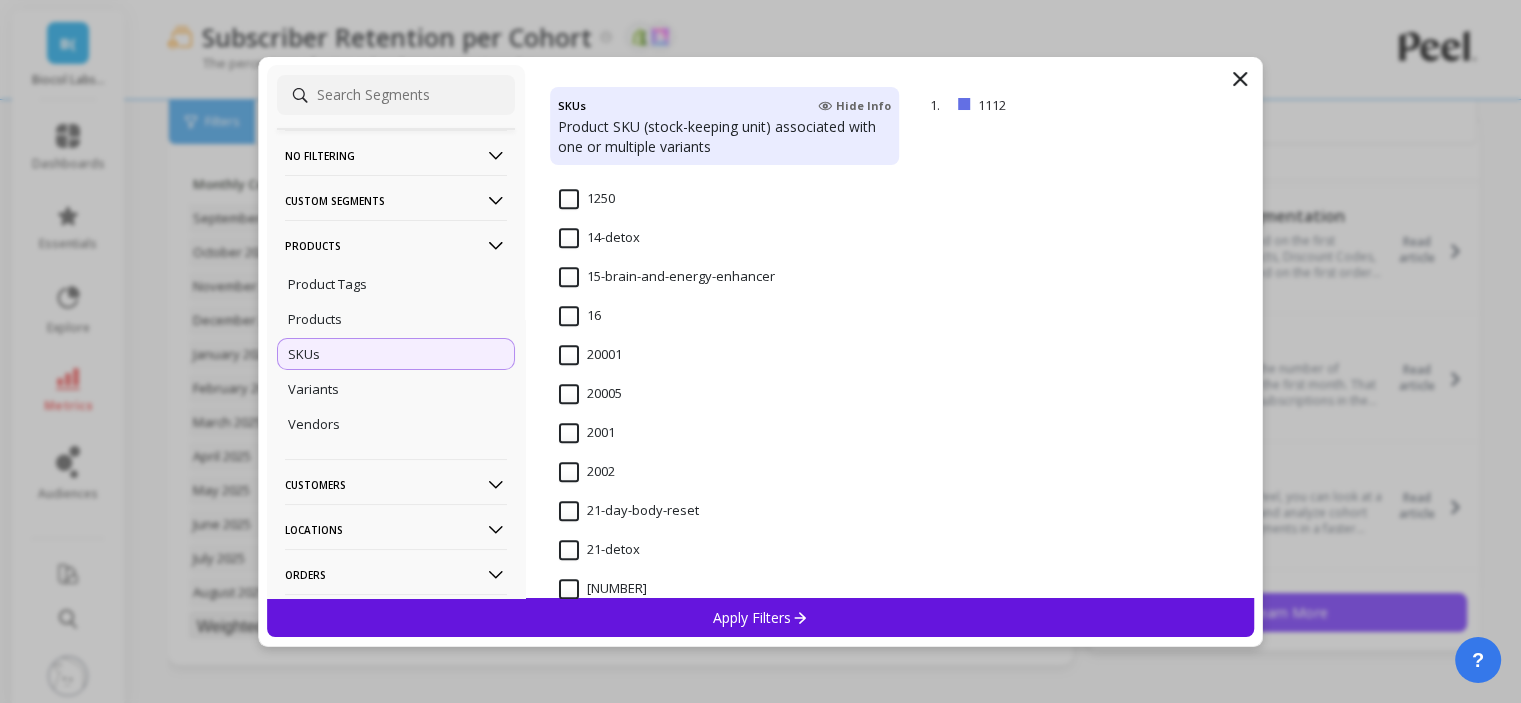 scroll, scrollTop: 1600, scrollLeft: 0, axis: vertical 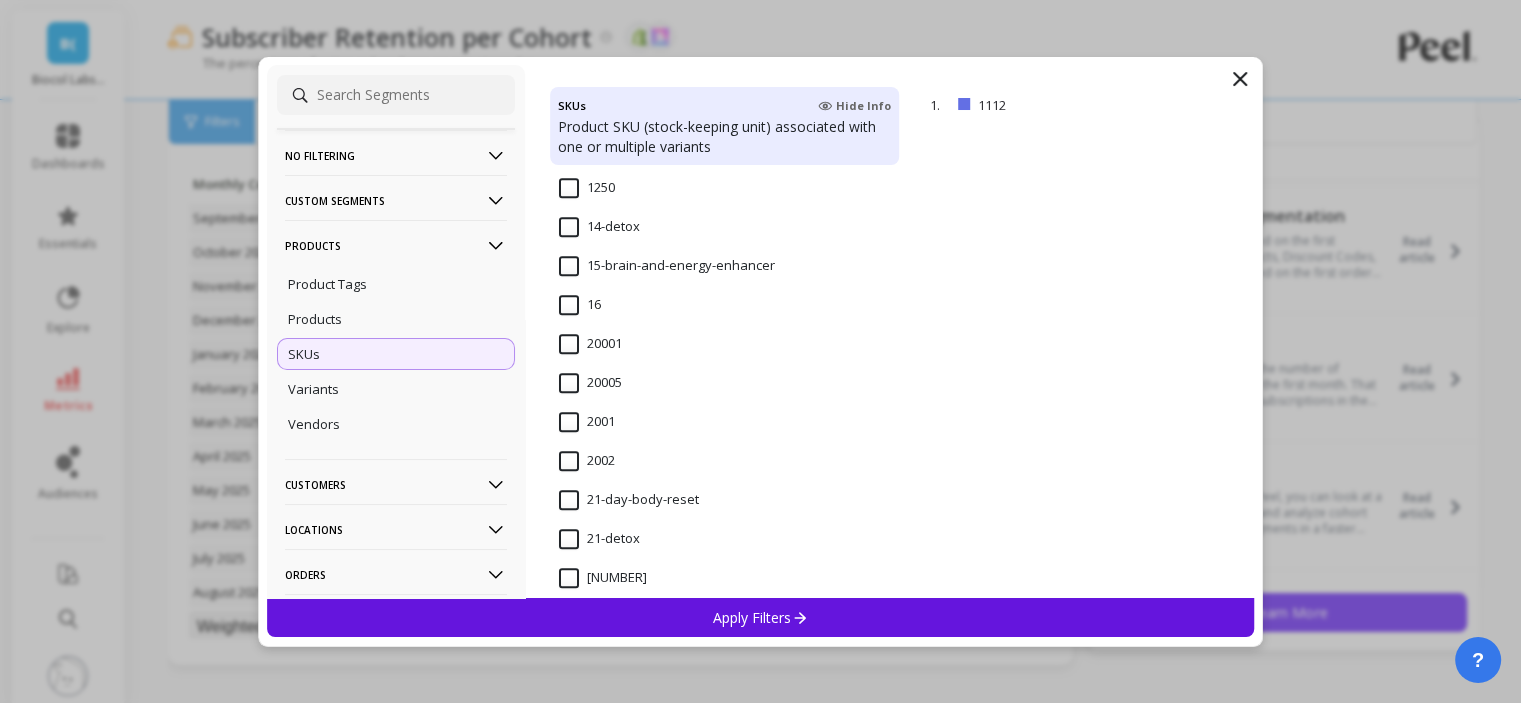 click on "14-detox" at bounding box center (599, 227) 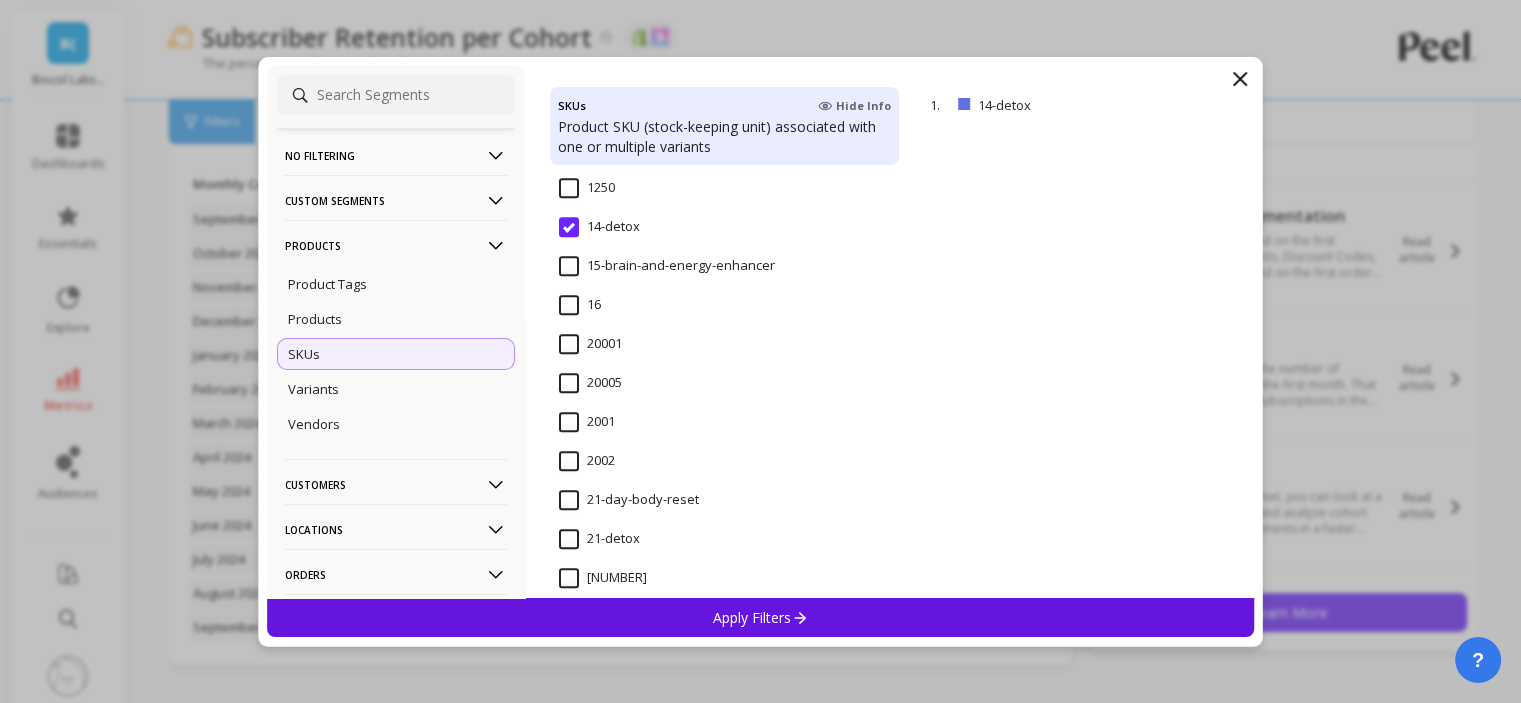 click on "Apply Filters" at bounding box center (760, 617) 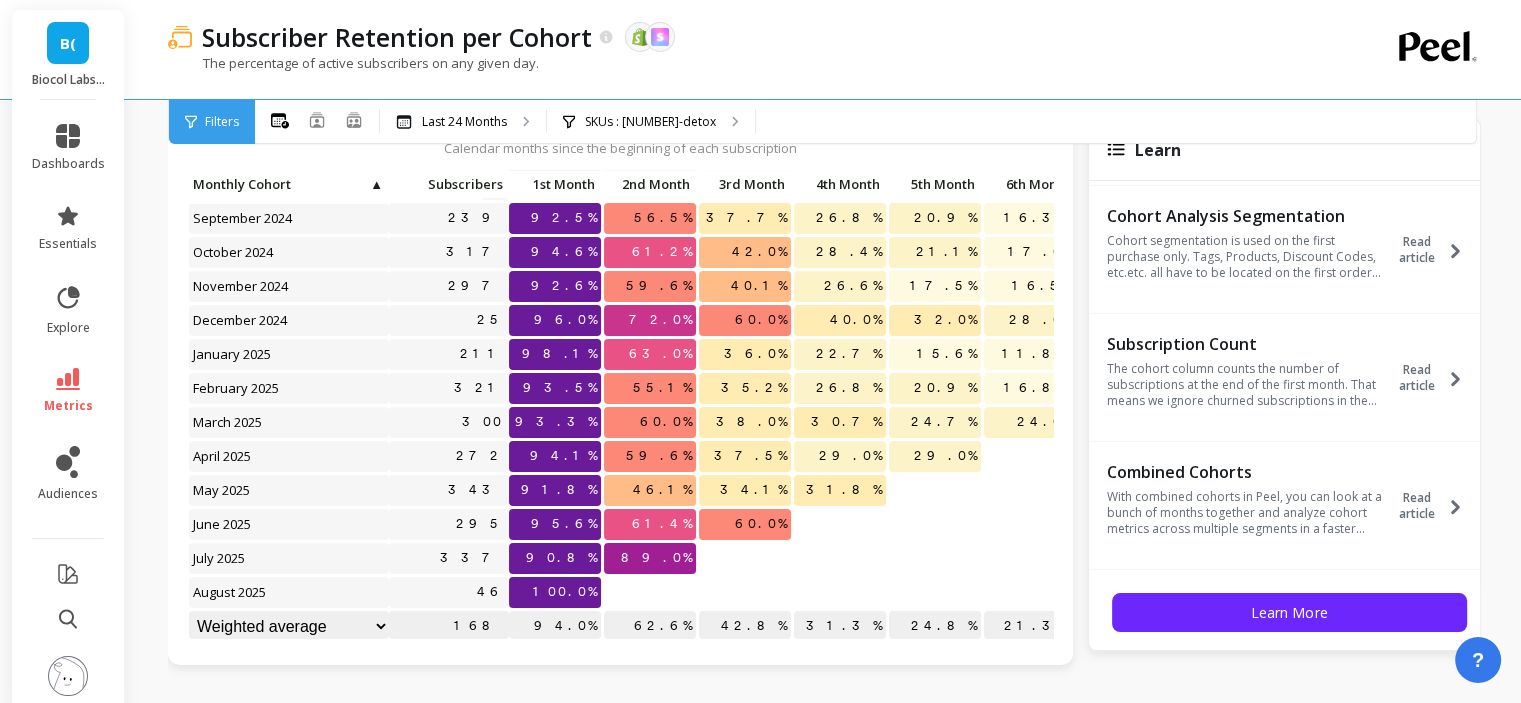 scroll, scrollTop: 424, scrollLeft: 0, axis: vertical 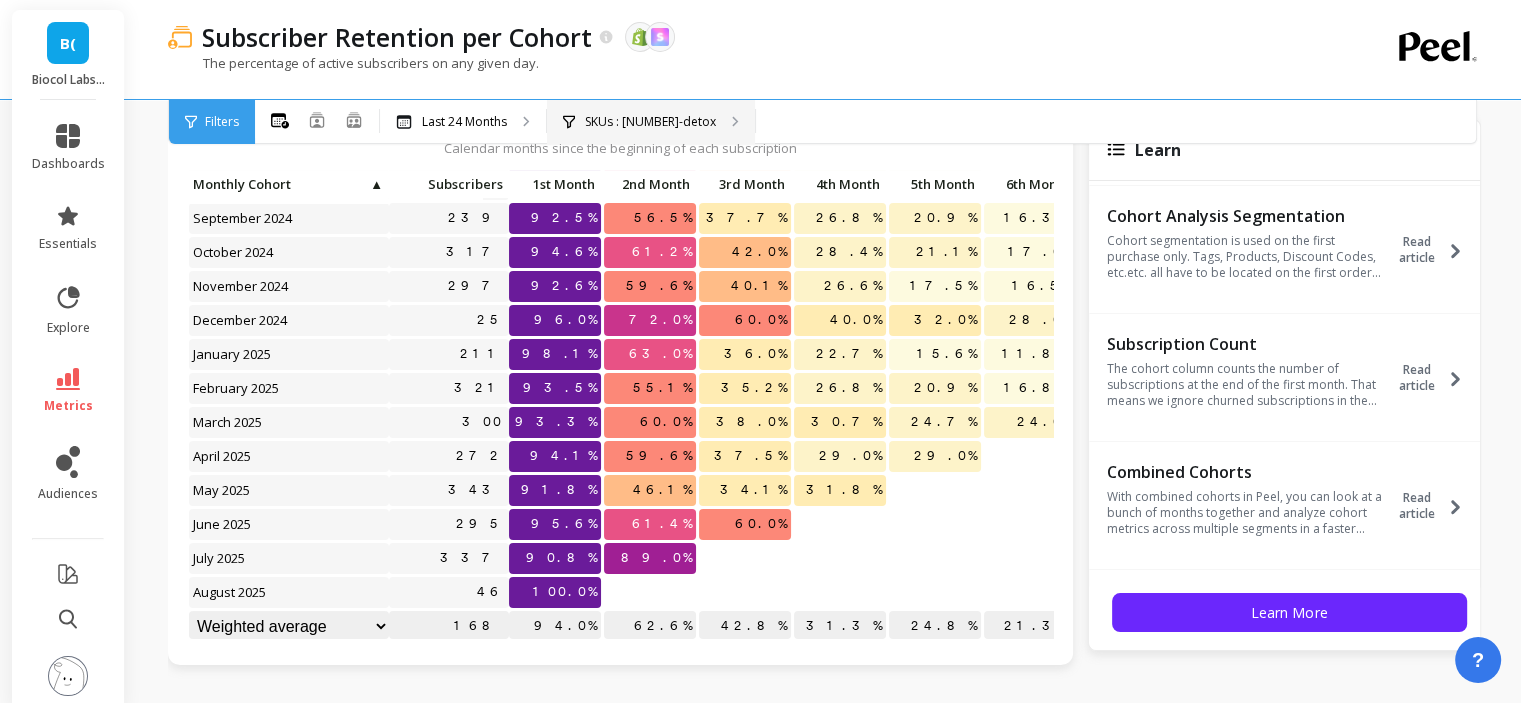 click on "SKUs : [NUMBER]-detox" at bounding box center [651, 122] 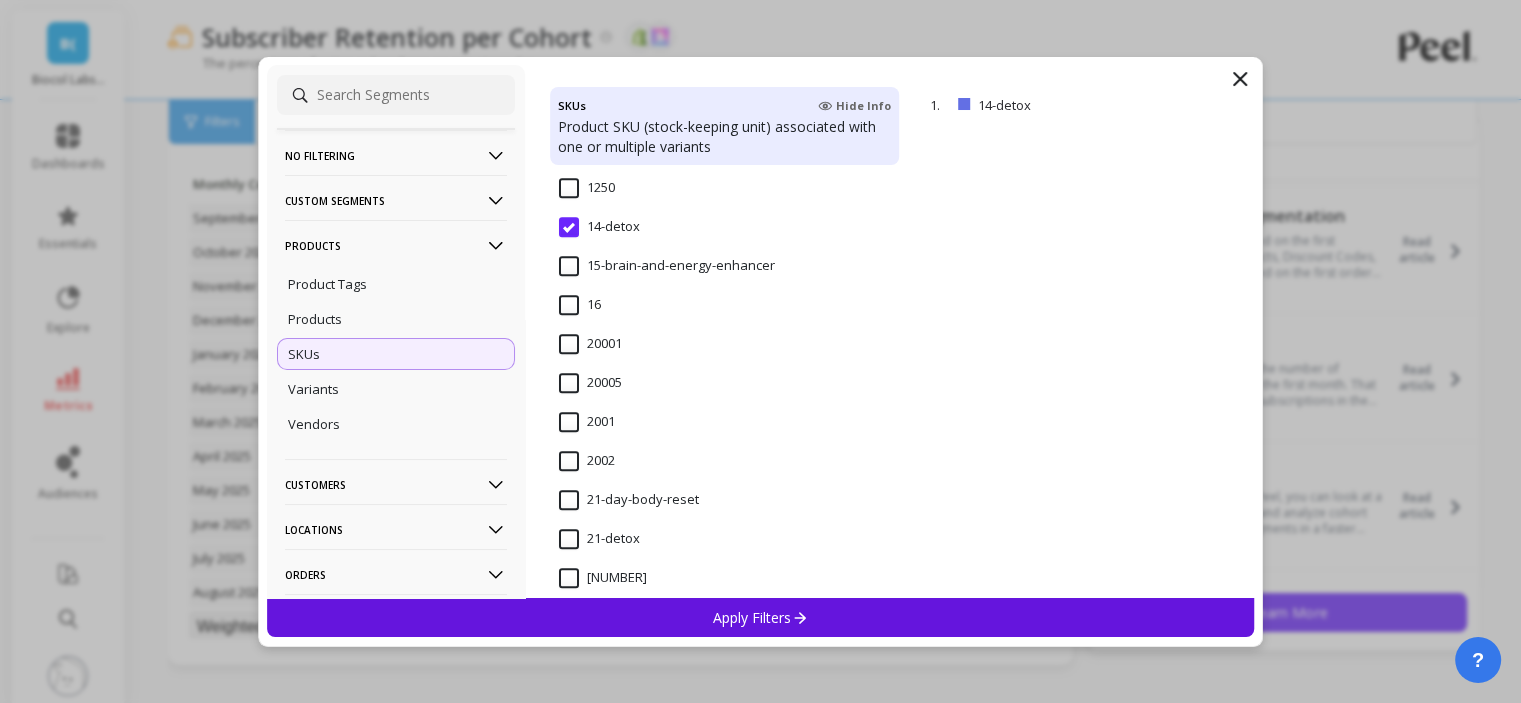 scroll, scrollTop: 1700, scrollLeft: 0, axis: vertical 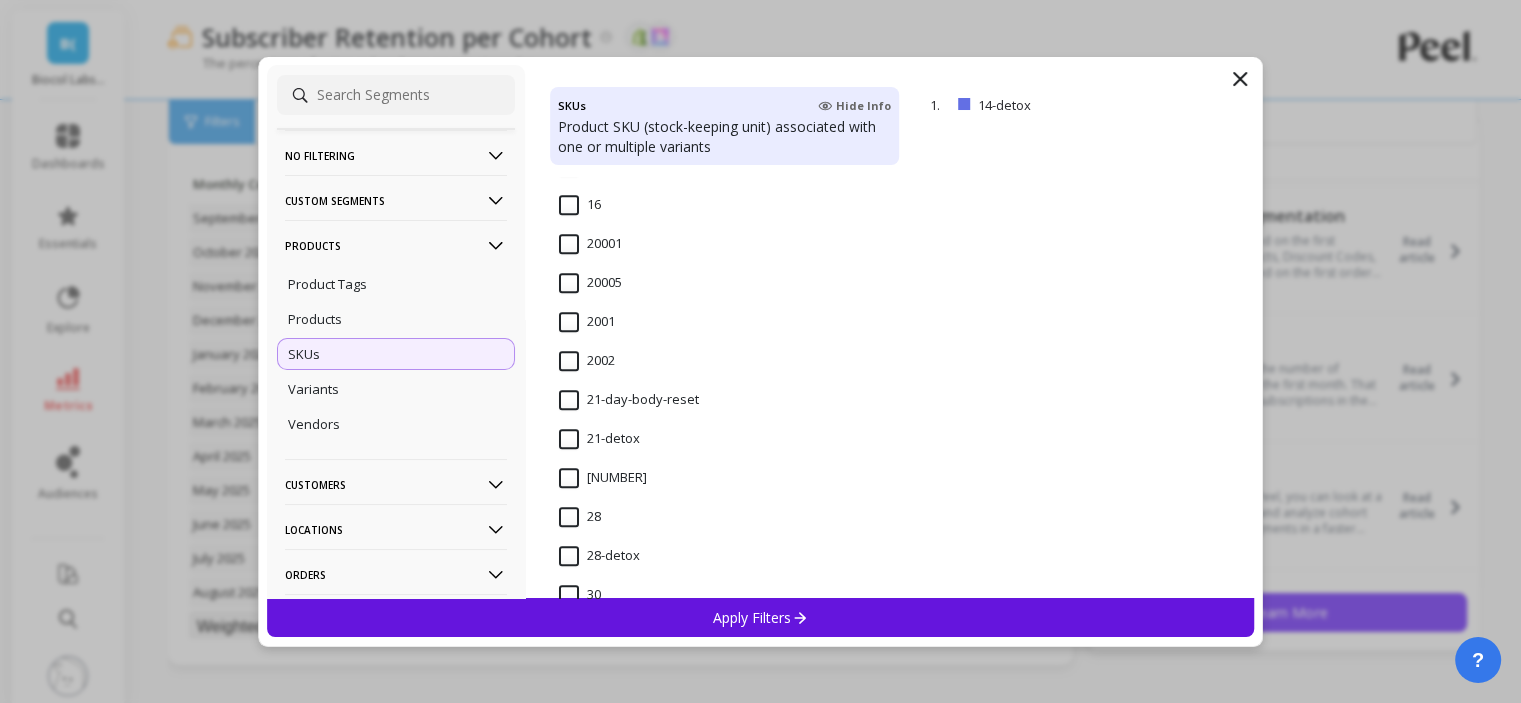 click on "21-detox" at bounding box center (599, 450) 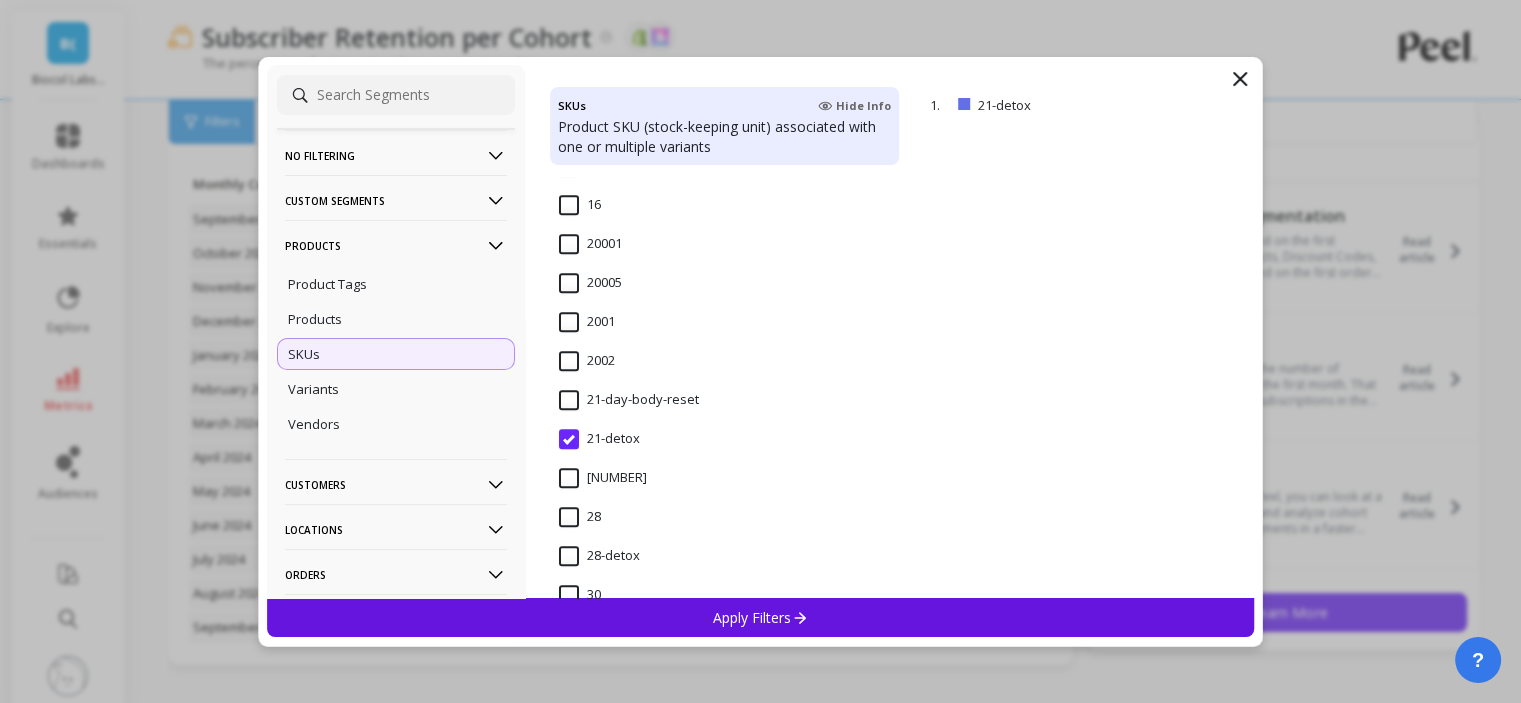 click on "Apply Filters" at bounding box center (761, 617) 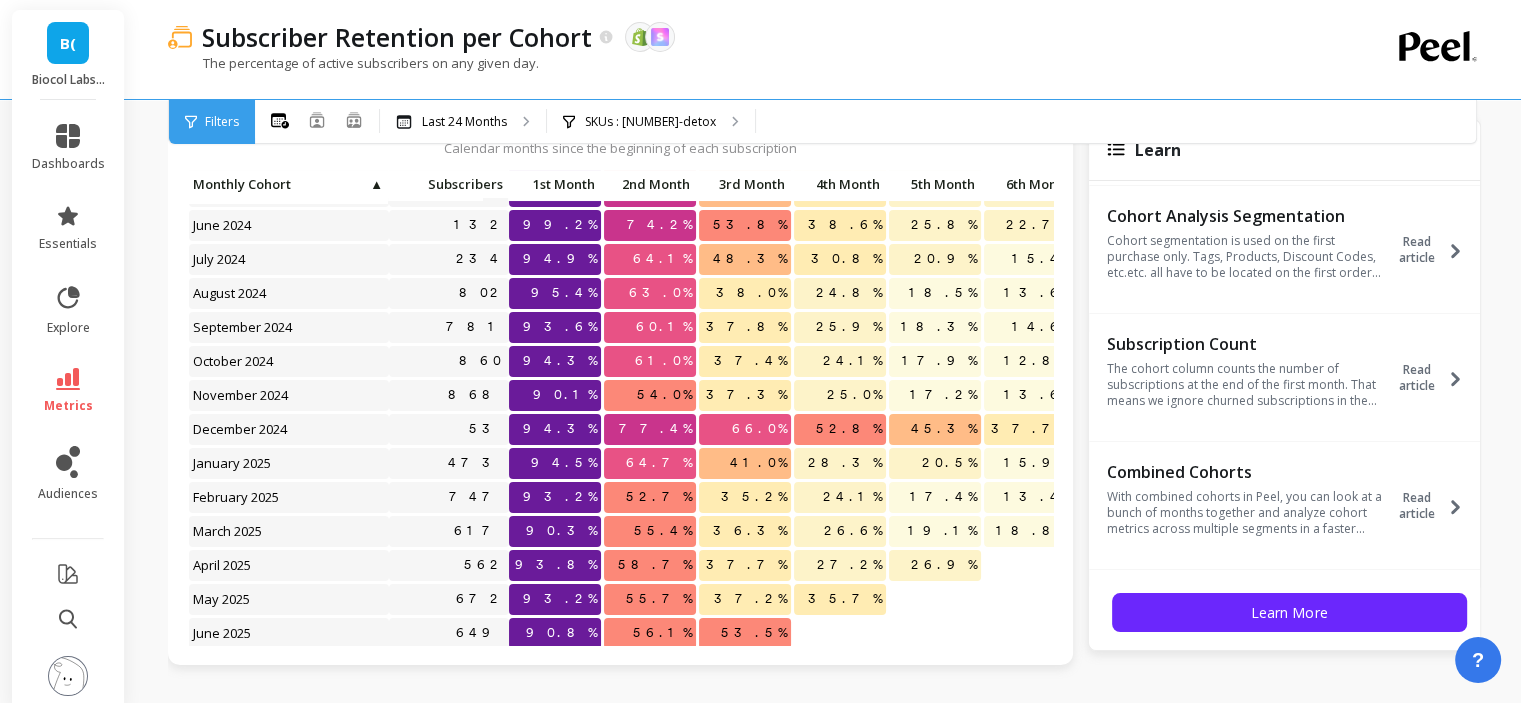 scroll, scrollTop: 424, scrollLeft: 0, axis: vertical 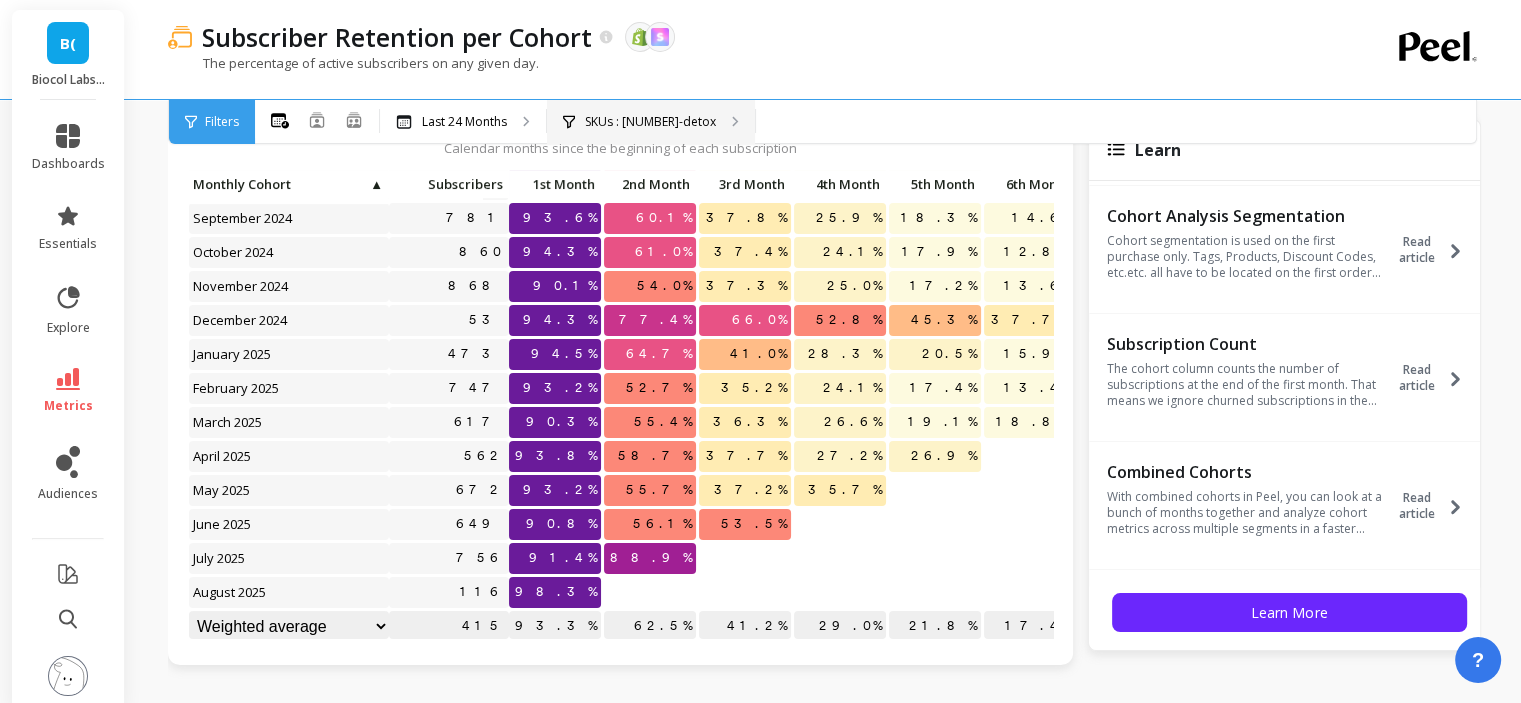 click on "SKUs : [NUMBER]-detox" at bounding box center (651, 122) 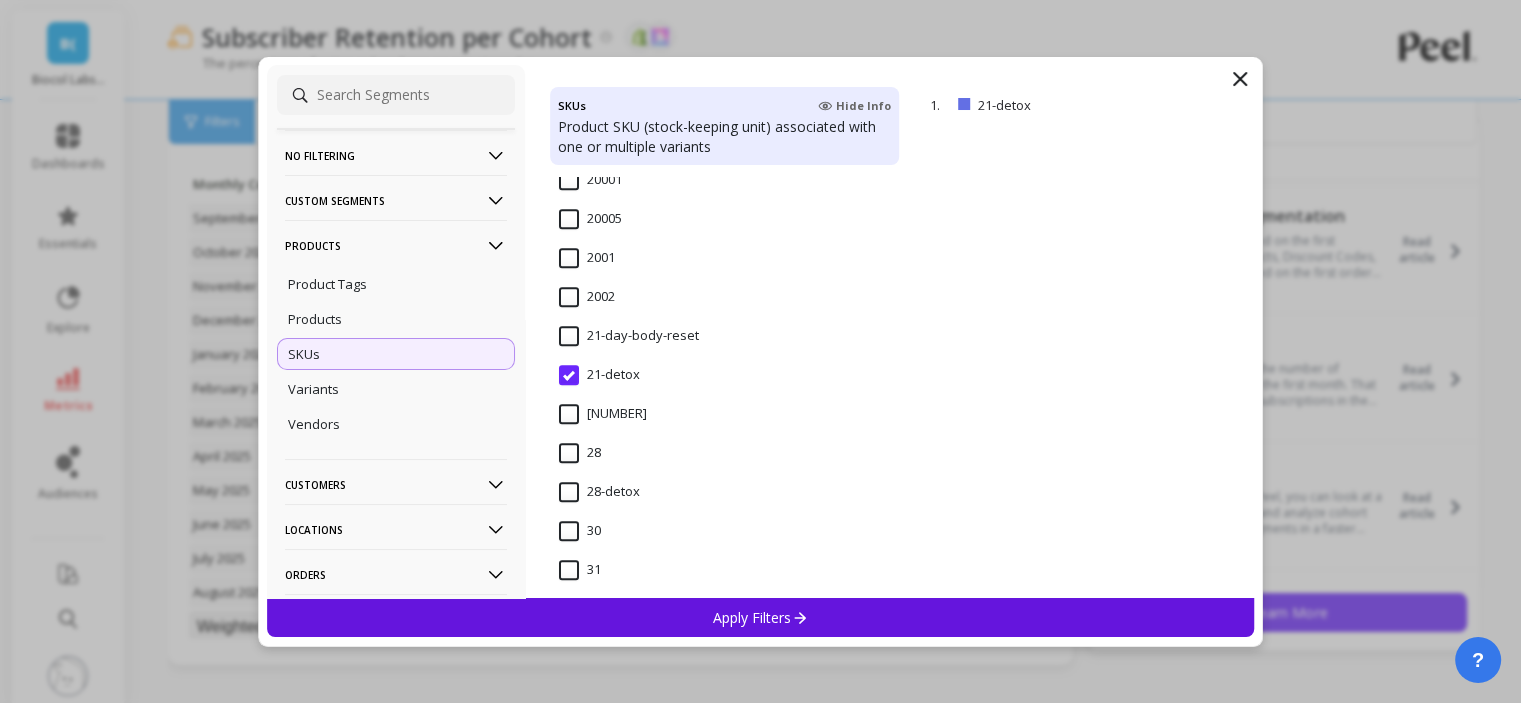 scroll, scrollTop: 1800, scrollLeft: 0, axis: vertical 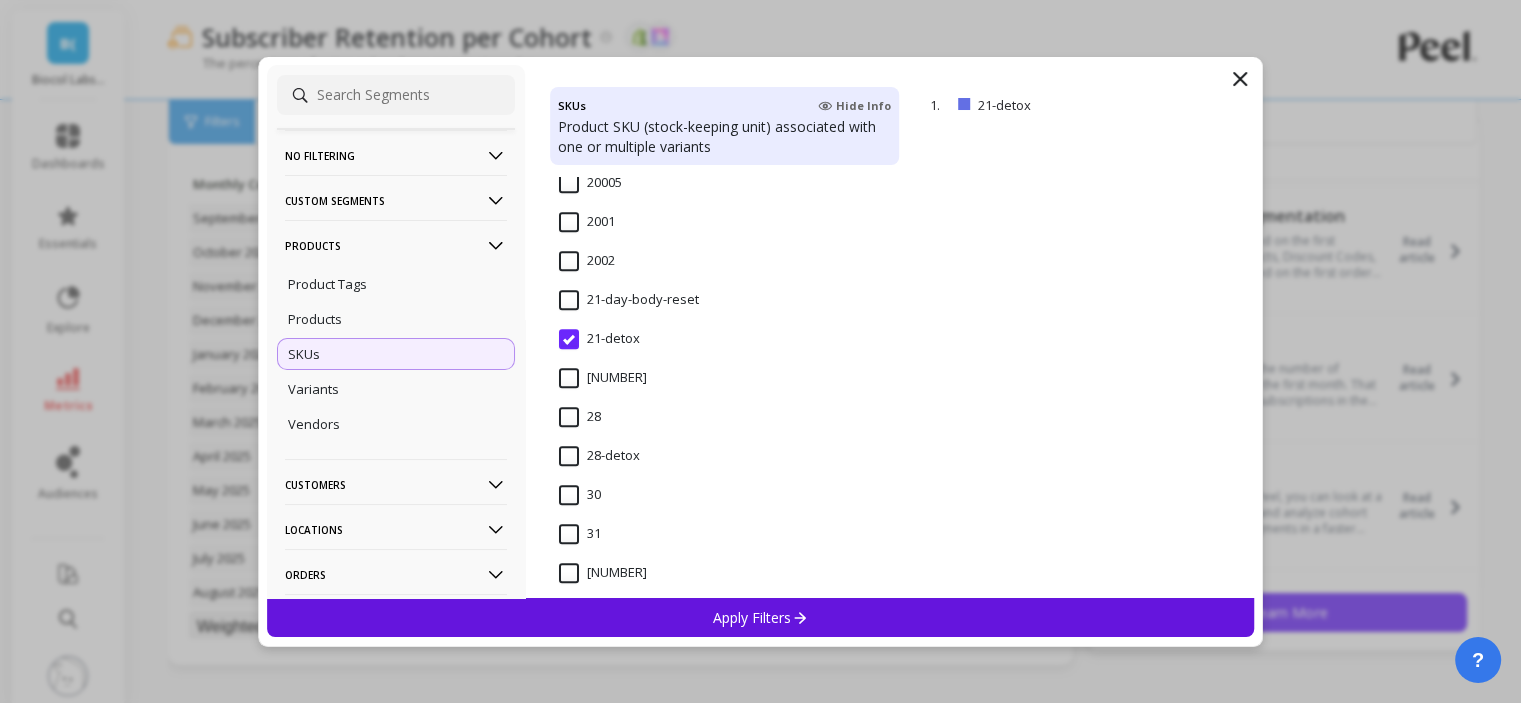 click on "28-detox" at bounding box center (599, 456) 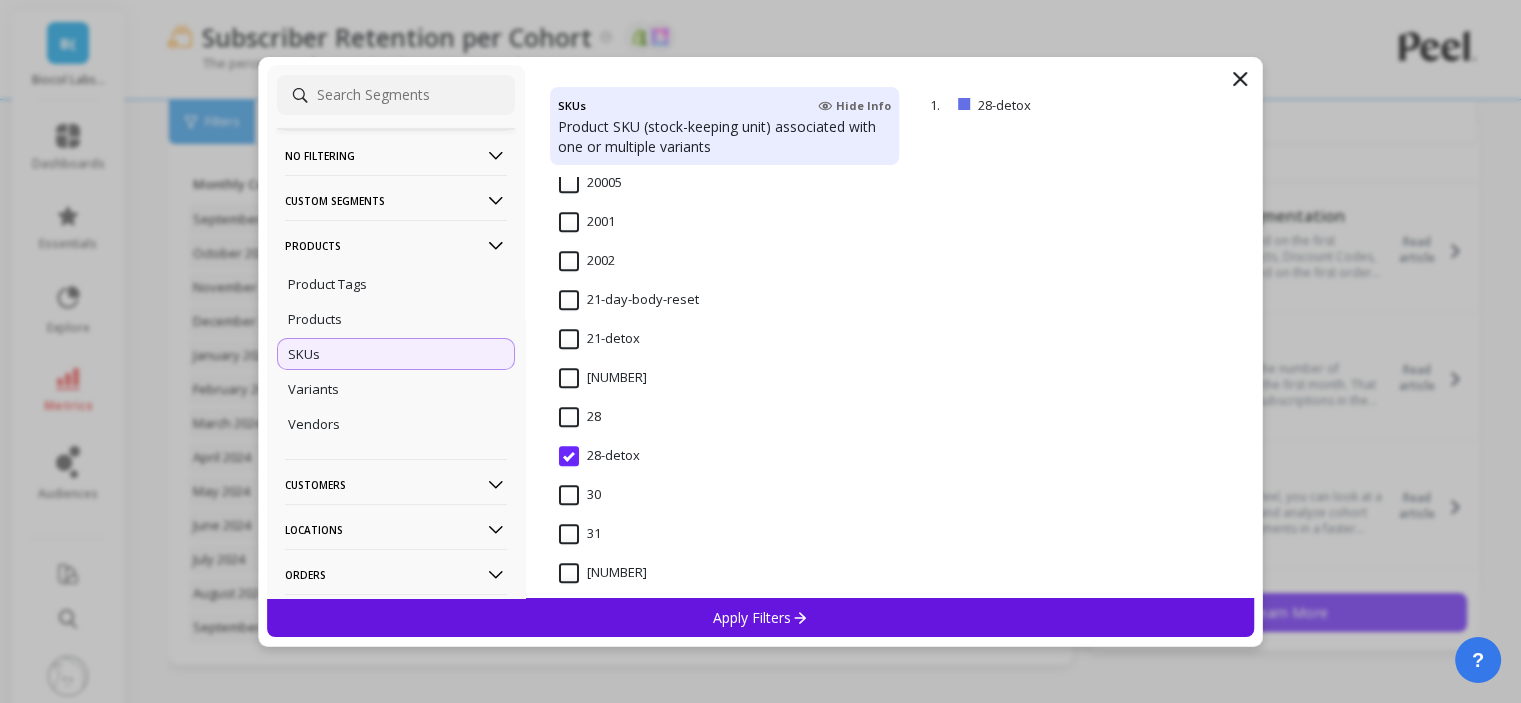 click on "Apply Filters" at bounding box center (760, 617) 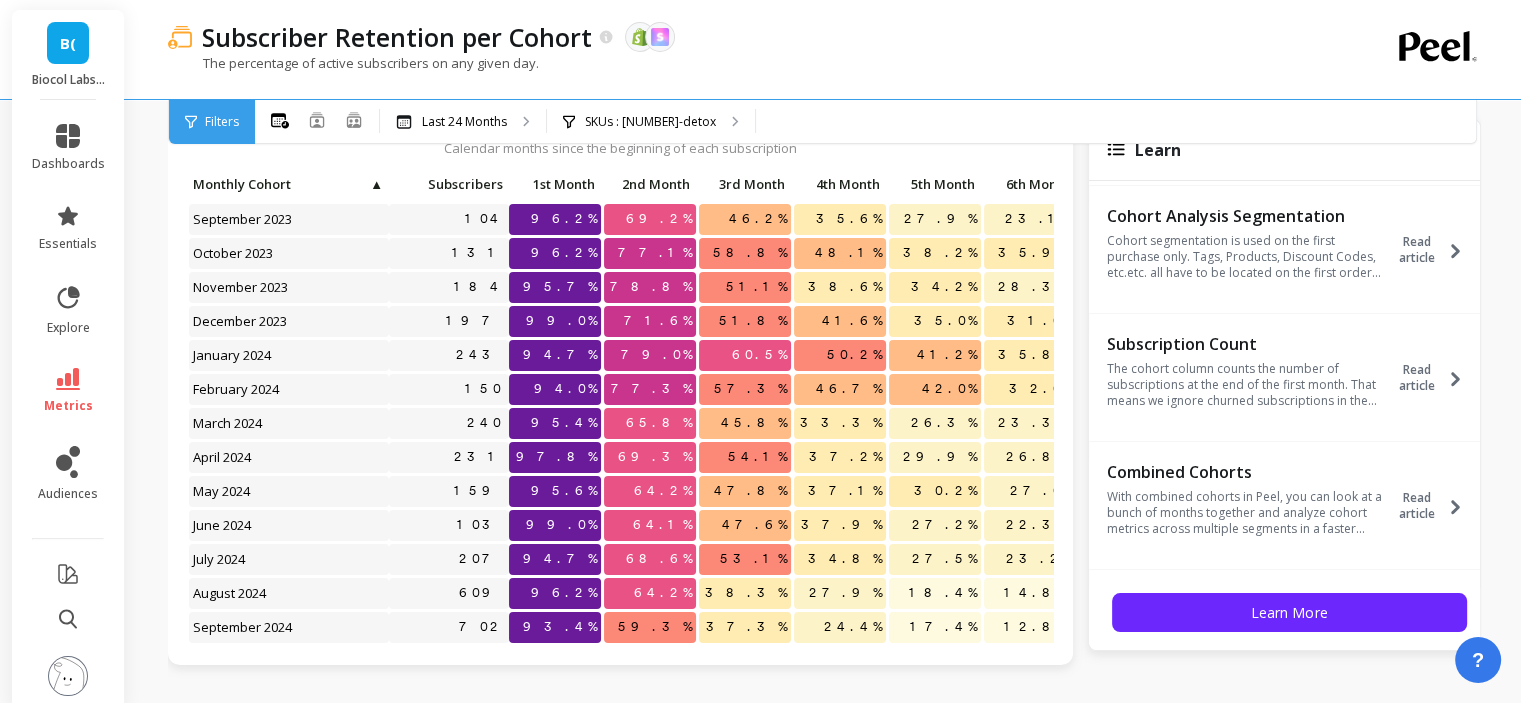 scroll, scrollTop: 424, scrollLeft: 0, axis: vertical 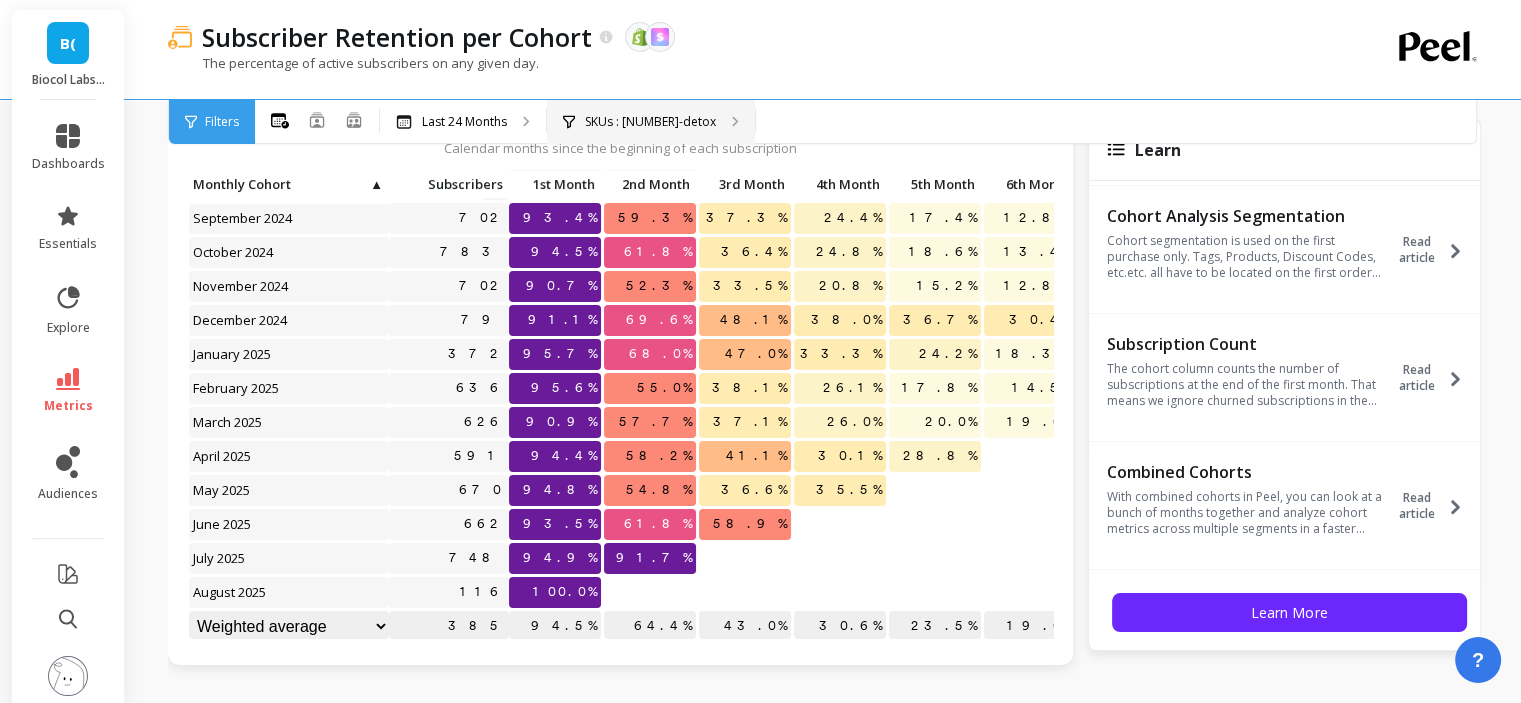 click on "SKUs : [NUMBER]-detox" at bounding box center [650, 122] 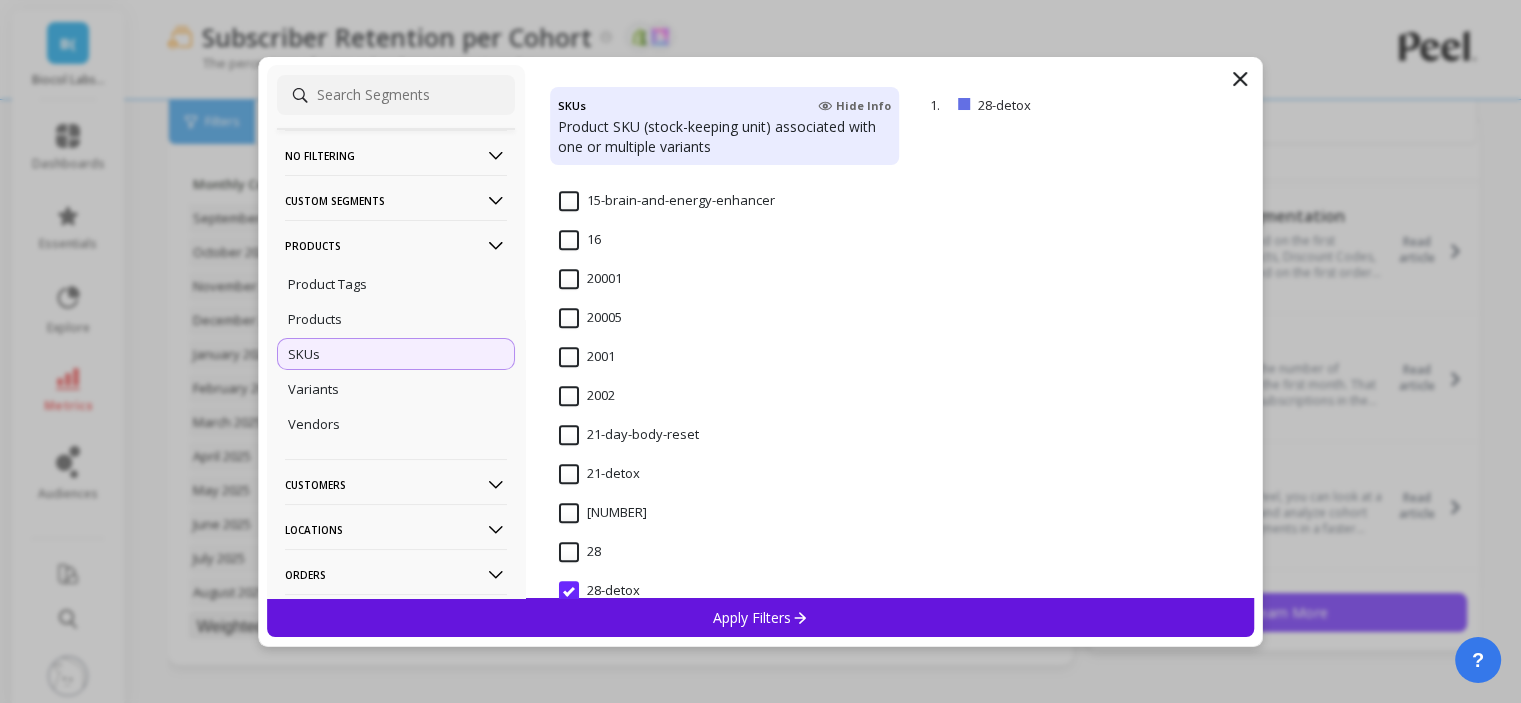 scroll, scrollTop: 1700, scrollLeft: 0, axis: vertical 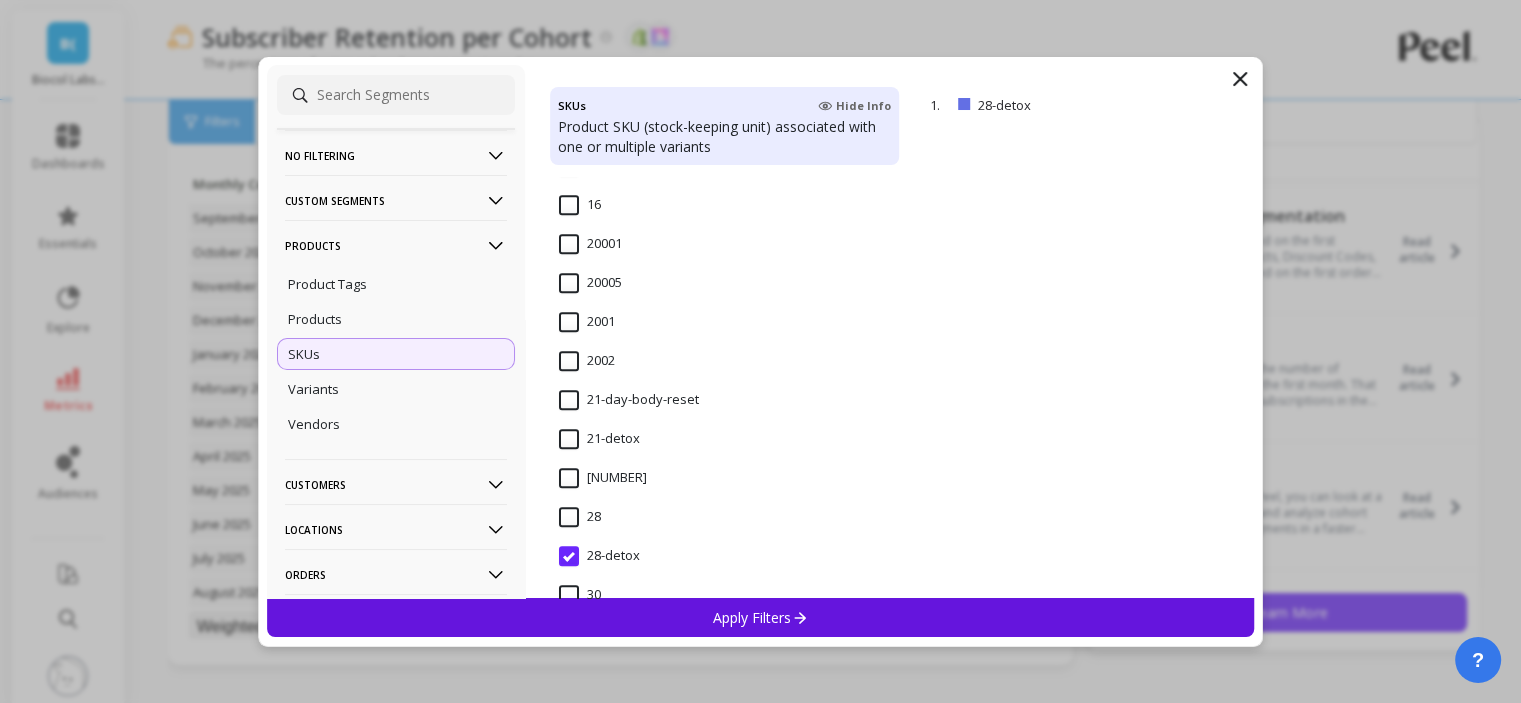 drag, startPoint x: 652, startPoint y: 398, endPoint x: 757, endPoint y: 620, distance: 245.5789 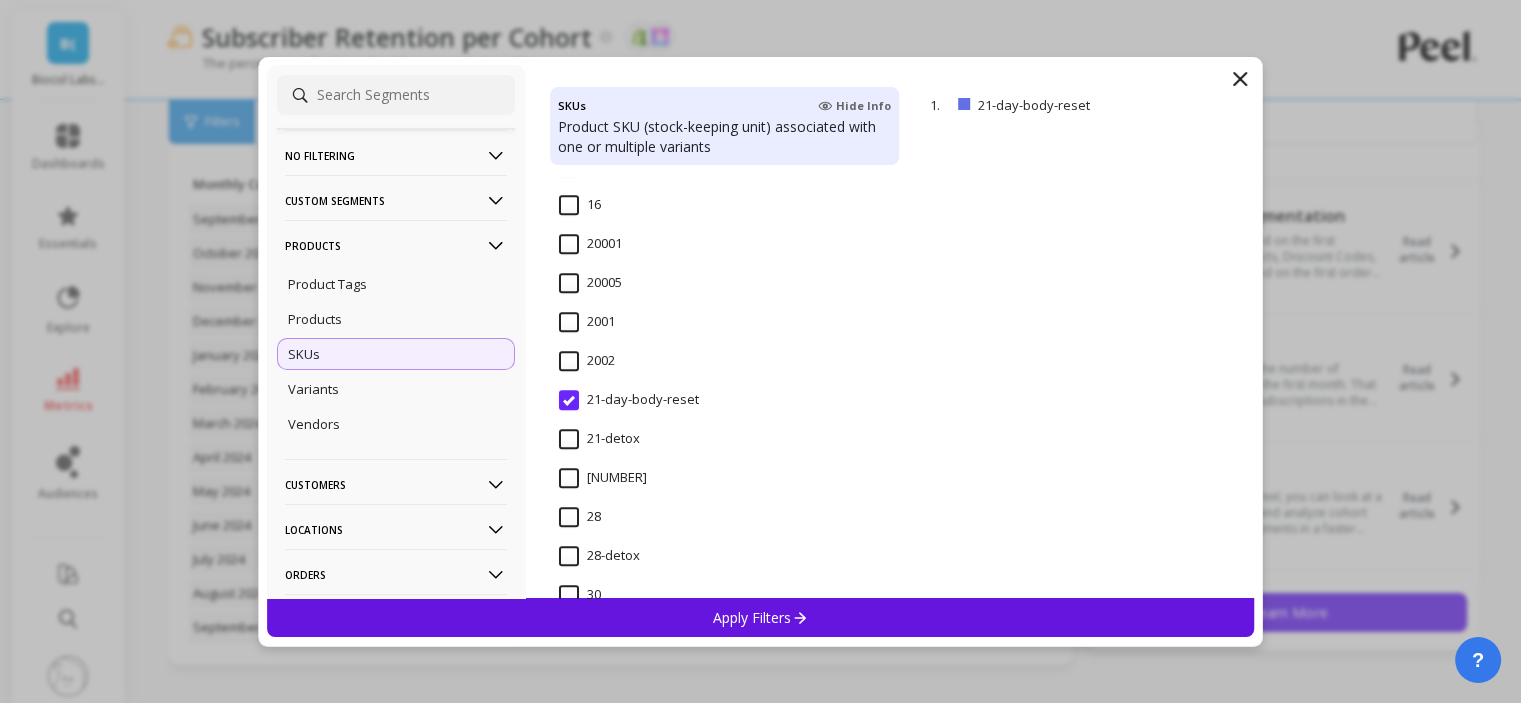 click on "Apply Filters" at bounding box center (760, 617) 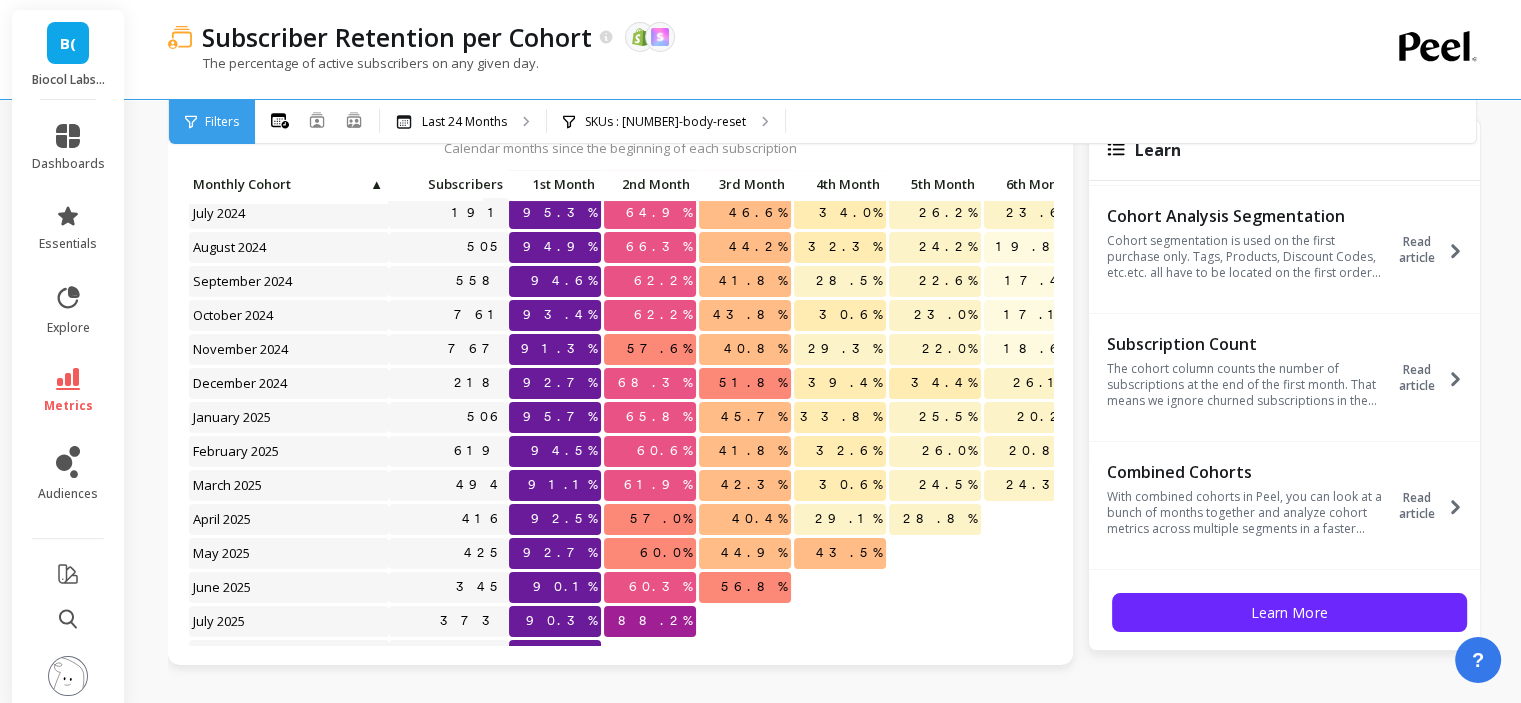 scroll, scrollTop: 324, scrollLeft: 0, axis: vertical 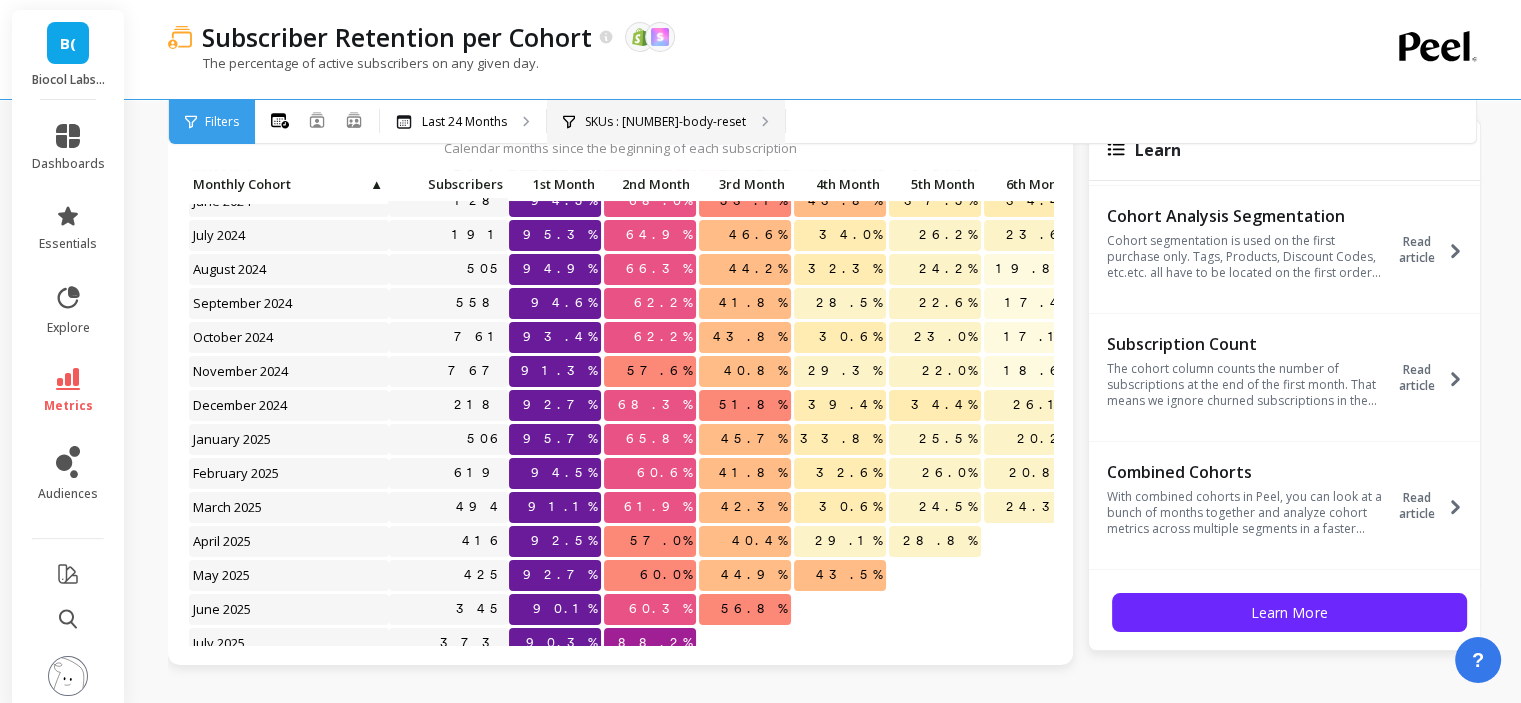 click on "SKUs : [NUMBER]-body-reset" at bounding box center [666, 122] 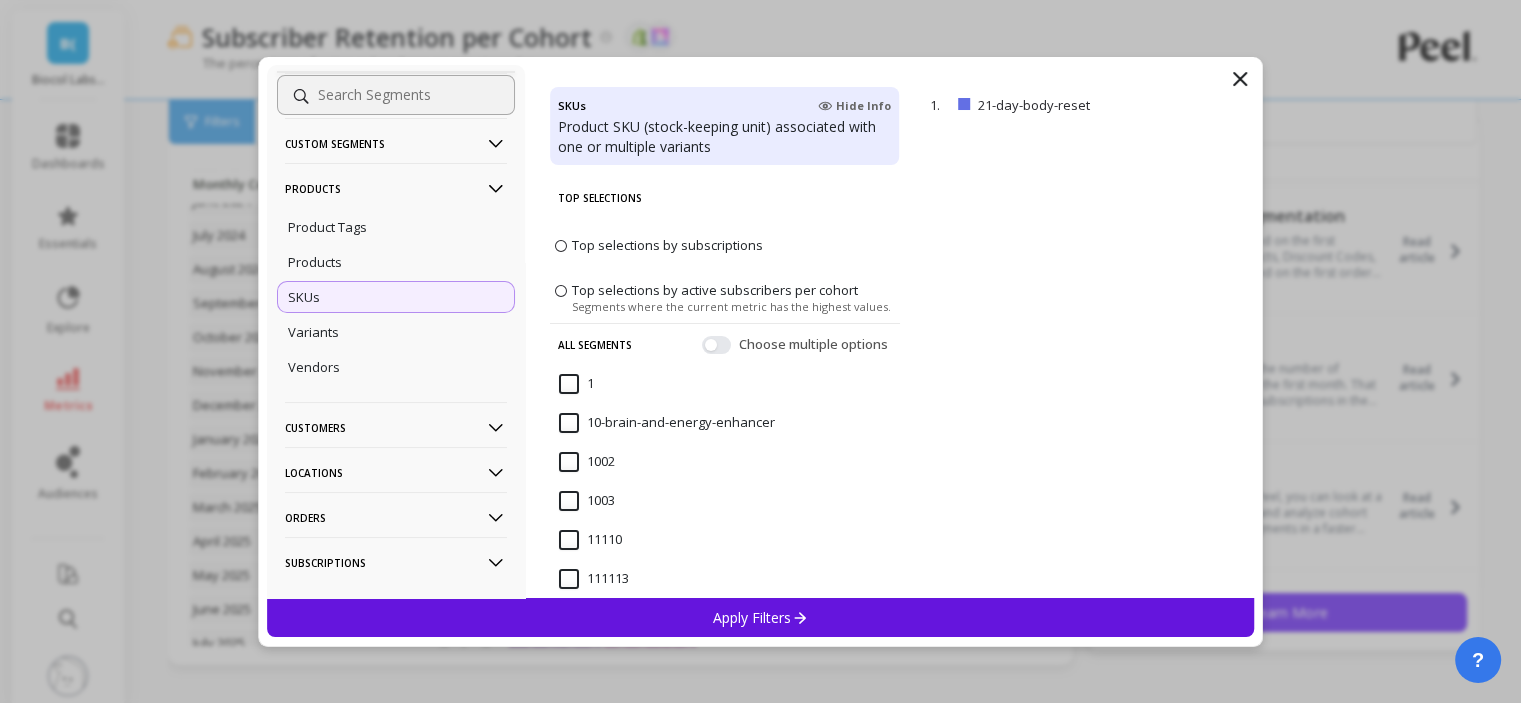 scroll, scrollTop: 88, scrollLeft: 0, axis: vertical 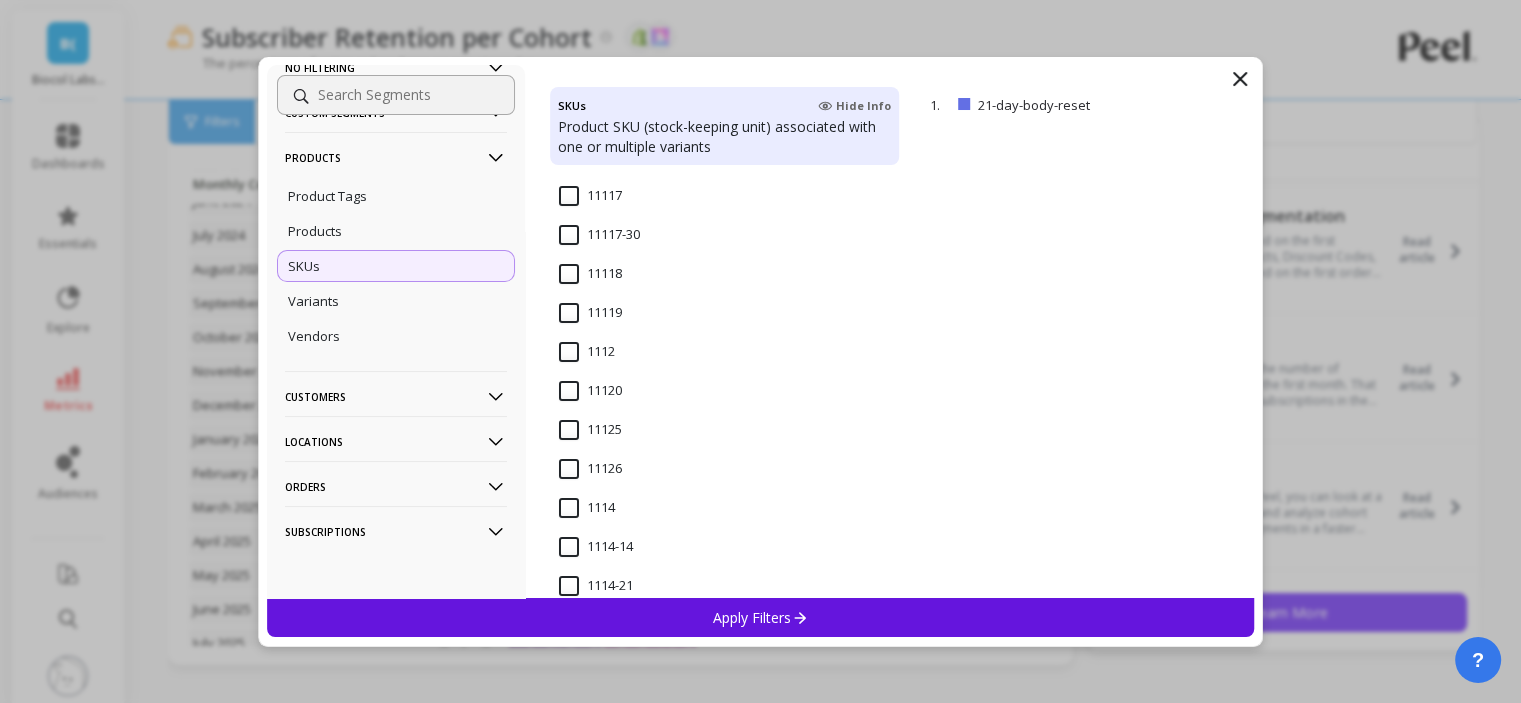 drag, startPoint x: 584, startPoint y: 355, endPoint x: 693, endPoint y: 611, distance: 278.2391 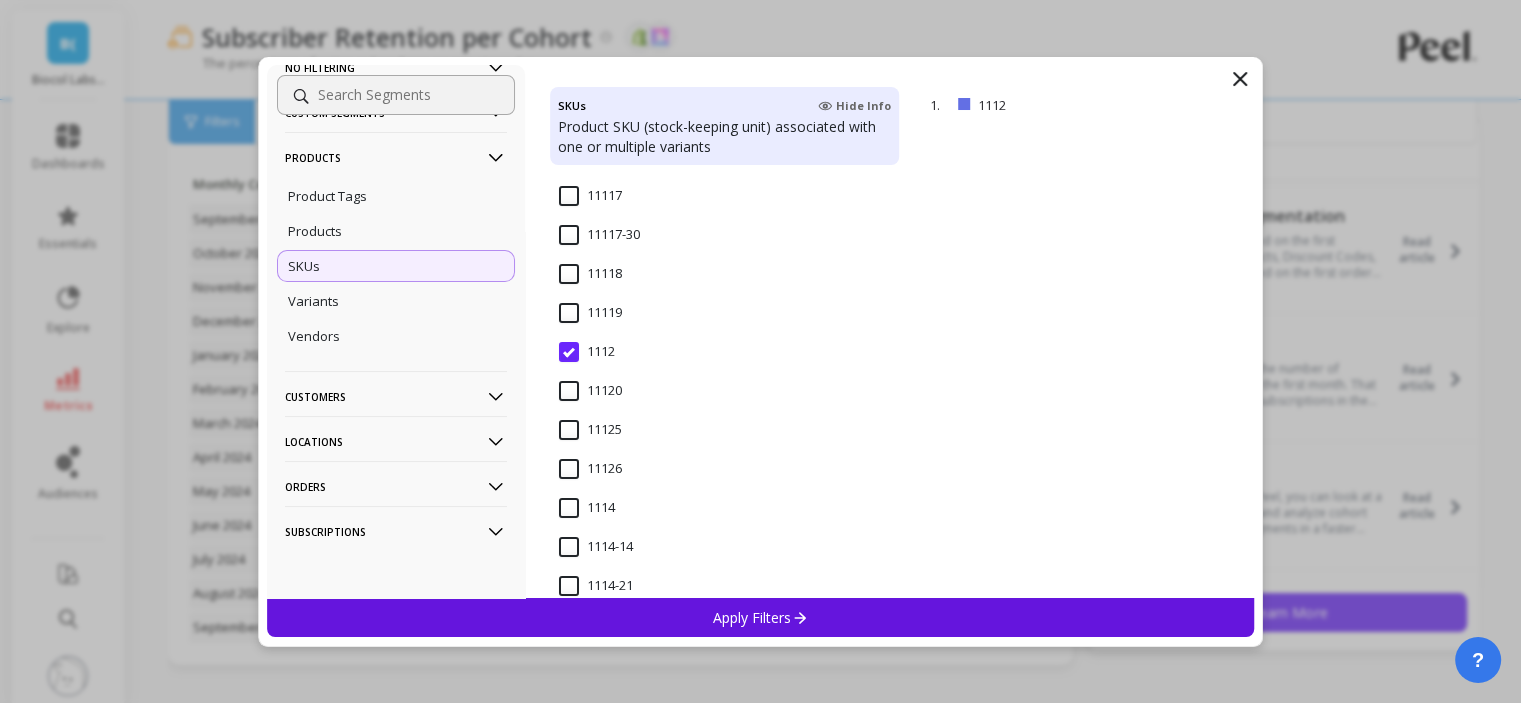 click on "Apply Filters" at bounding box center (761, 617) 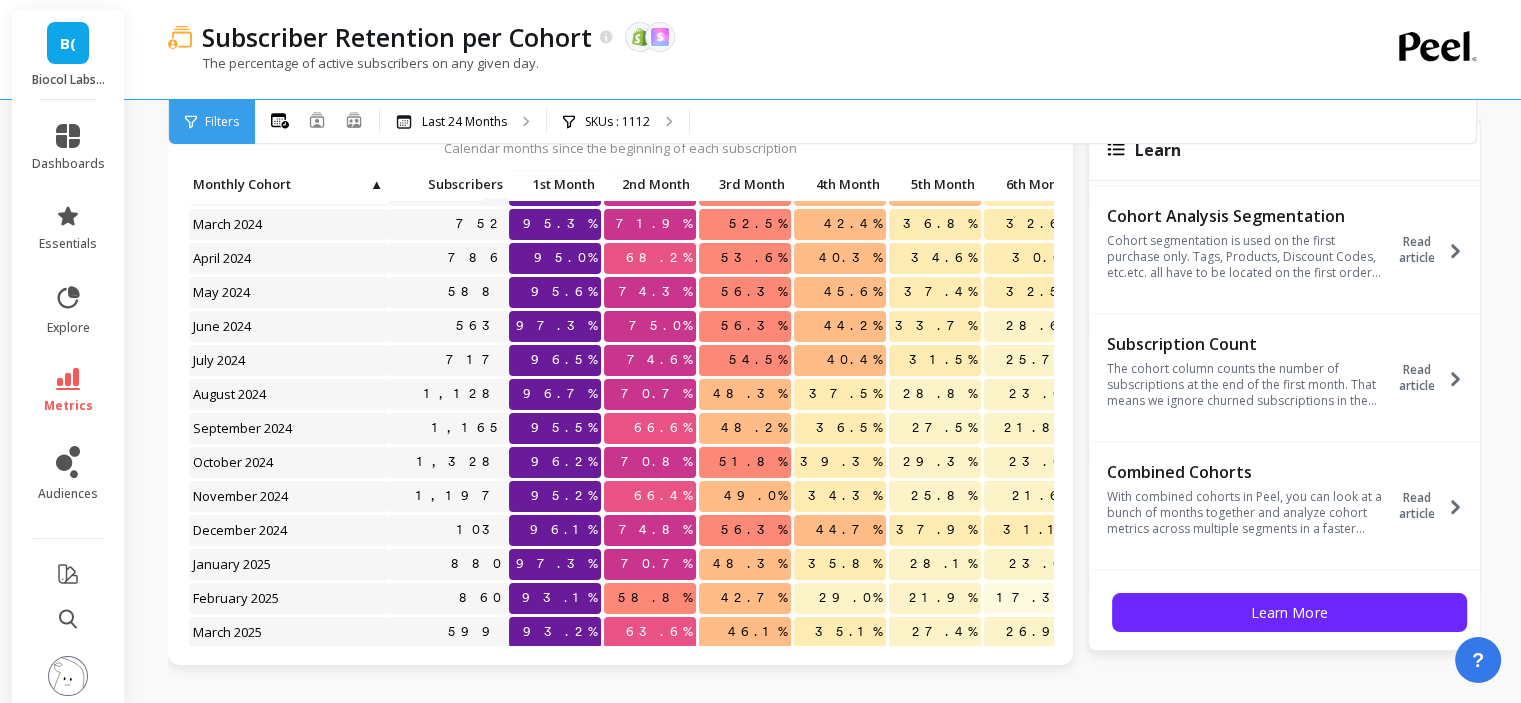 scroll, scrollTop: 200, scrollLeft: 0, axis: vertical 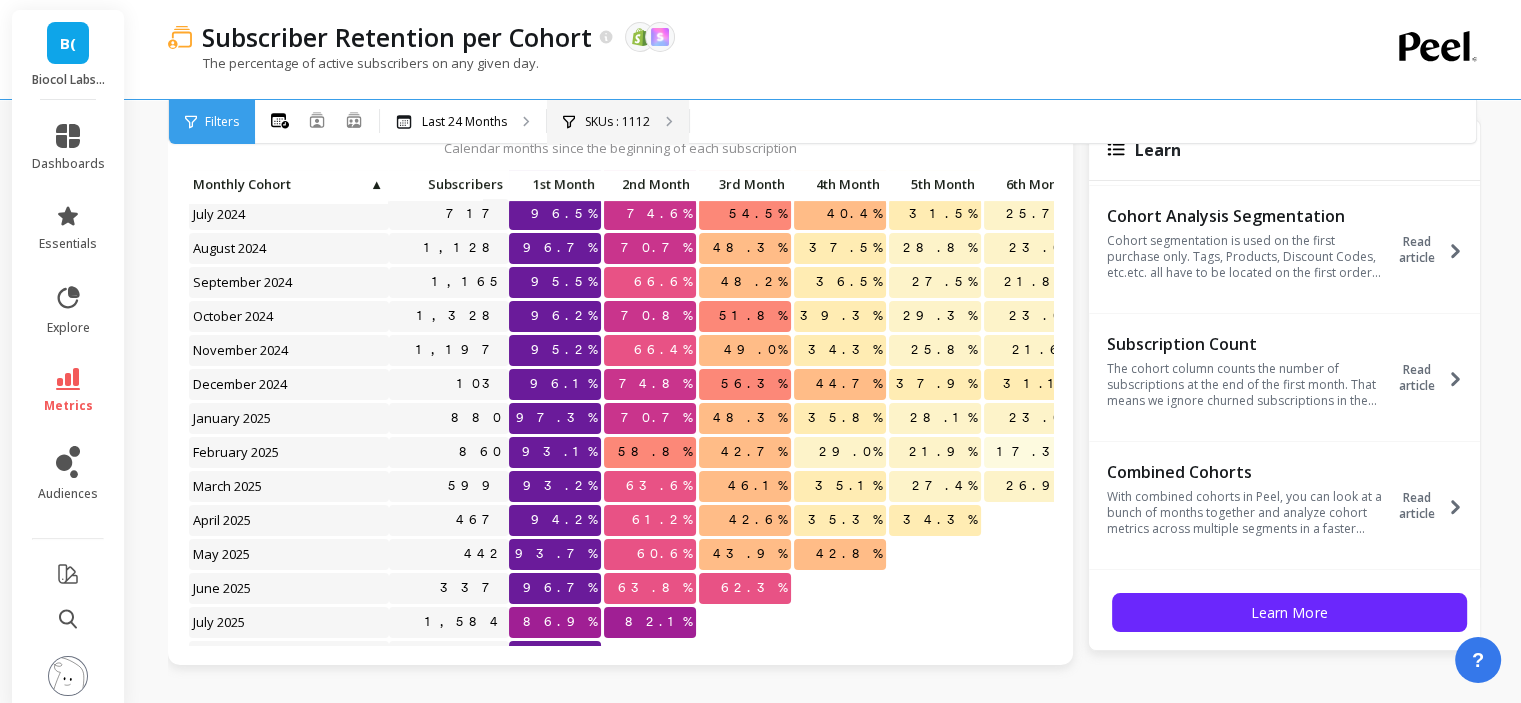 click on "SKUs :  1112" at bounding box center (618, 122) 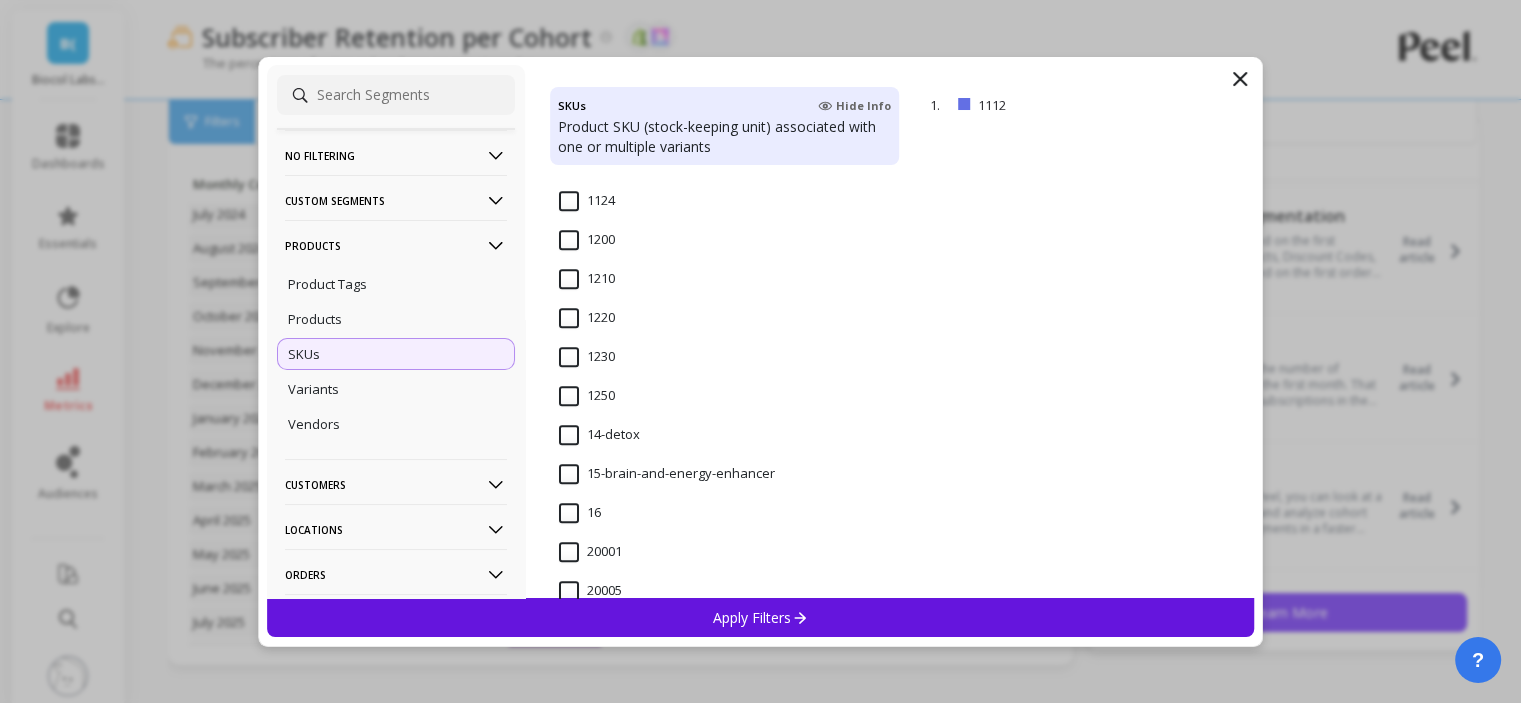 scroll, scrollTop: 1400, scrollLeft: 0, axis: vertical 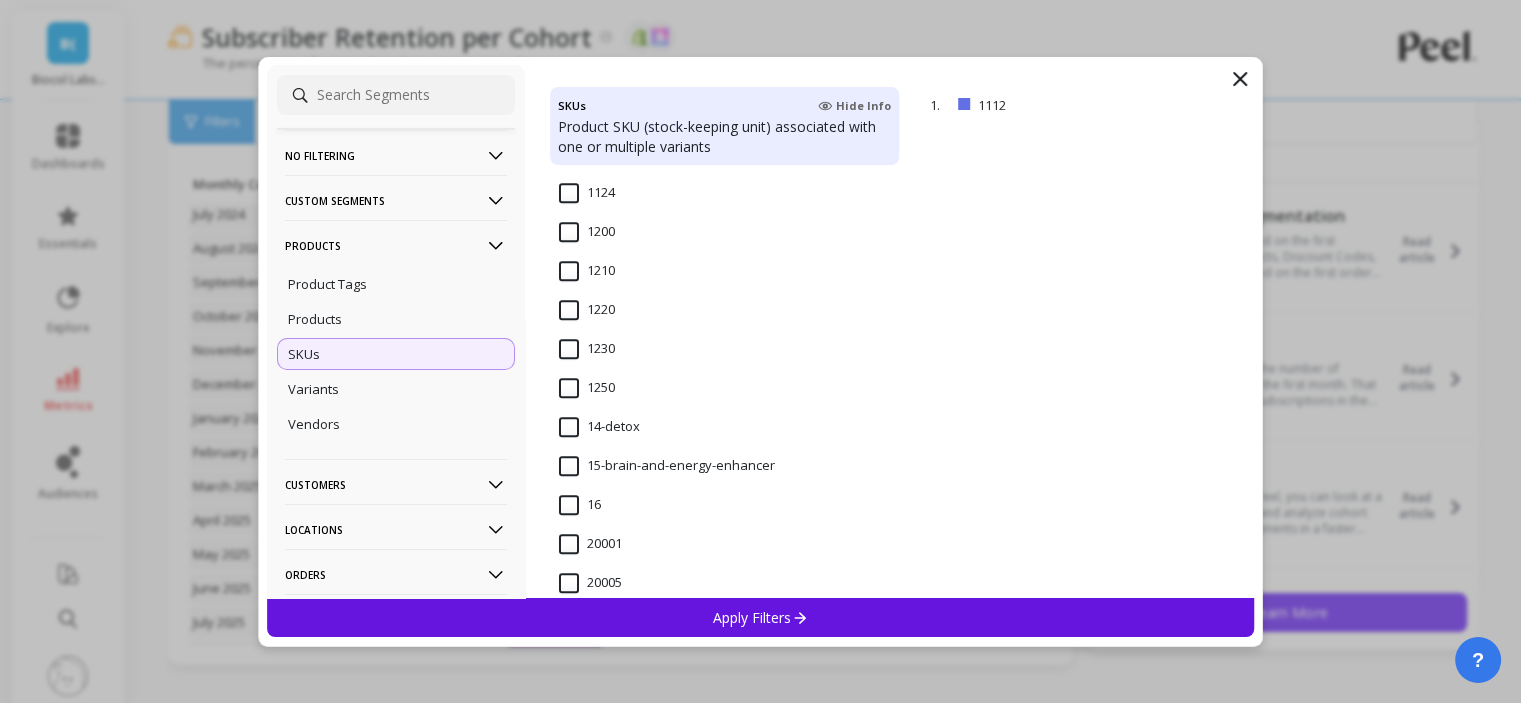 click on "14-detox" at bounding box center (599, 427) 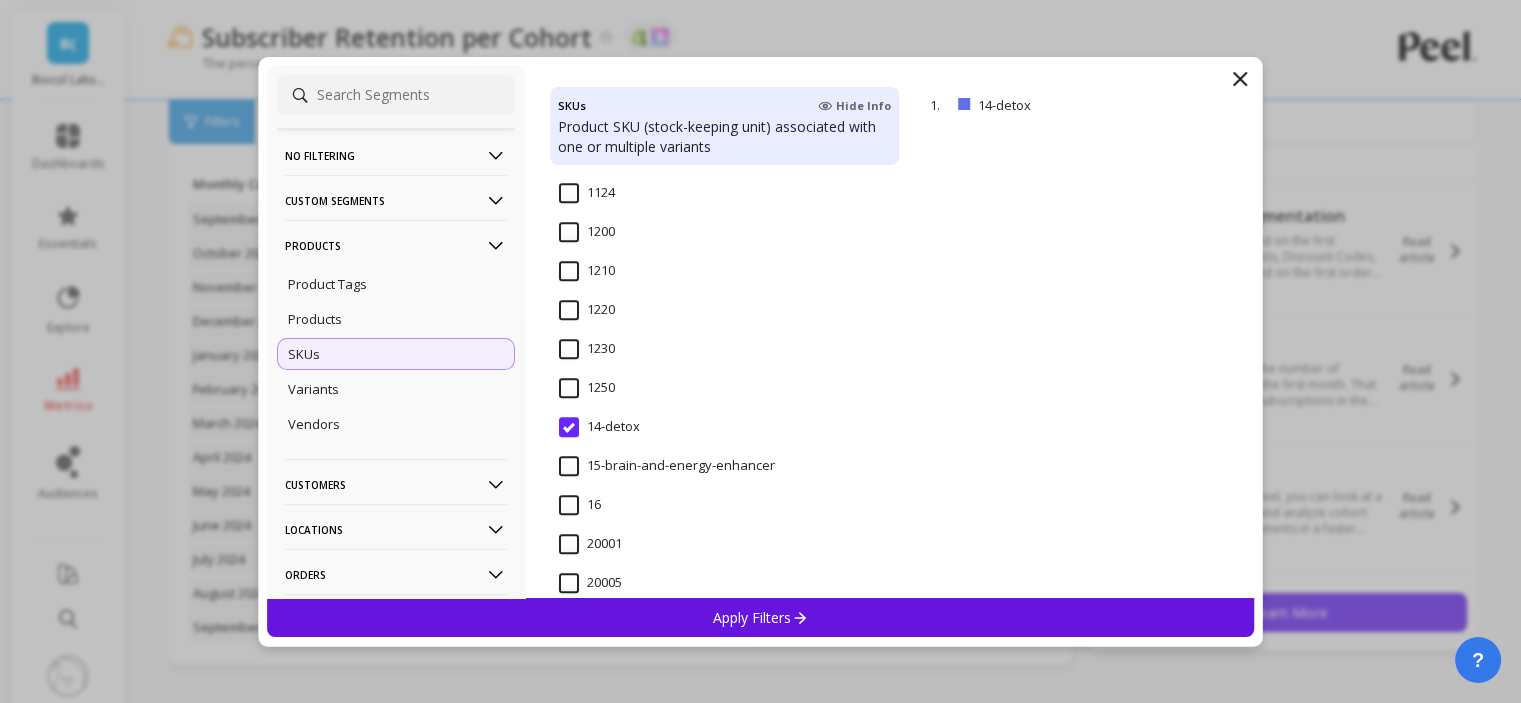 click on "Apply Filters" at bounding box center [760, 617] 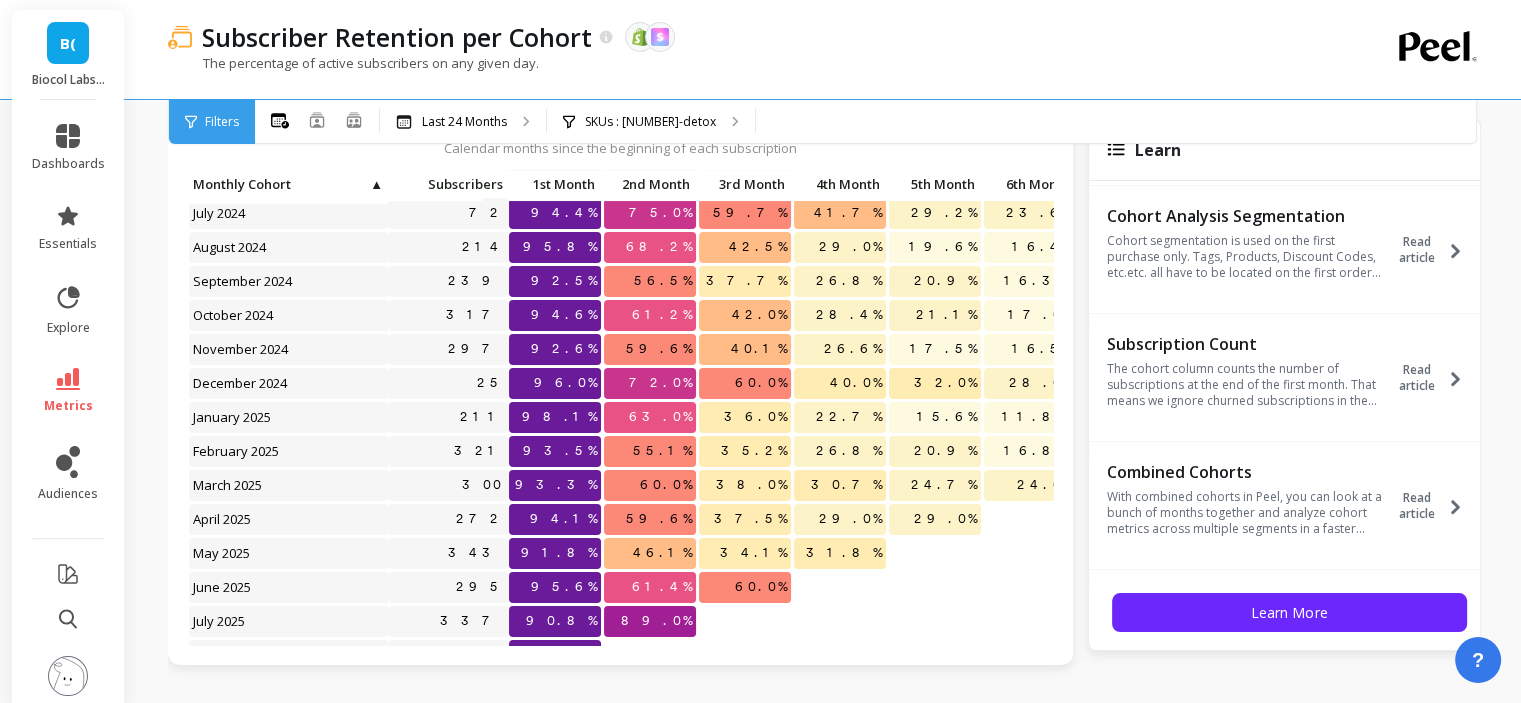 scroll, scrollTop: 324, scrollLeft: 0, axis: vertical 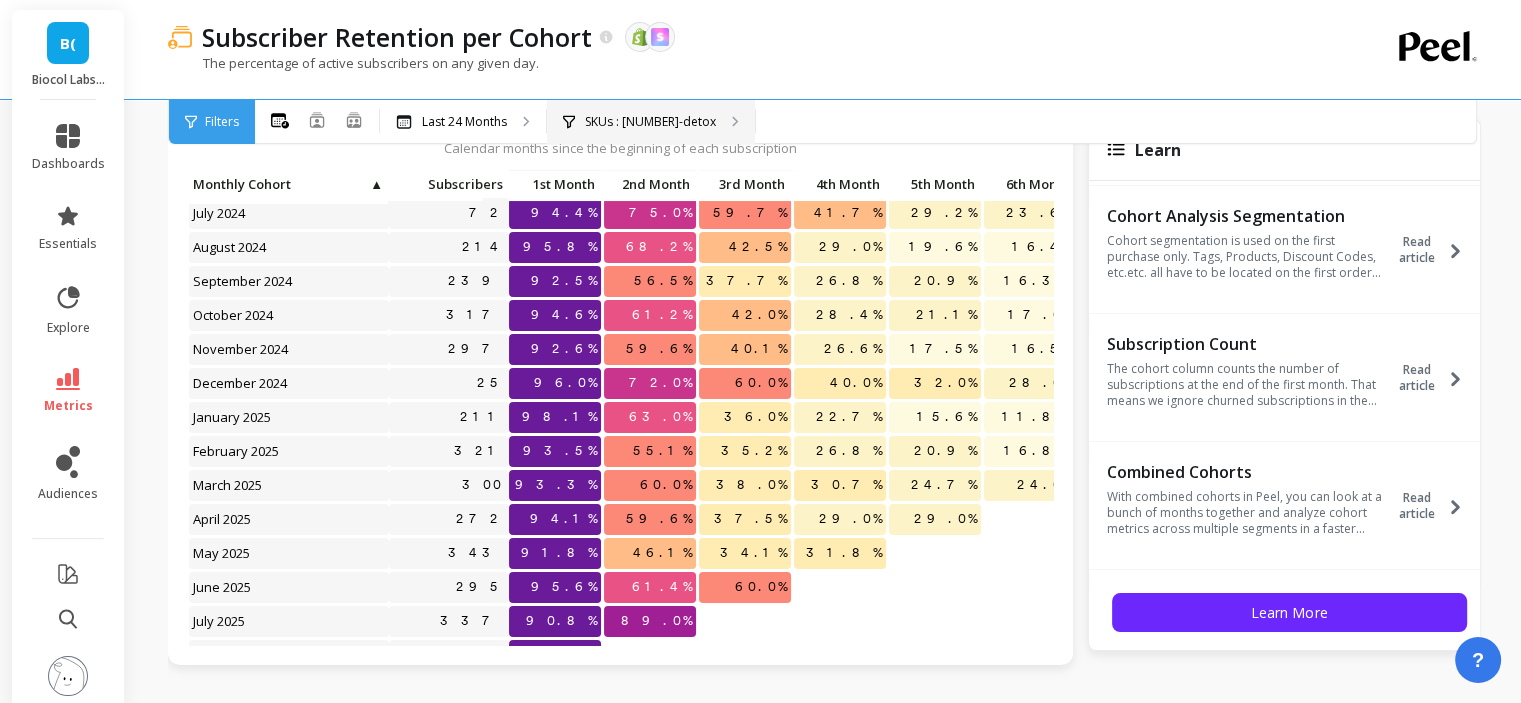 click on "SKUs : [NUMBER]-detox" at bounding box center [651, 122] 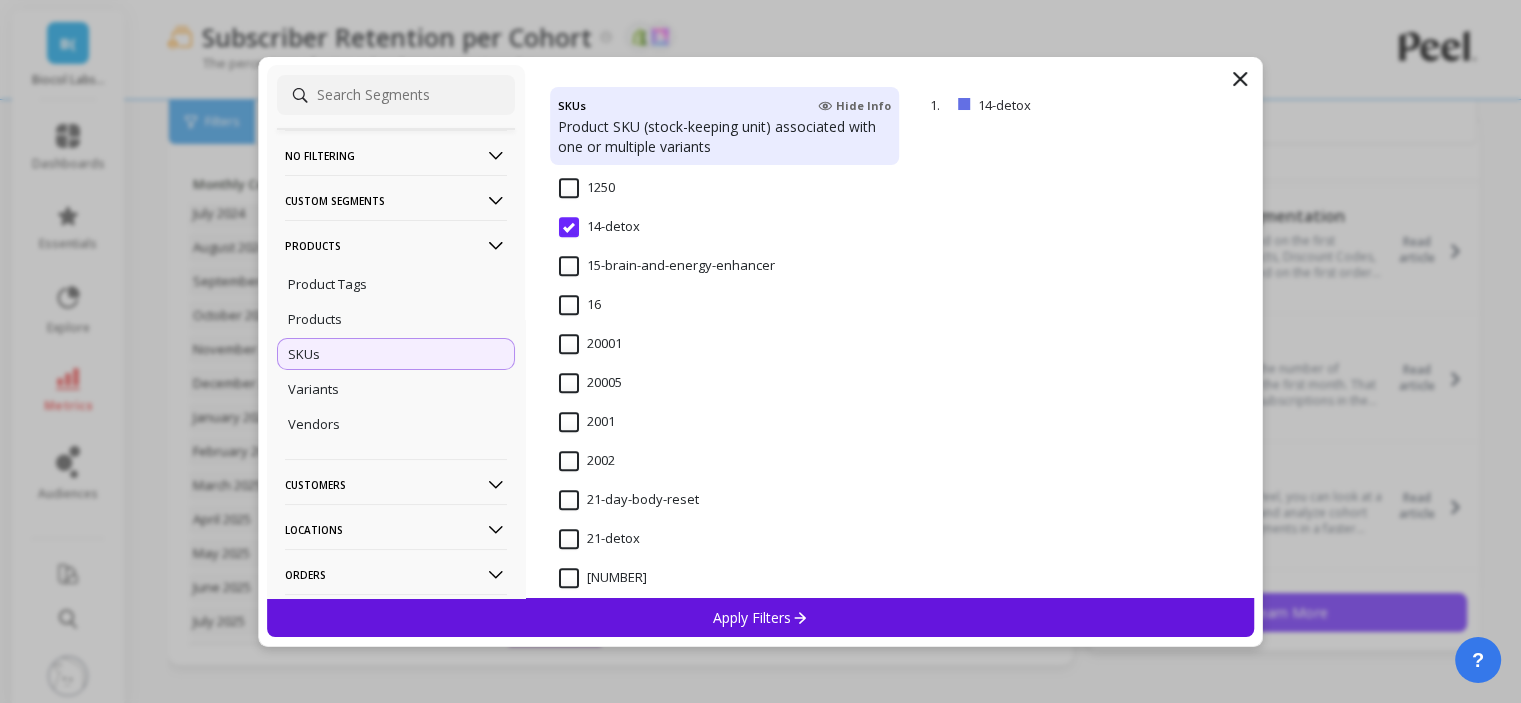 scroll, scrollTop: 1800, scrollLeft: 0, axis: vertical 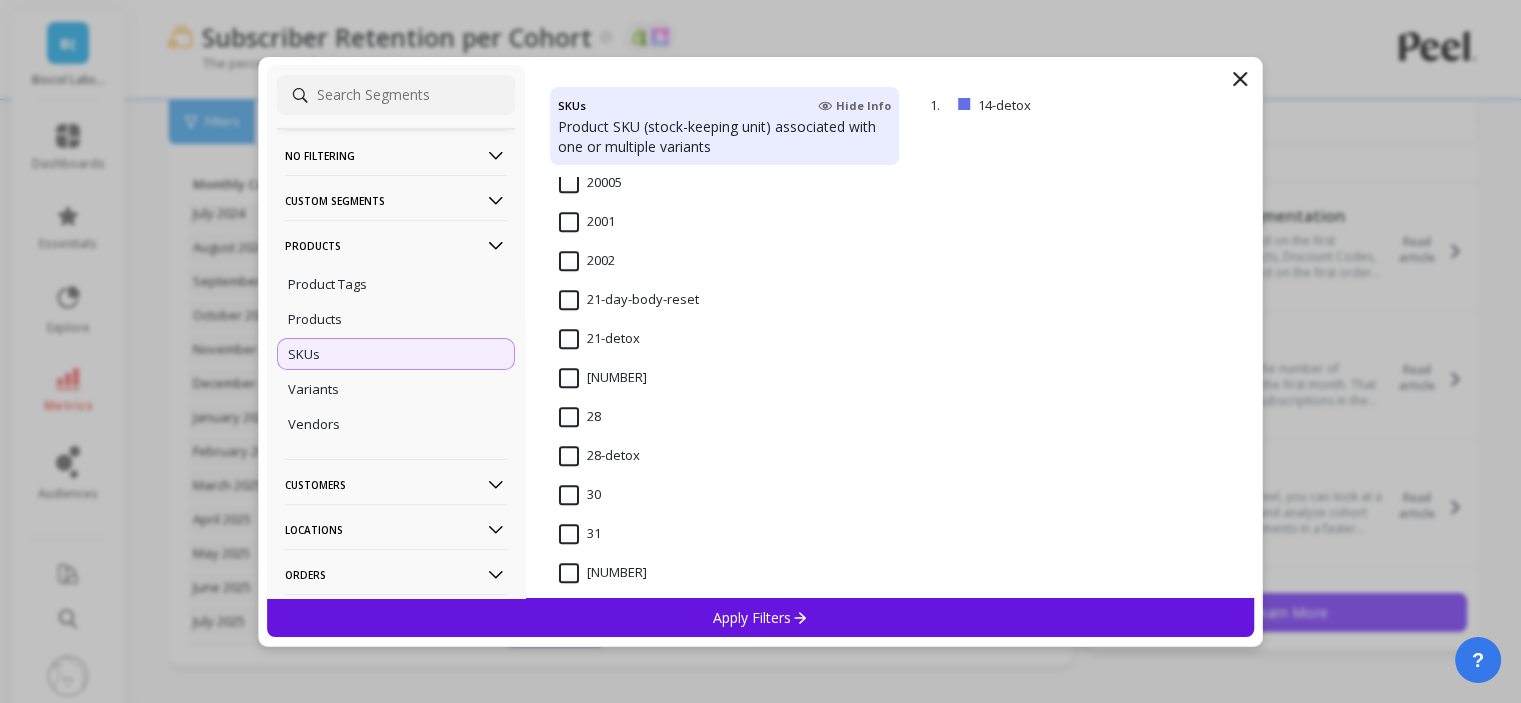 click on "21-detox" at bounding box center [599, 339] 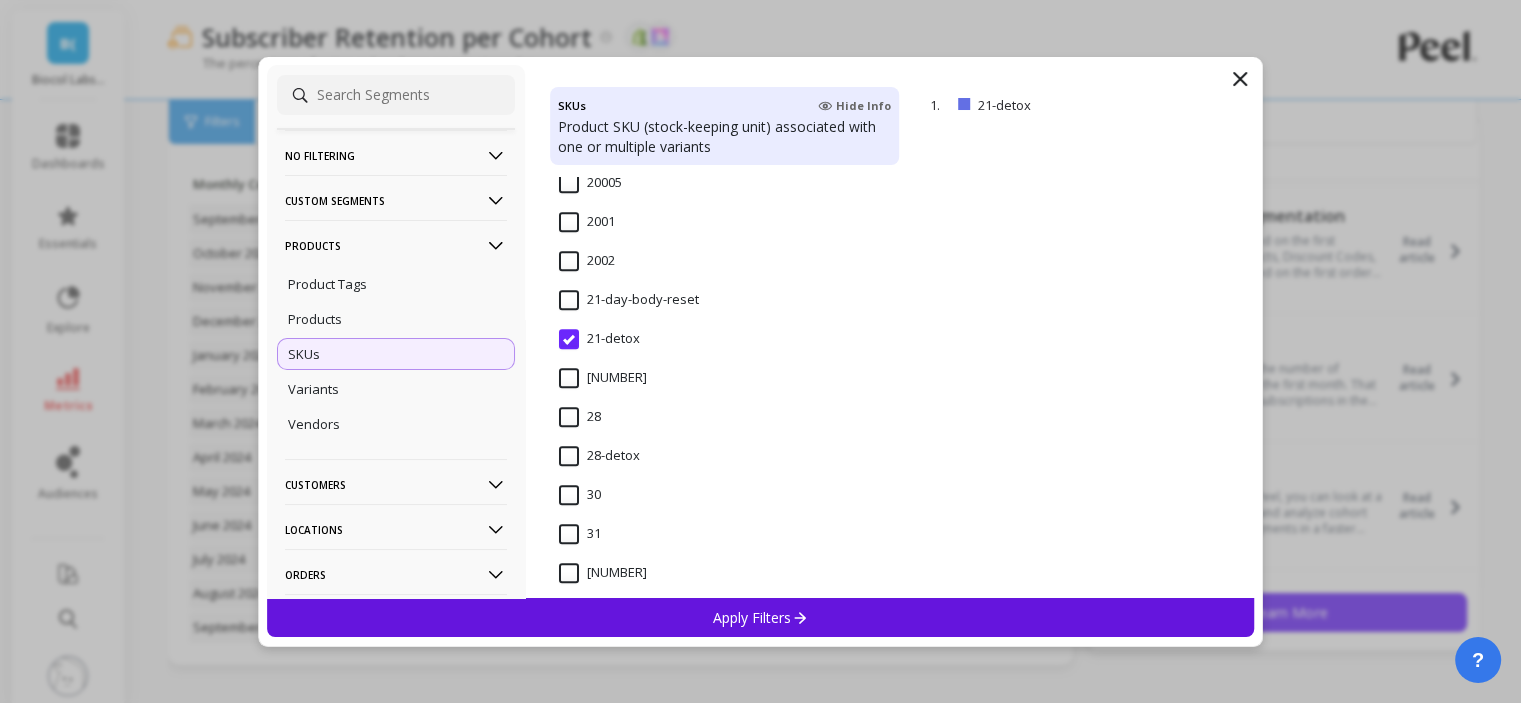 click on "Apply Filters" at bounding box center [760, 617] 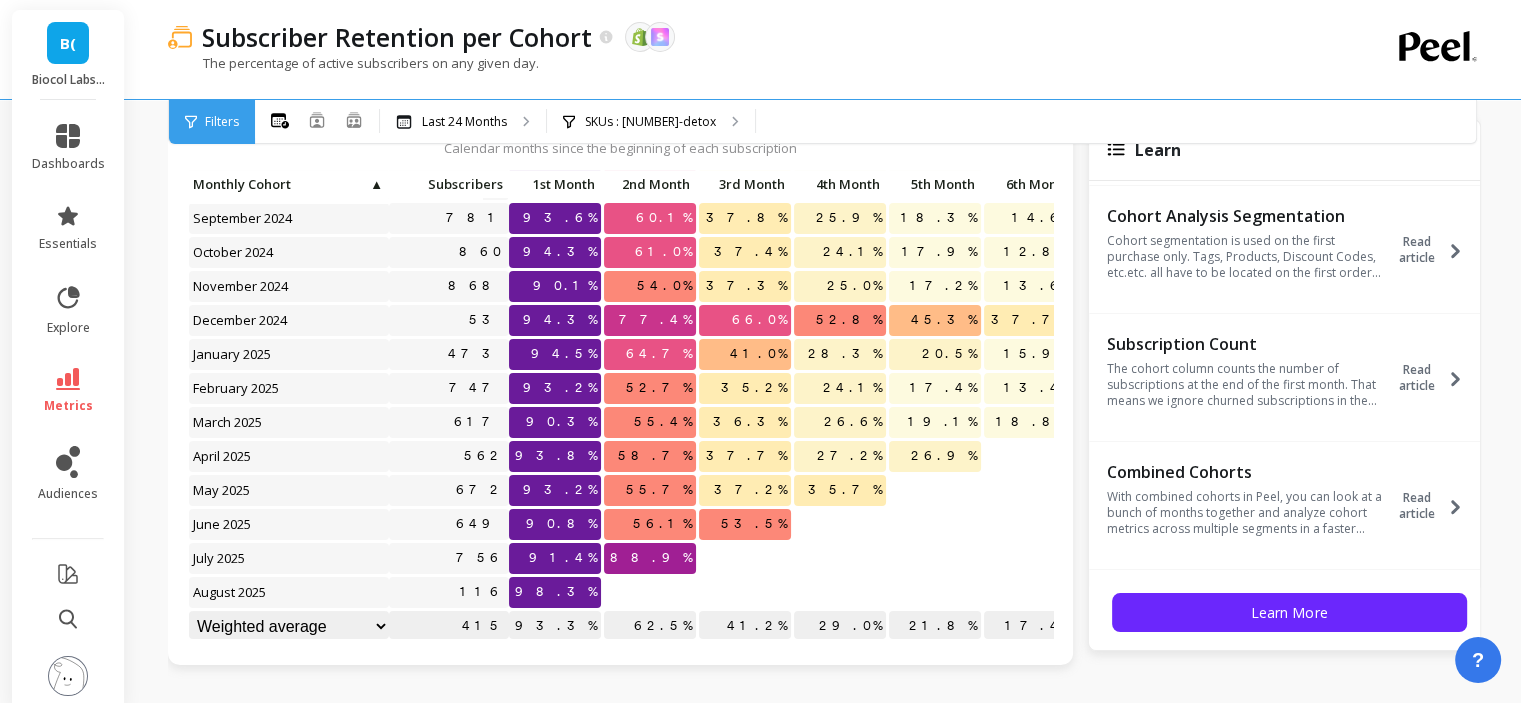 scroll, scrollTop: 324, scrollLeft: 0, axis: vertical 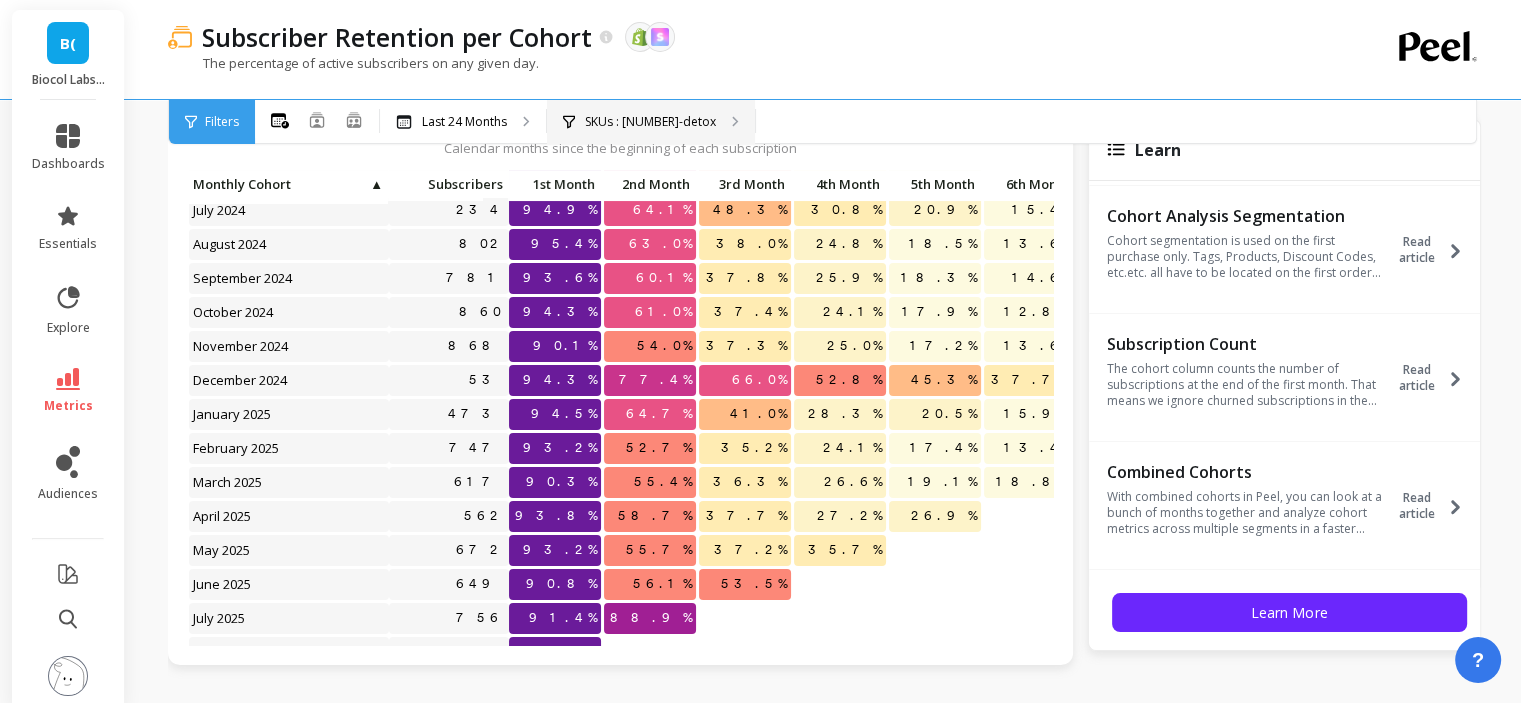 click on "SKUs : [NUMBER]-detox" at bounding box center (650, 122) 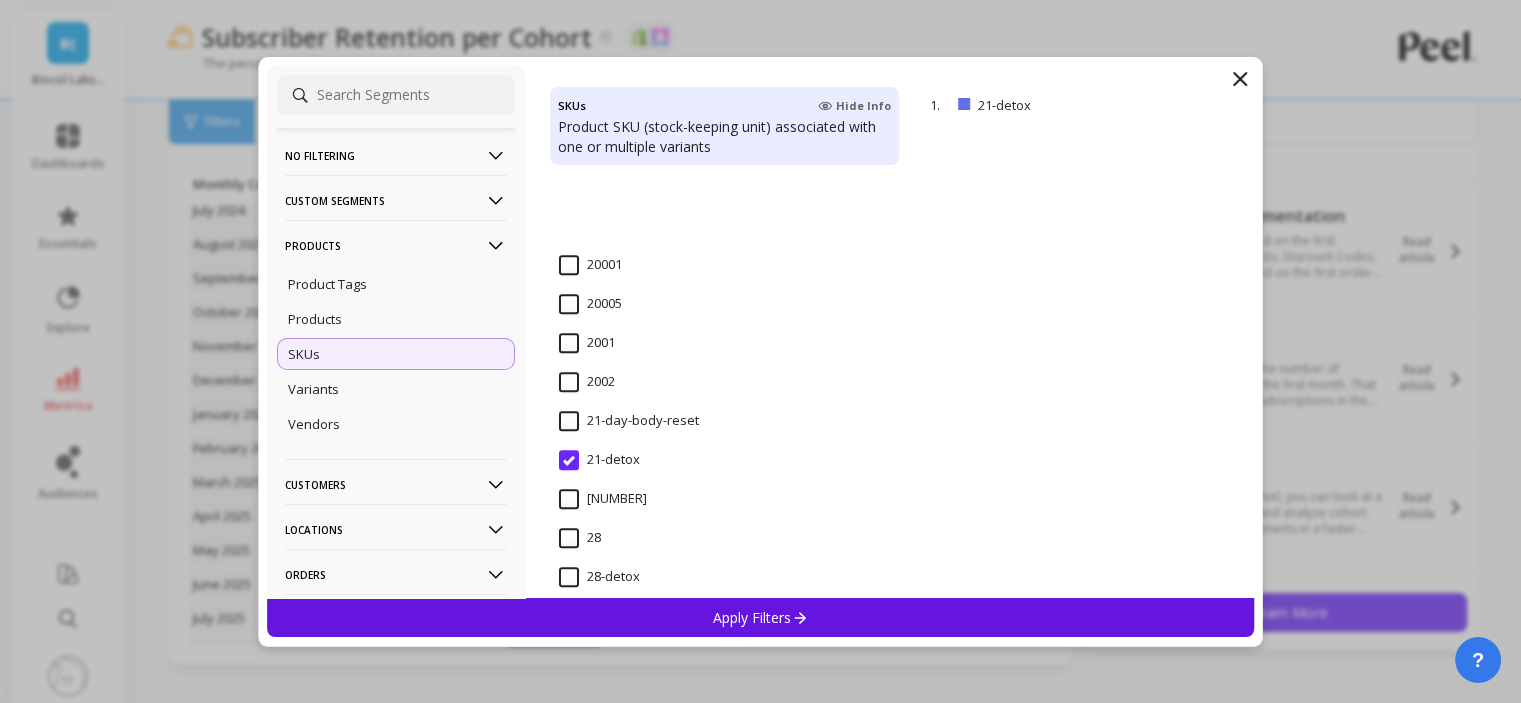 scroll, scrollTop: 1800, scrollLeft: 0, axis: vertical 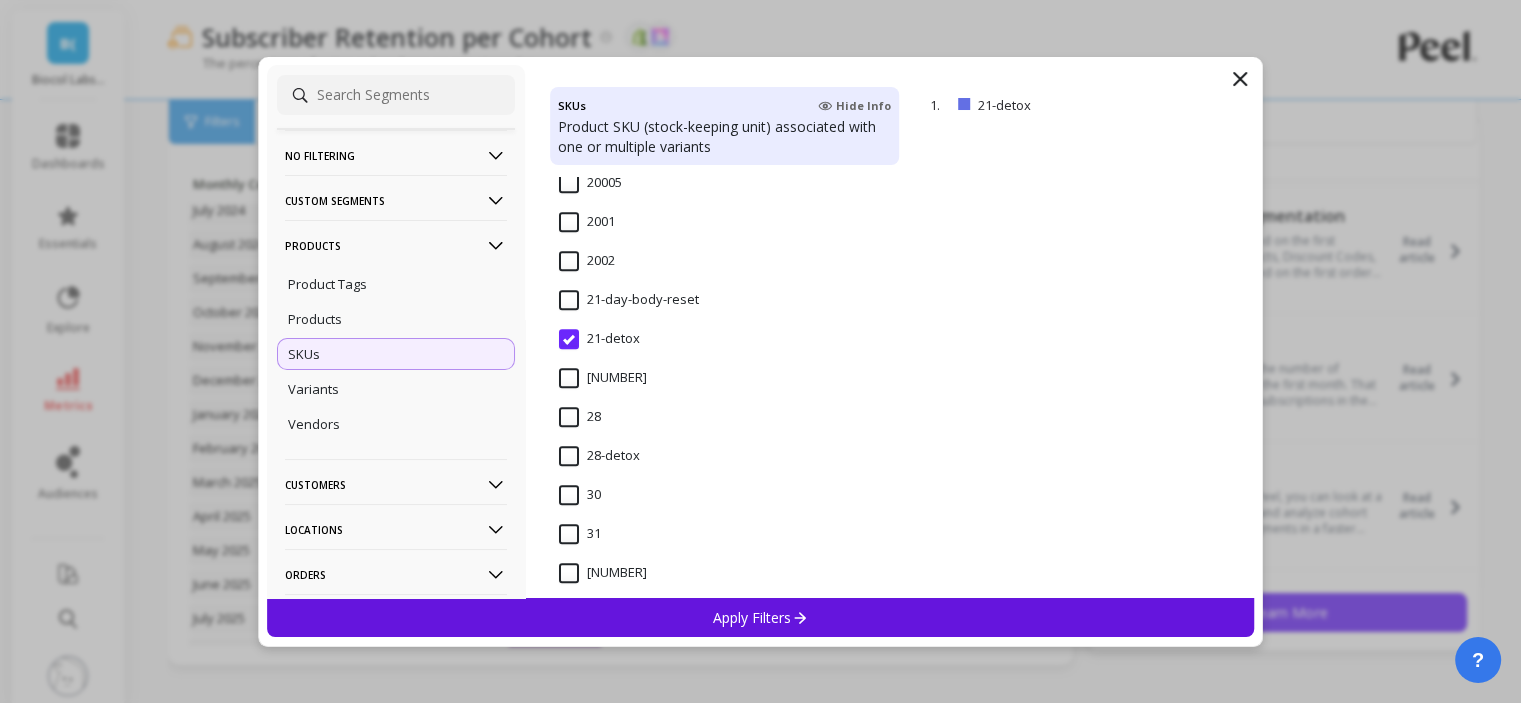 click on "28-detox" at bounding box center [599, 456] 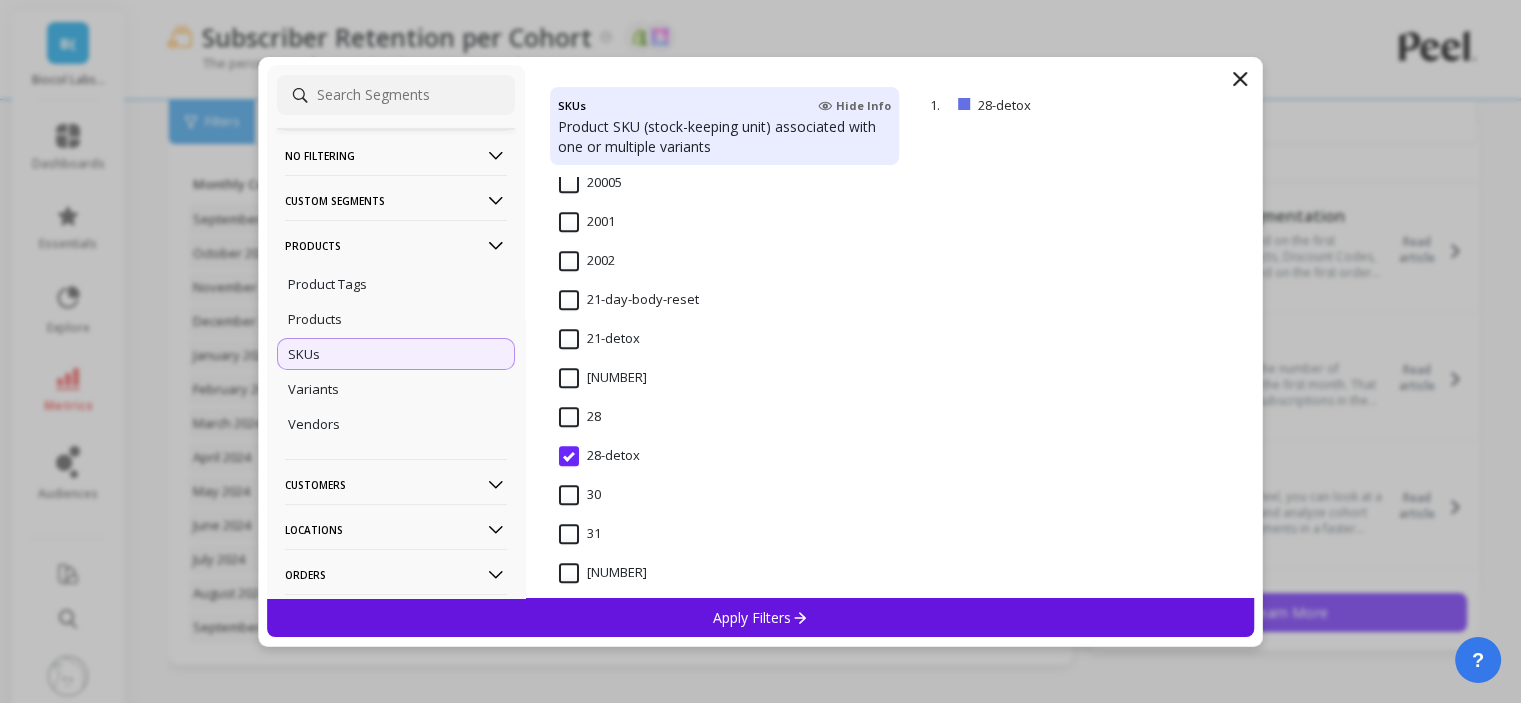 click on "Apply Filters" at bounding box center (760, 617) 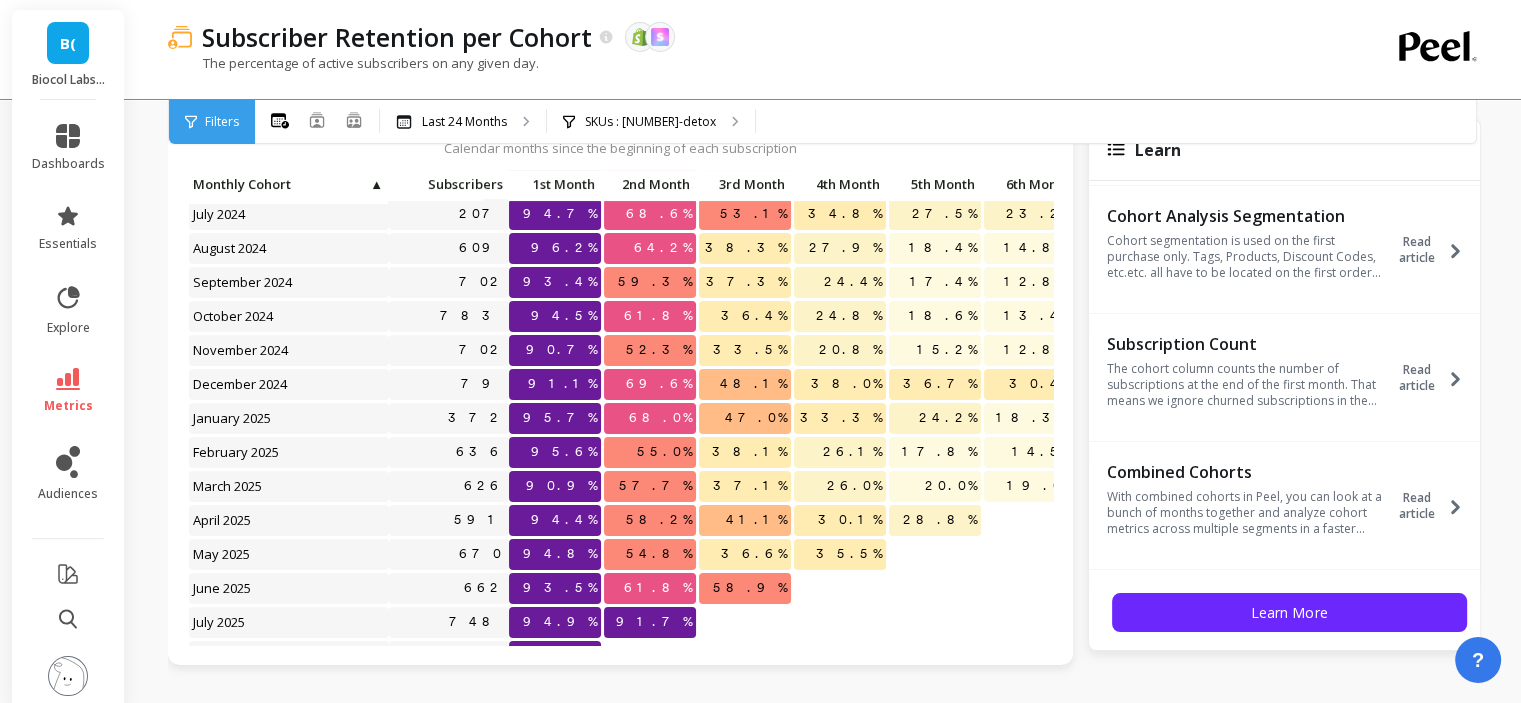 scroll, scrollTop: 348, scrollLeft: 0, axis: vertical 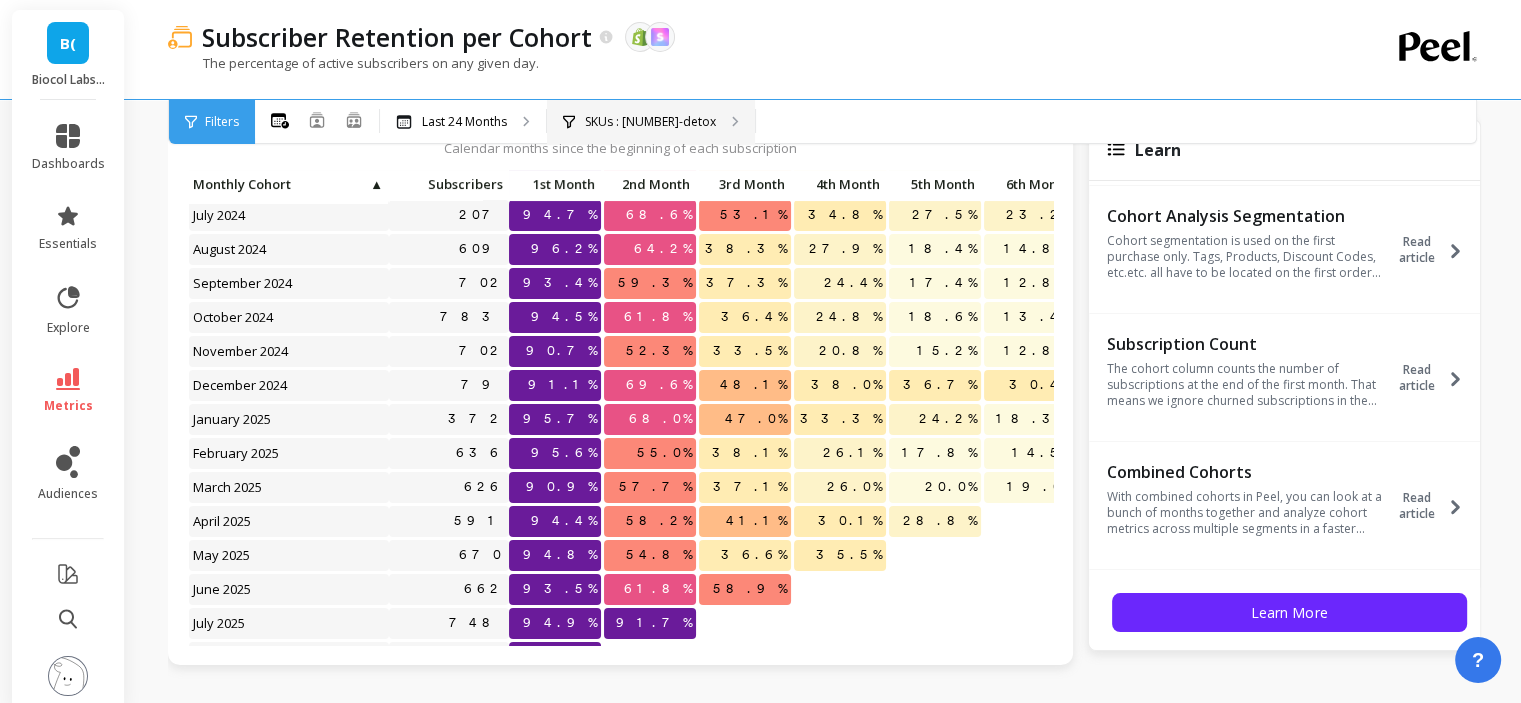 click on "SKUs : [NUMBER]-detox" at bounding box center (650, 122) 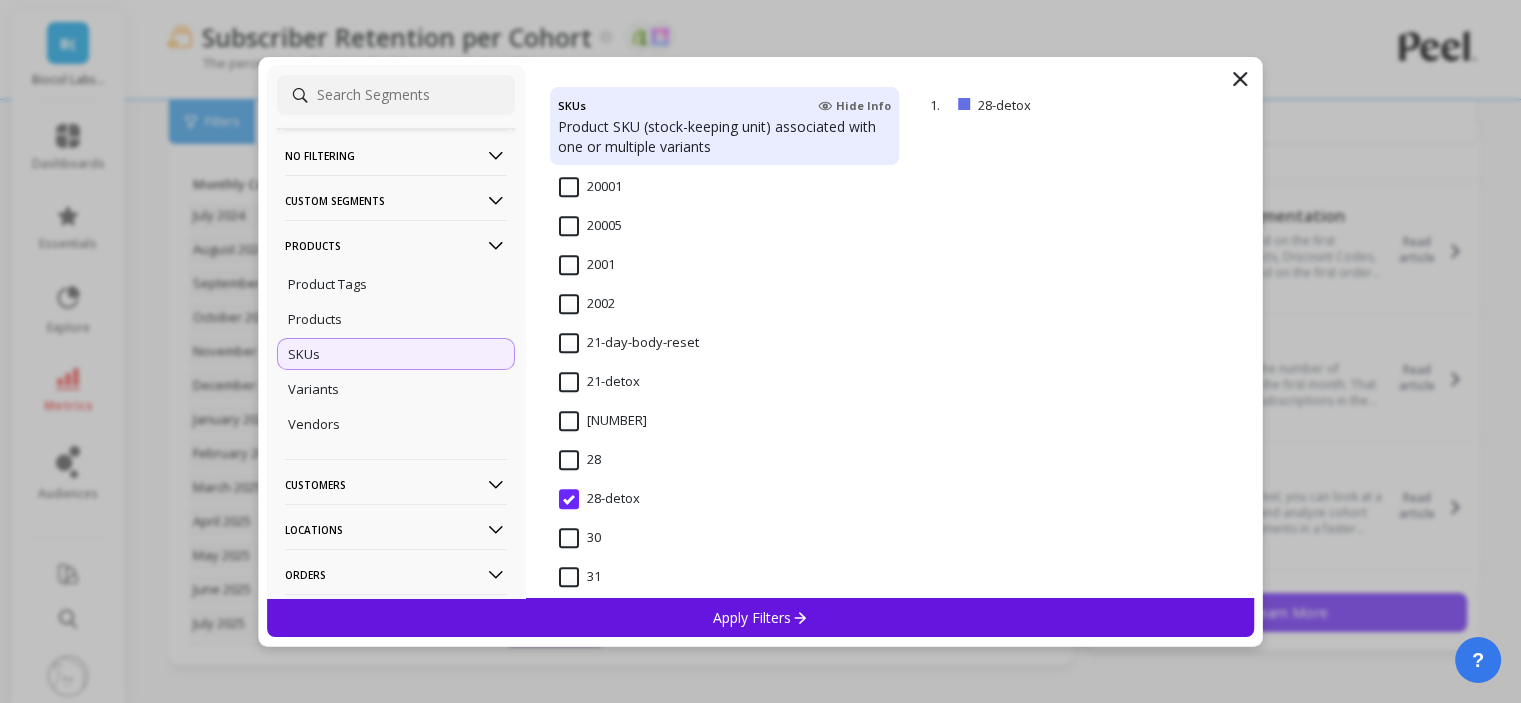 scroll, scrollTop: 1800, scrollLeft: 0, axis: vertical 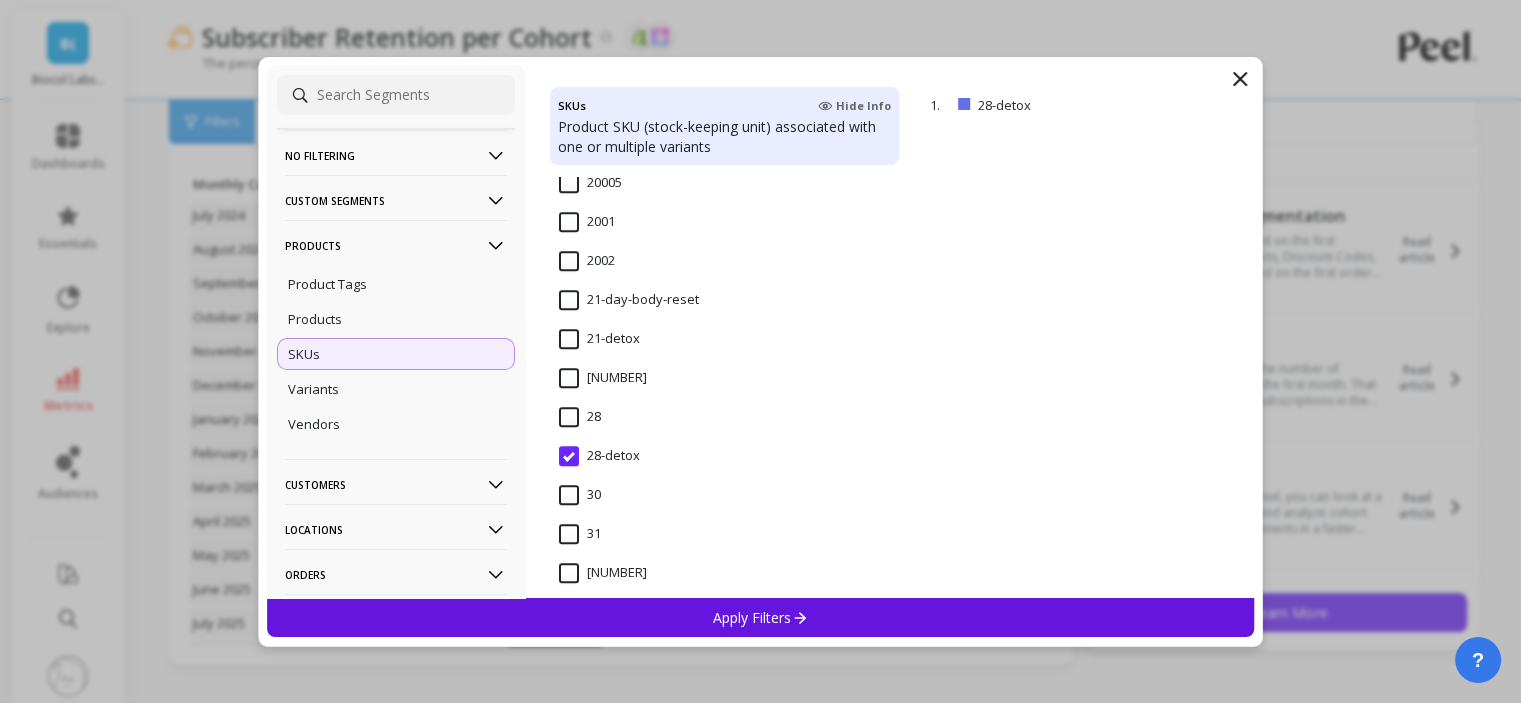 click on "21-day-body-reset" at bounding box center (629, 311) 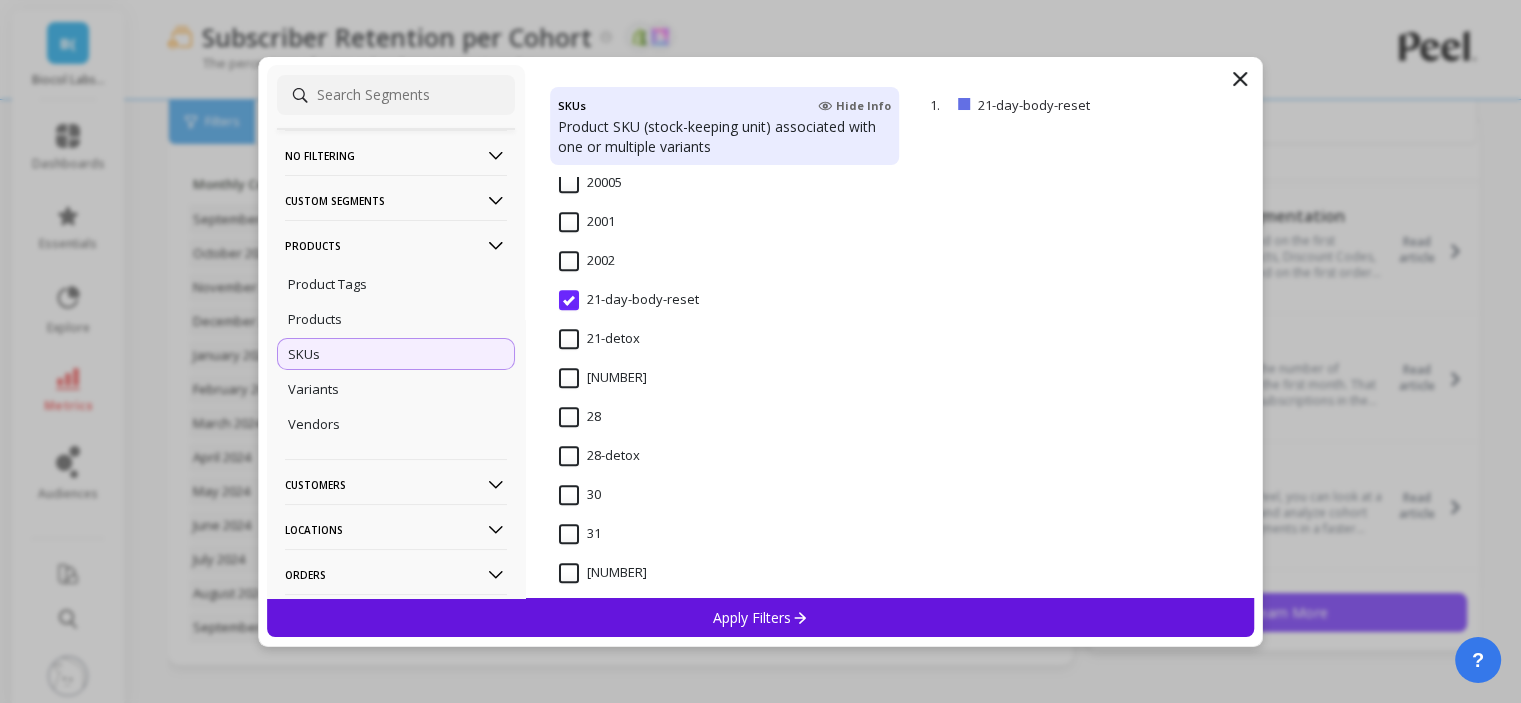 click on "Apply Filters" at bounding box center [761, 617] 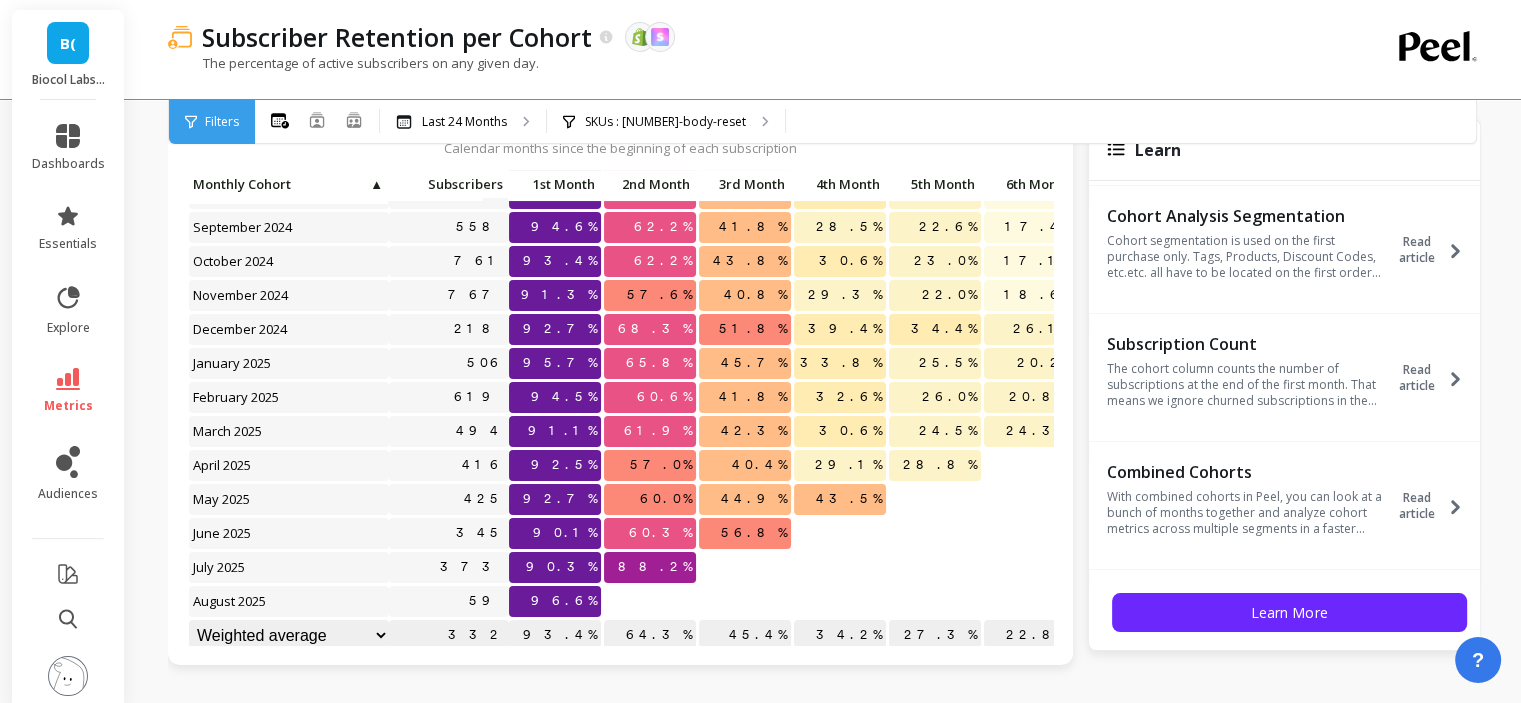 scroll, scrollTop: 424, scrollLeft: 0, axis: vertical 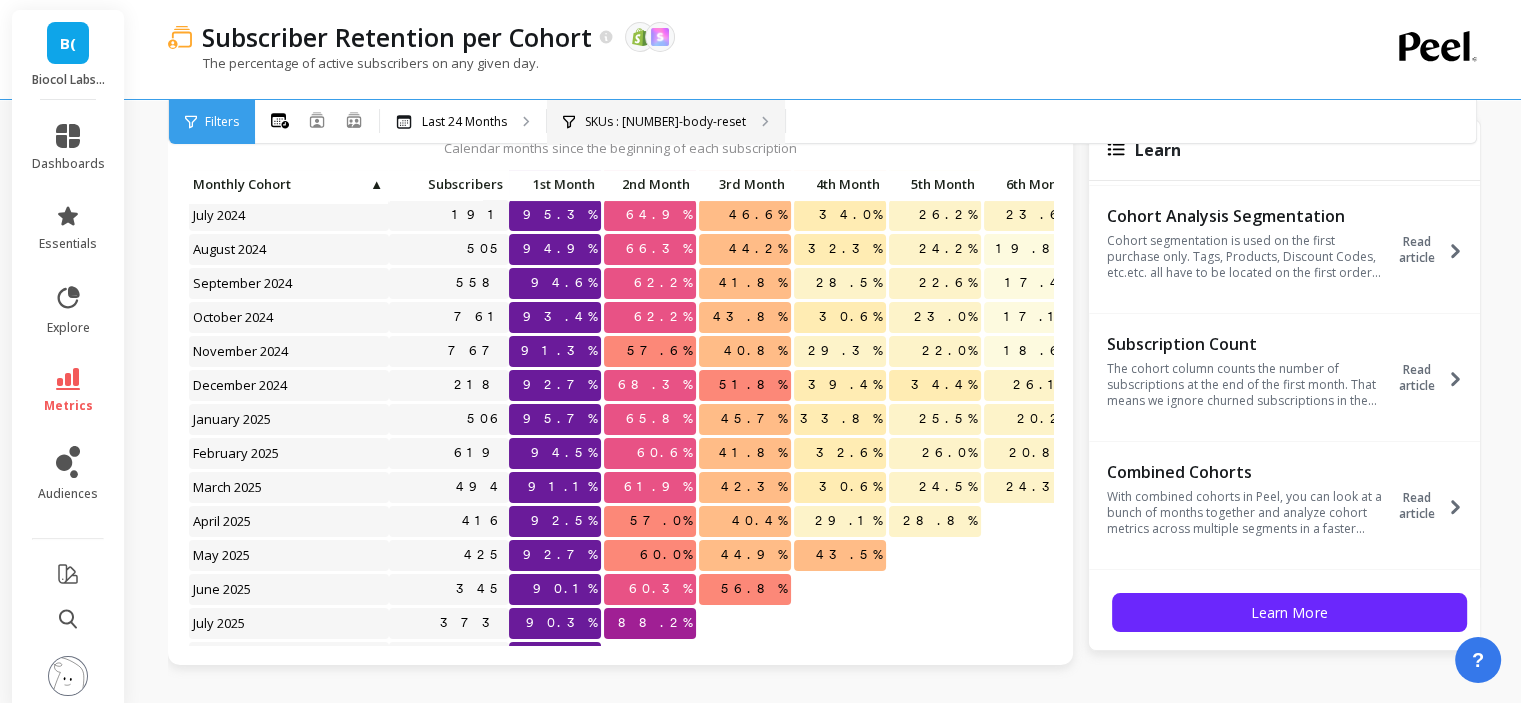 click on "SKUs : [NUMBER]-body-reset" at bounding box center (665, 122) 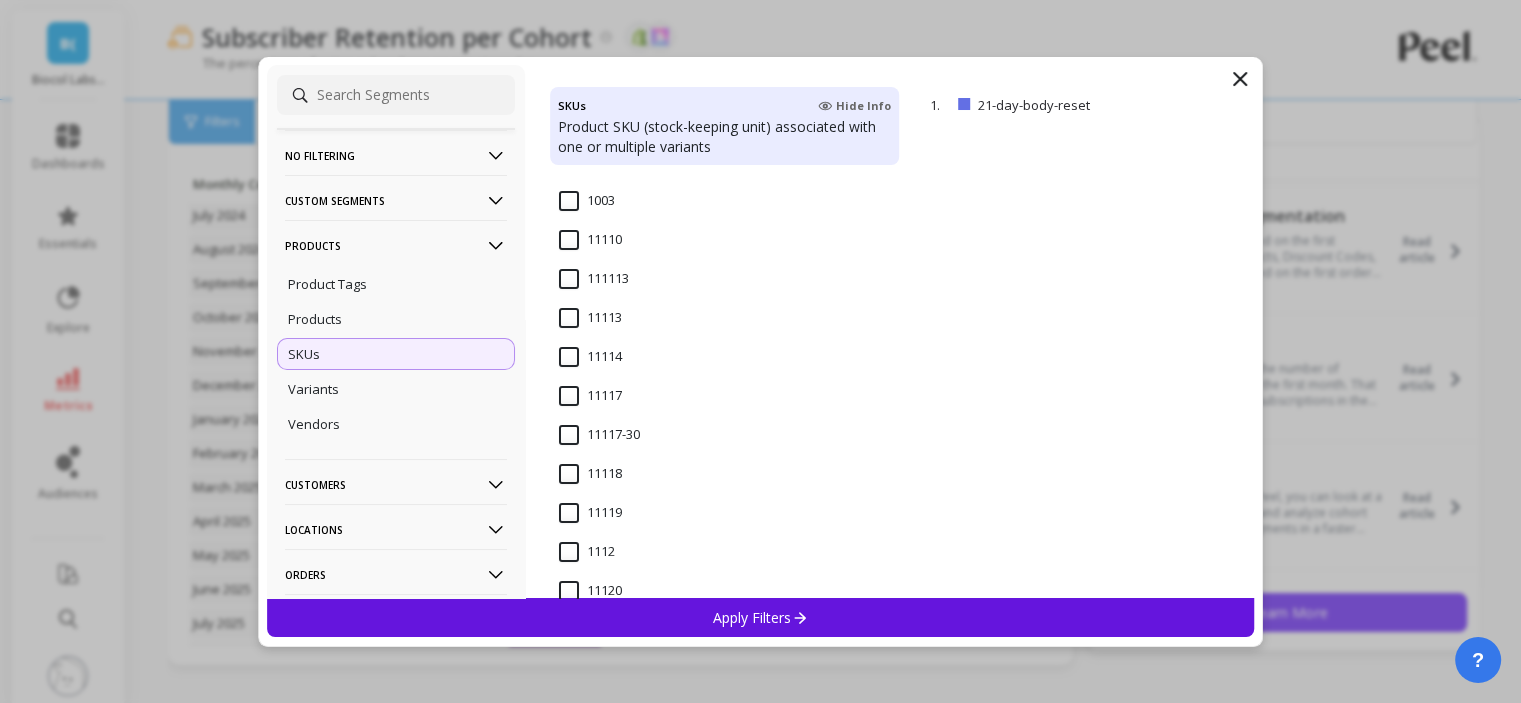 scroll, scrollTop: 500, scrollLeft: 0, axis: vertical 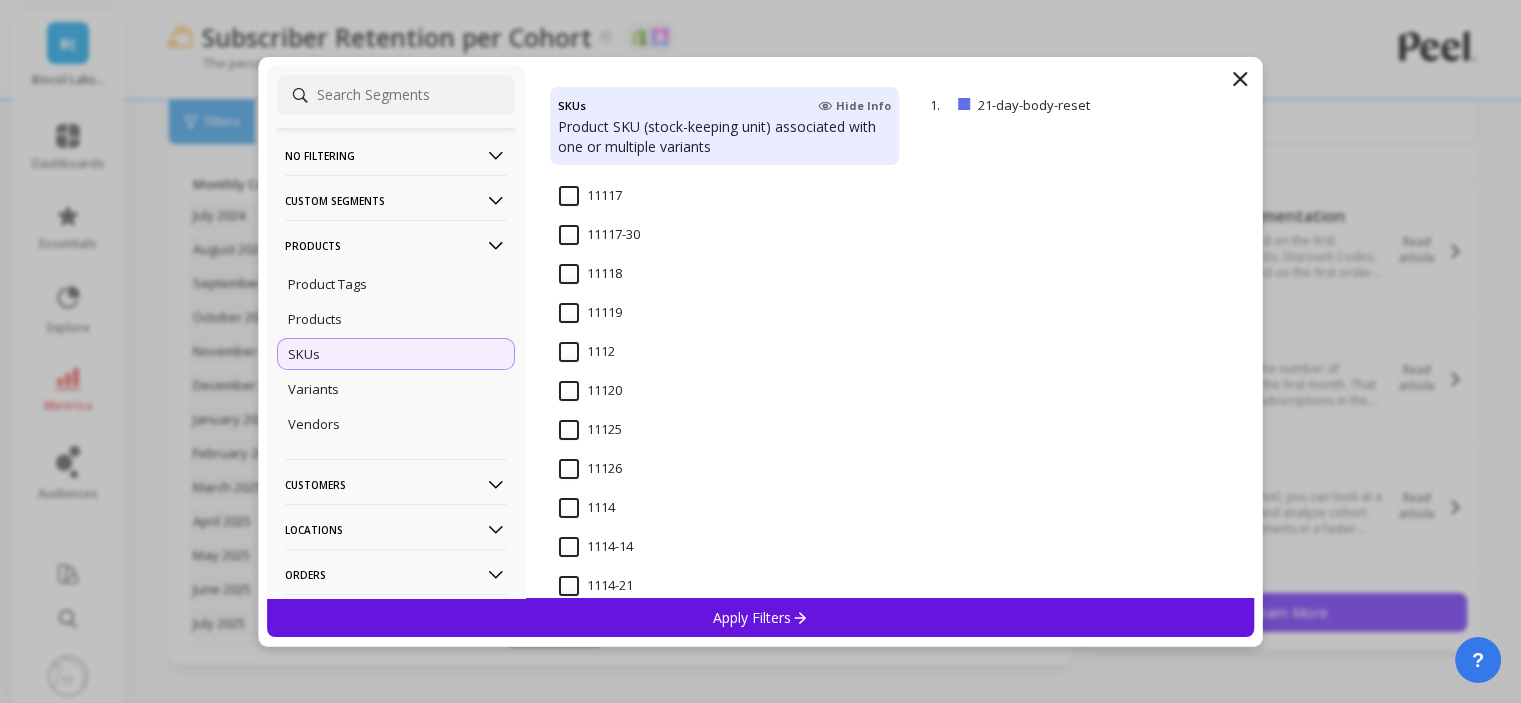 click on "1112" at bounding box center [587, 352] 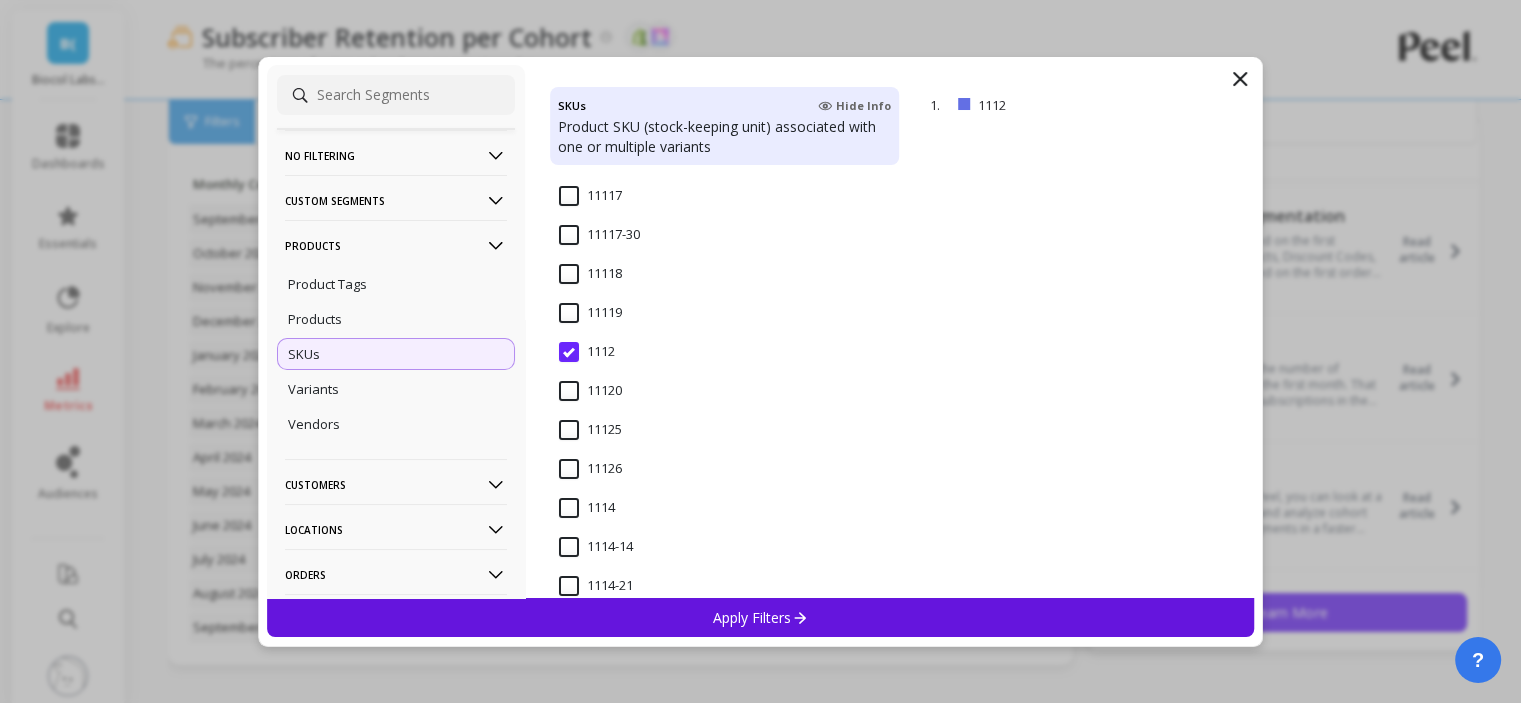 click on "Apply Filters" at bounding box center [760, 617] 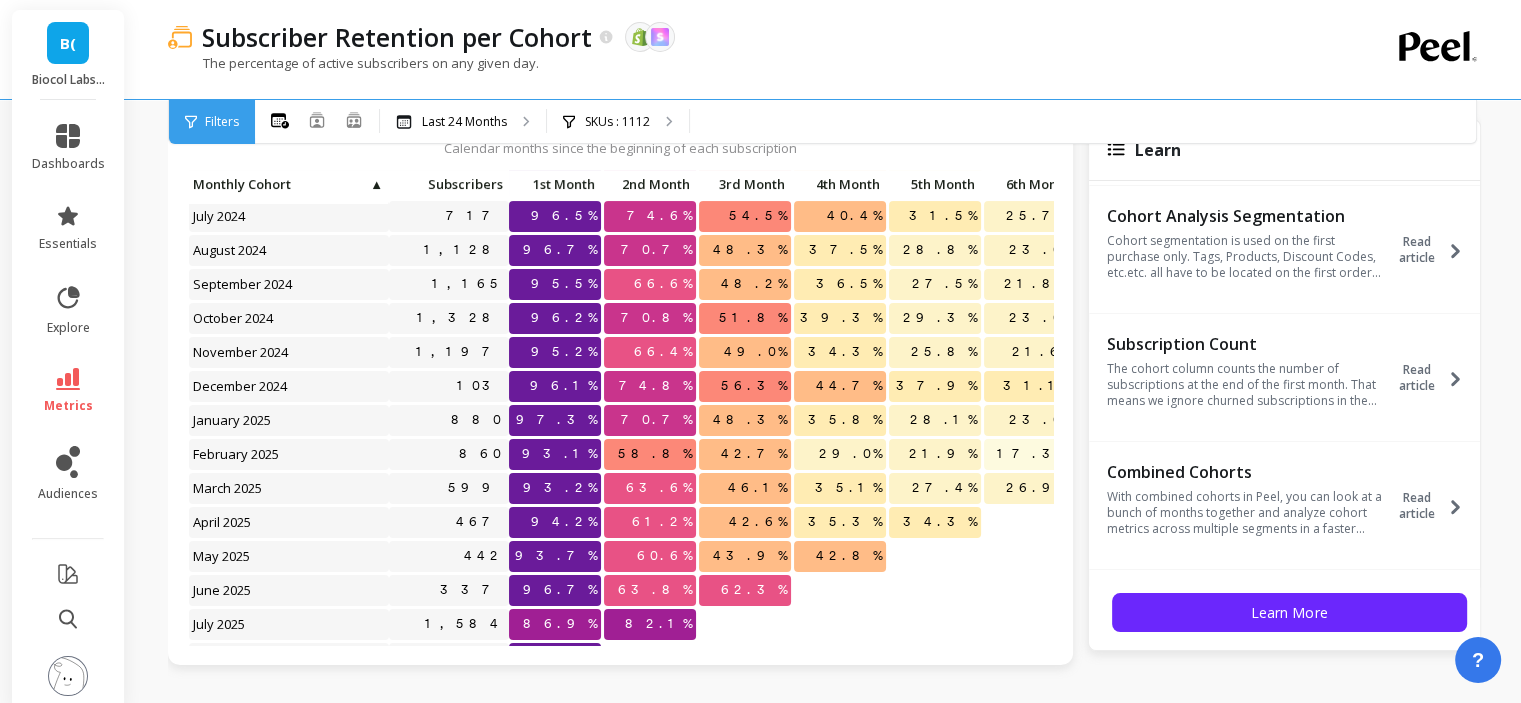 scroll, scrollTop: 341, scrollLeft: 0, axis: vertical 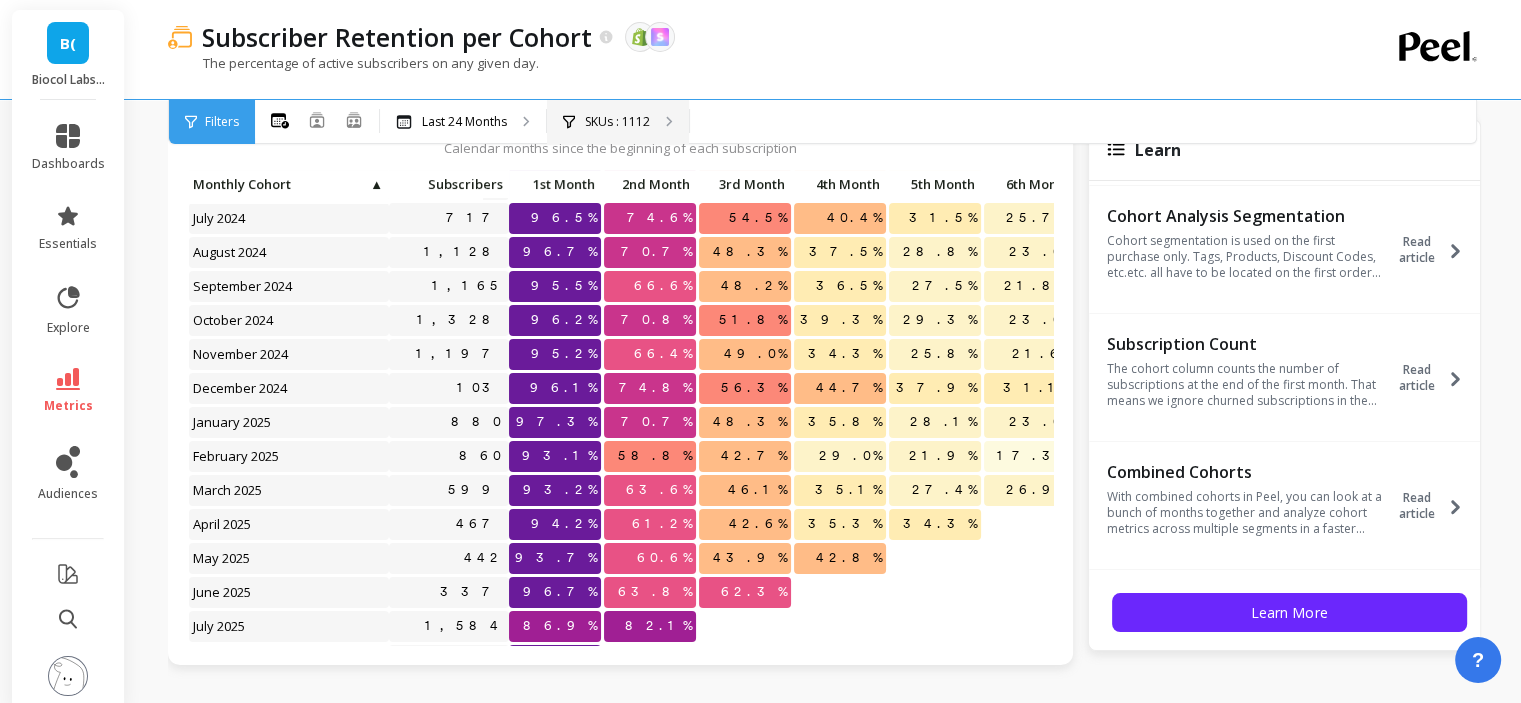 click on "SKUs :  1112" at bounding box center (617, 122) 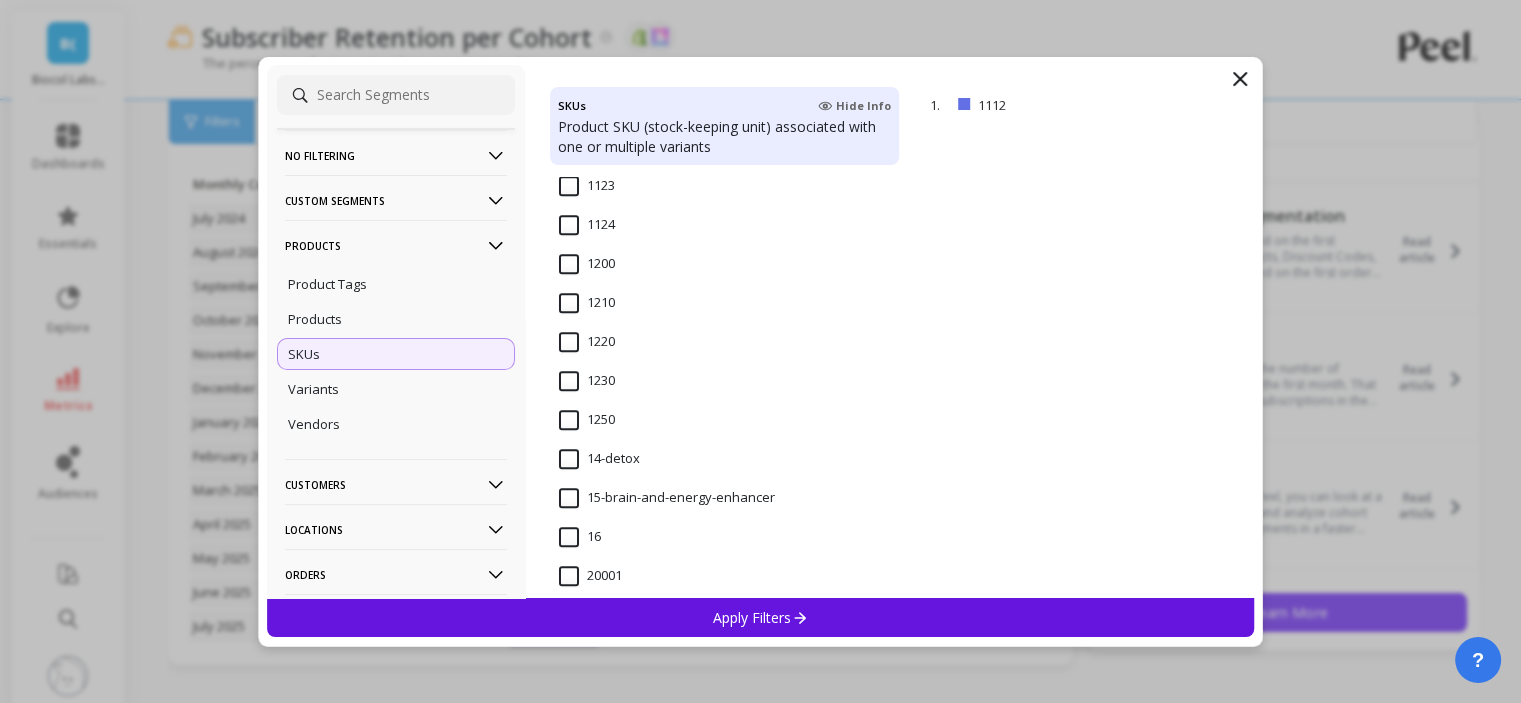 scroll, scrollTop: 1400, scrollLeft: 0, axis: vertical 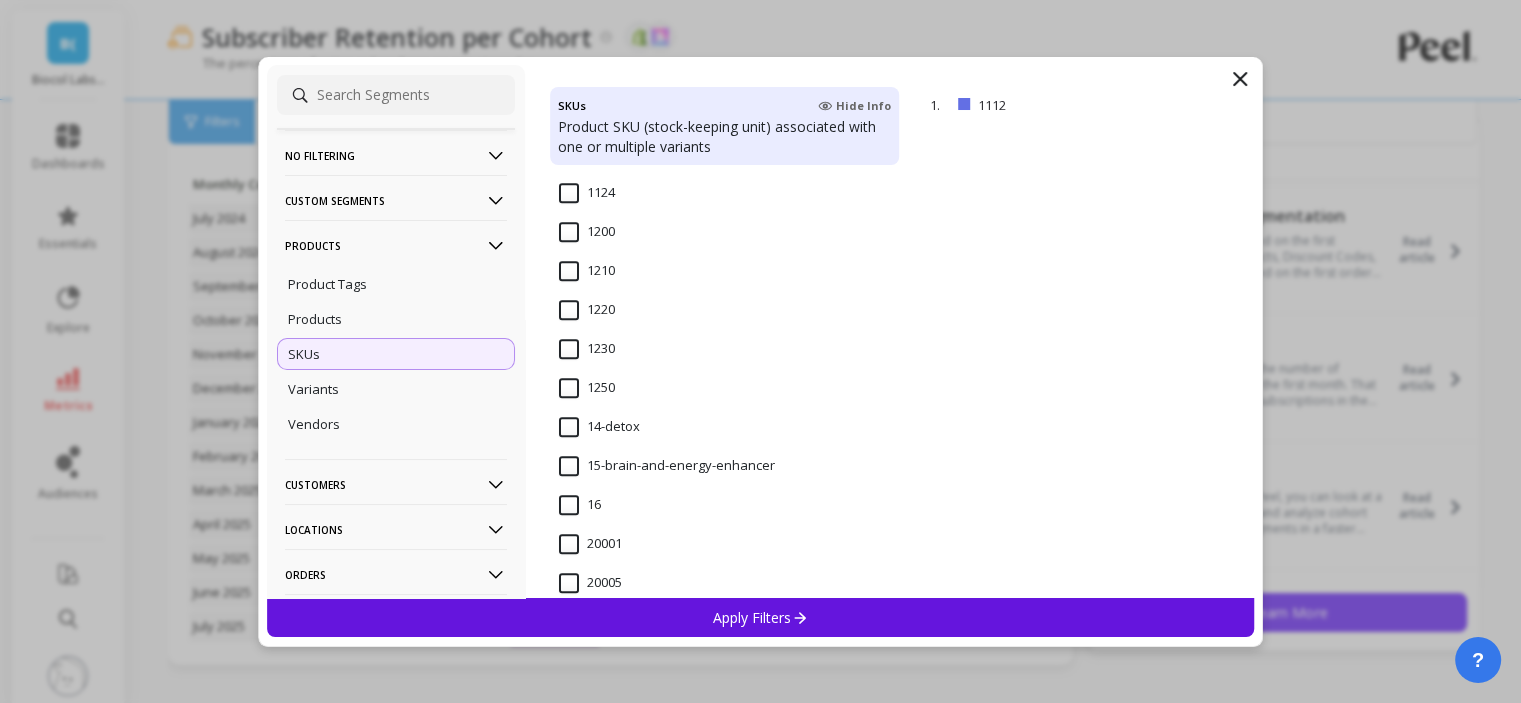 click on "14-detox" at bounding box center [599, 427] 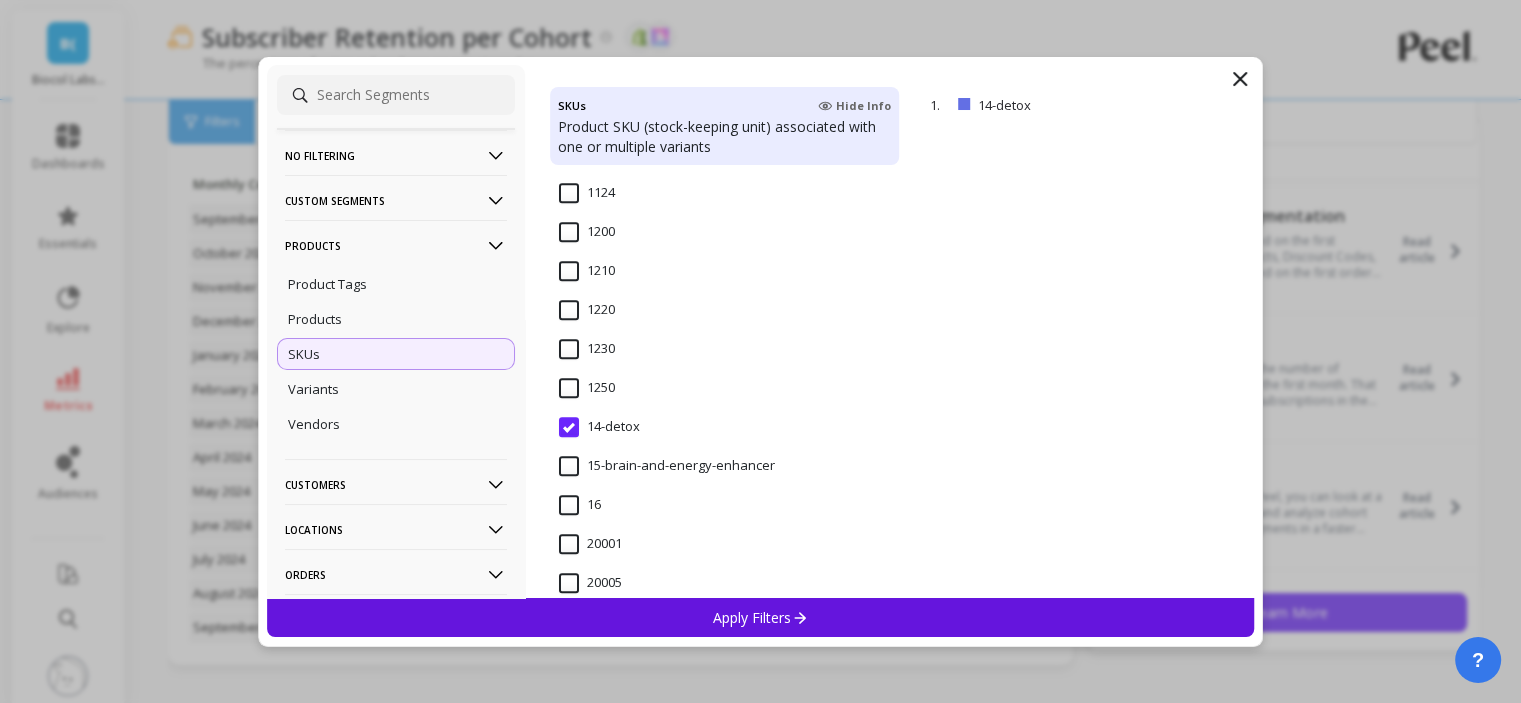 click on "Apply Filters" at bounding box center [761, 617] 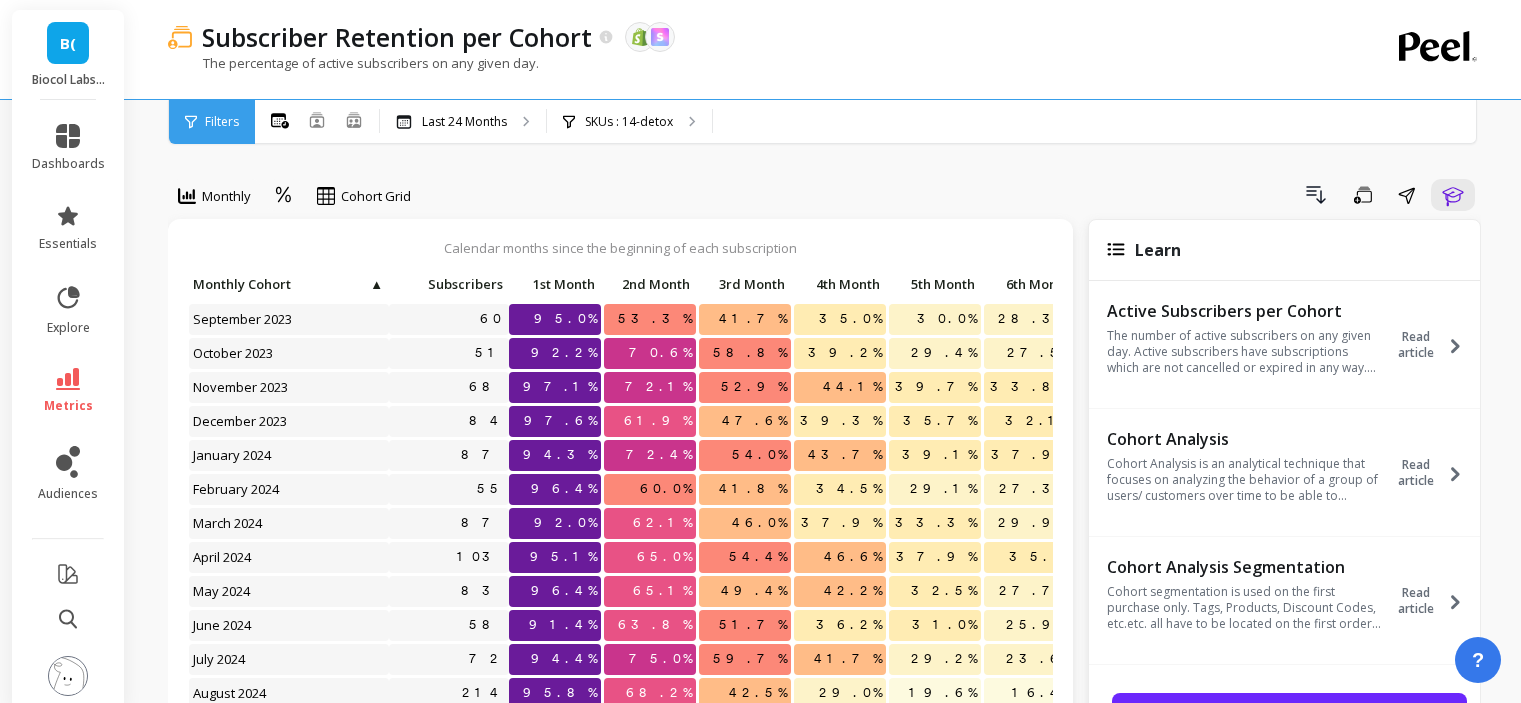 scroll, scrollTop: 100, scrollLeft: 0, axis: vertical 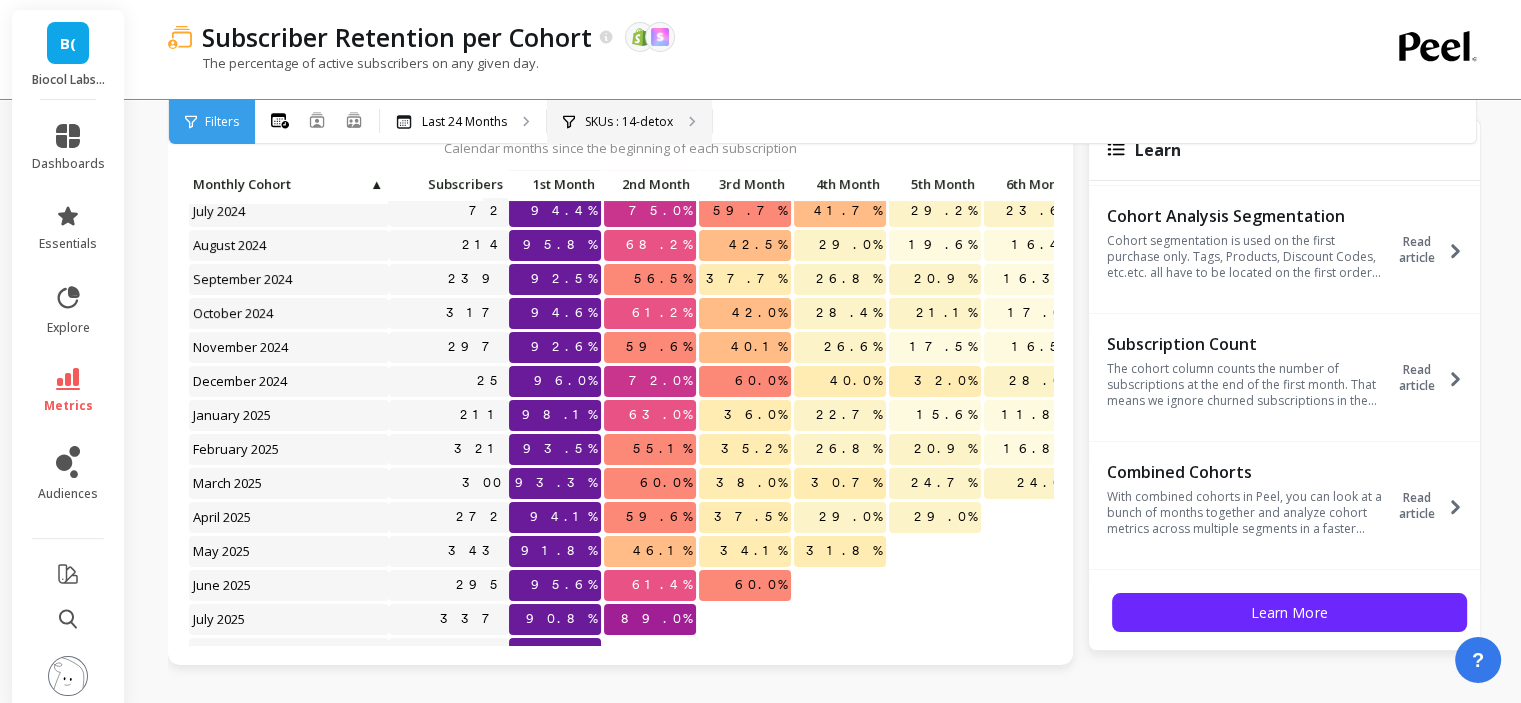 click on "SKUs : [NUMBER]-detox" at bounding box center [629, 122] 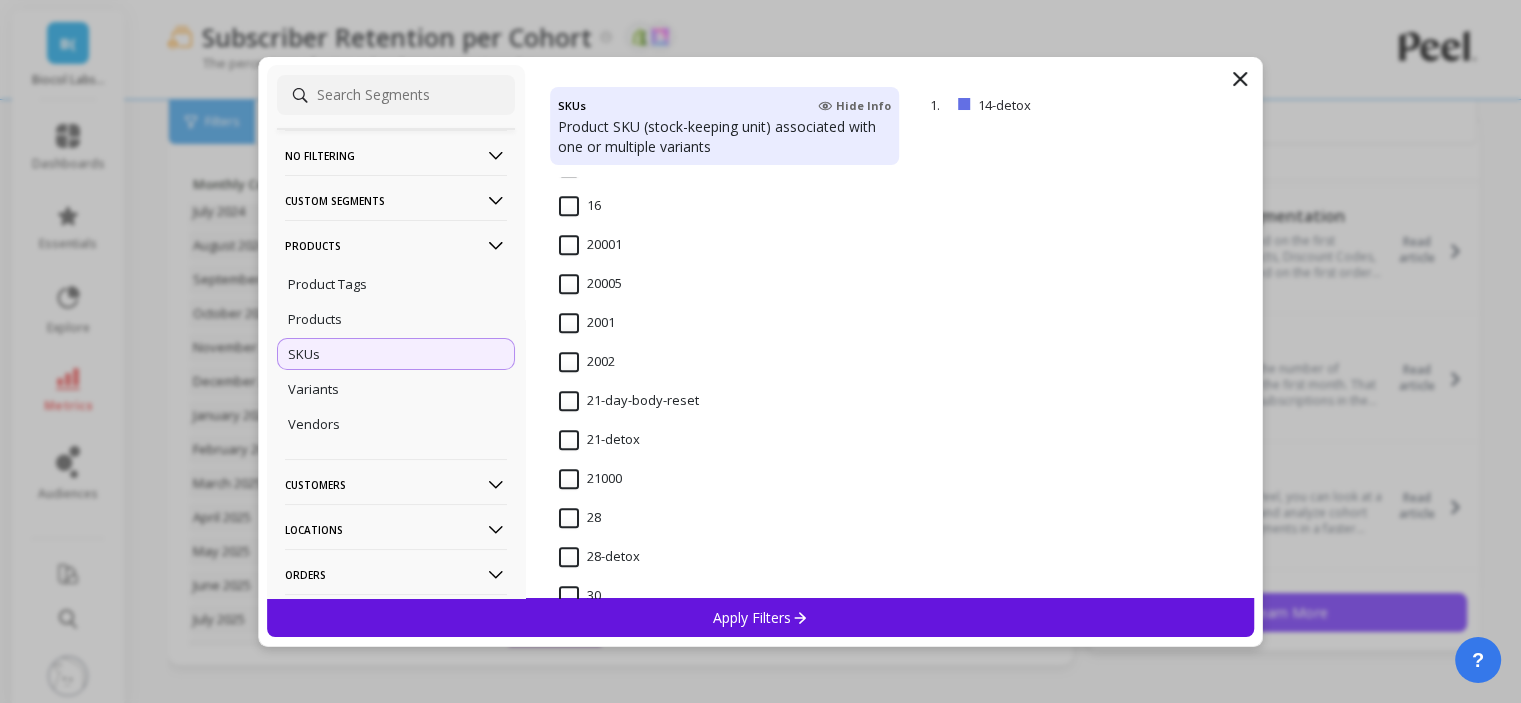 scroll, scrollTop: 1700, scrollLeft: 0, axis: vertical 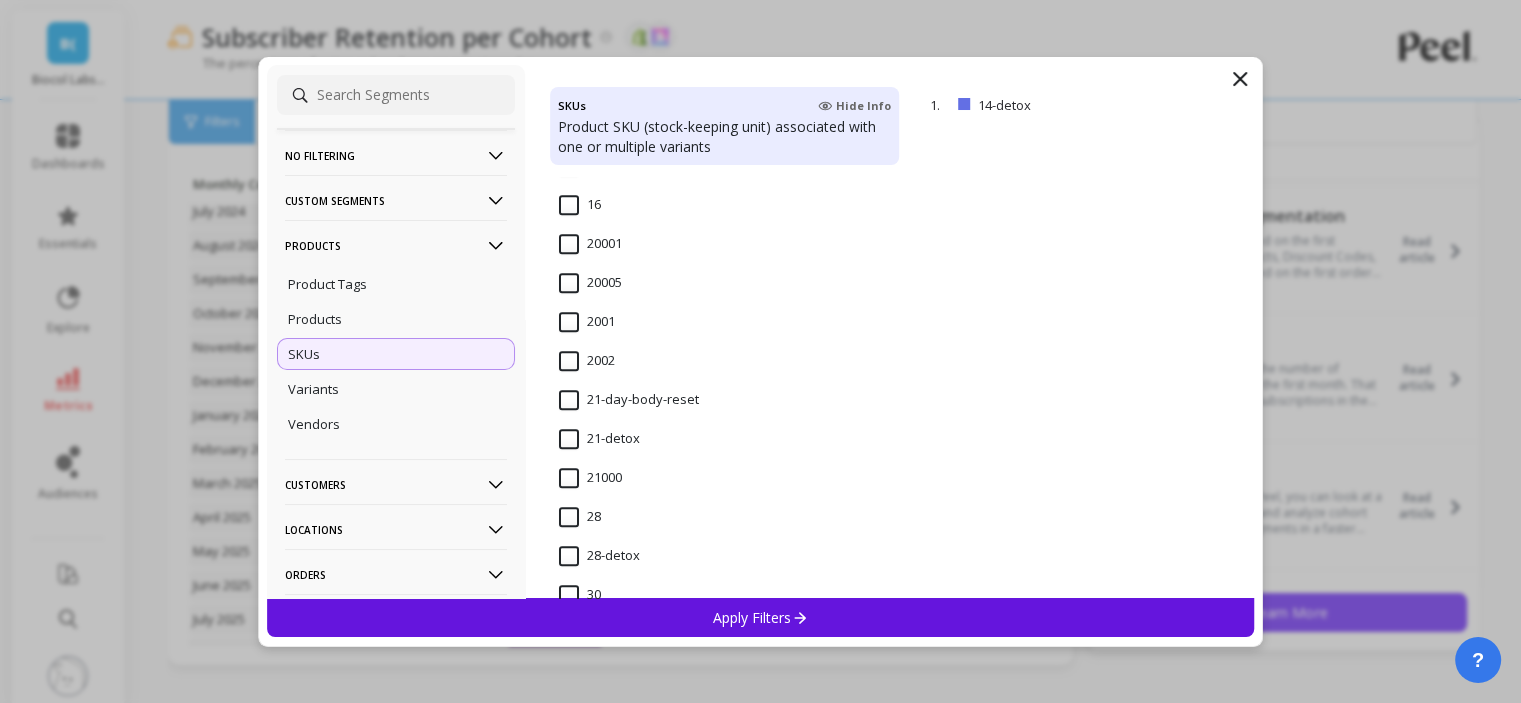 click on "21-detox" at bounding box center [599, 439] 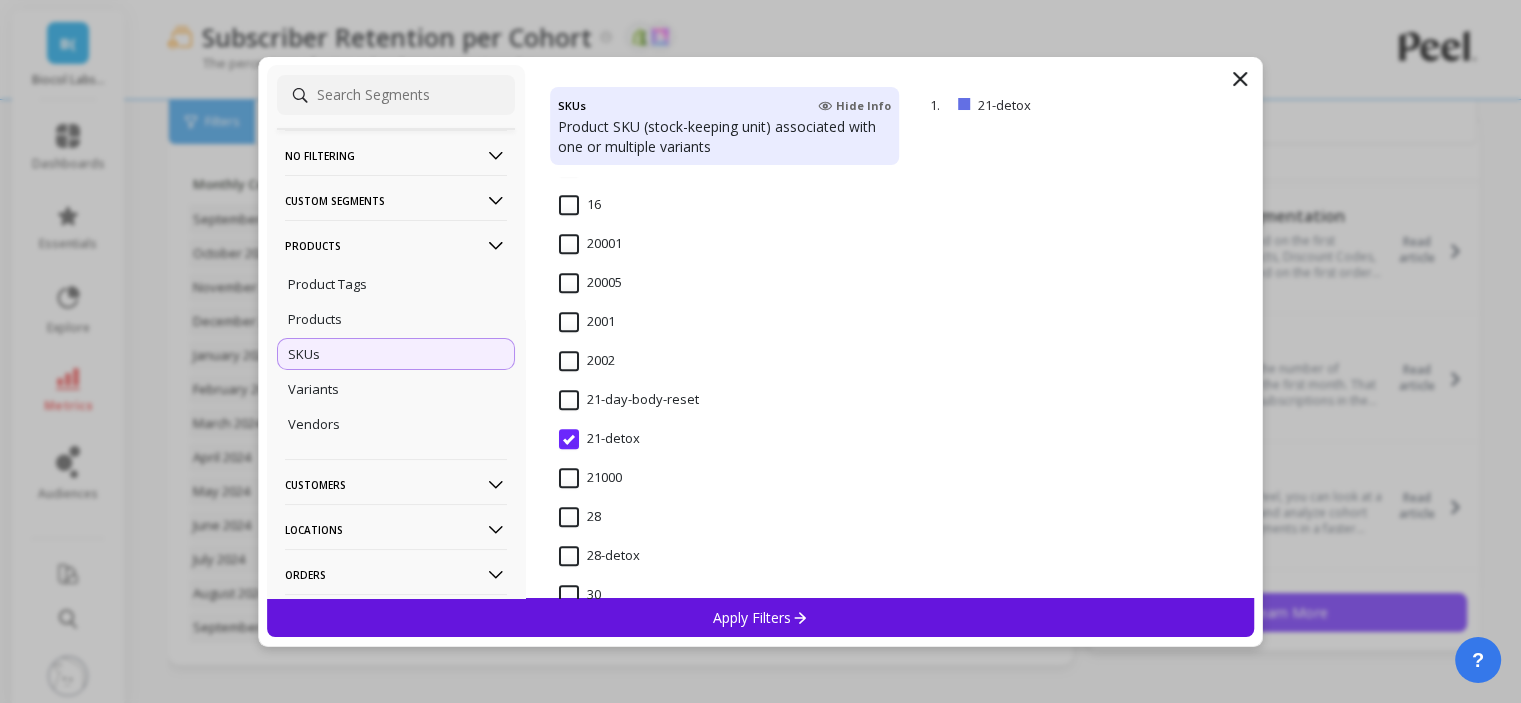 click on "Apply Filters" at bounding box center (761, 617) 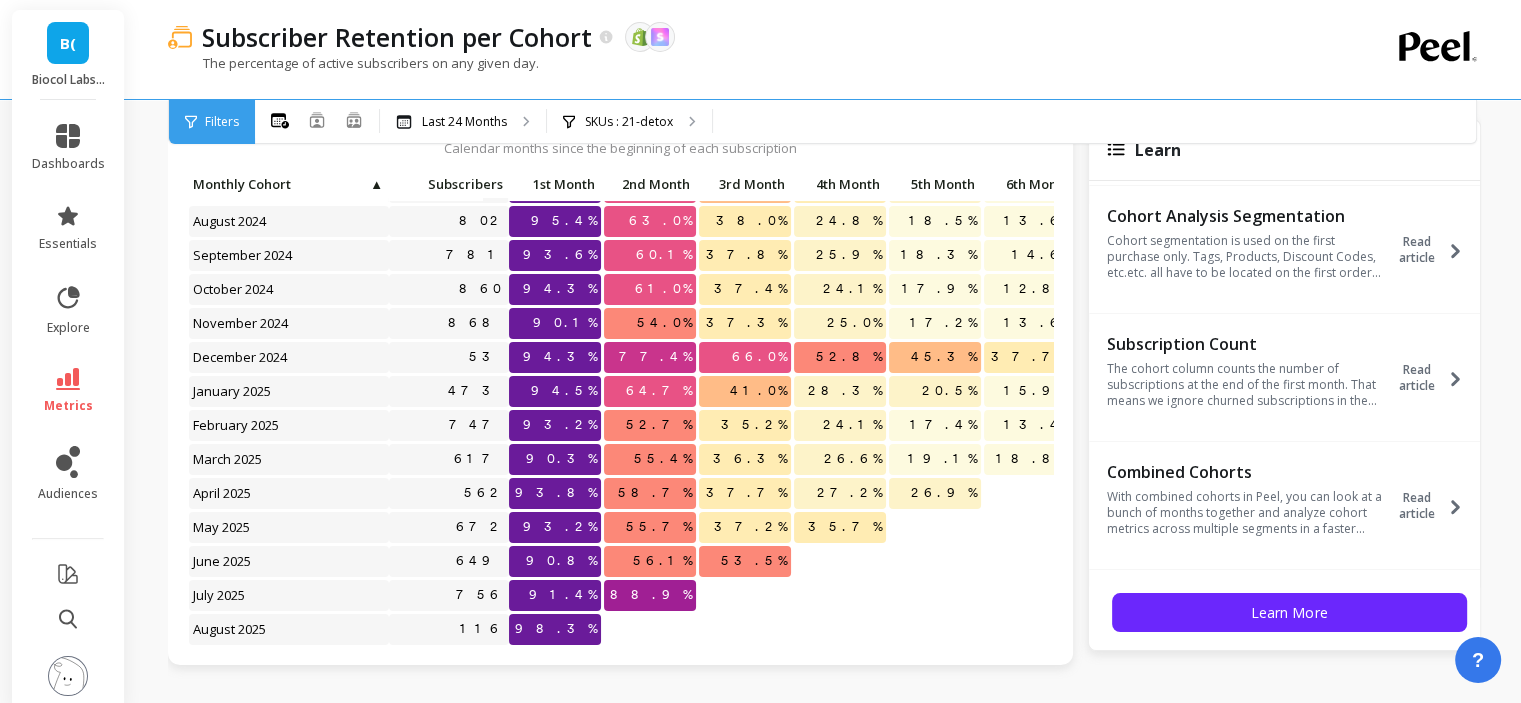 scroll, scrollTop: 400, scrollLeft: 0, axis: vertical 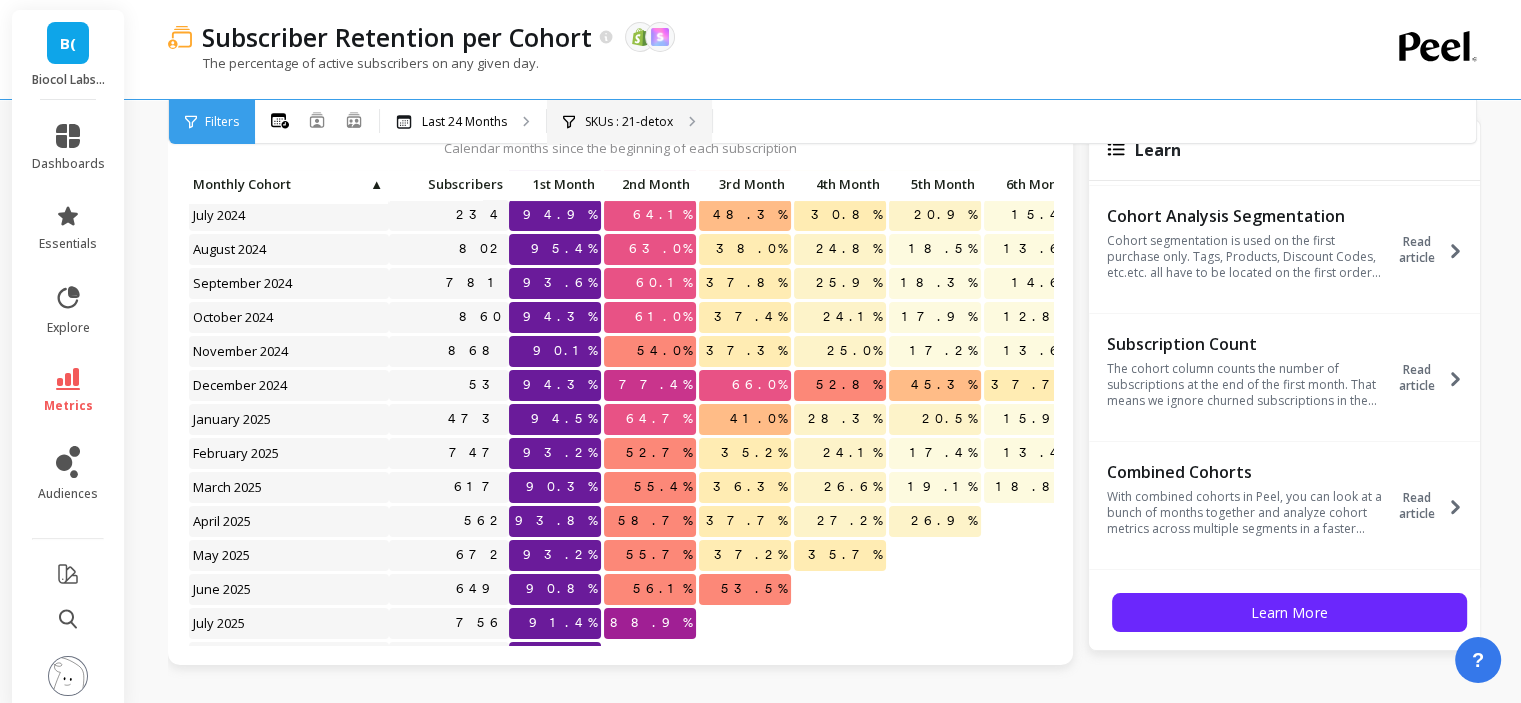 click on "SKUs : [NUMBER]-detox" at bounding box center (629, 122) 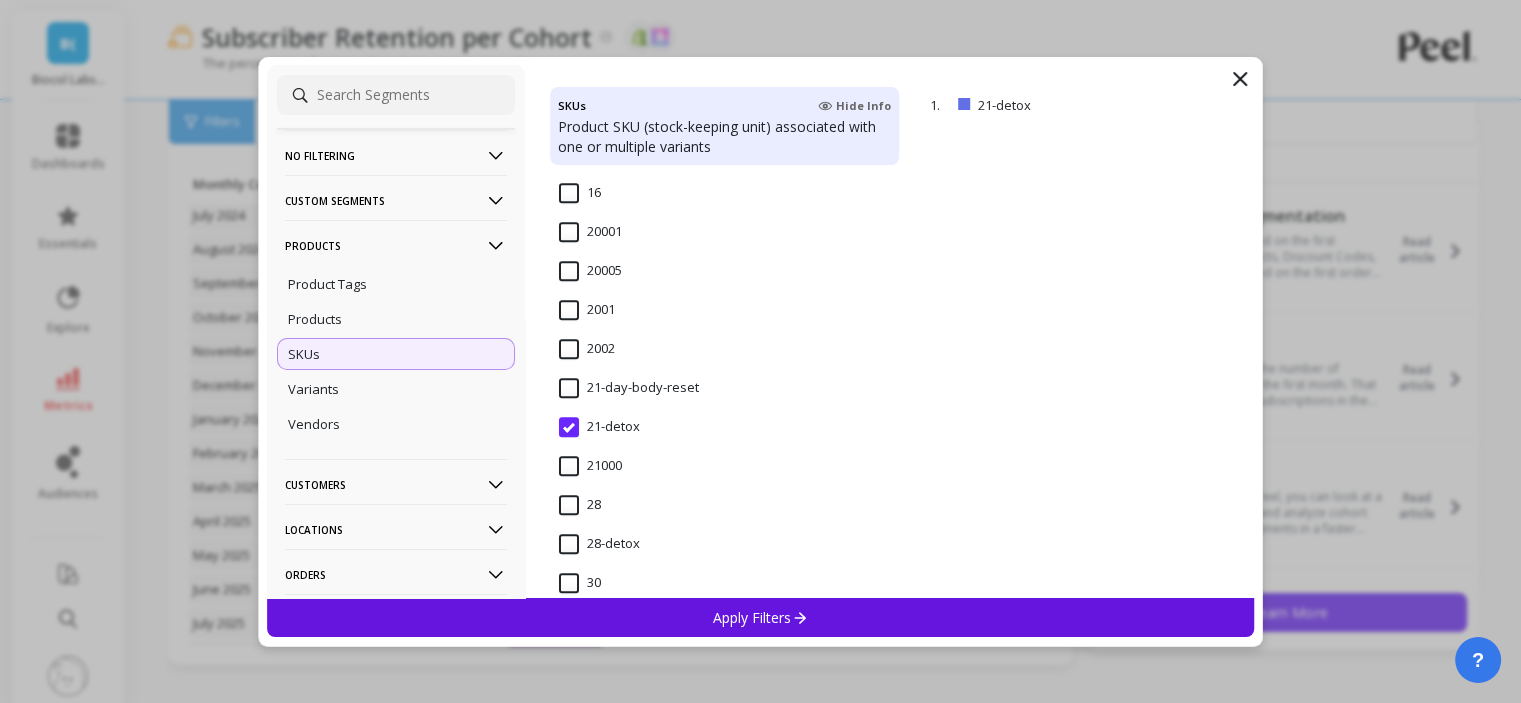 scroll, scrollTop: 1700, scrollLeft: 0, axis: vertical 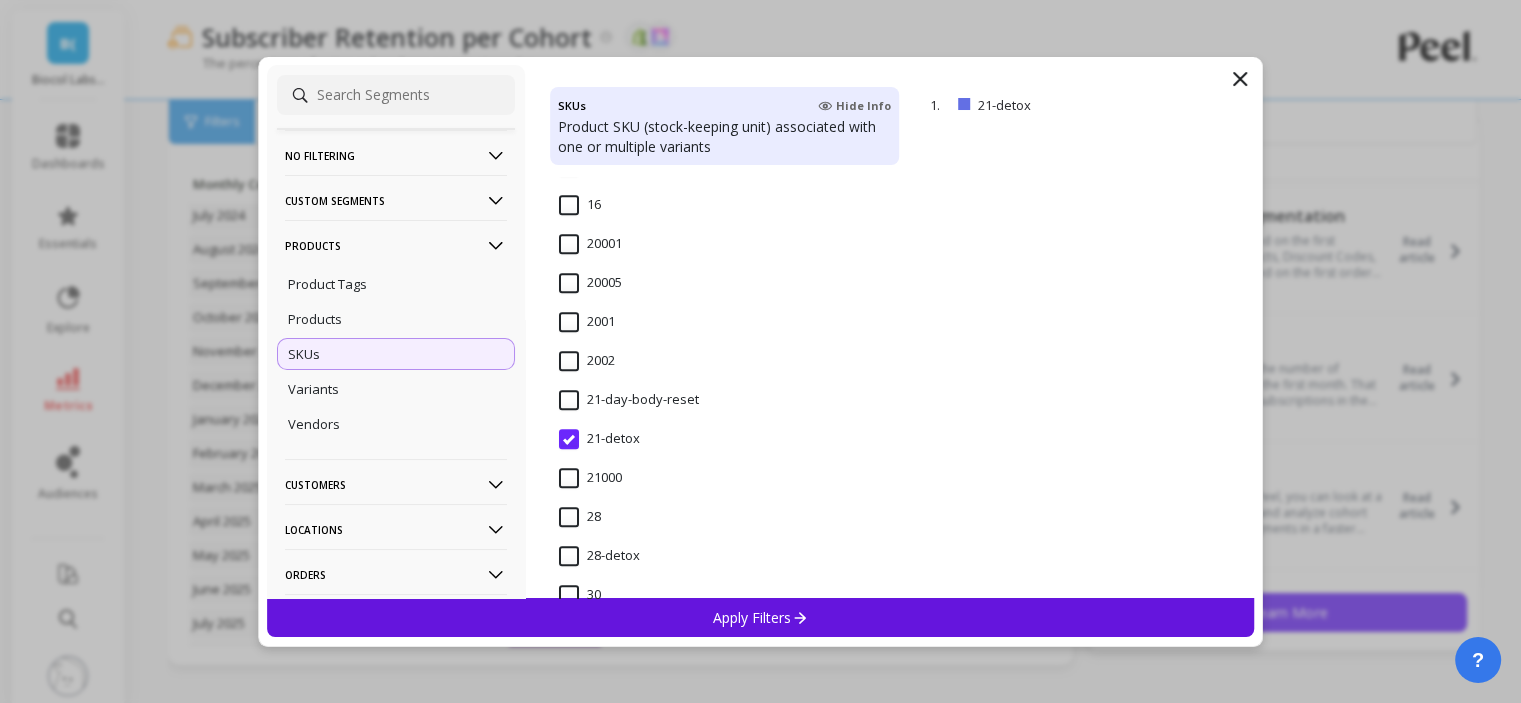 click on "21-day-body-reset" at bounding box center [629, 400] 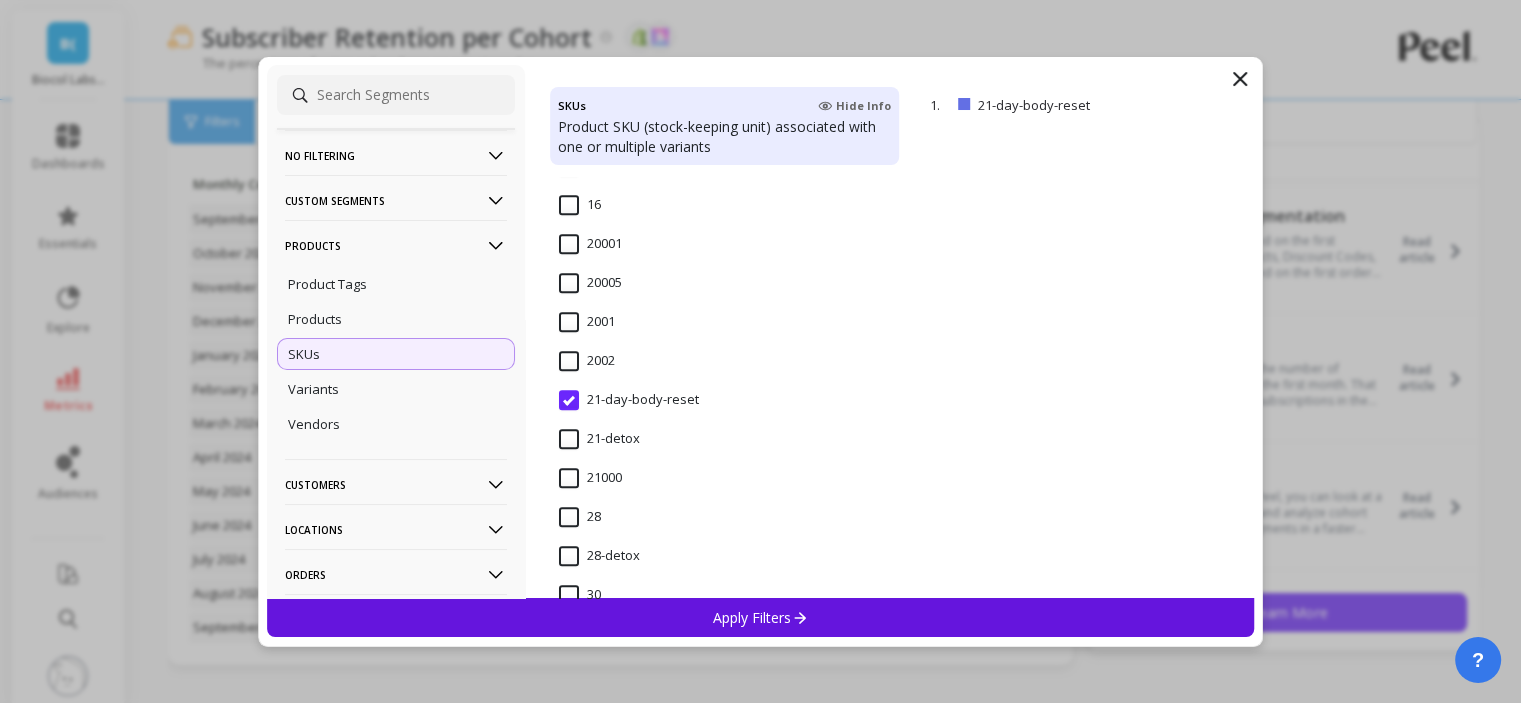 click on "Apply Filters" at bounding box center (760, 617) 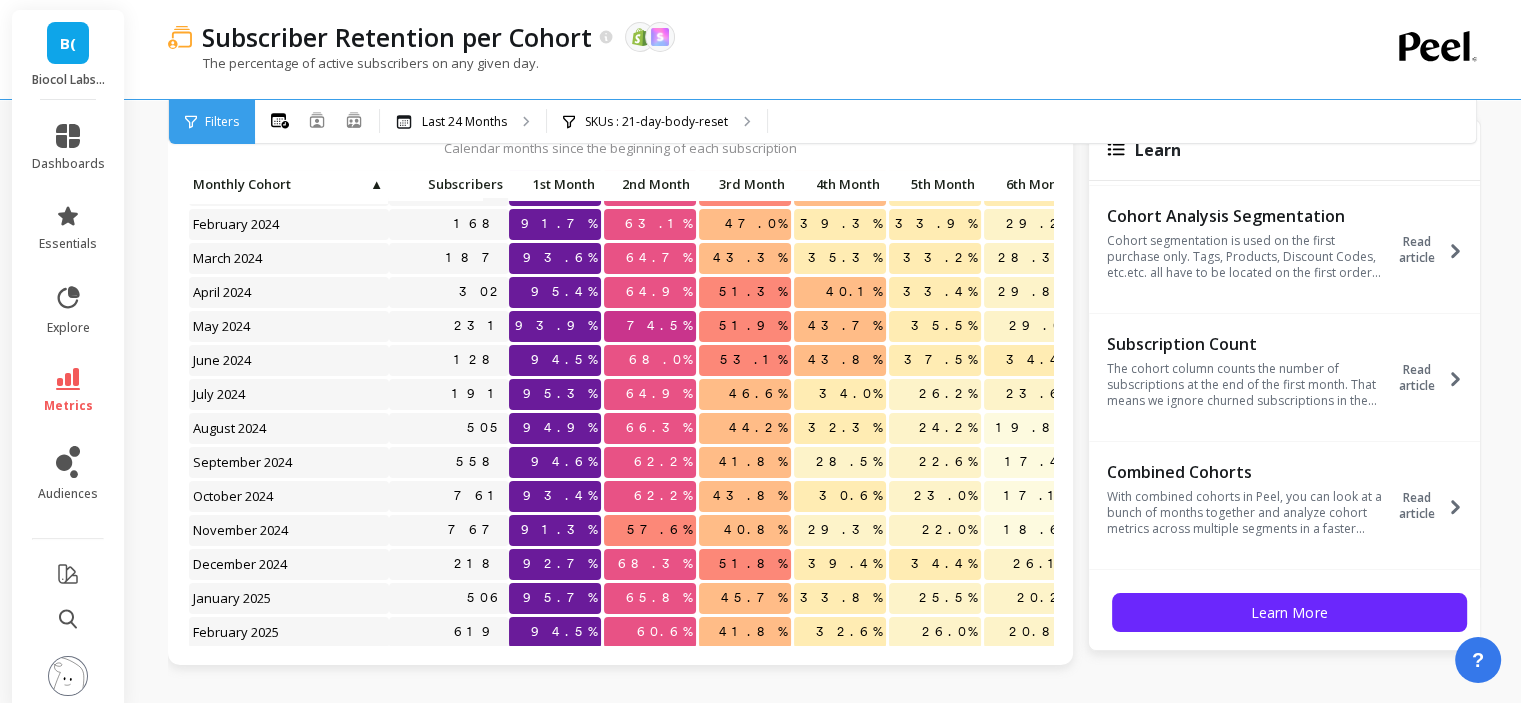 scroll, scrollTop: 200, scrollLeft: 0, axis: vertical 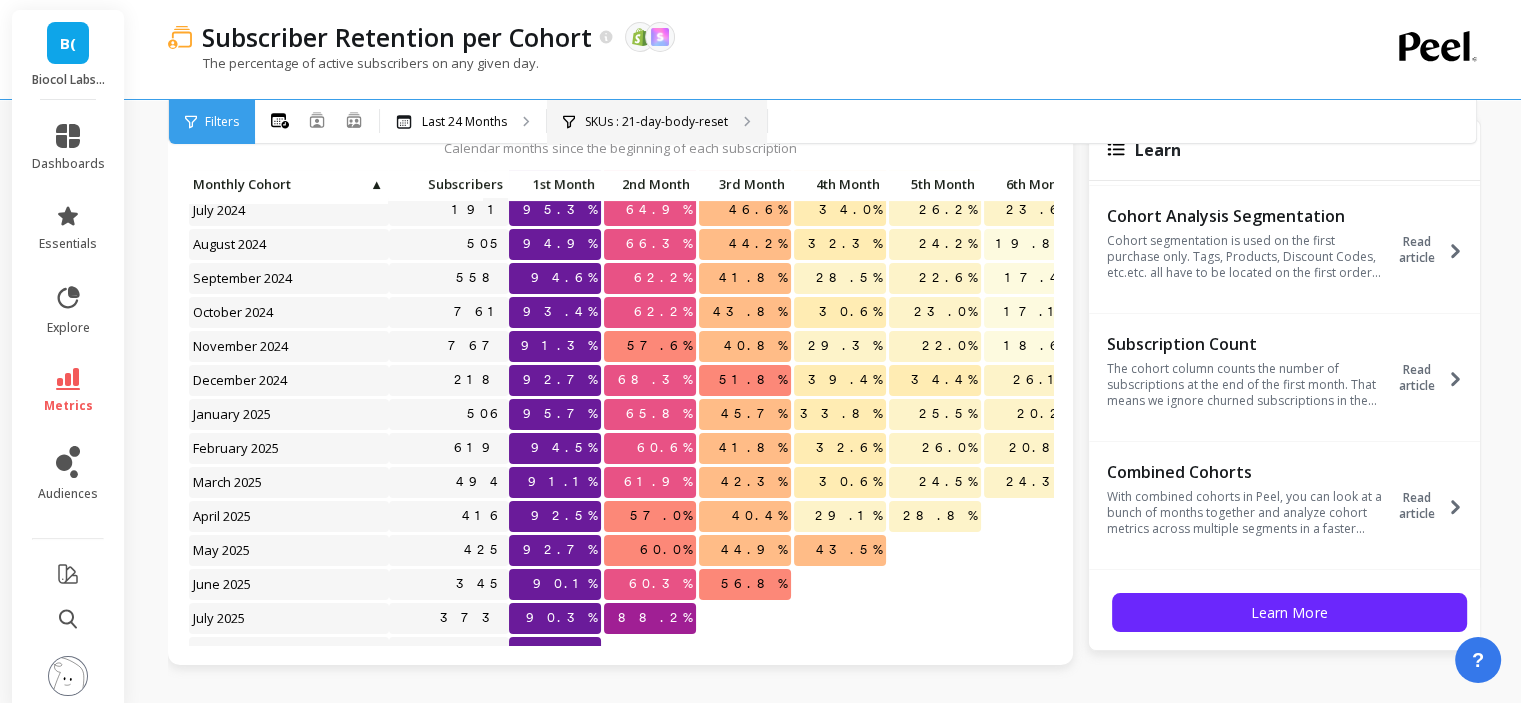 click on "SKUs : [NUMBER]-body-reset" at bounding box center [657, 122] 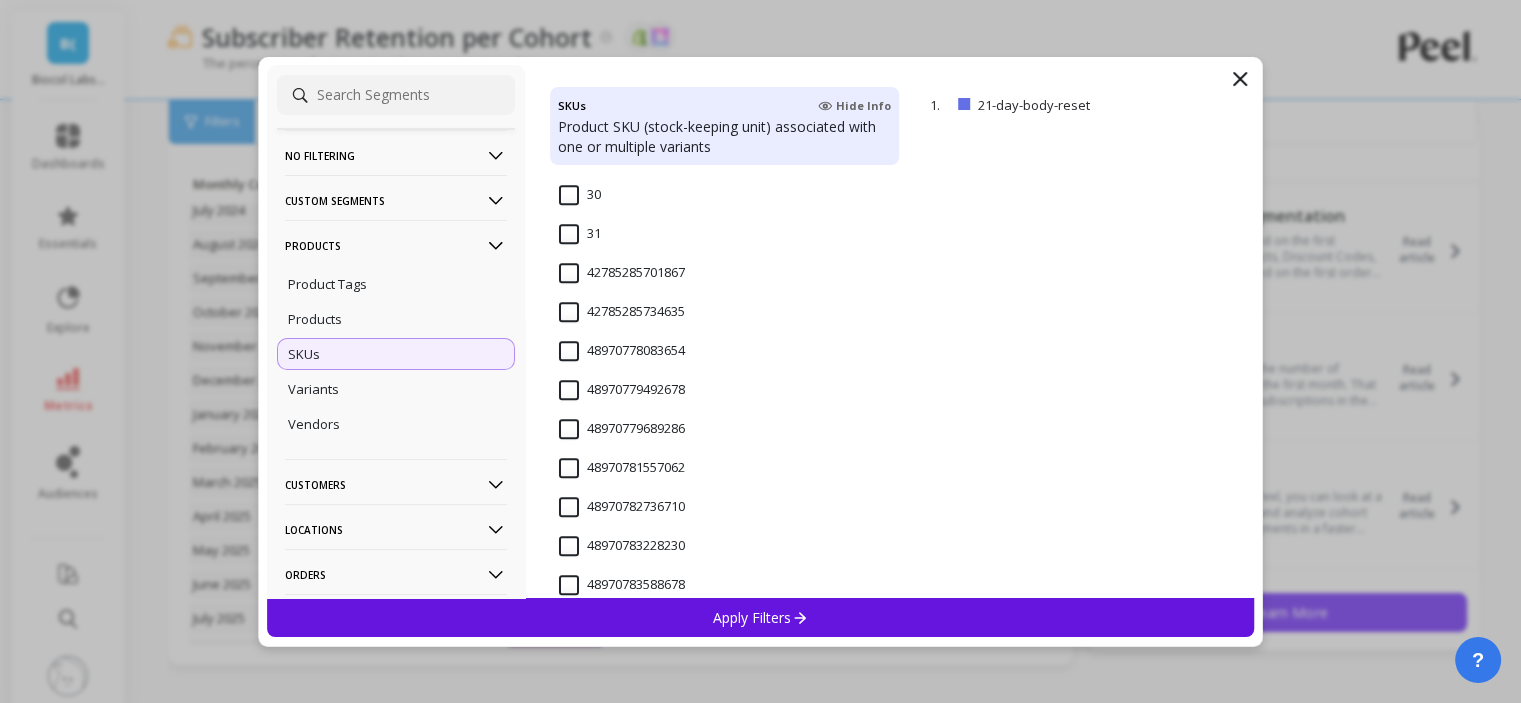 scroll, scrollTop: 1900, scrollLeft: 0, axis: vertical 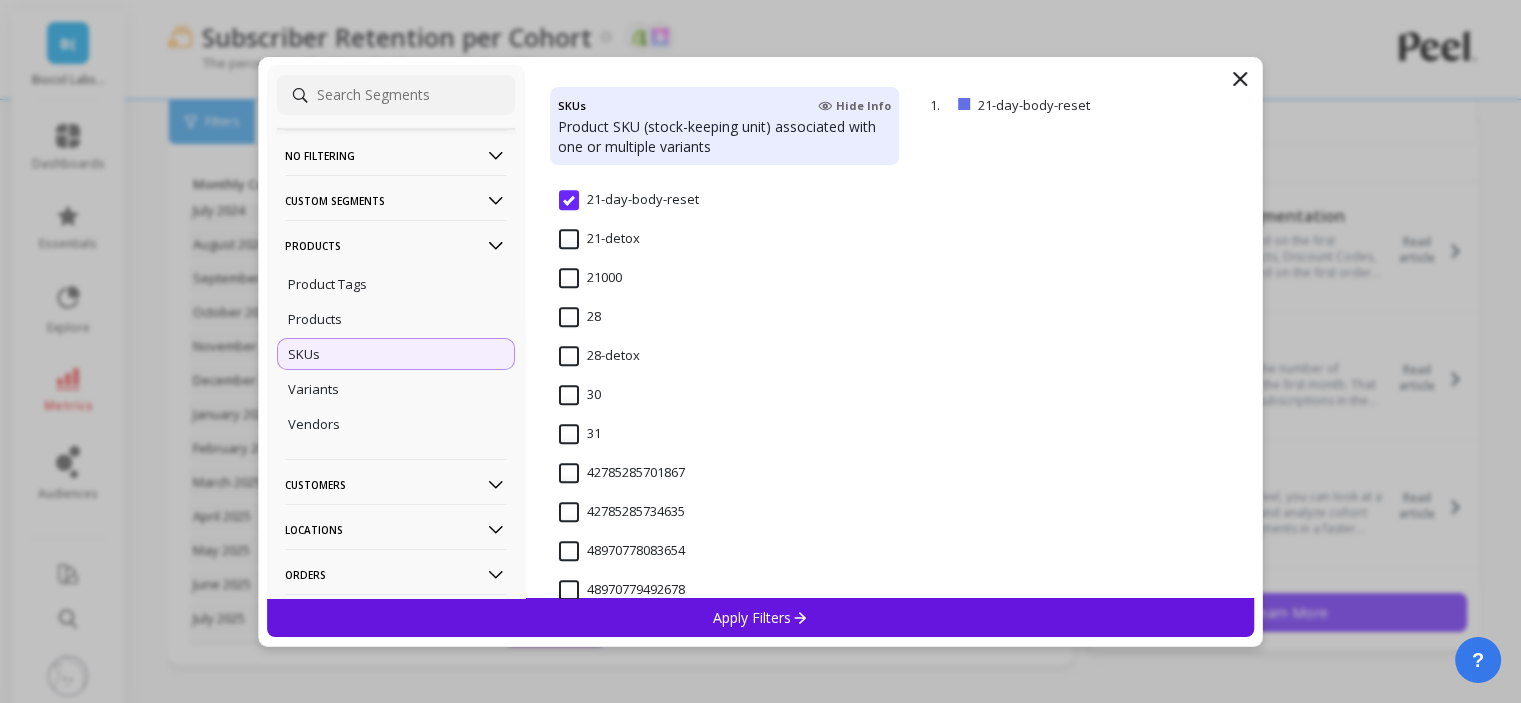 click on "28-detox" at bounding box center [599, 356] 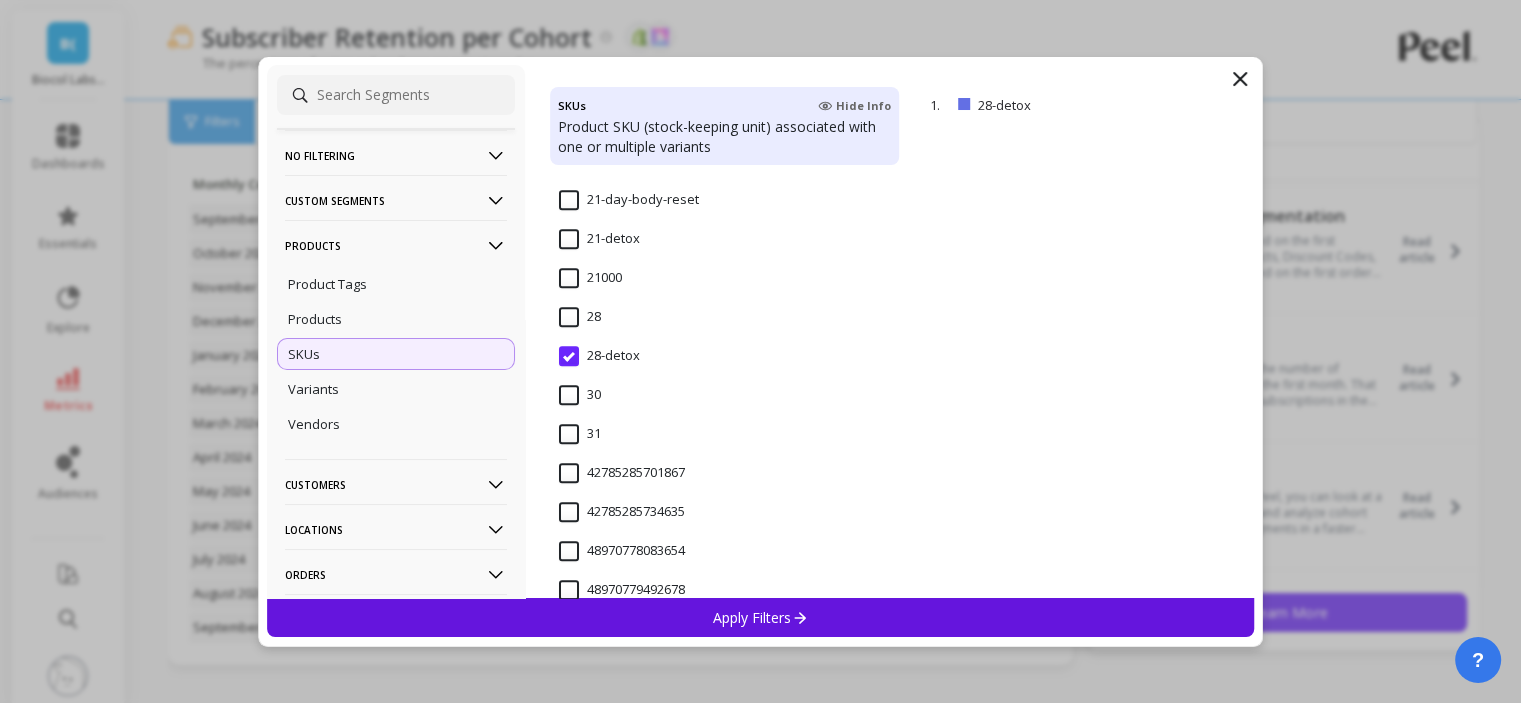 click on "Apply Filters" at bounding box center (760, 617) 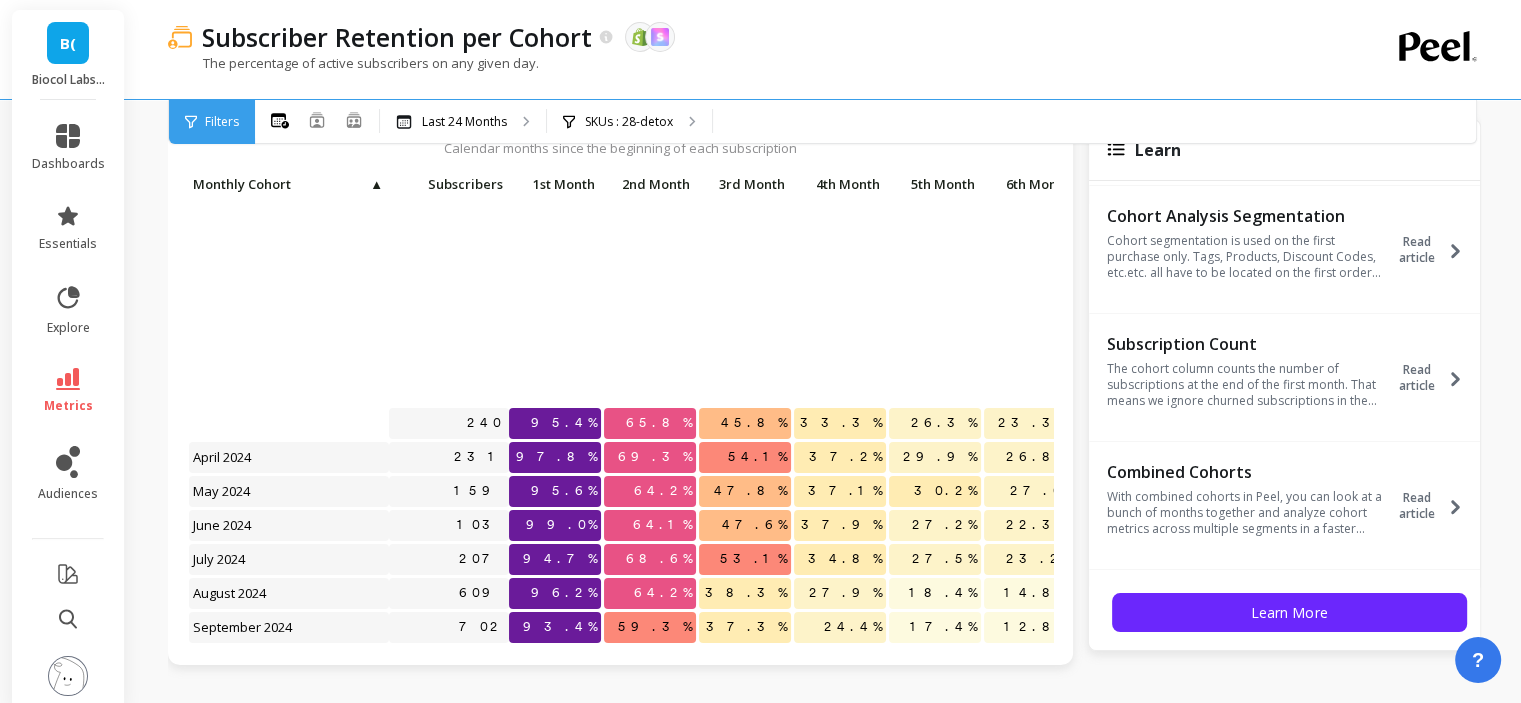 scroll, scrollTop: 300, scrollLeft: 0, axis: vertical 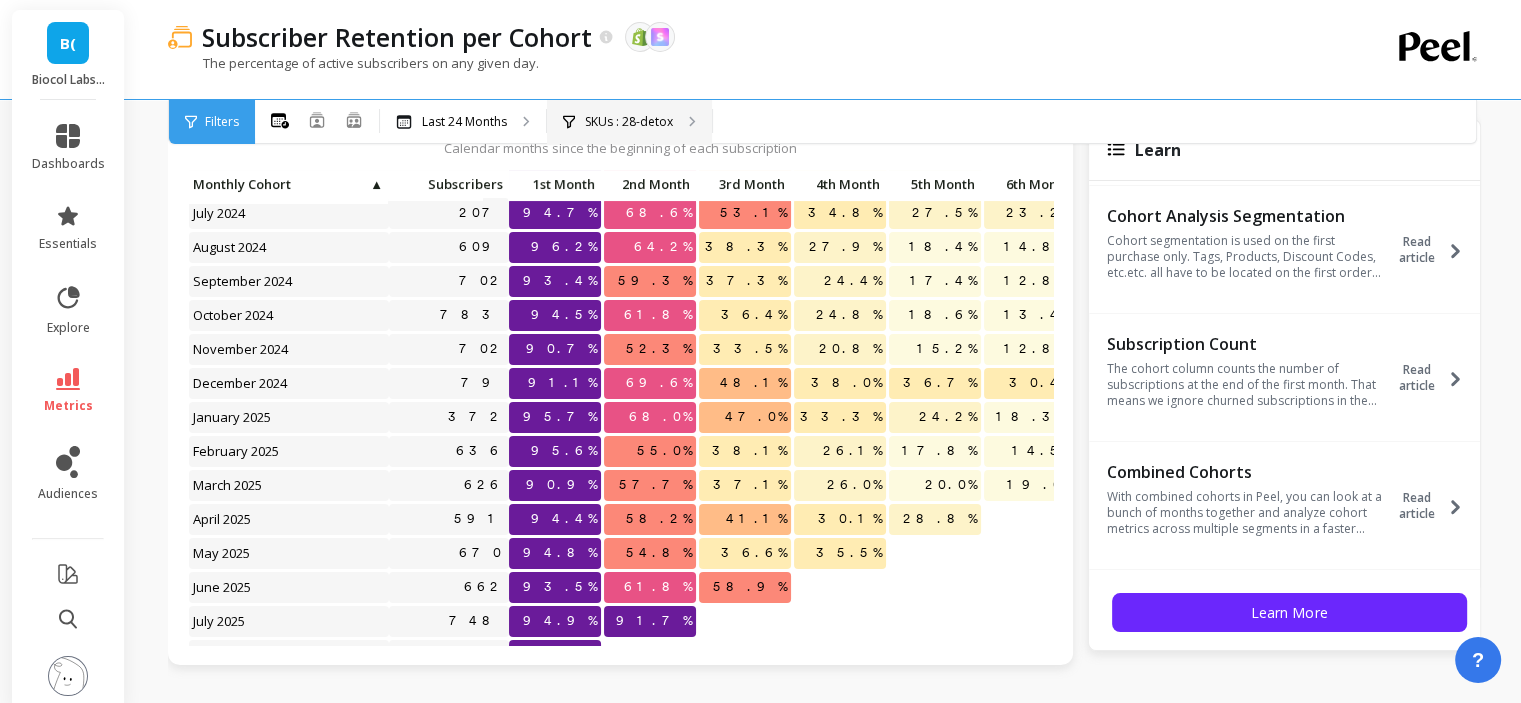 click on "SKUs : [NUMBER]-detox" at bounding box center (629, 122) 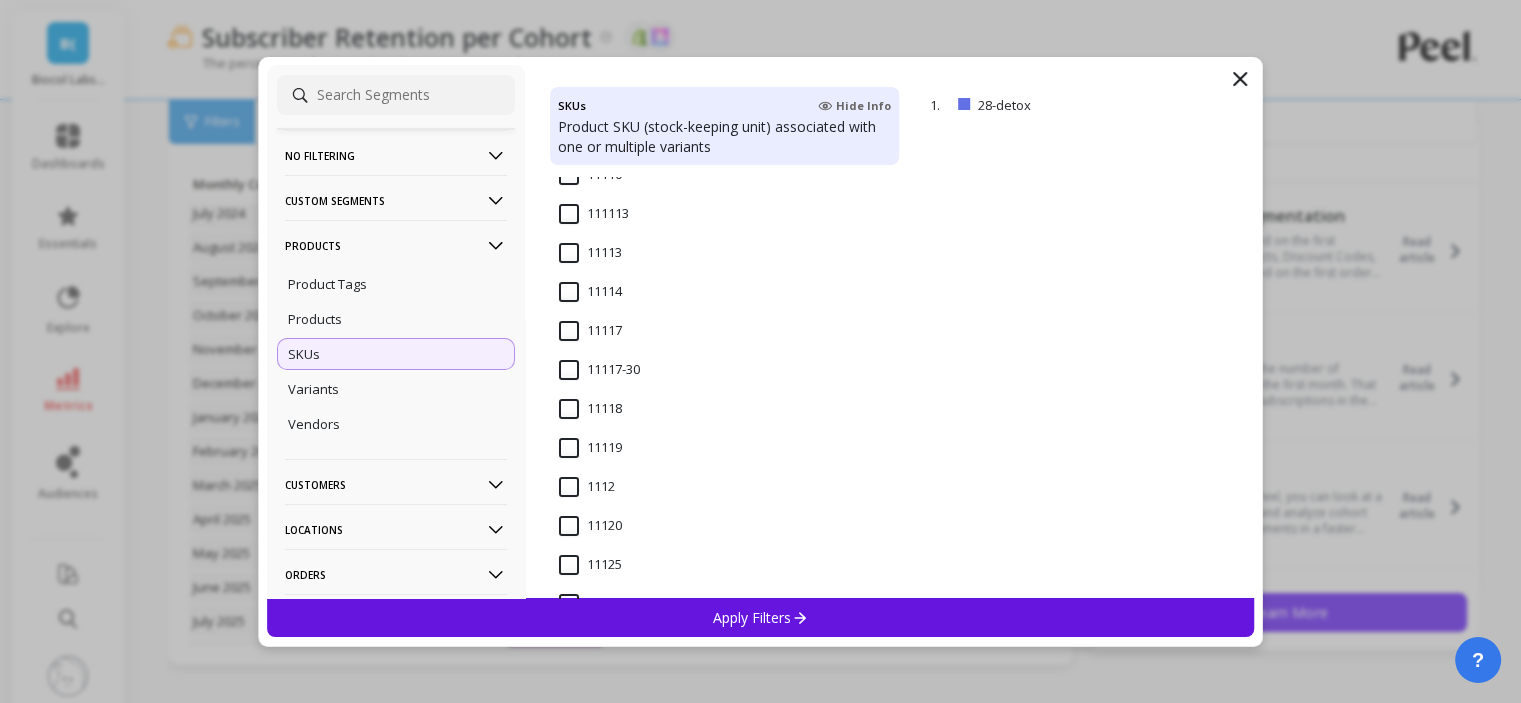 scroll, scrollTop: 400, scrollLeft: 0, axis: vertical 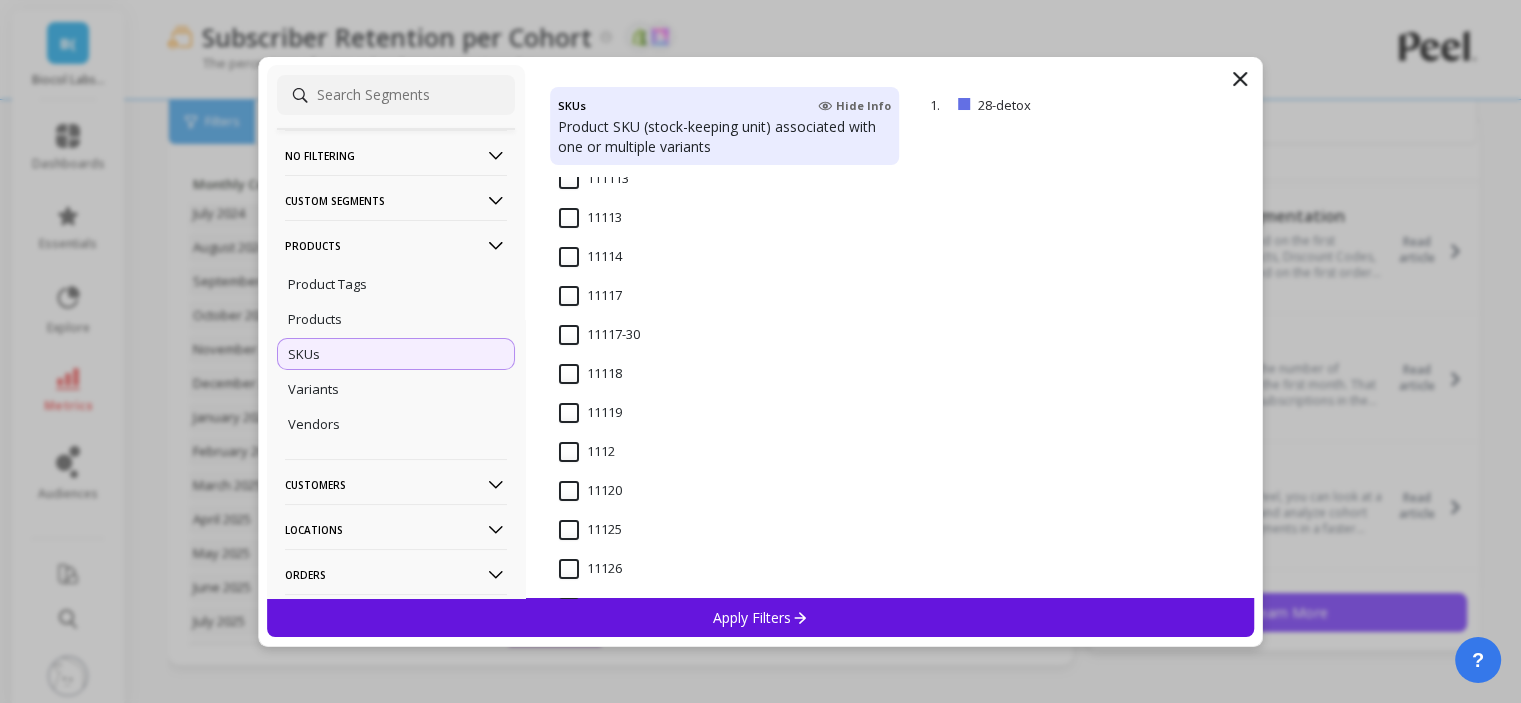 click on "1112" at bounding box center [587, 452] 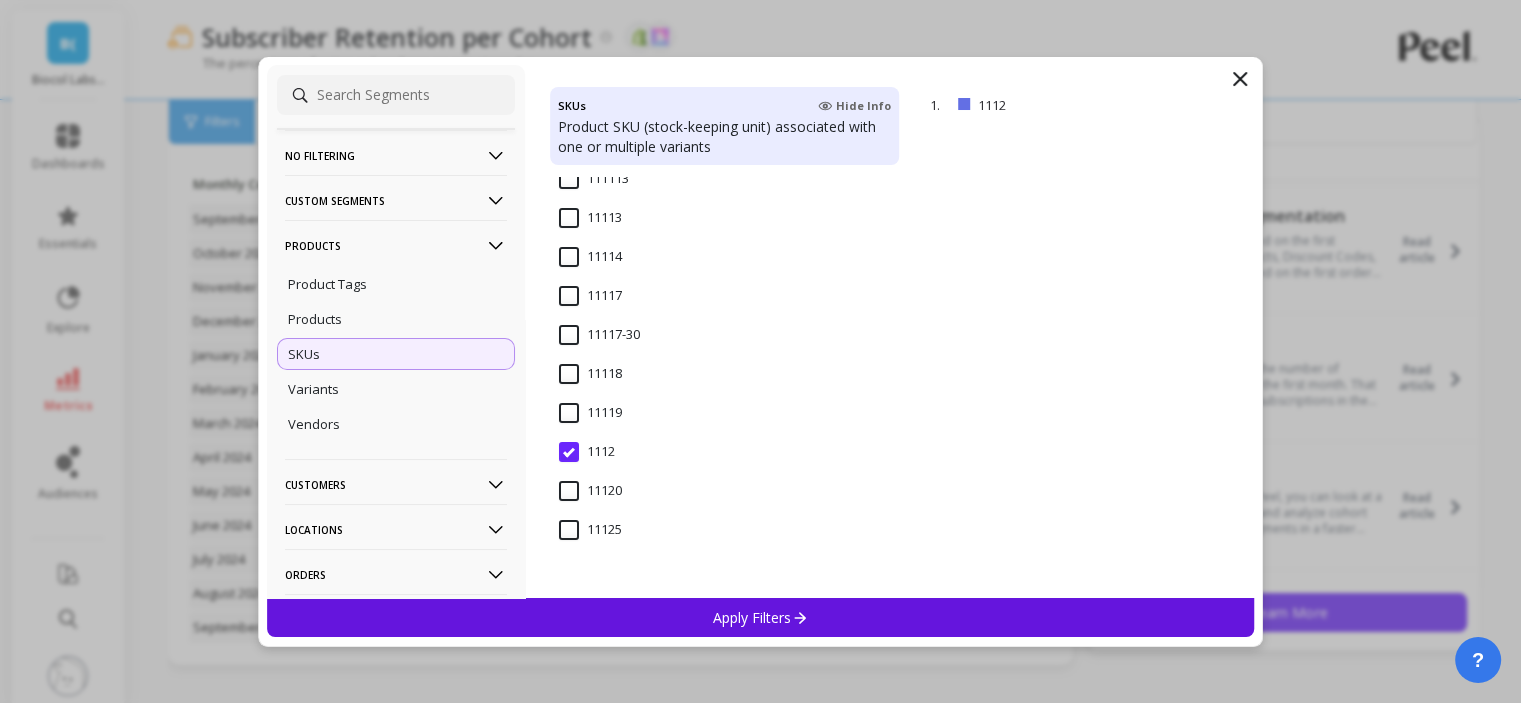 scroll, scrollTop: 100, scrollLeft: 0, axis: vertical 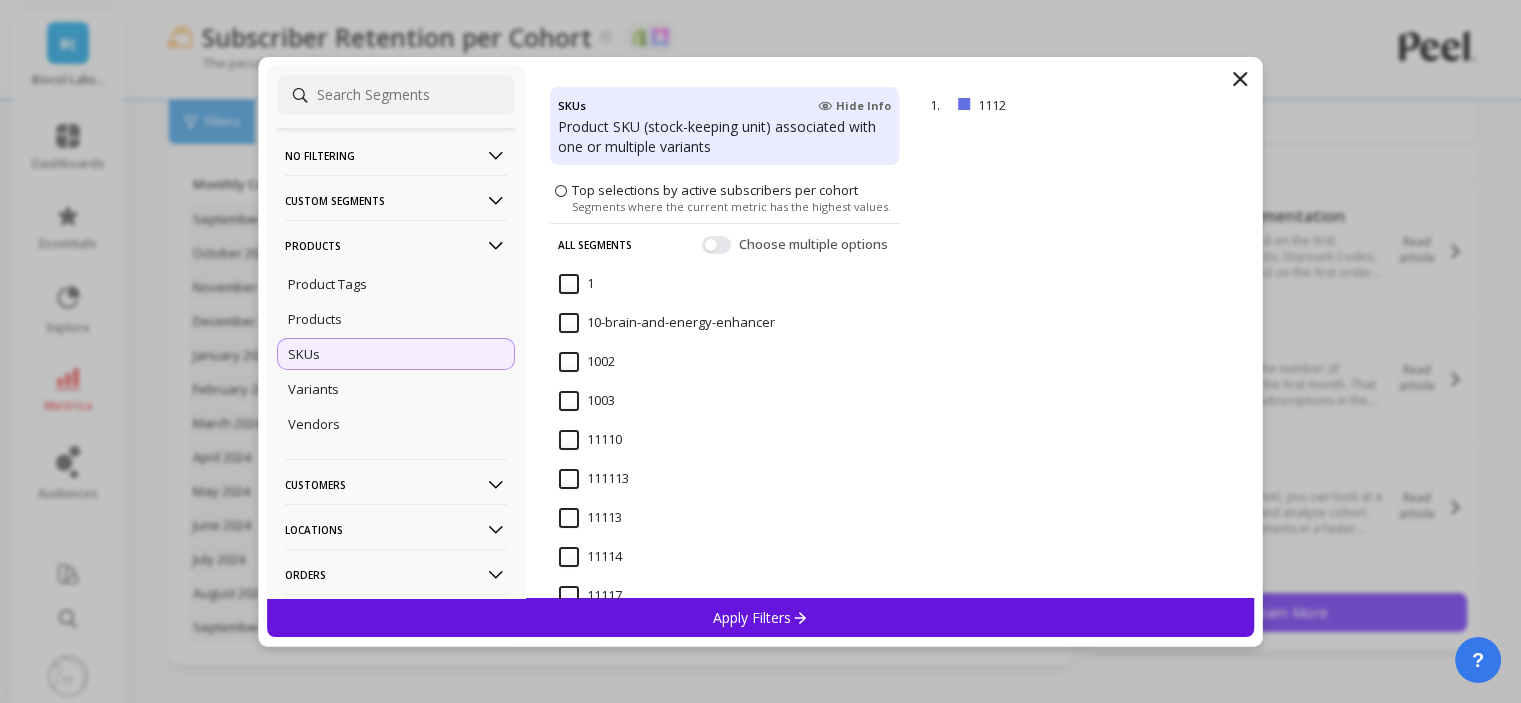 click on "11117" at bounding box center [725, 607] 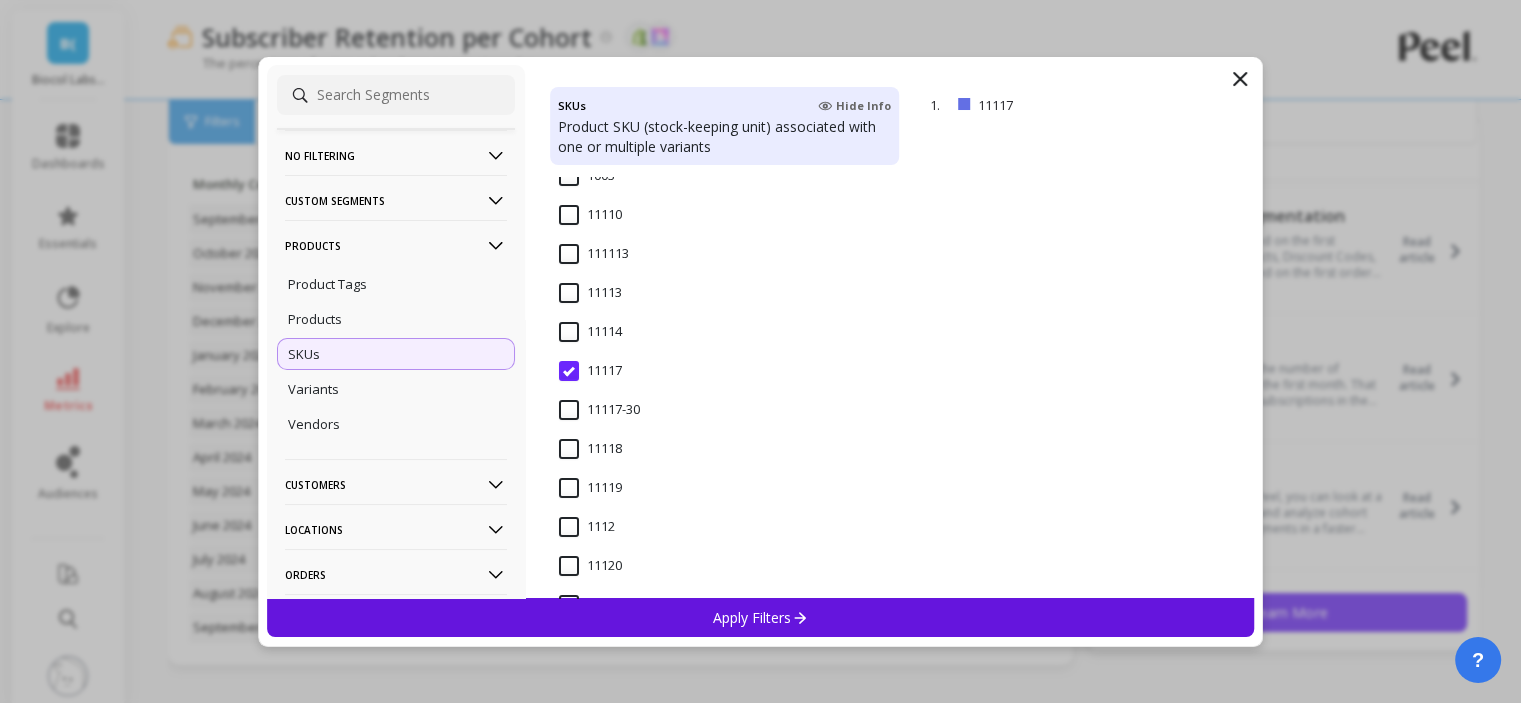 scroll, scrollTop: 400, scrollLeft: 0, axis: vertical 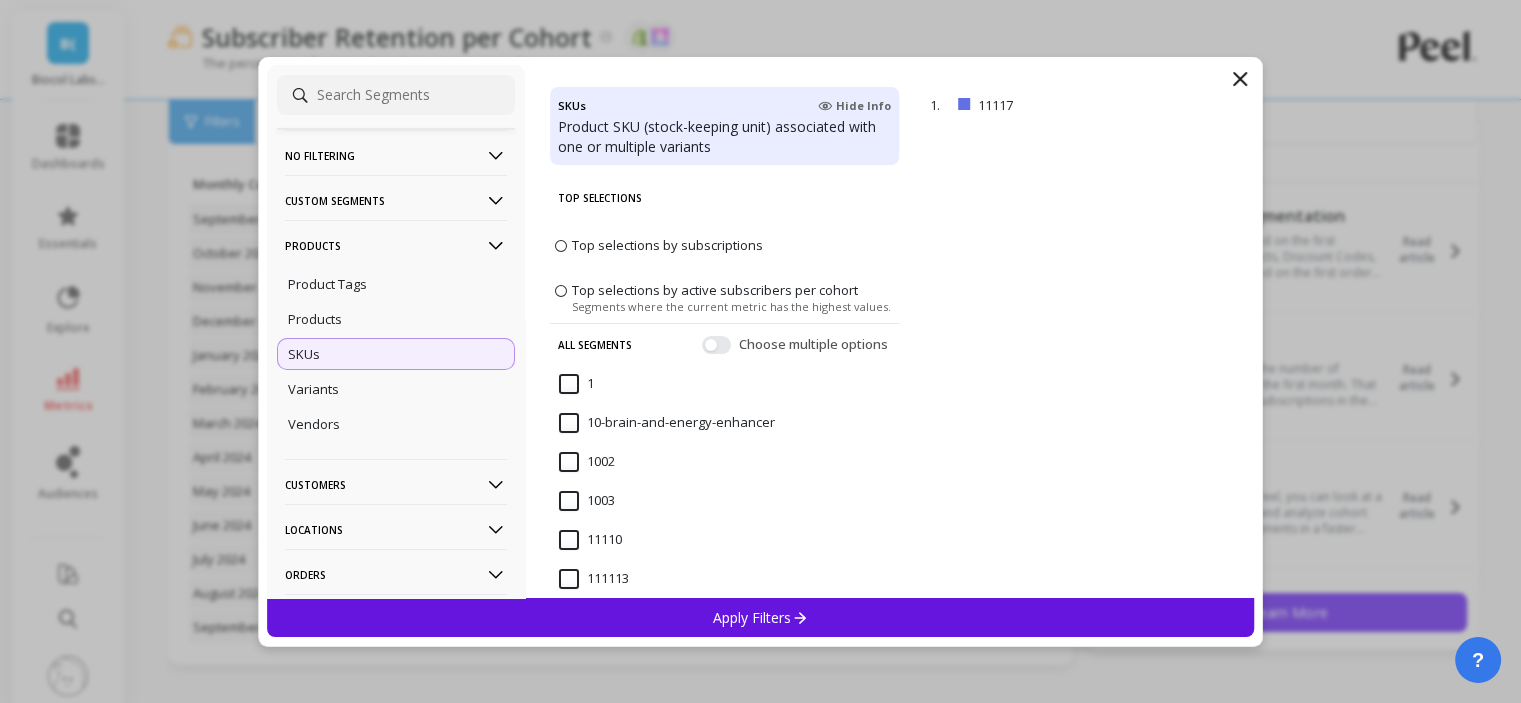 click on "Top selections by subscriptions" at bounding box center [725, 245] 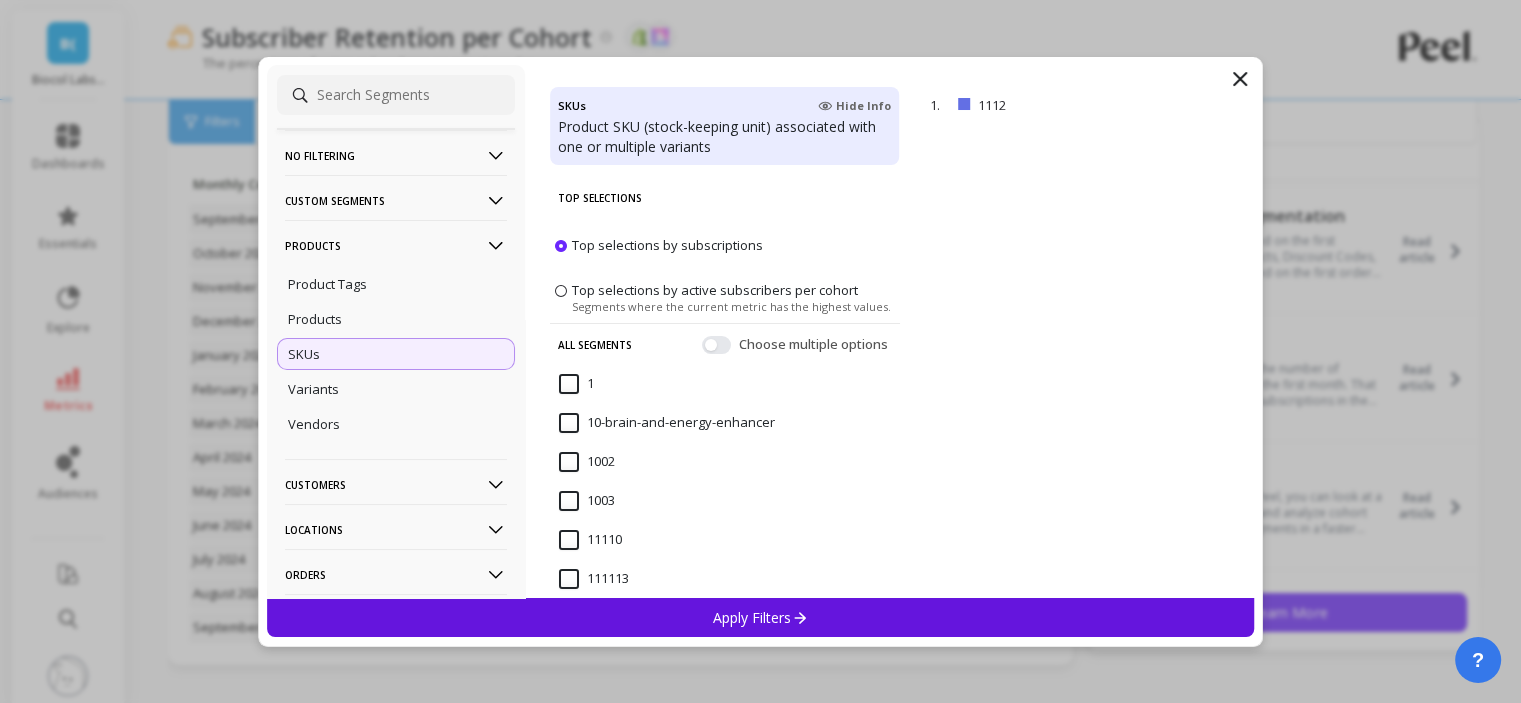 click on "Apply Filters" at bounding box center (761, 617) 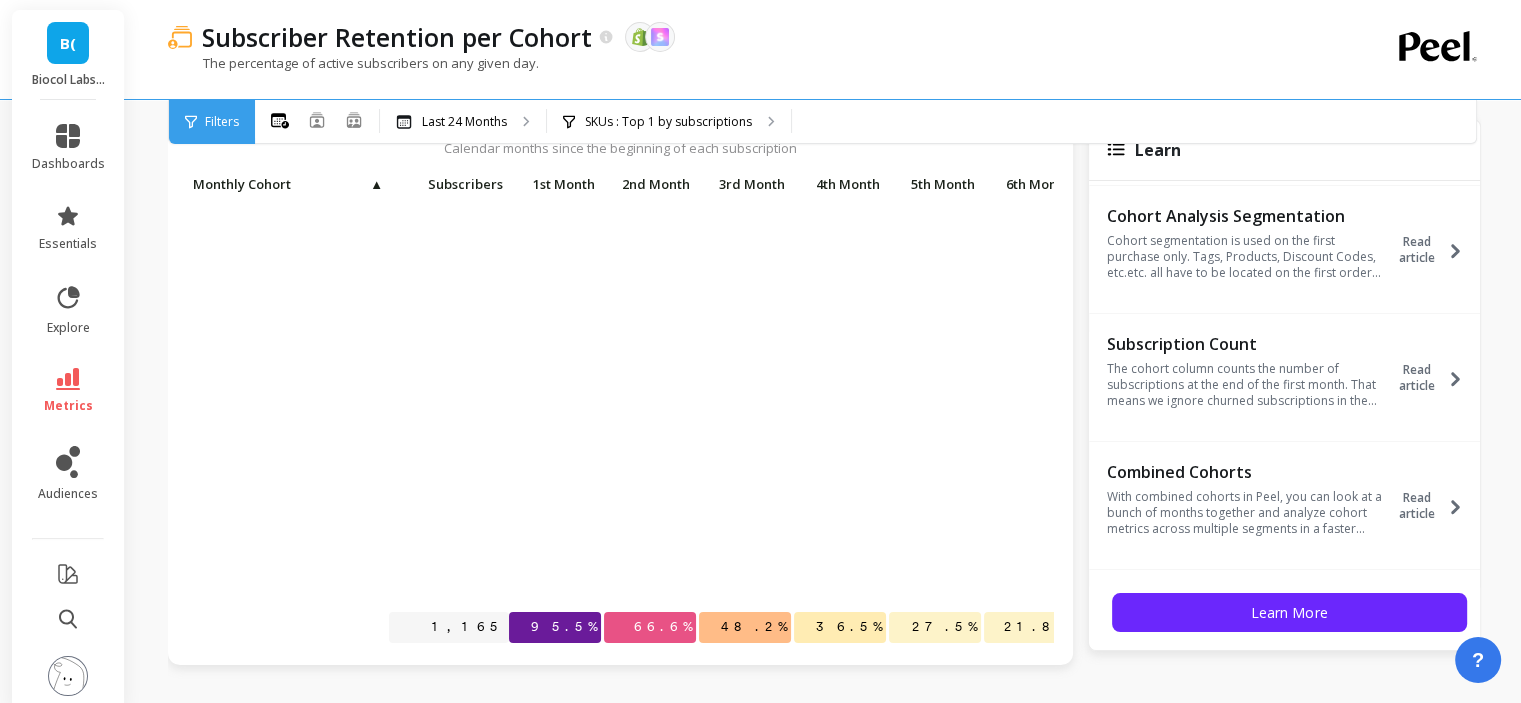 scroll, scrollTop: 162, scrollLeft: 0, axis: vertical 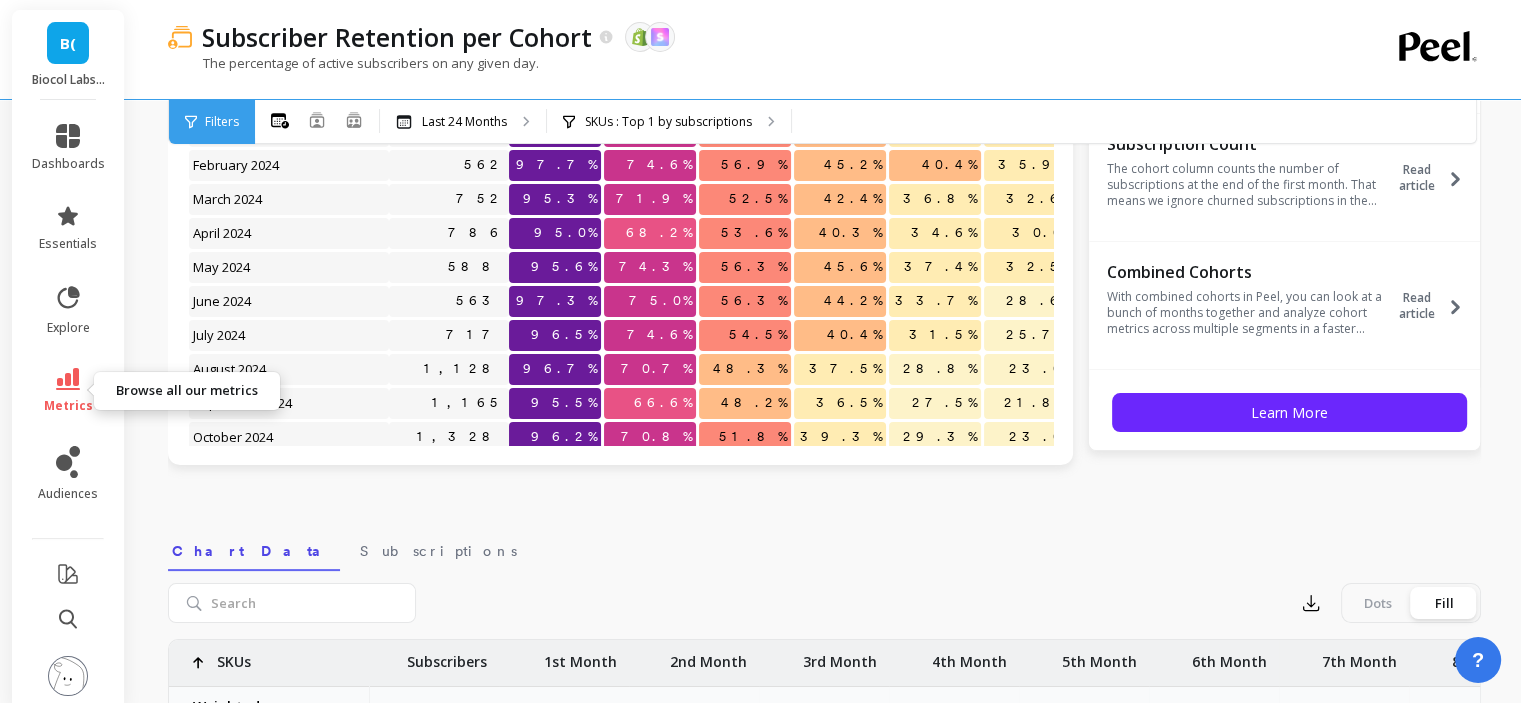 click 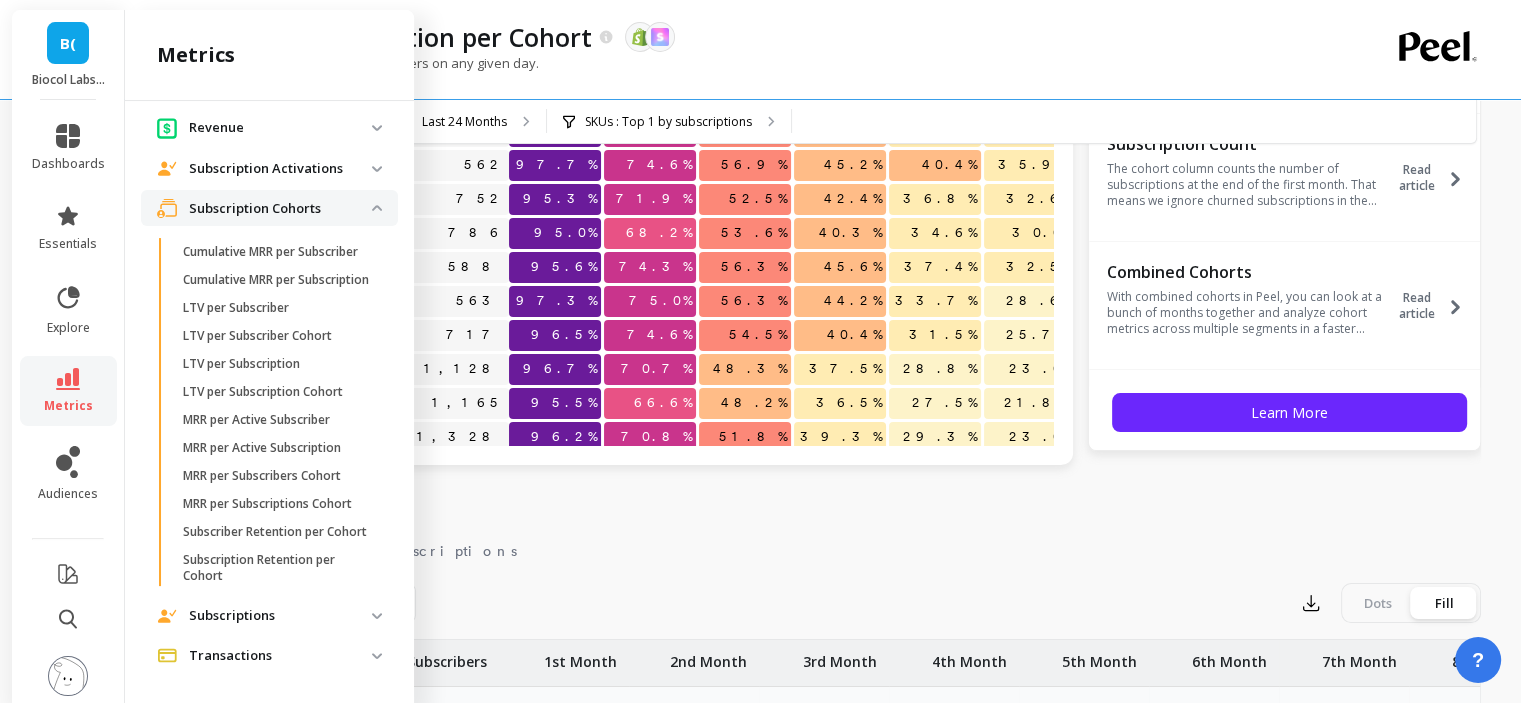 scroll, scrollTop: 324, scrollLeft: 0, axis: vertical 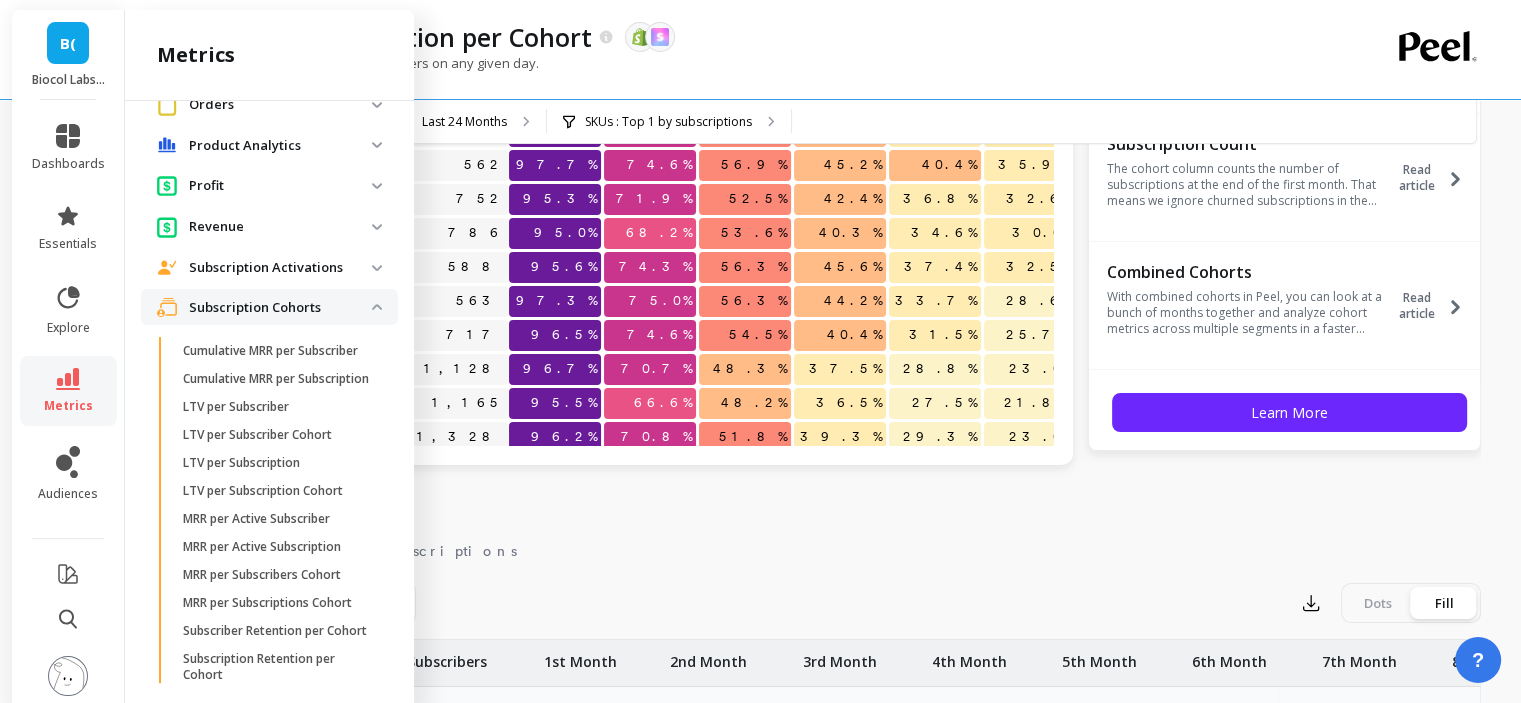 click on "Subscription Cohorts" at bounding box center (280, 308) 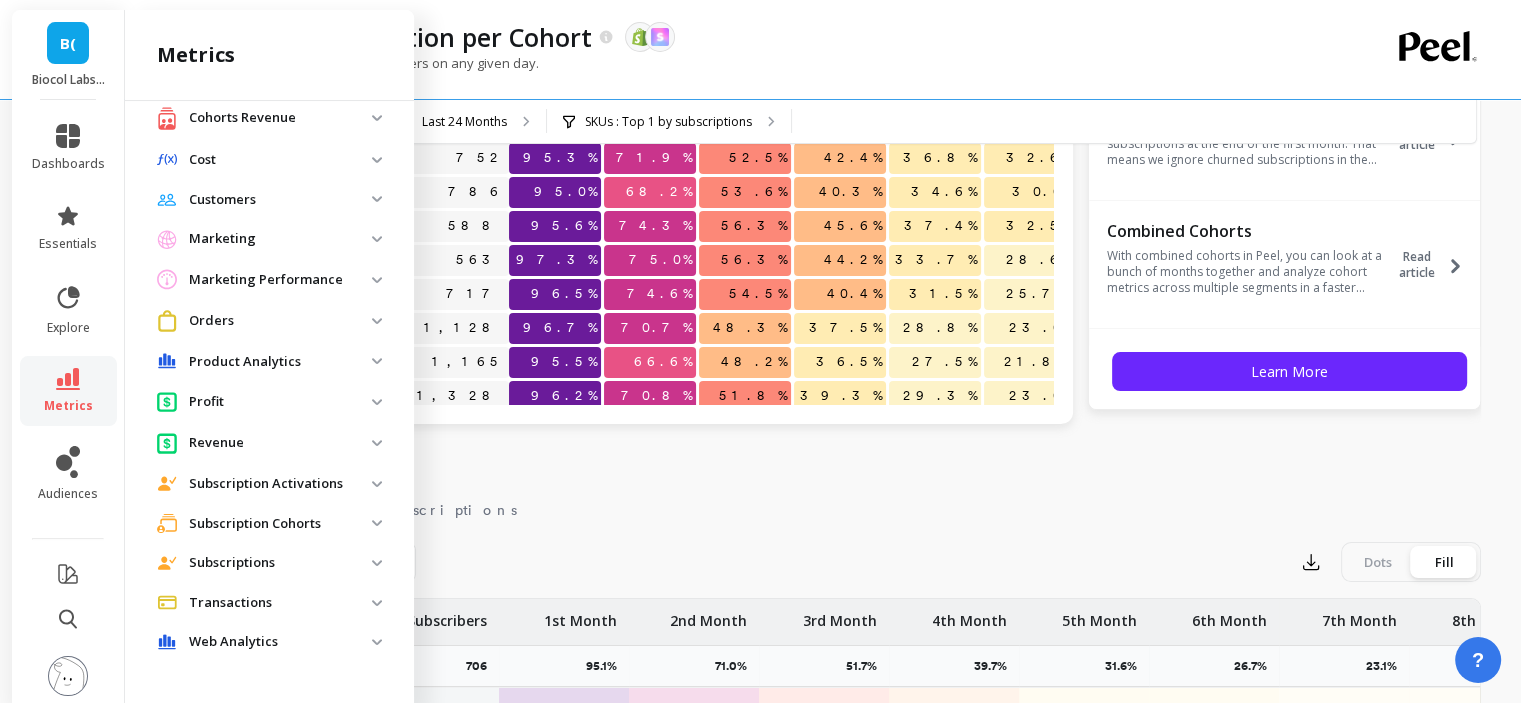 scroll, scrollTop: 700, scrollLeft: 0, axis: vertical 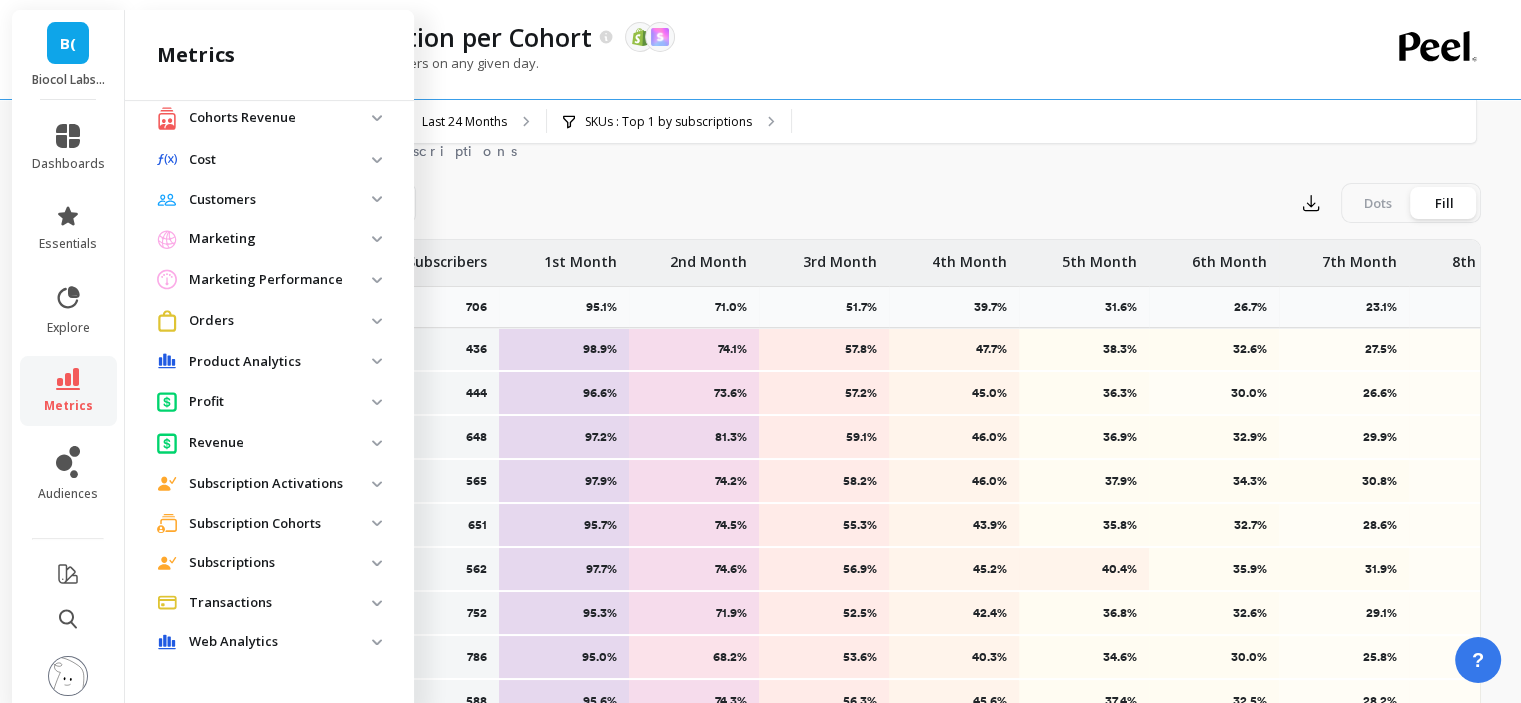 click on "Subscription Activations" at bounding box center [280, 484] 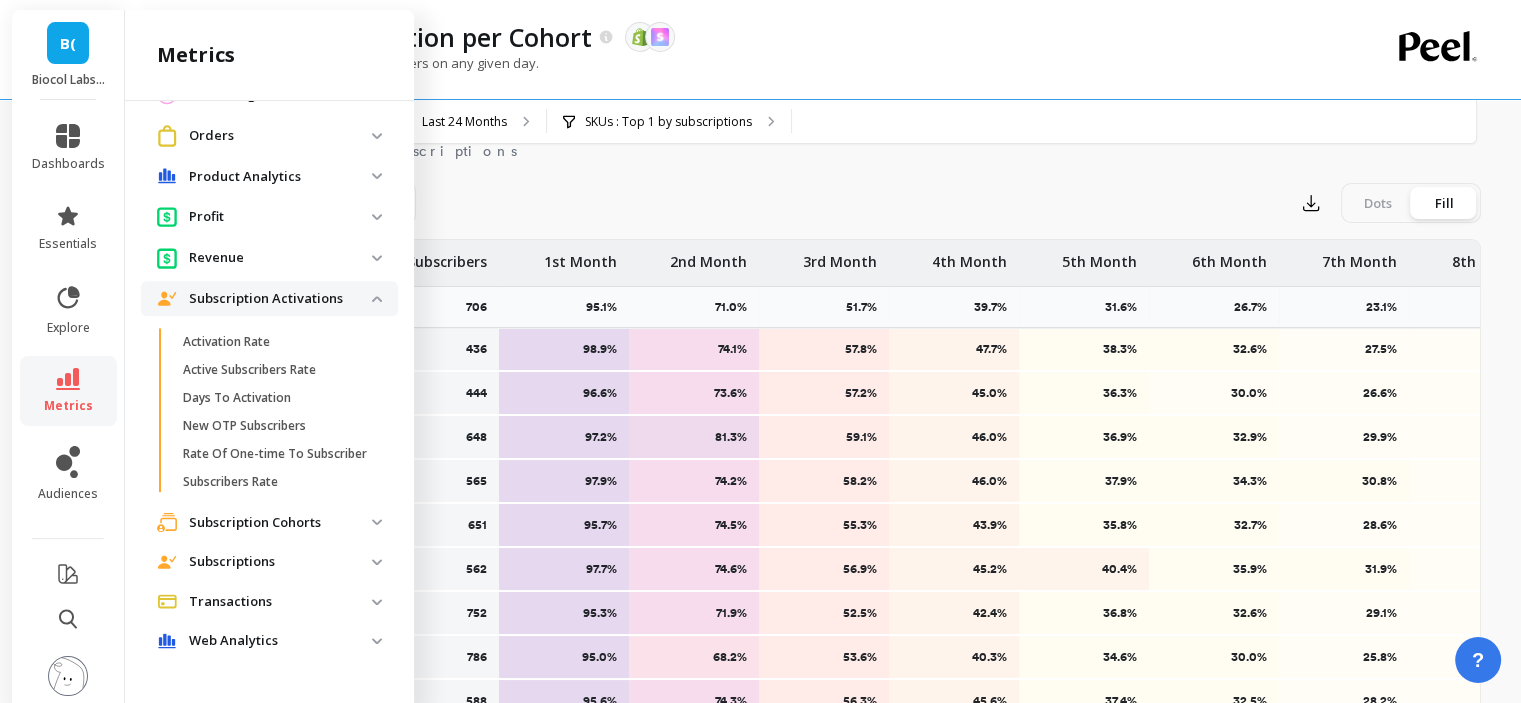 click on "Subscription Activations" at bounding box center [280, 299] 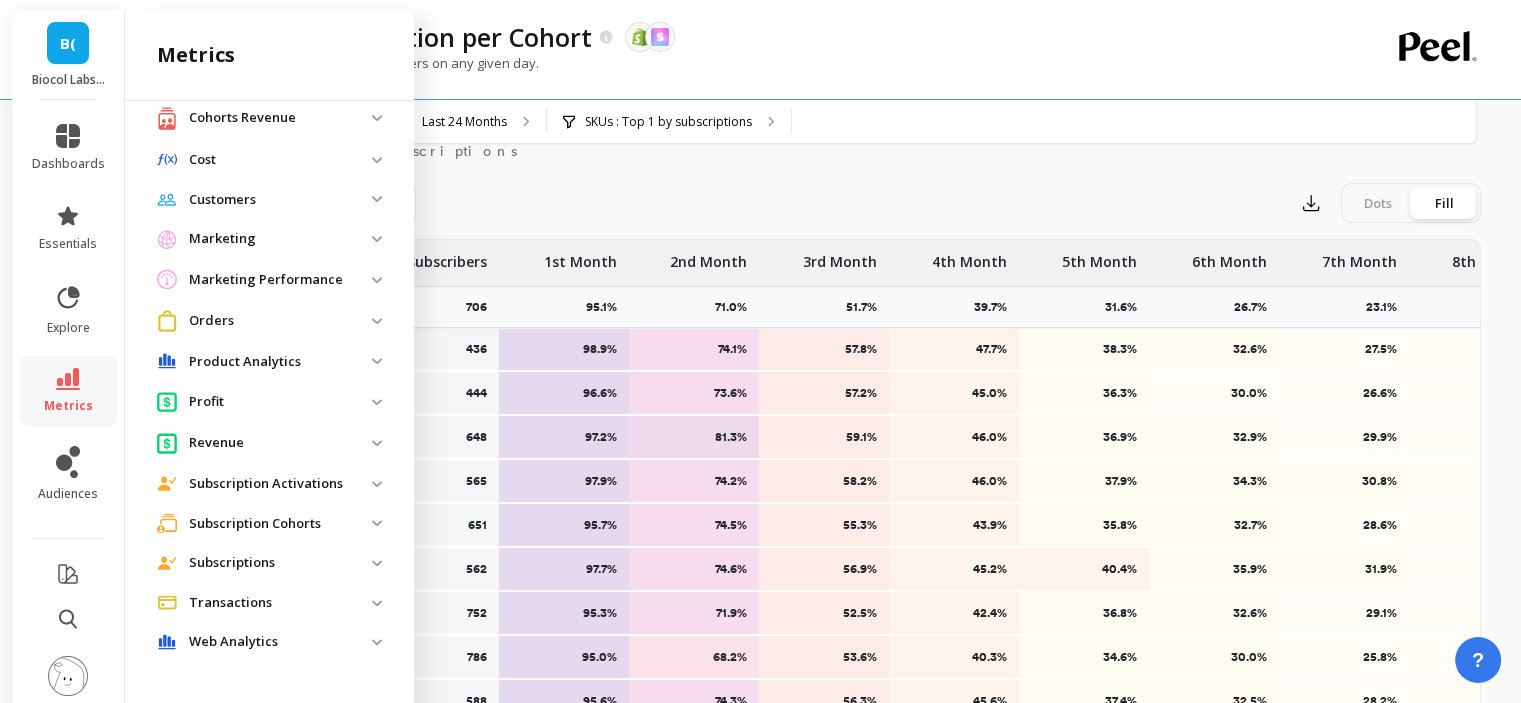 click on "Subscription Cohorts" at bounding box center [280, 524] 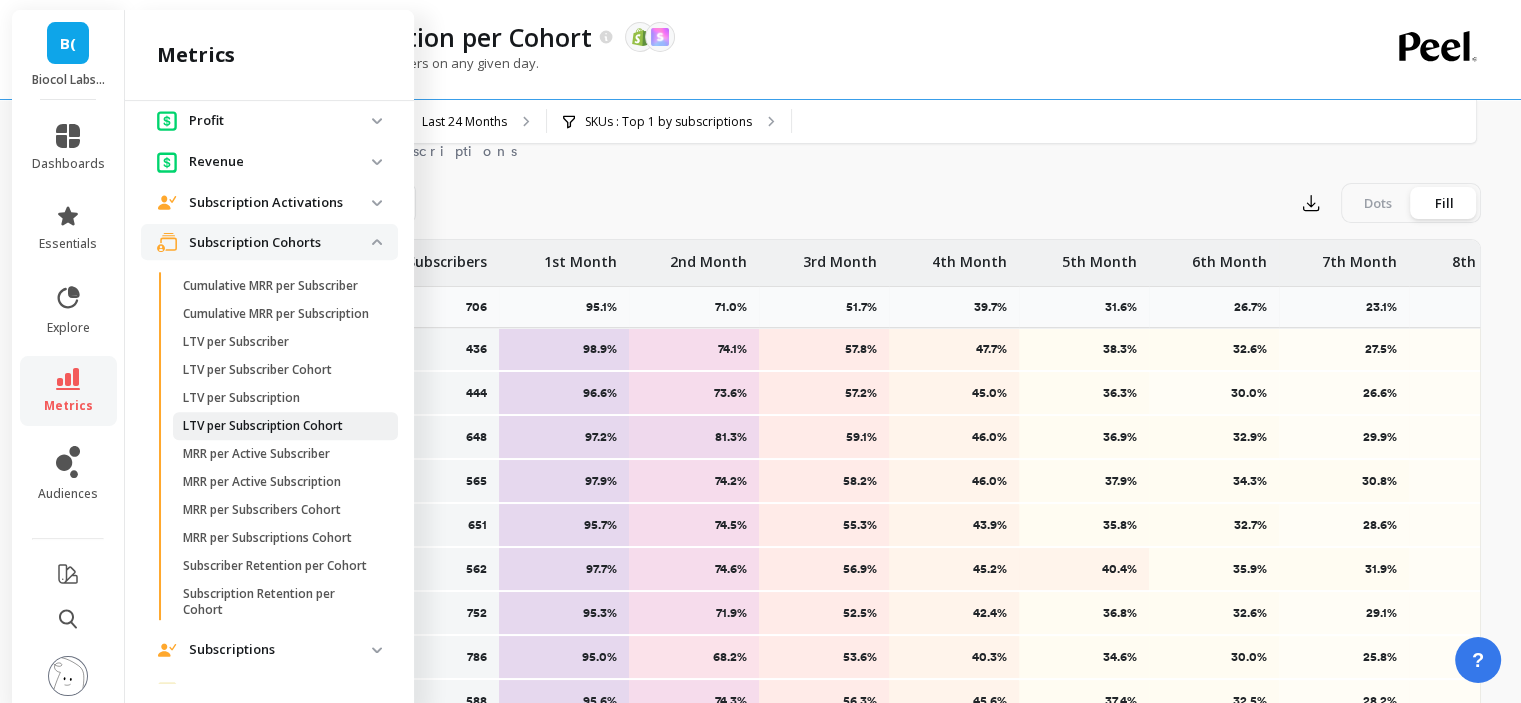 scroll, scrollTop: 424, scrollLeft: 0, axis: vertical 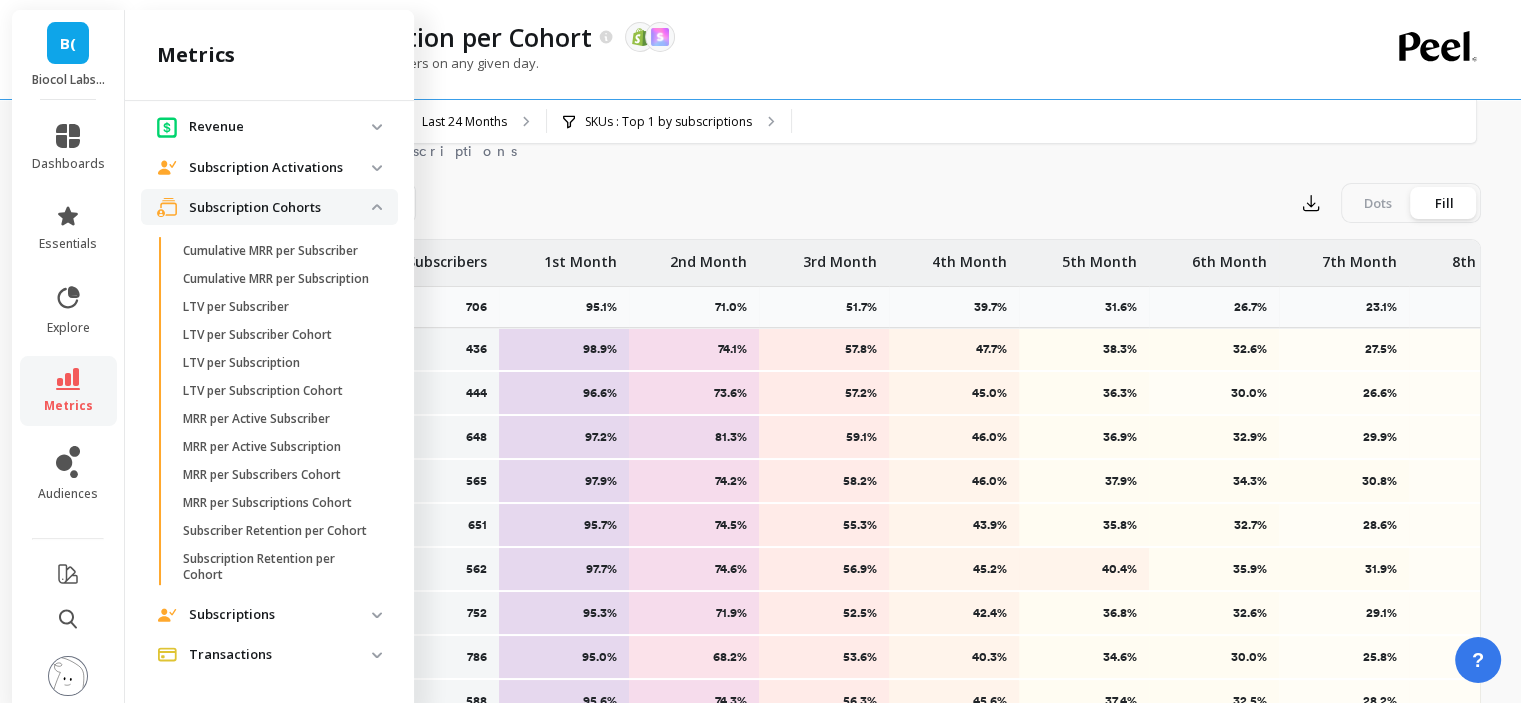 click on "Subscription Cohorts" at bounding box center [280, 208] 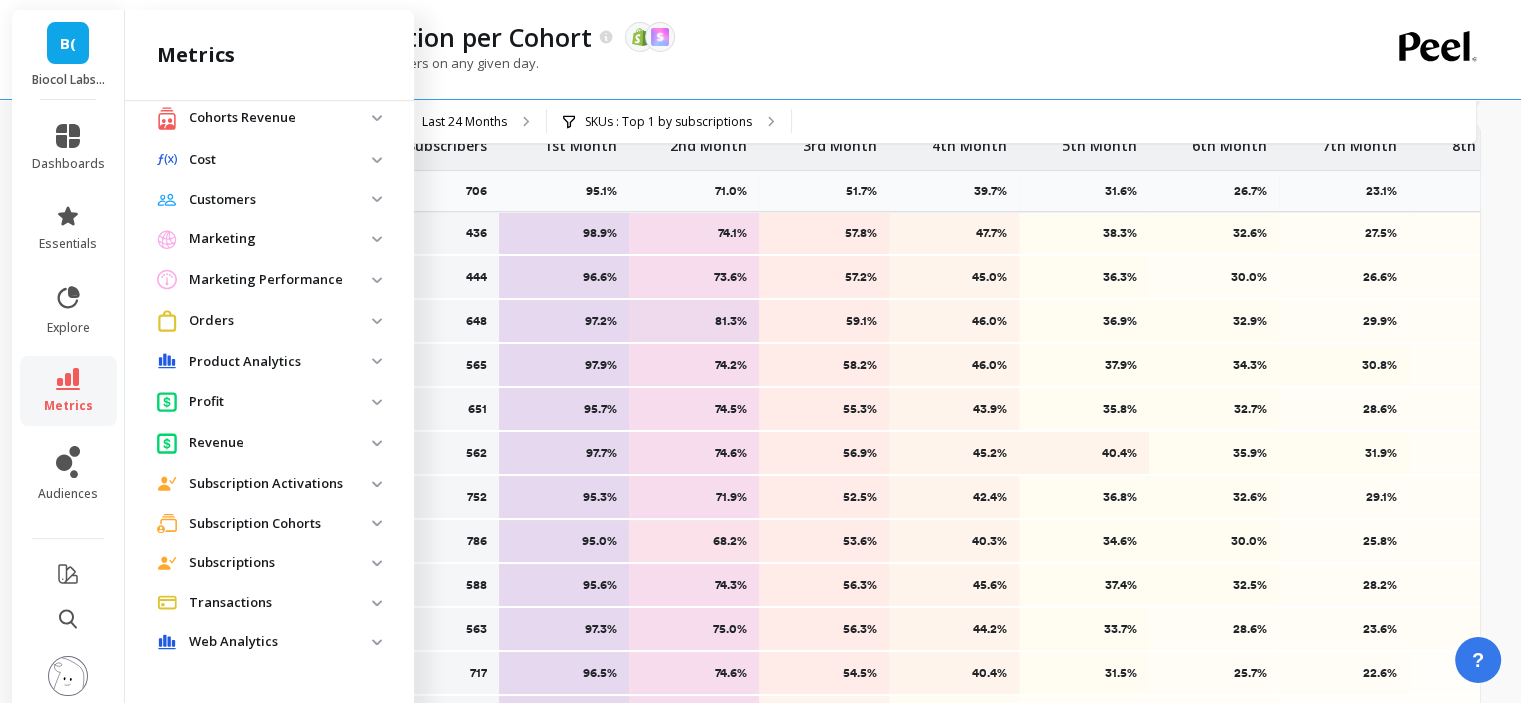 scroll, scrollTop: 946, scrollLeft: 0, axis: vertical 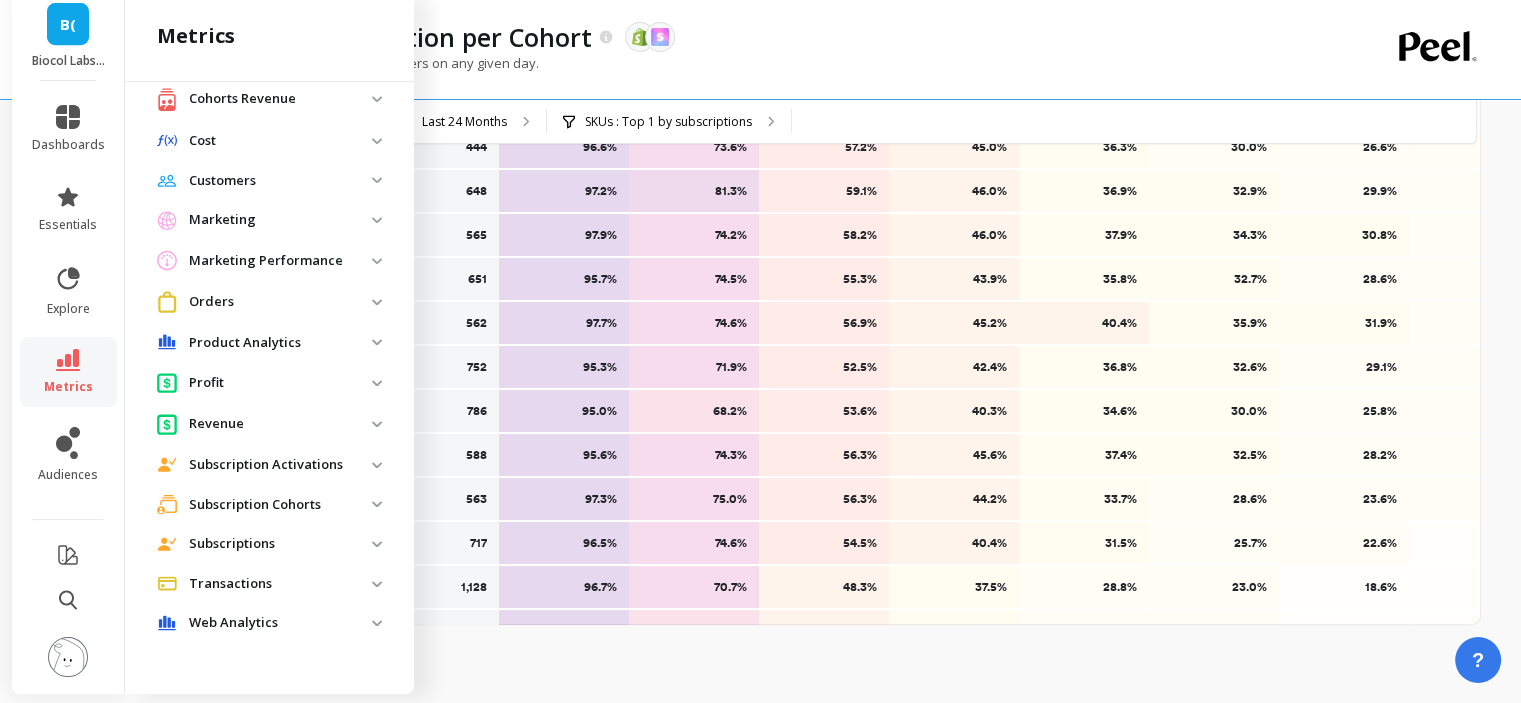click on "Subscriptions" at bounding box center (280, 544) 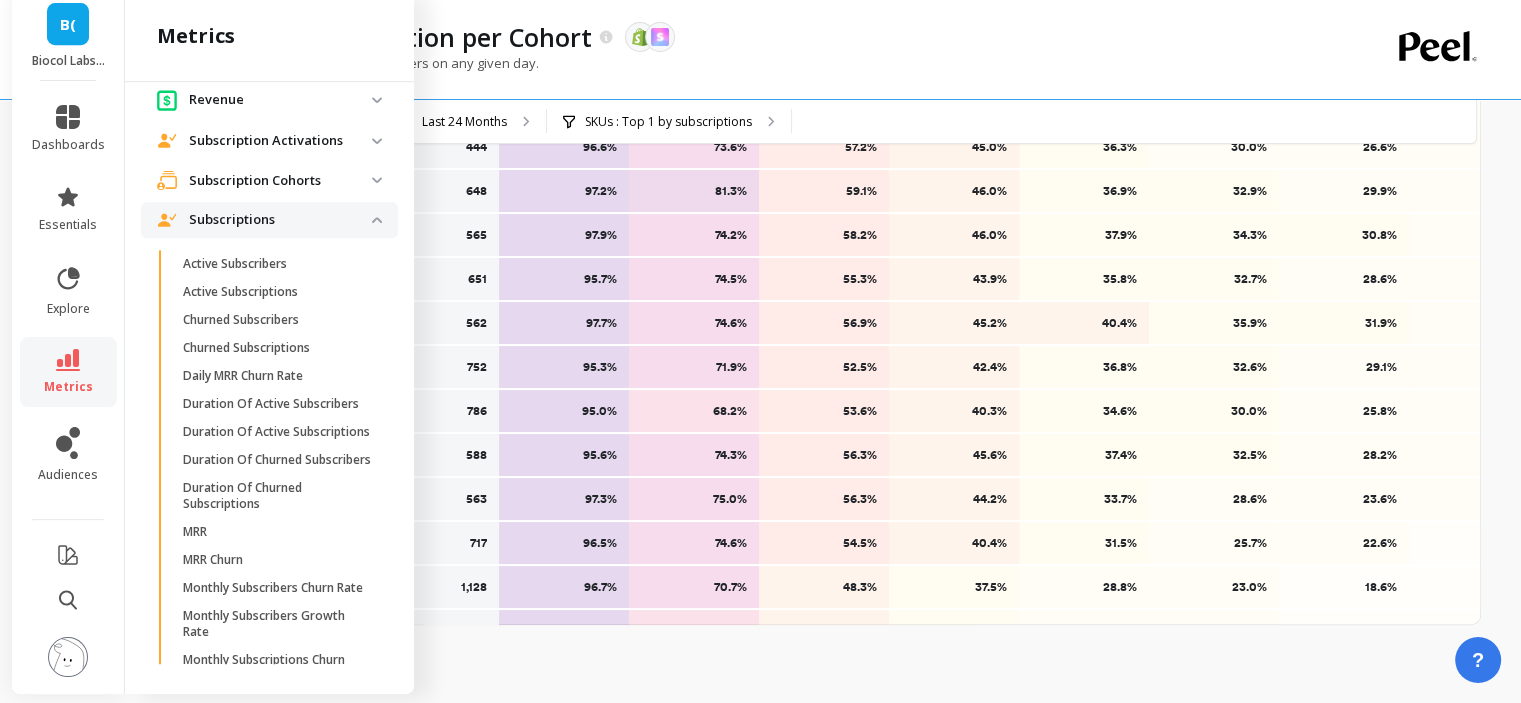 scroll, scrollTop: 428, scrollLeft: 0, axis: vertical 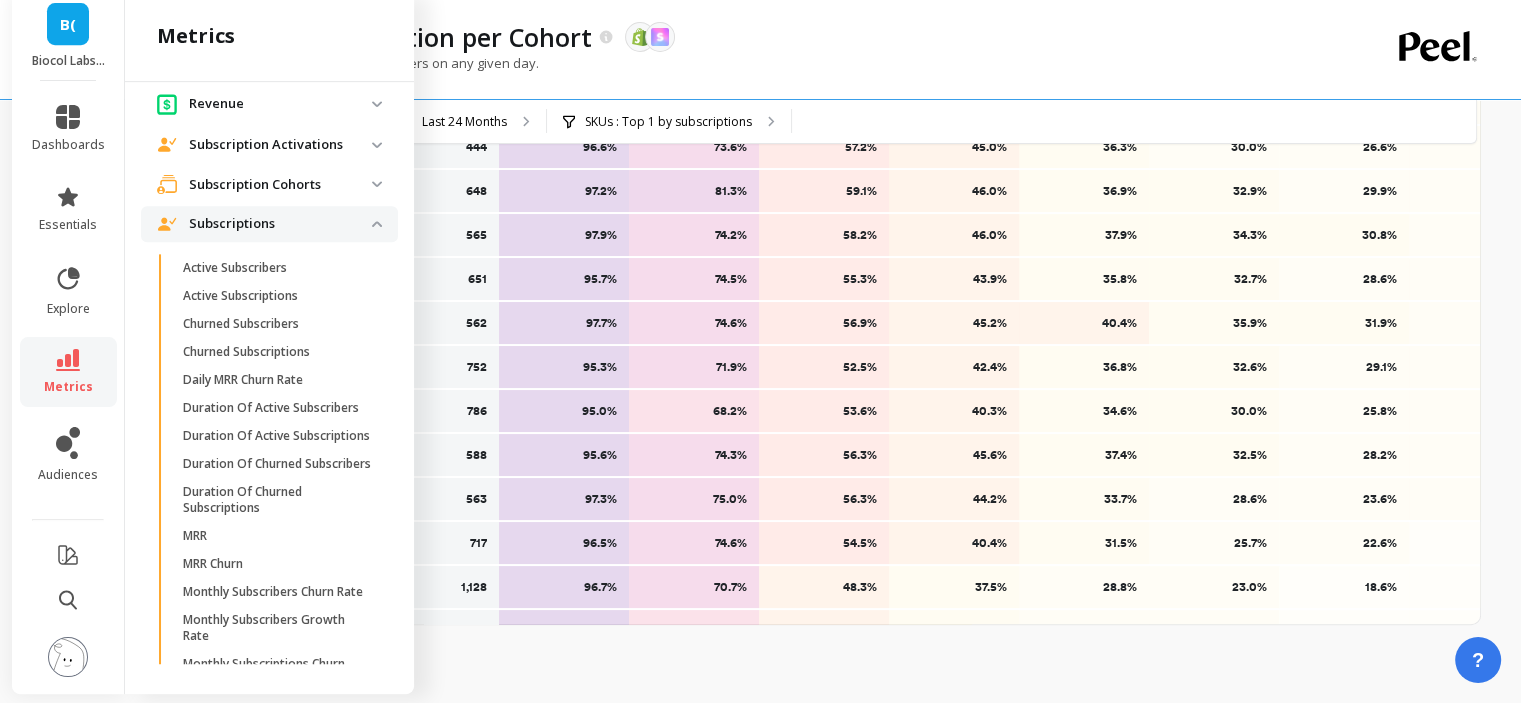 click on "Subscriptions" at bounding box center [280, 224] 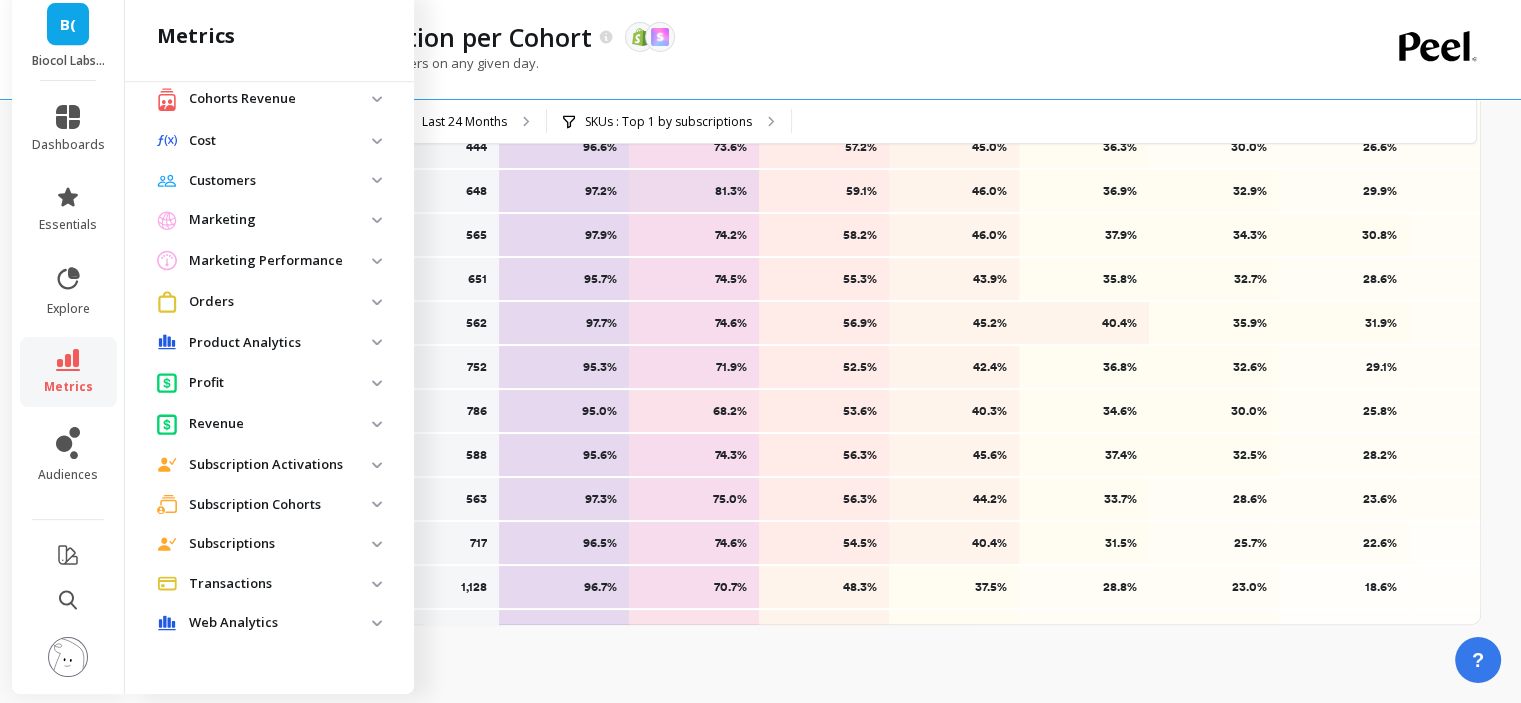 click on "Subscription Activations" at bounding box center [280, 465] 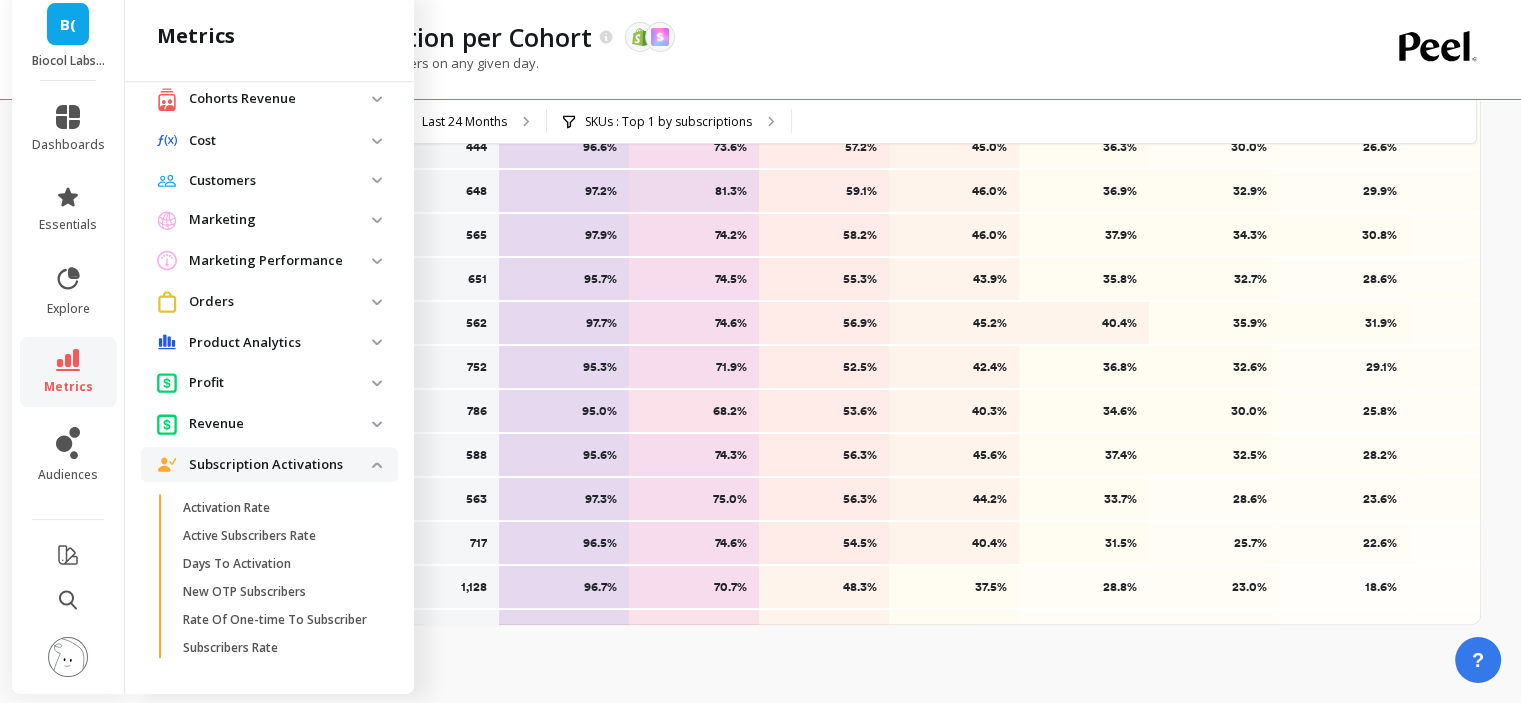 scroll, scrollTop: 308, scrollLeft: 0, axis: vertical 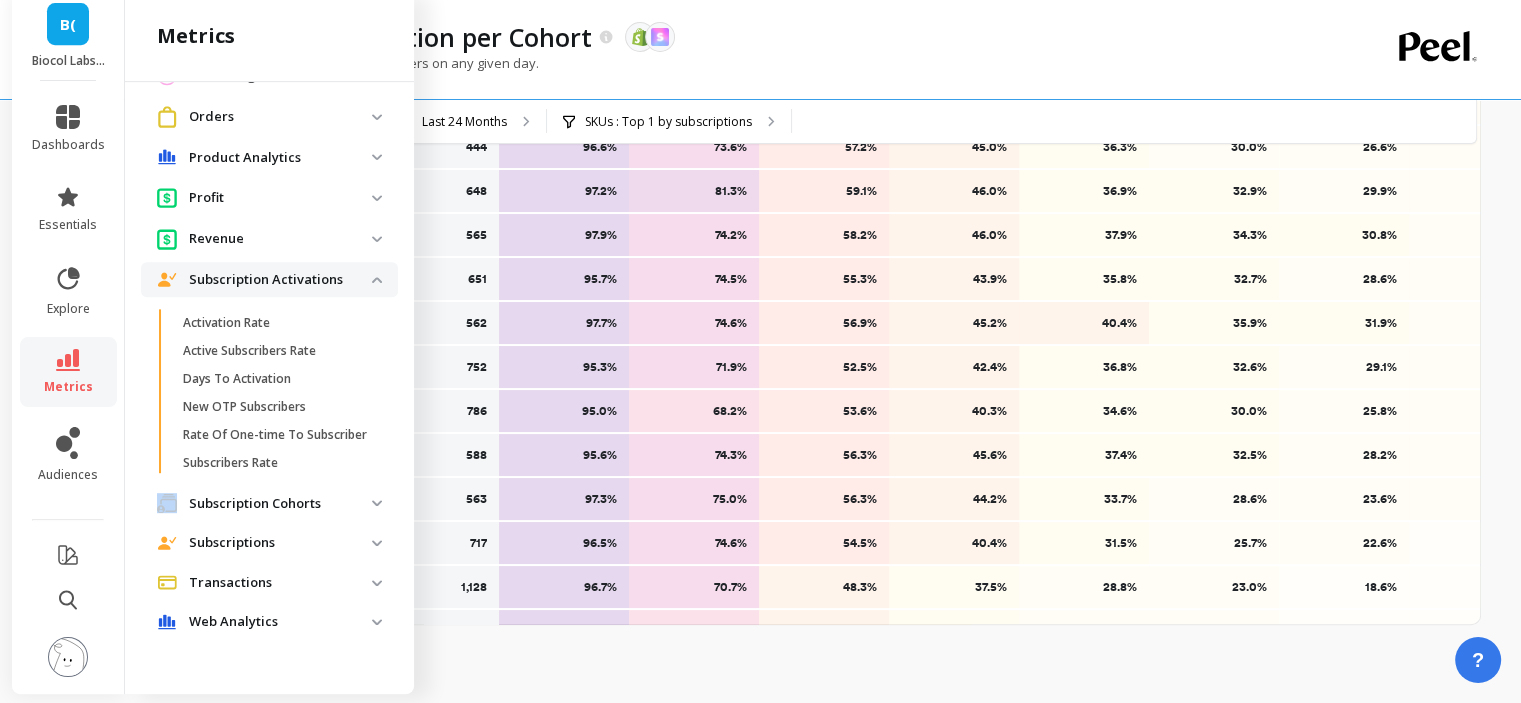 click on "Subscribers Rate" at bounding box center [278, 463] 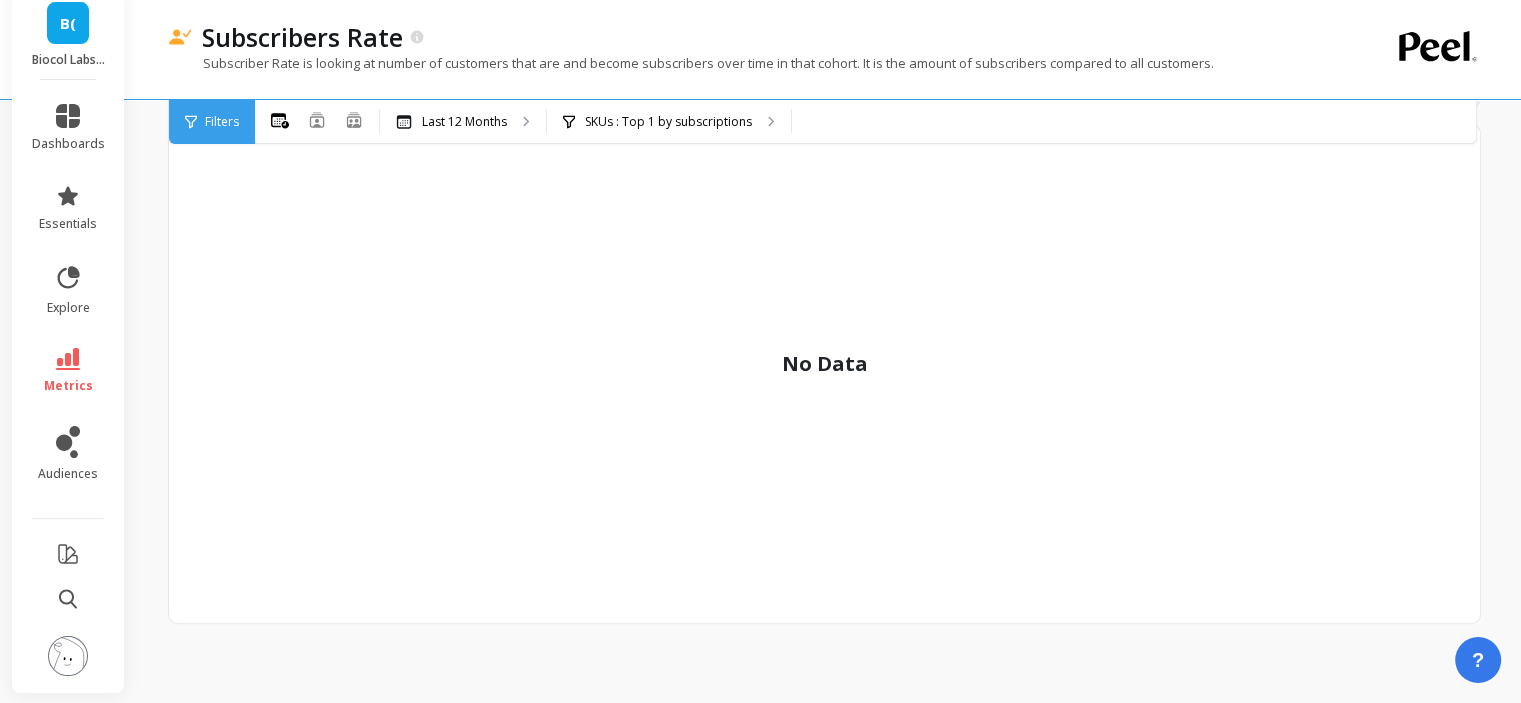 scroll, scrollTop: 770, scrollLeft: 0, axis: vertical 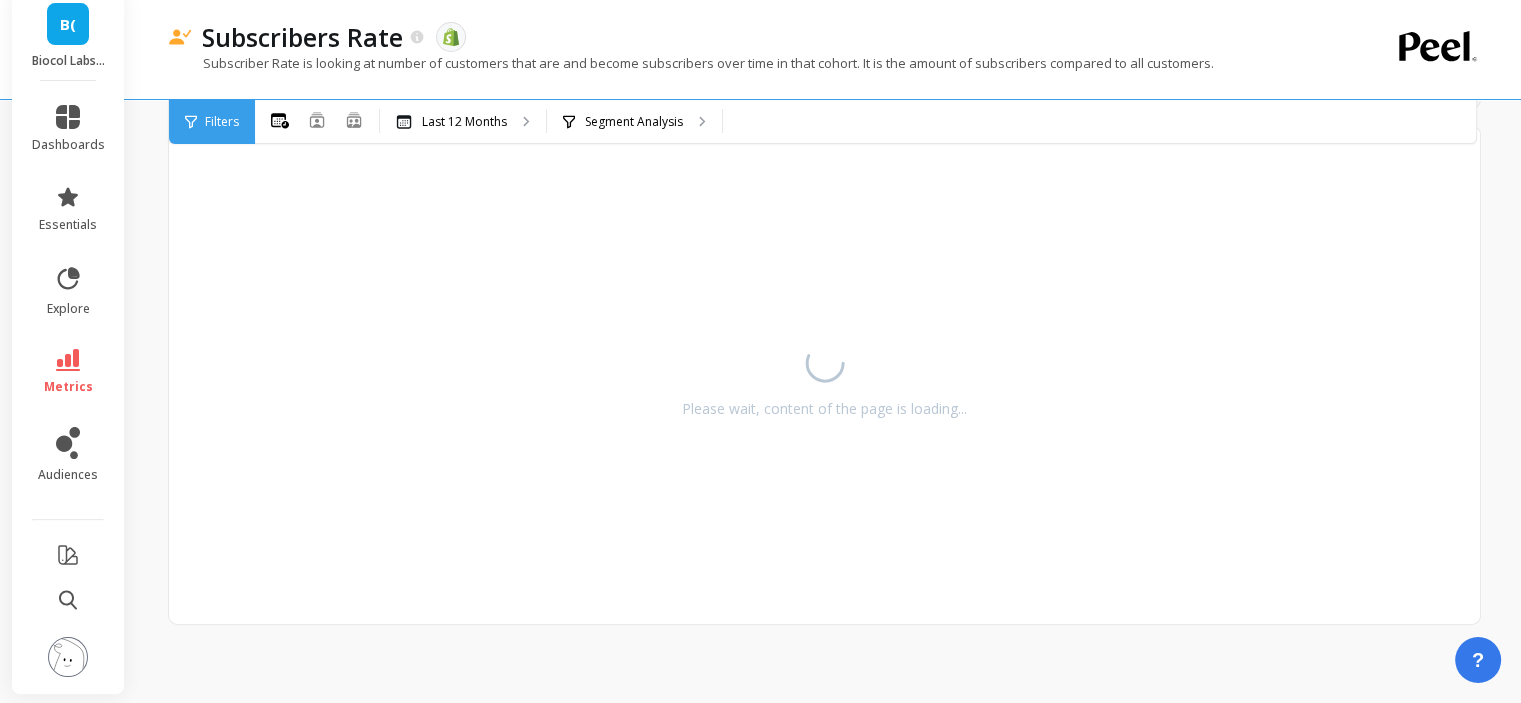 click on "metrics" at bounding box center [68, 372] 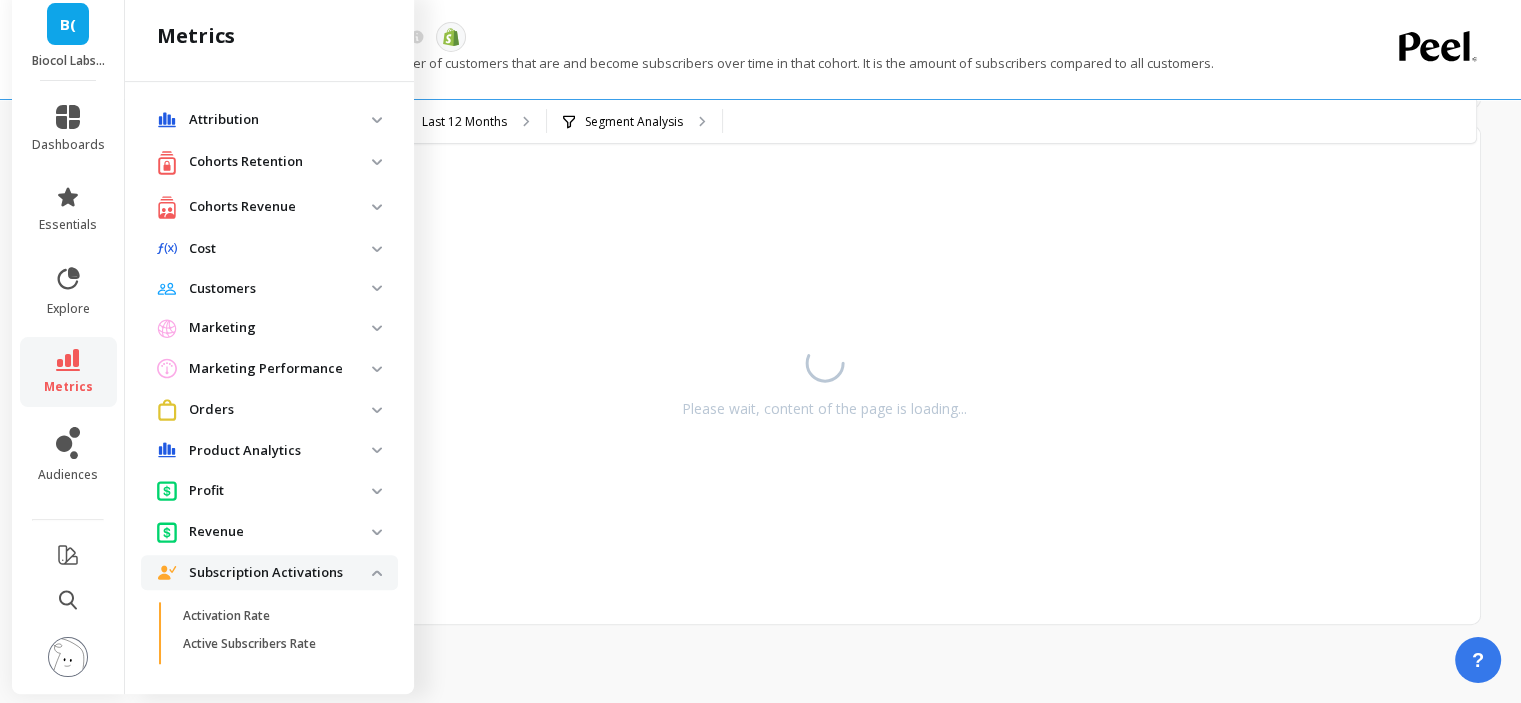 scroll, scrollTop: 308, scrollLeft: 0, axis: vertical 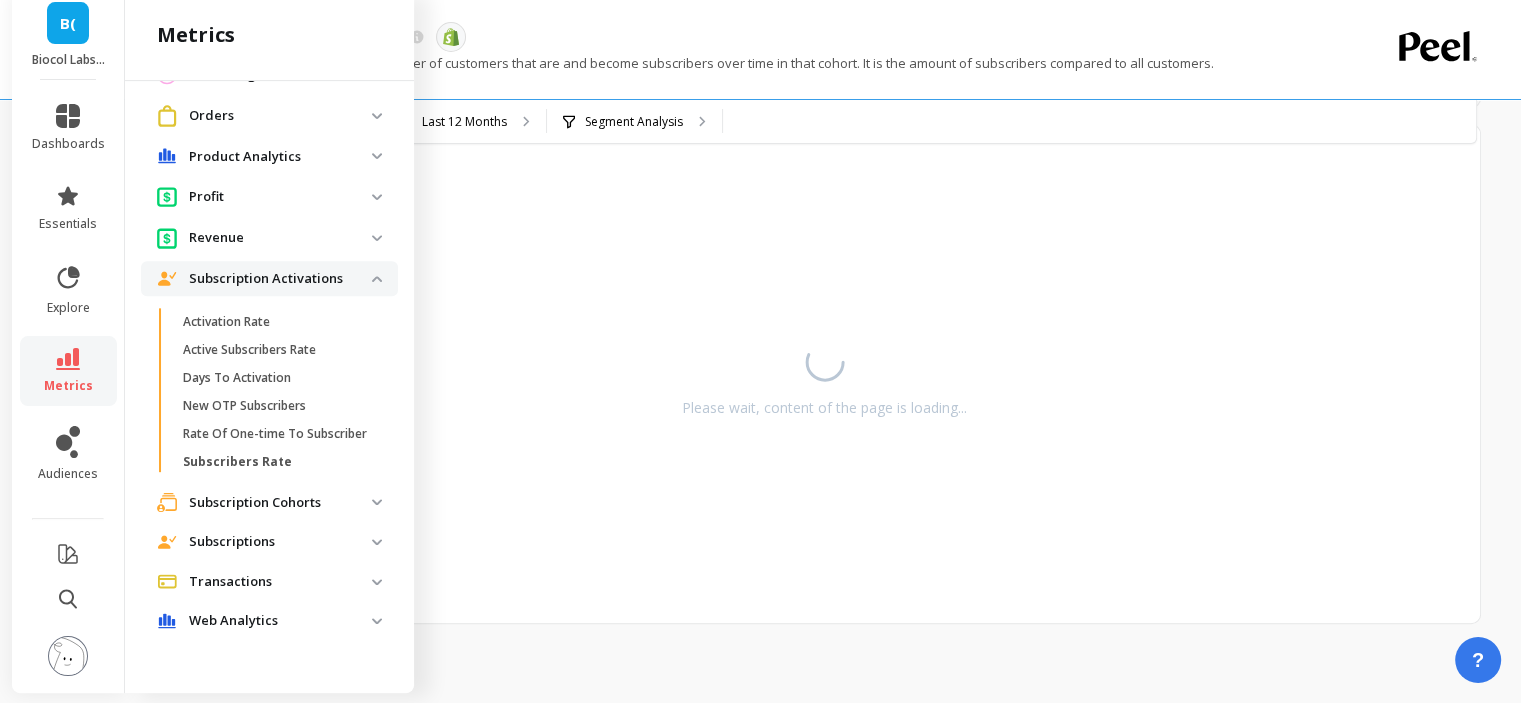 click on "Revenue Demand Sales Gross Sales Gross Sales - New Gross Sales - Returning Gross Sales - Returns Net Sales Net Sales From New Customers Net Sales From Returning Customers Pacing Sales Revenue Growth Rate Shipping Revenue Total Sales Total Sales From New Customers Total Sales From Returning Customers" at bounding box center [269, 239] 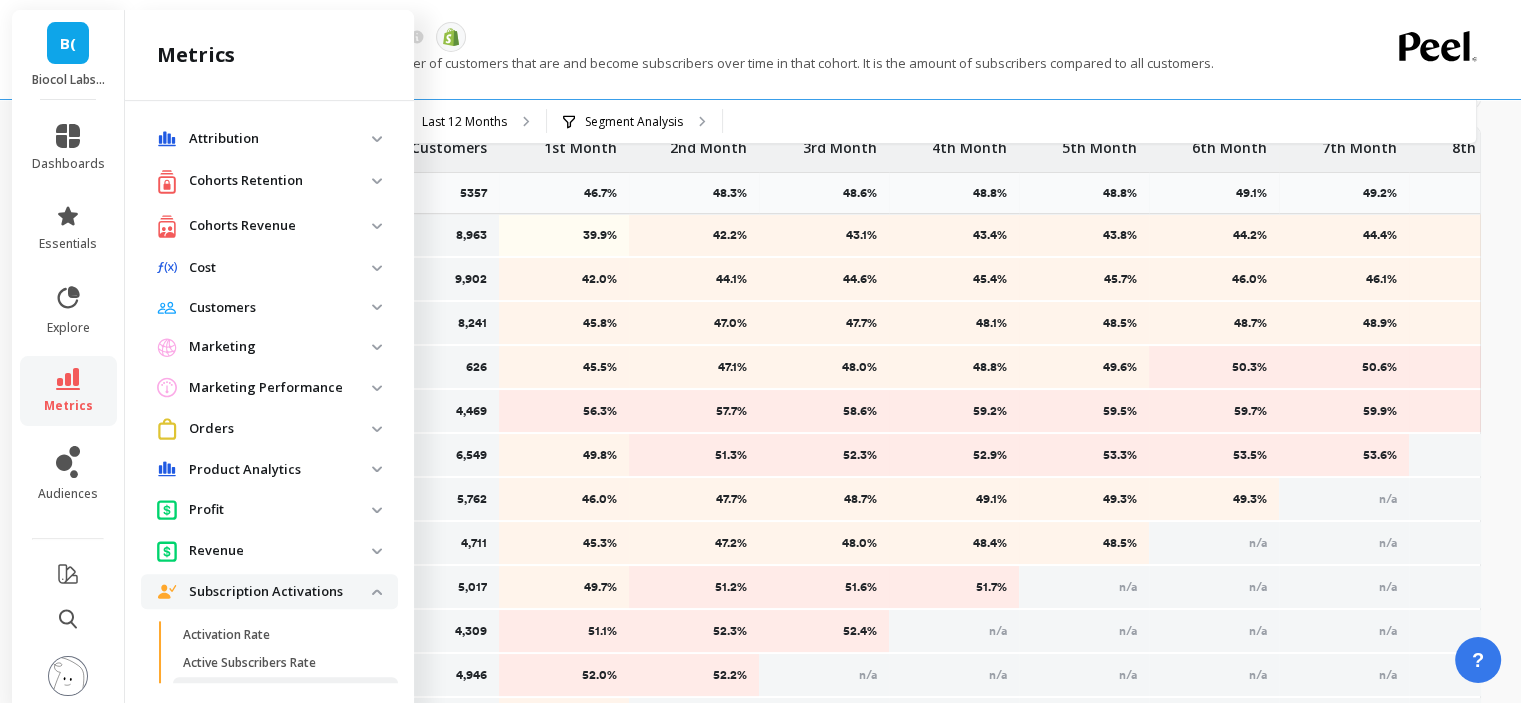 scroll, scrollTop: 0, scrollLeft: 0, axis: both 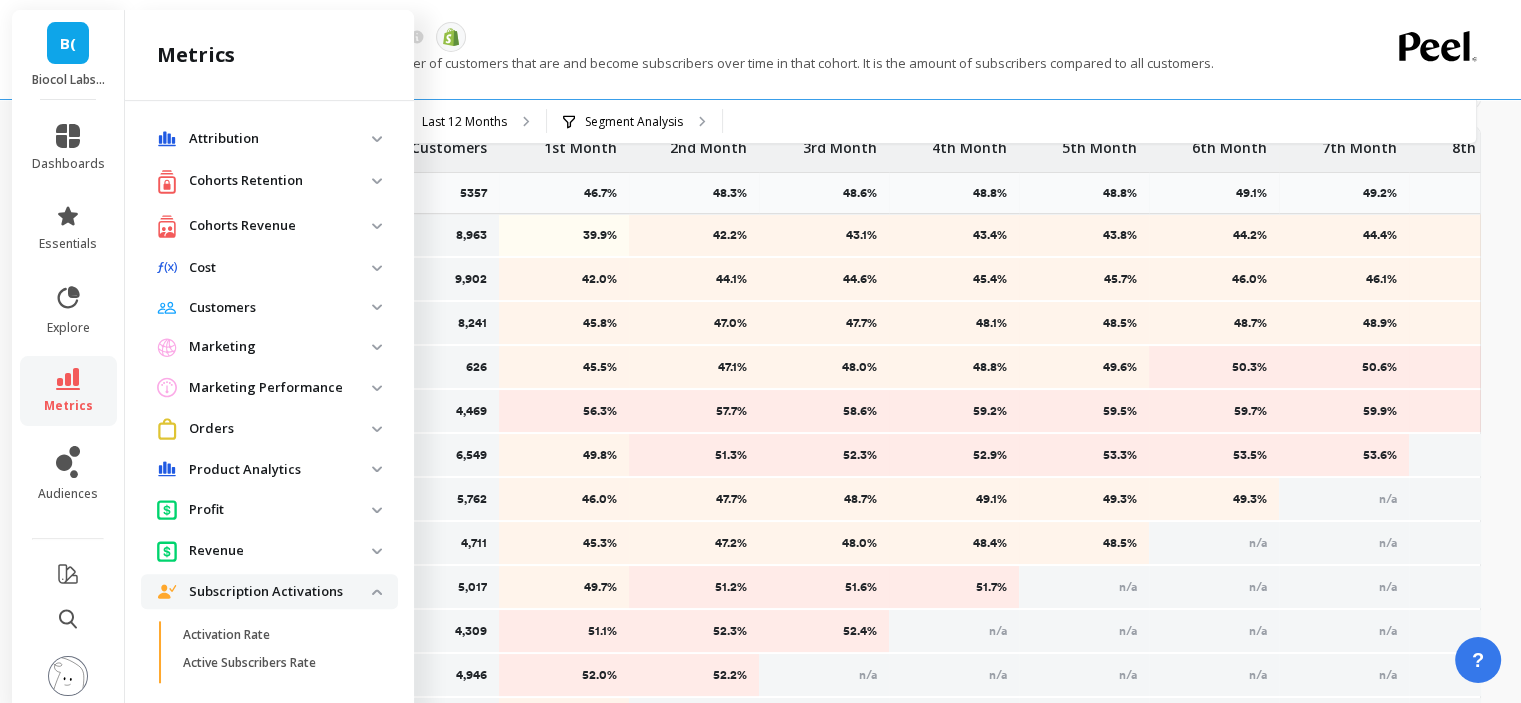 click on "Cohorts Retention" at bounding box center [280, 181] 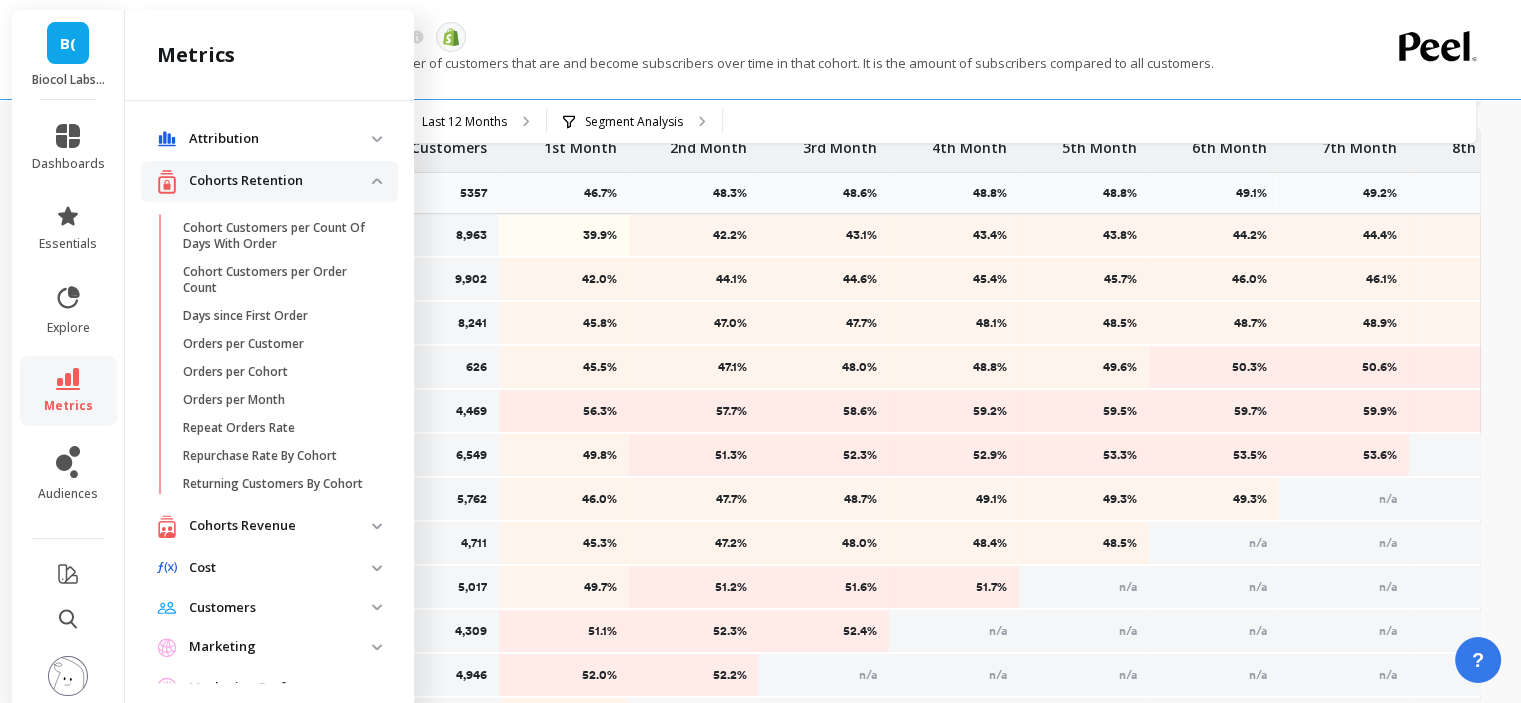 click on "Cohorts Retention" at bounding box center [280, 181] 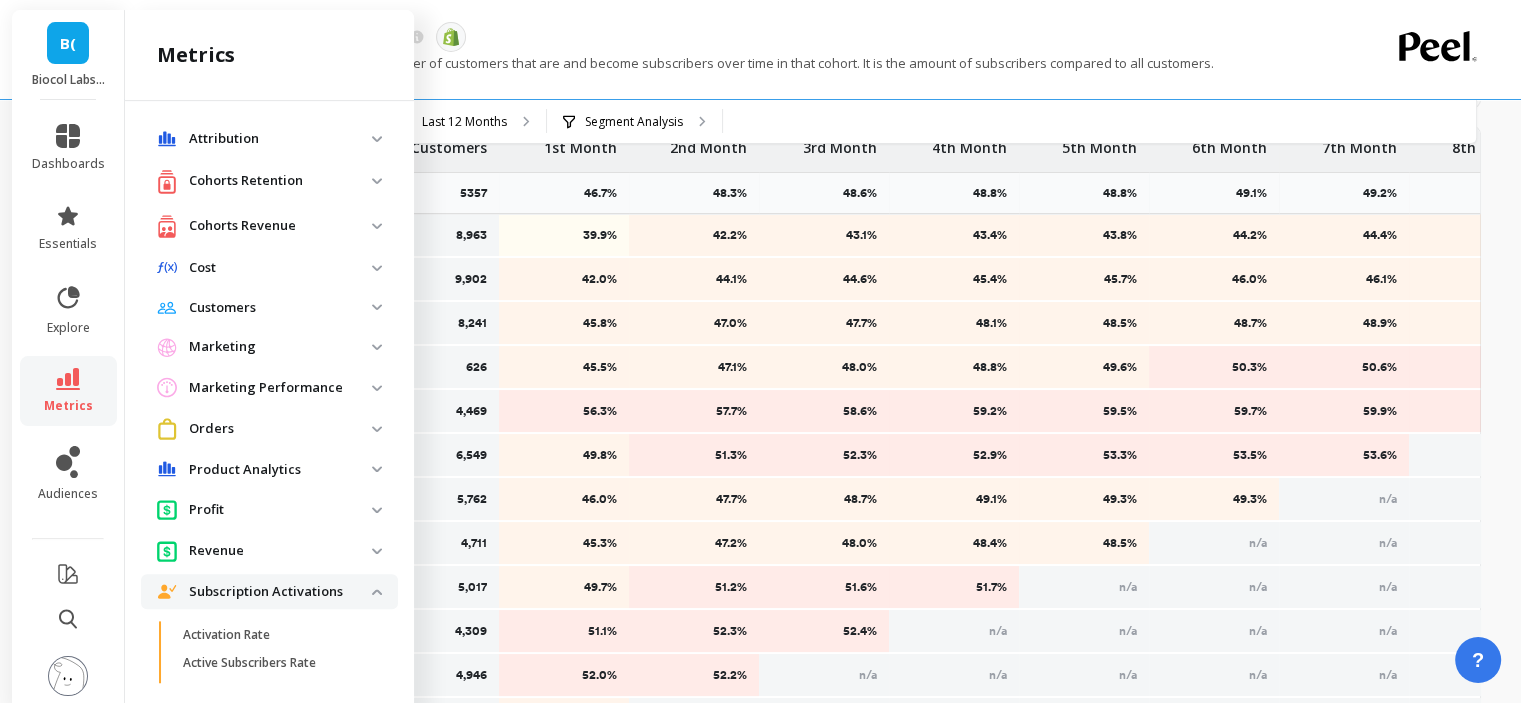 click on "Attribution" at bounding box center (280, 139) 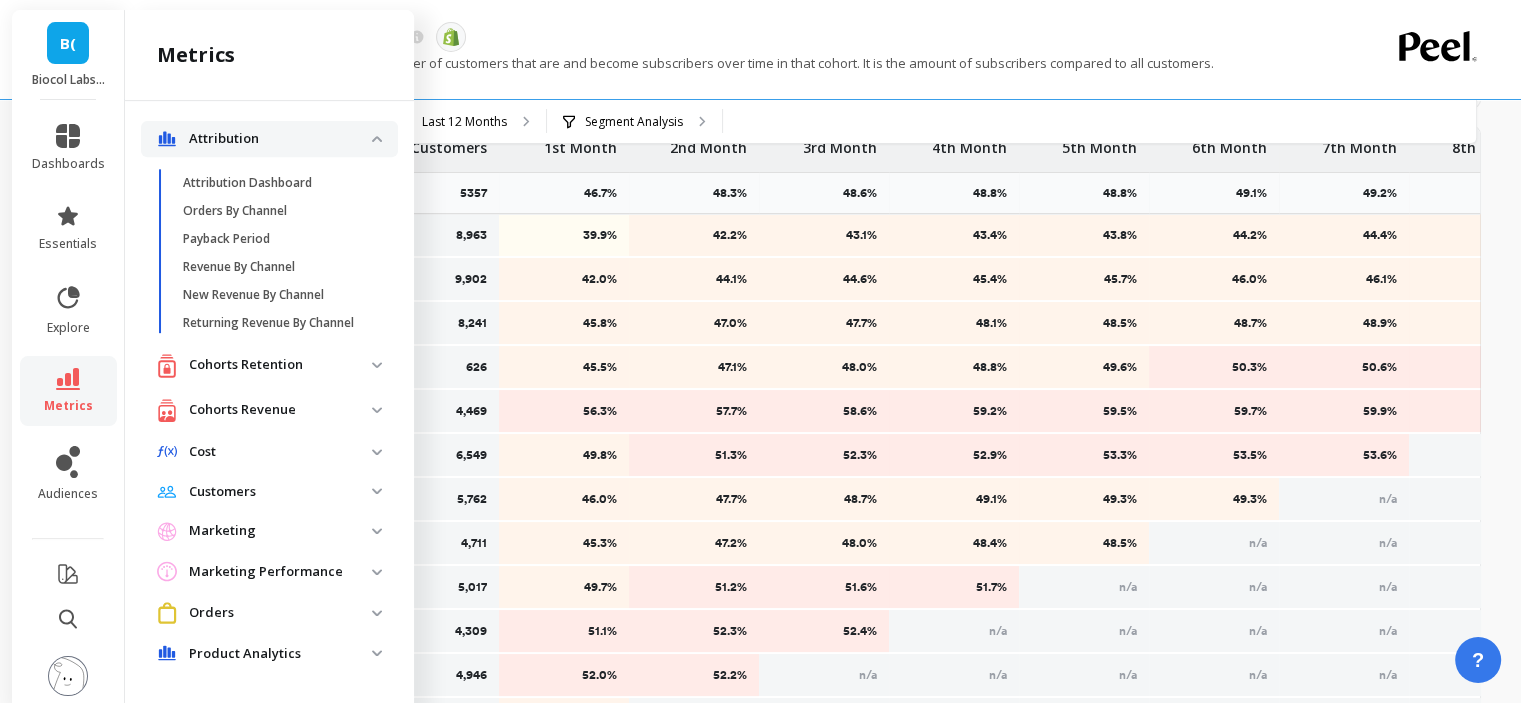 click on "Attribution" at bounding box center (280, 139) 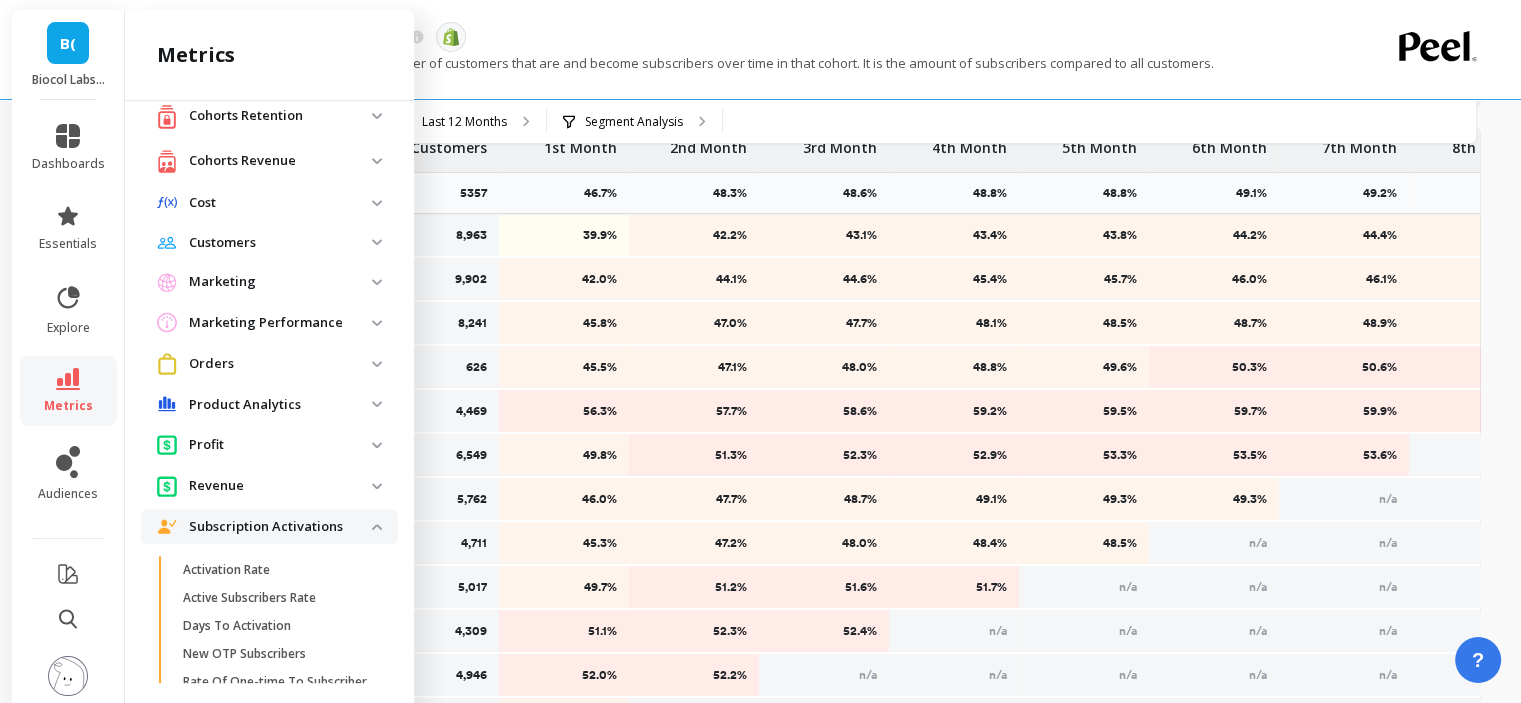 scroll, scrollTop: 100, scrollLeft: 0, axis: vertical 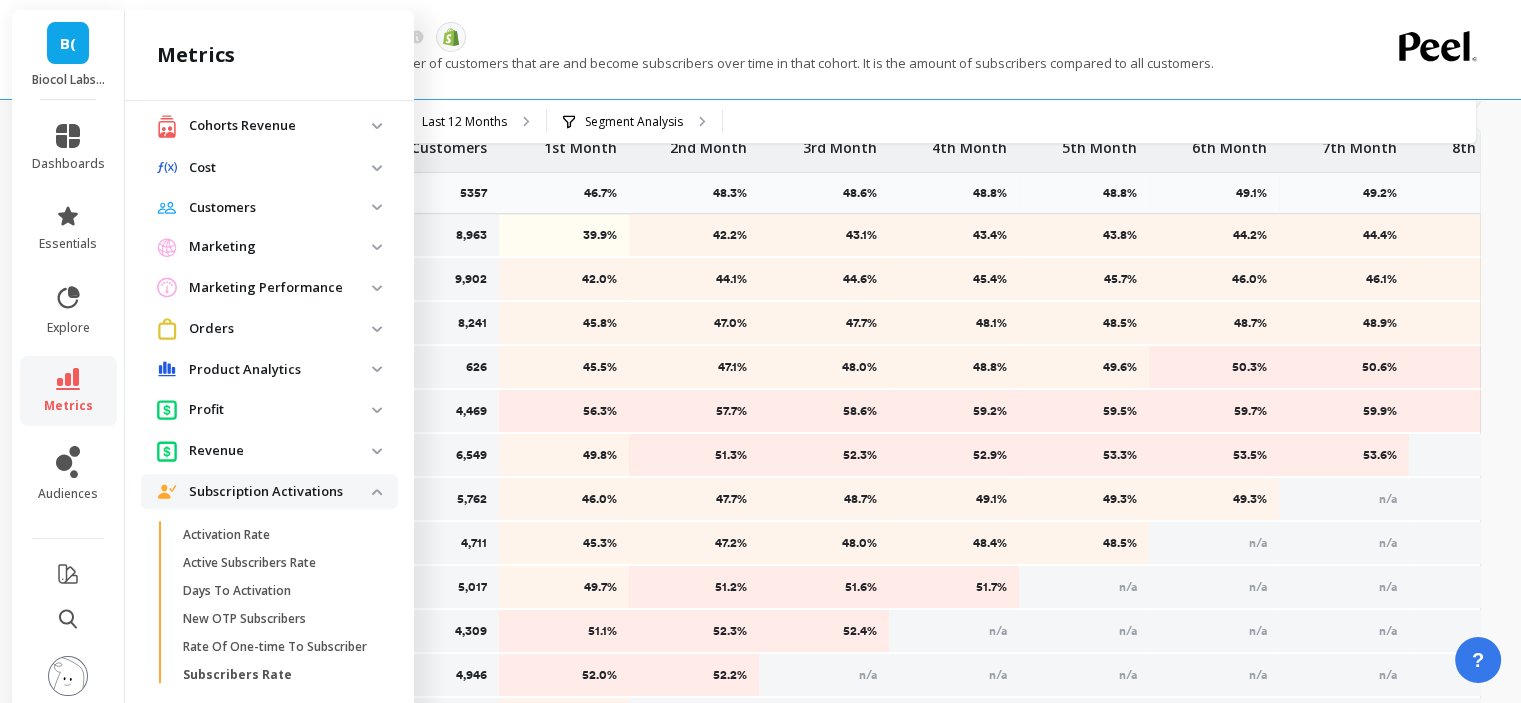 click on "Revenue" at bounding box center (280, 451) 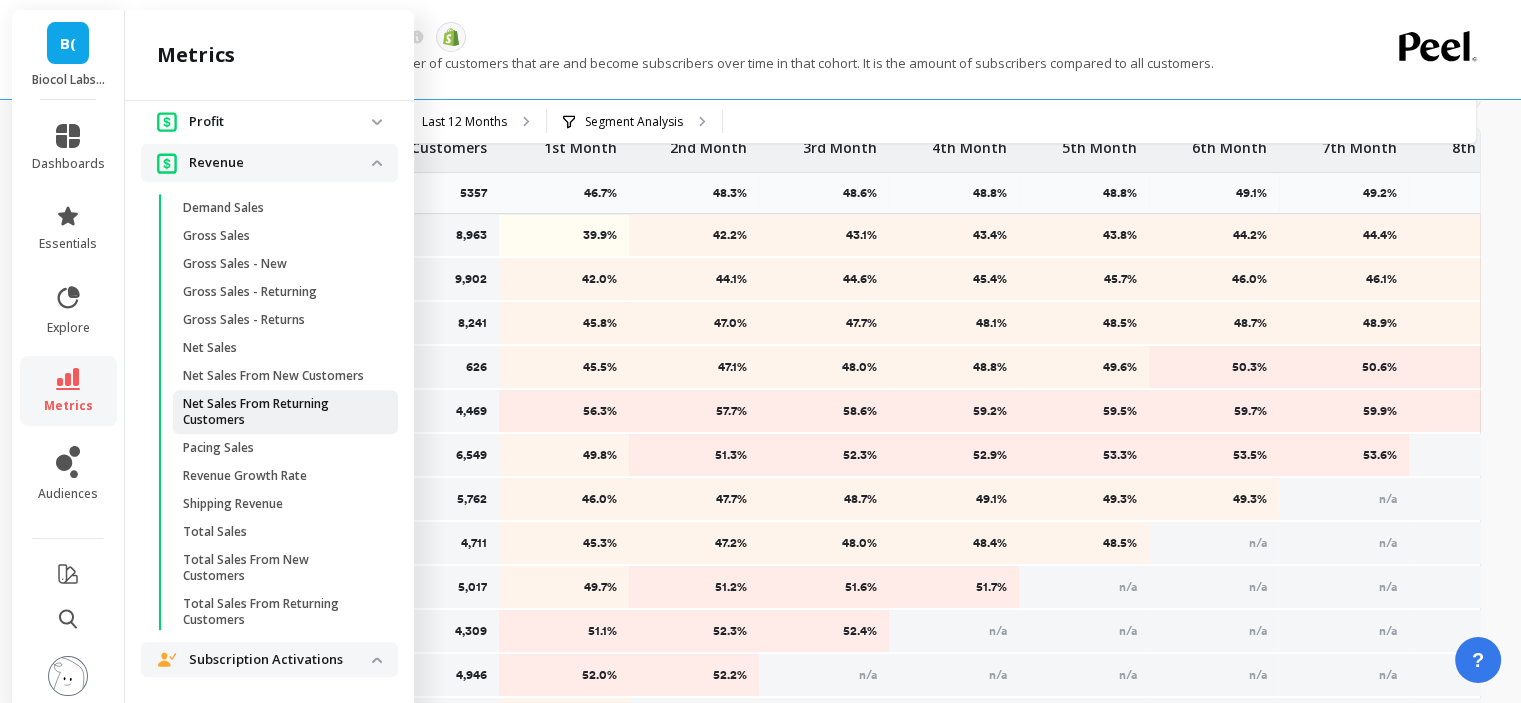scroll, scrollTop: 300, scrollLeft: 0, axis: vertical 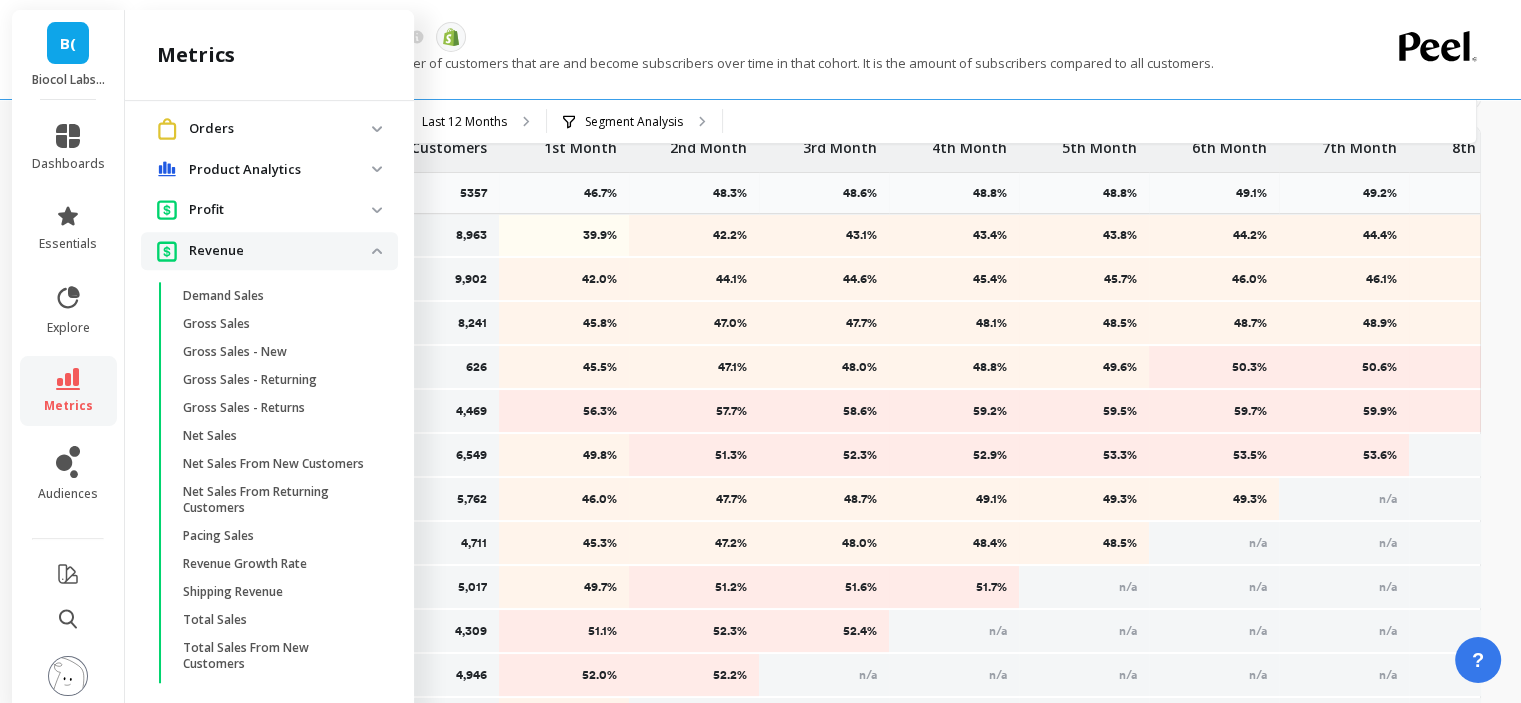 click on "Profit" at bounding box center [269, 209] 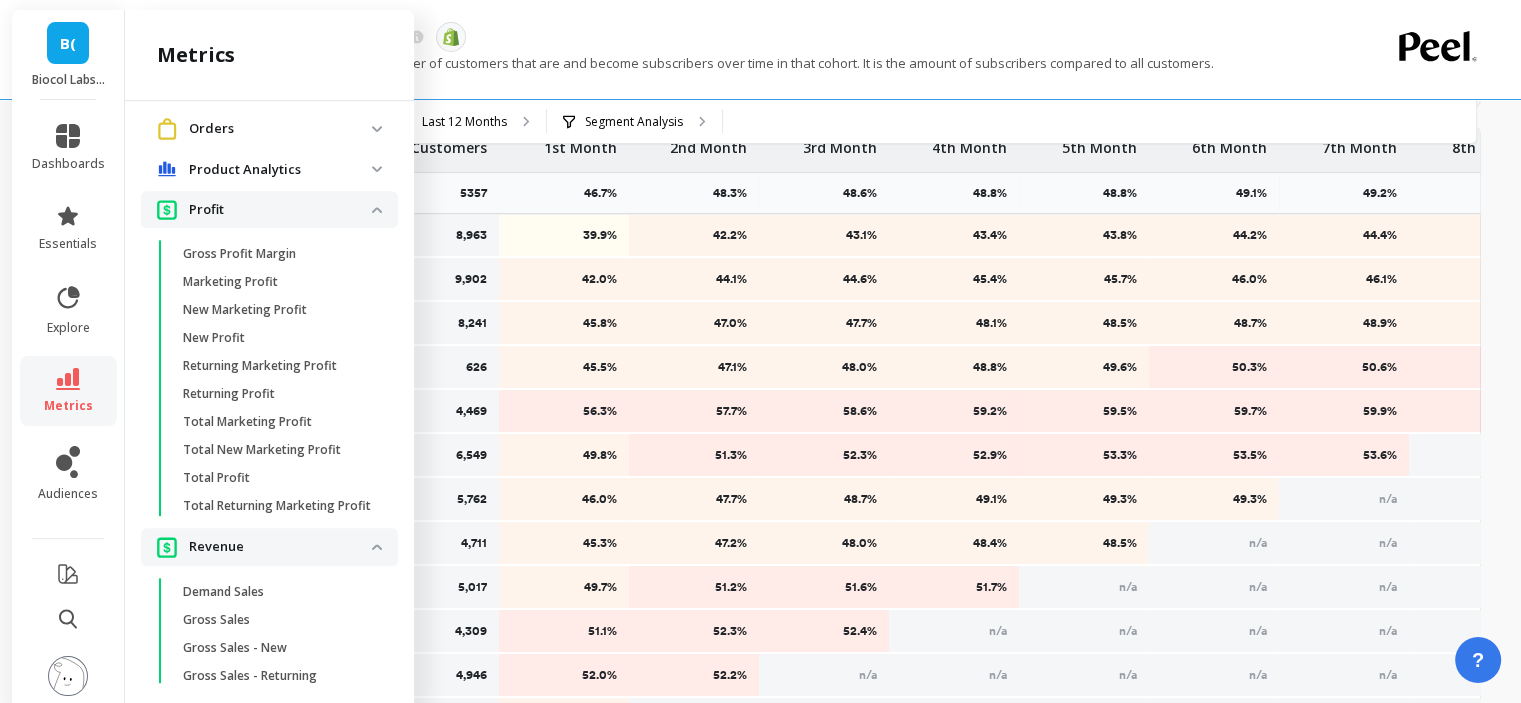 click on "Profit" at bounding box center [280, 210] 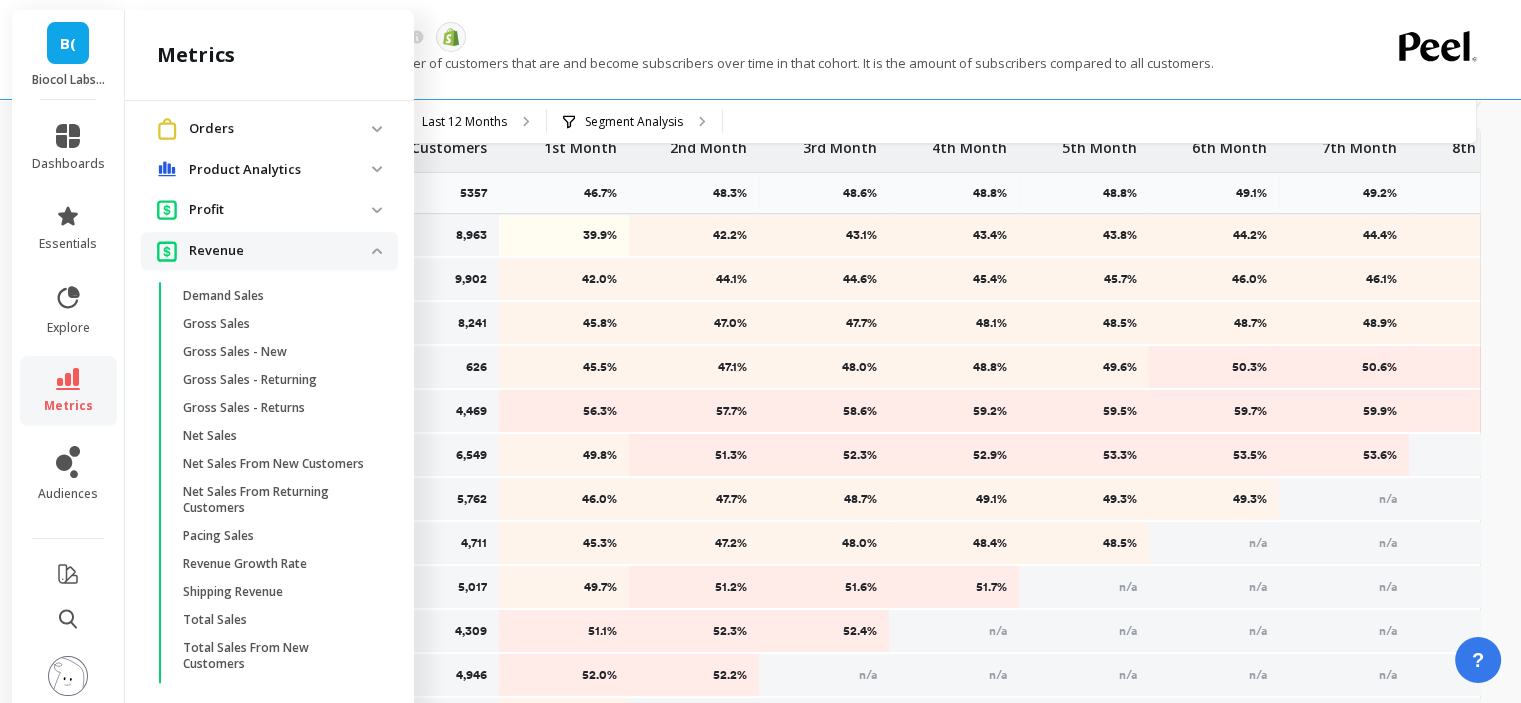 click on "Revenue" at bounding box center (280, 251) 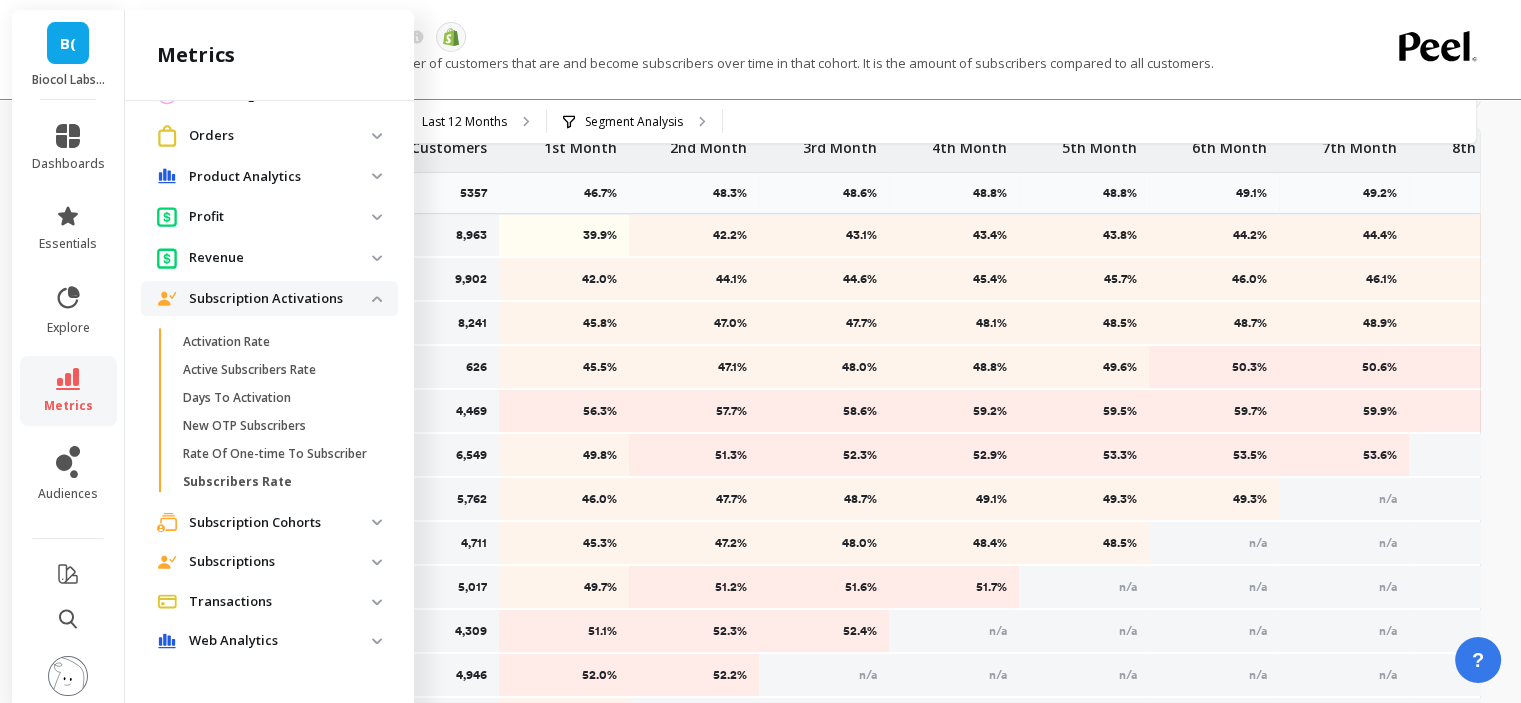 click on "Subscription Activations" at bounding box center [280, 299] 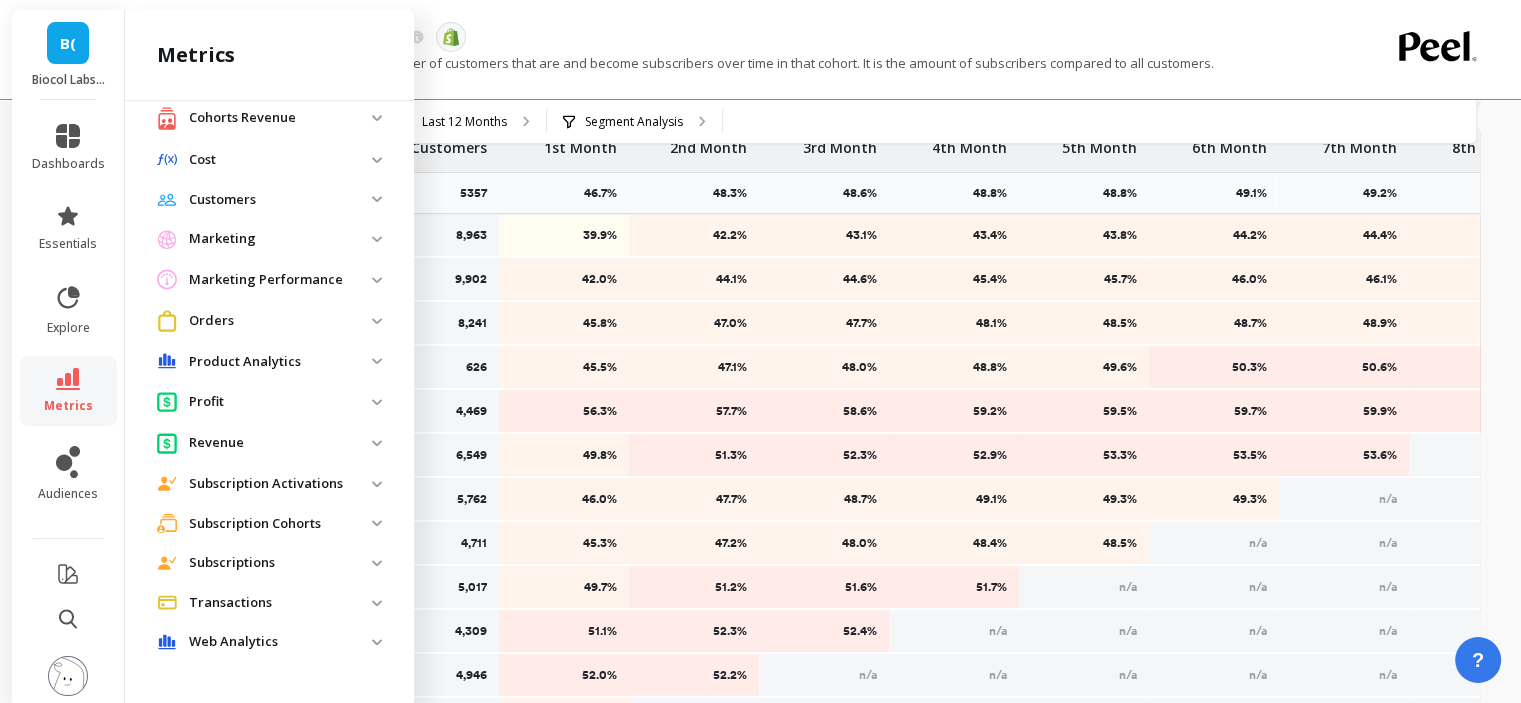 scroll, scrollTop: 928, scrollLeft: 0, axis: vertical 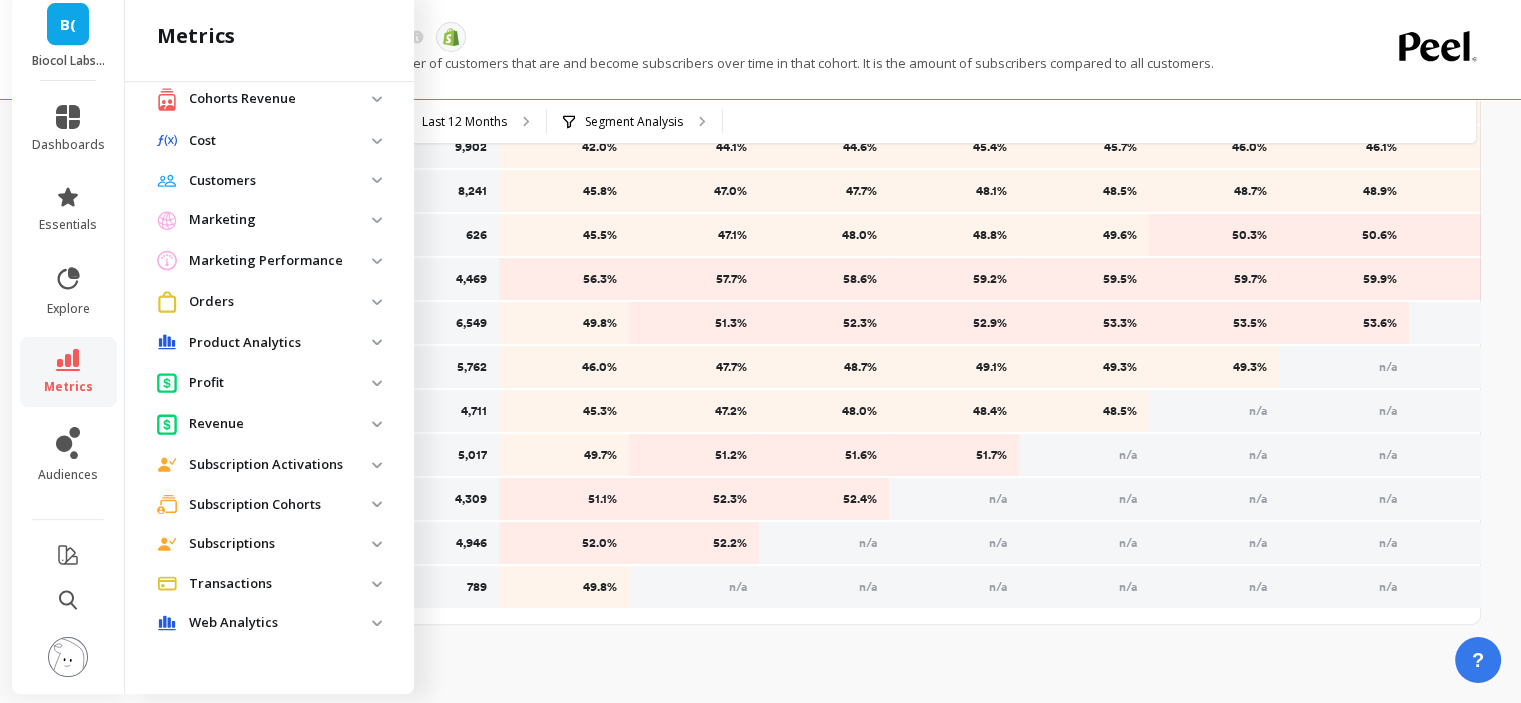 click on "Subscription Cohorts" at bounding box center [280, 505] 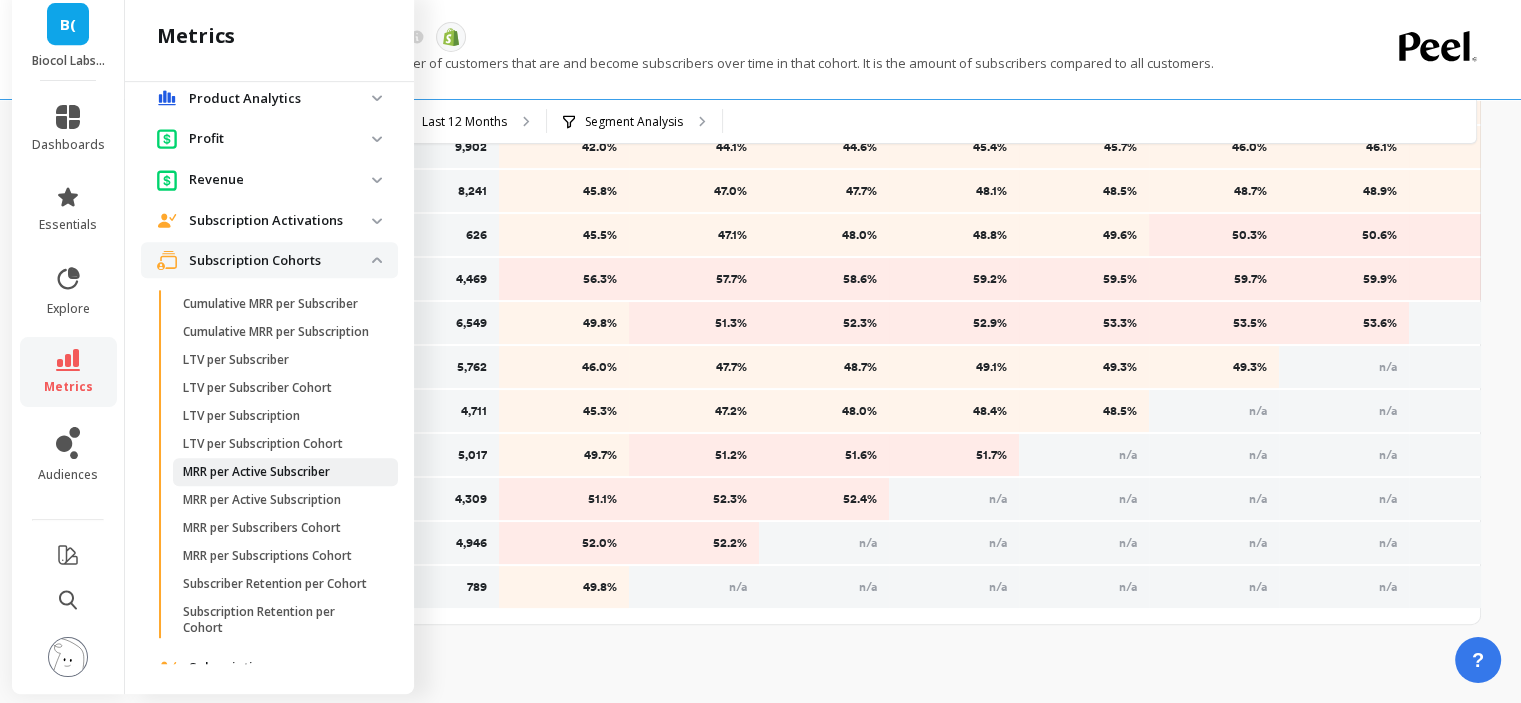 scroll, scrollTop: 400, scrollLeft: 0, axis: vertical 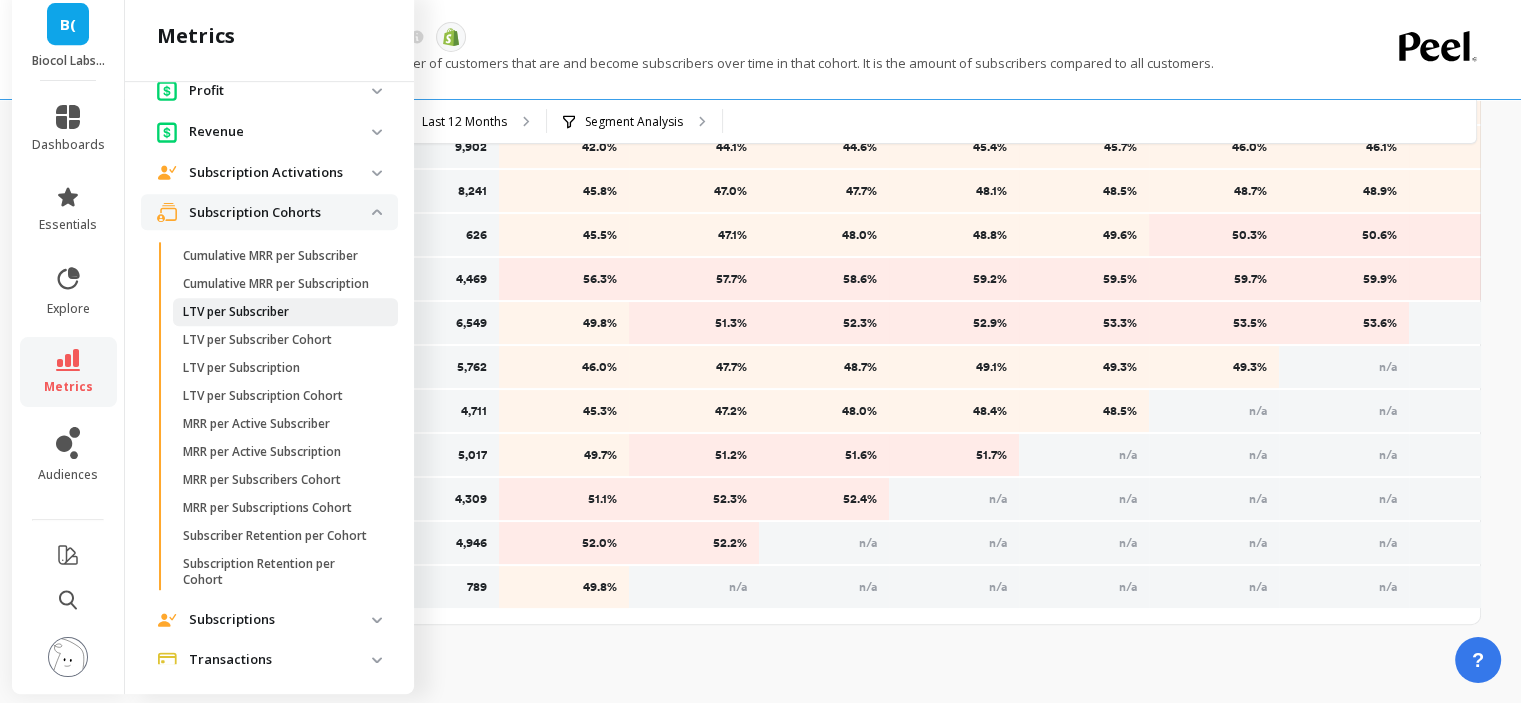 click on "LTV per Subscriber" at bounding box center (236, 312) 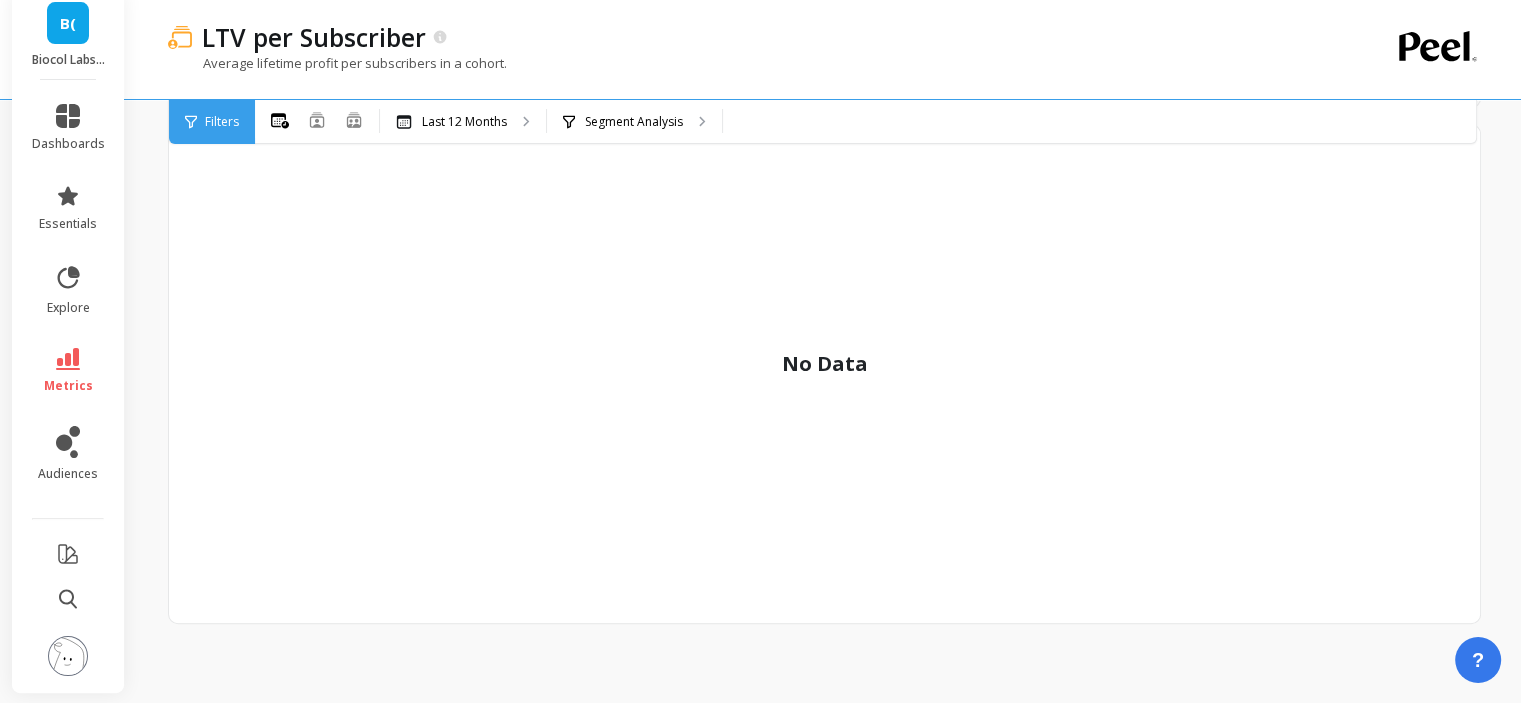 scroll, scrollTop: 770, scrollLeft: 0, axis: vertical 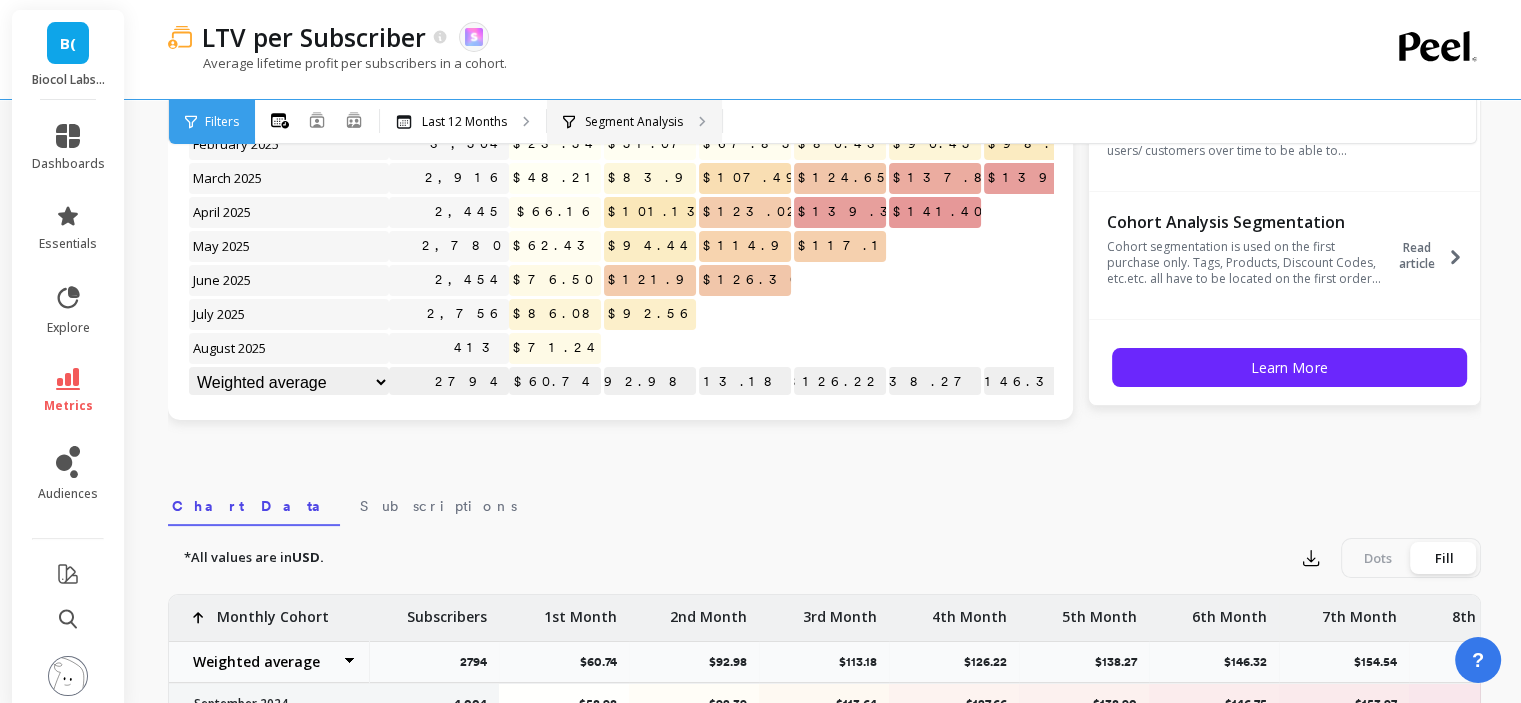 click on "Segment Analysis" at bounding box center [634, 122] 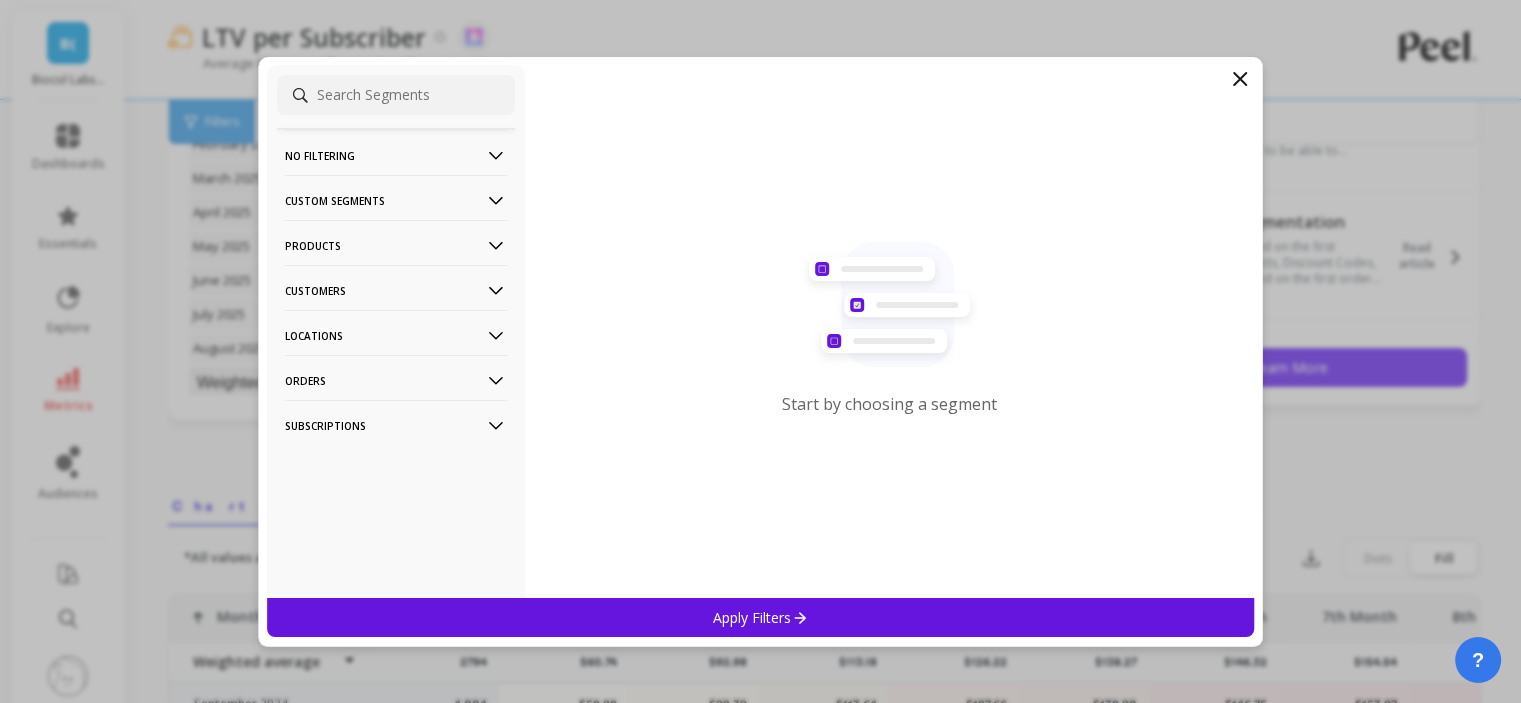 click on "Customers" at bounding box center [396, 290] 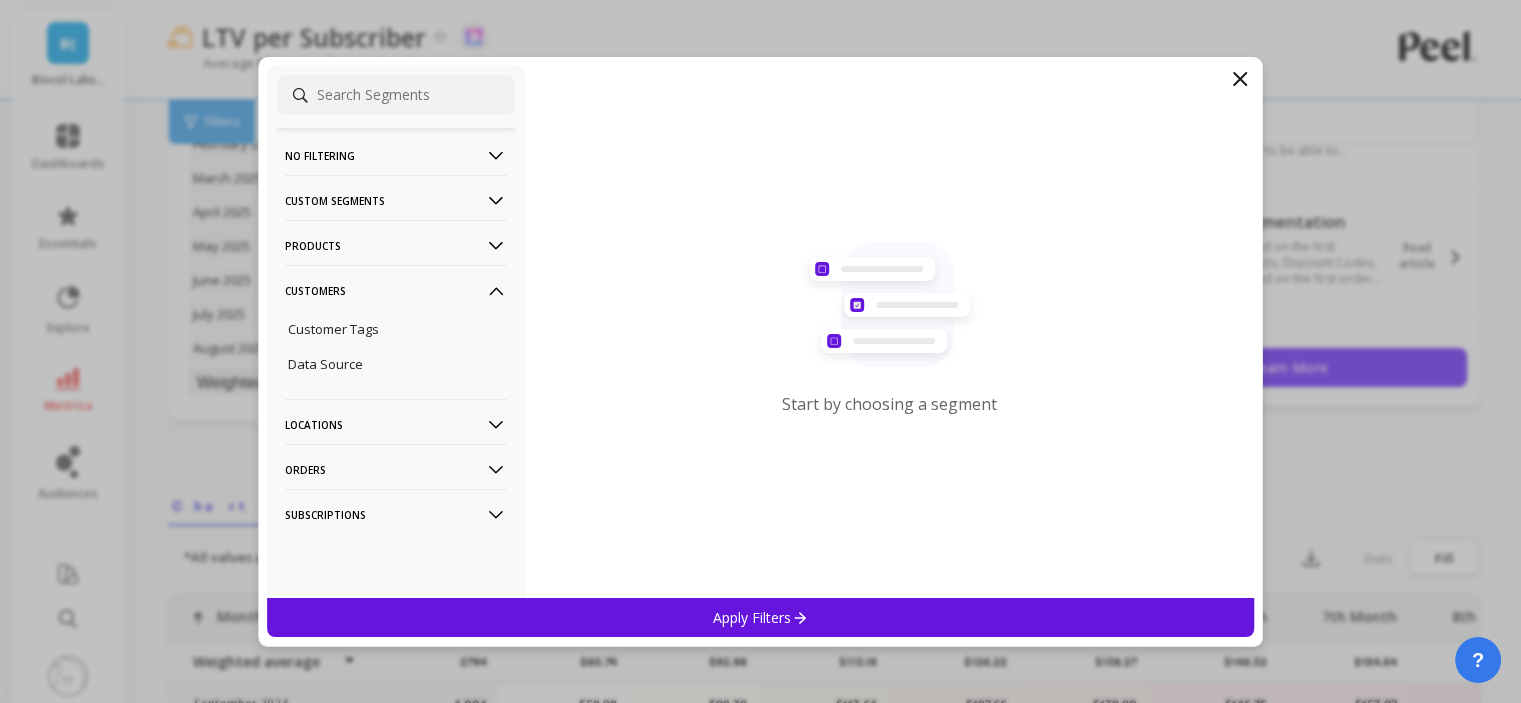 click on "Products" at bounding box center (396, 245) 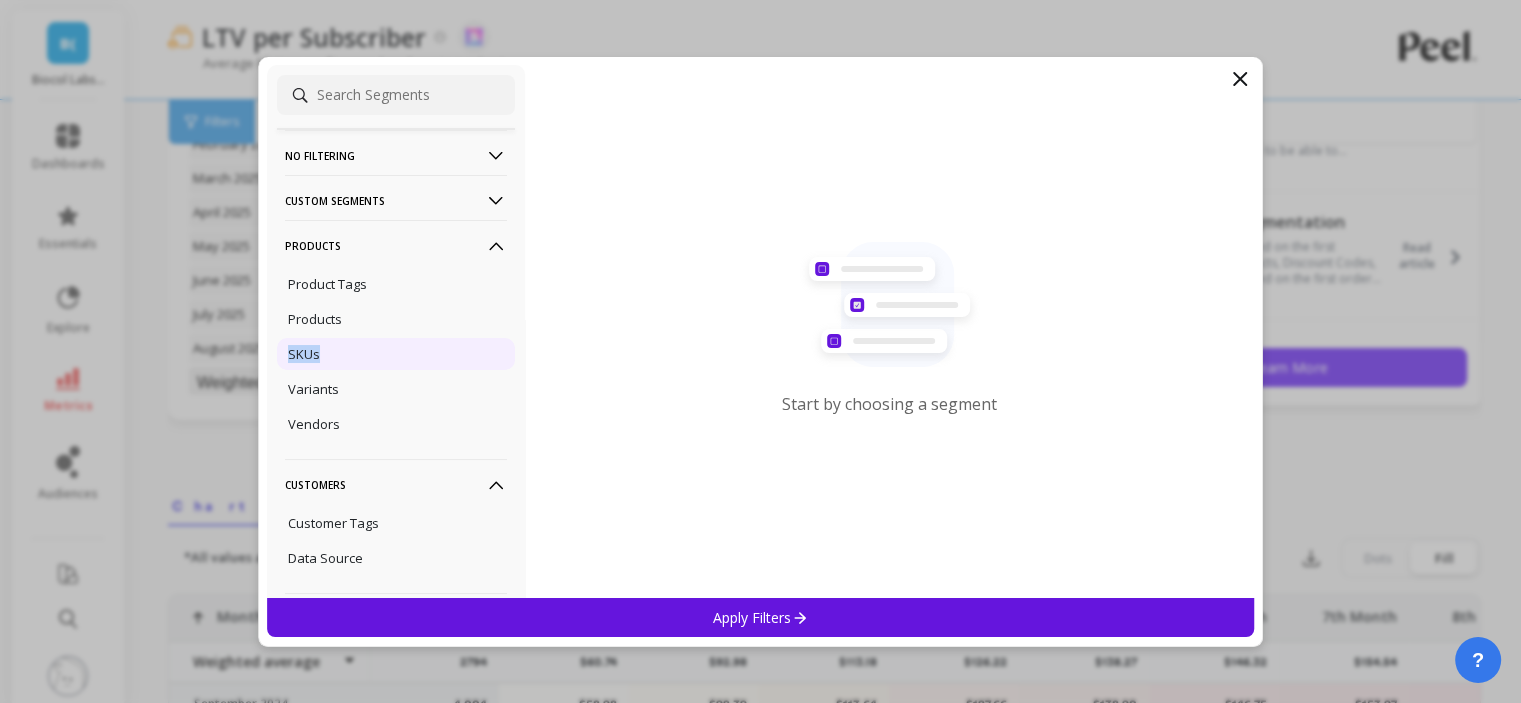 drag, startPoint x: 341, startPoint y: 308, endPoint x: 337, endPoint y: 339, distance: 31.257 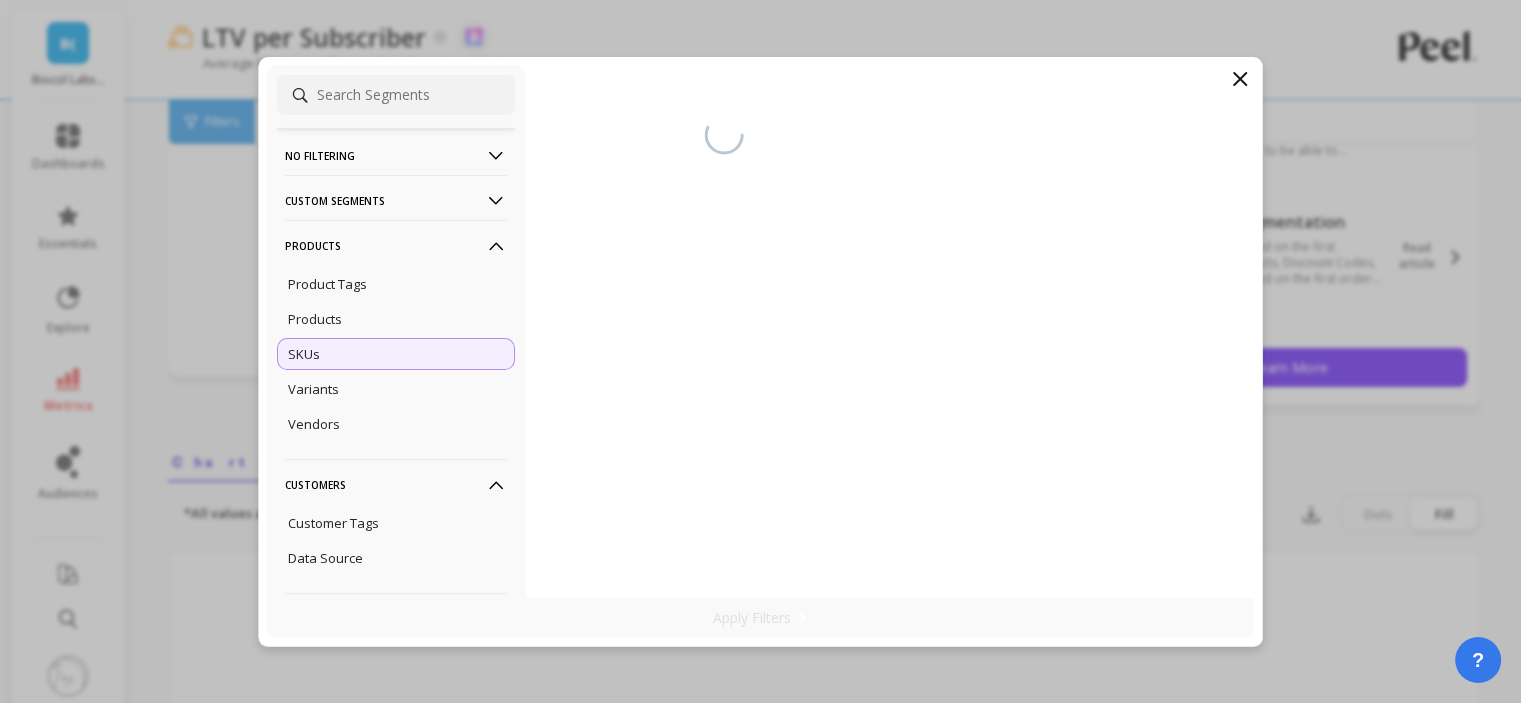 scroll, scrollTop: 314, scrollLeft: 0, axis: vertical 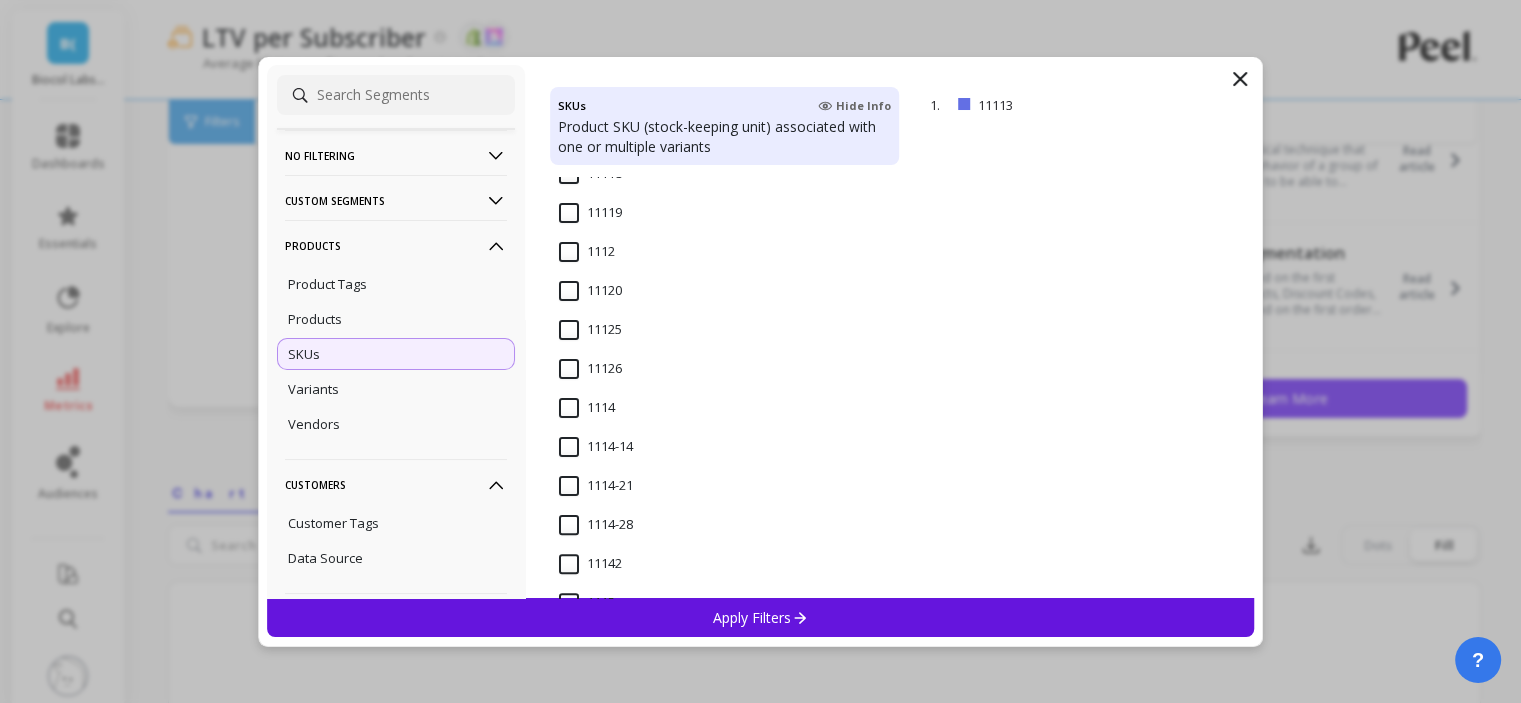 click on "1112" at bounding box center (587, 252) 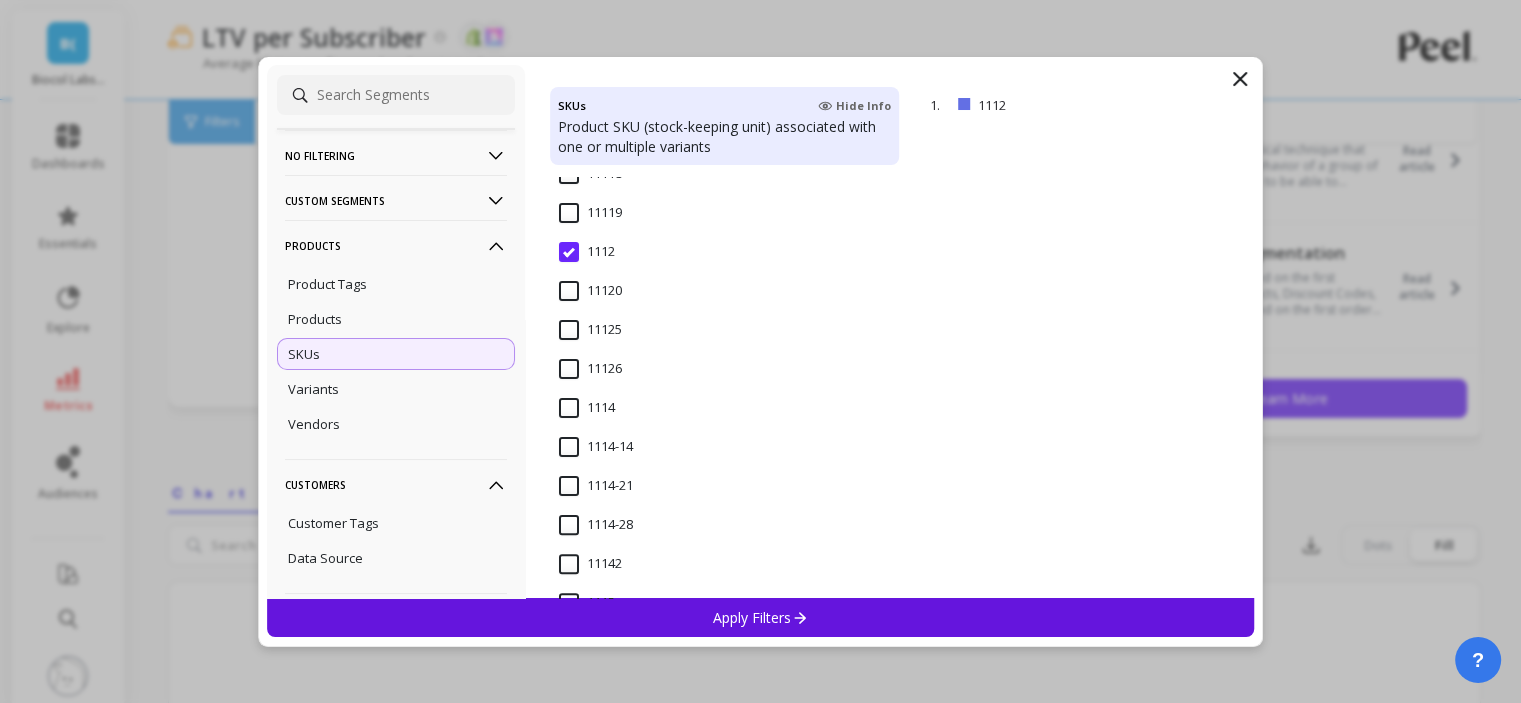 click on "Apply Filters" at bounding box center (761, 617) 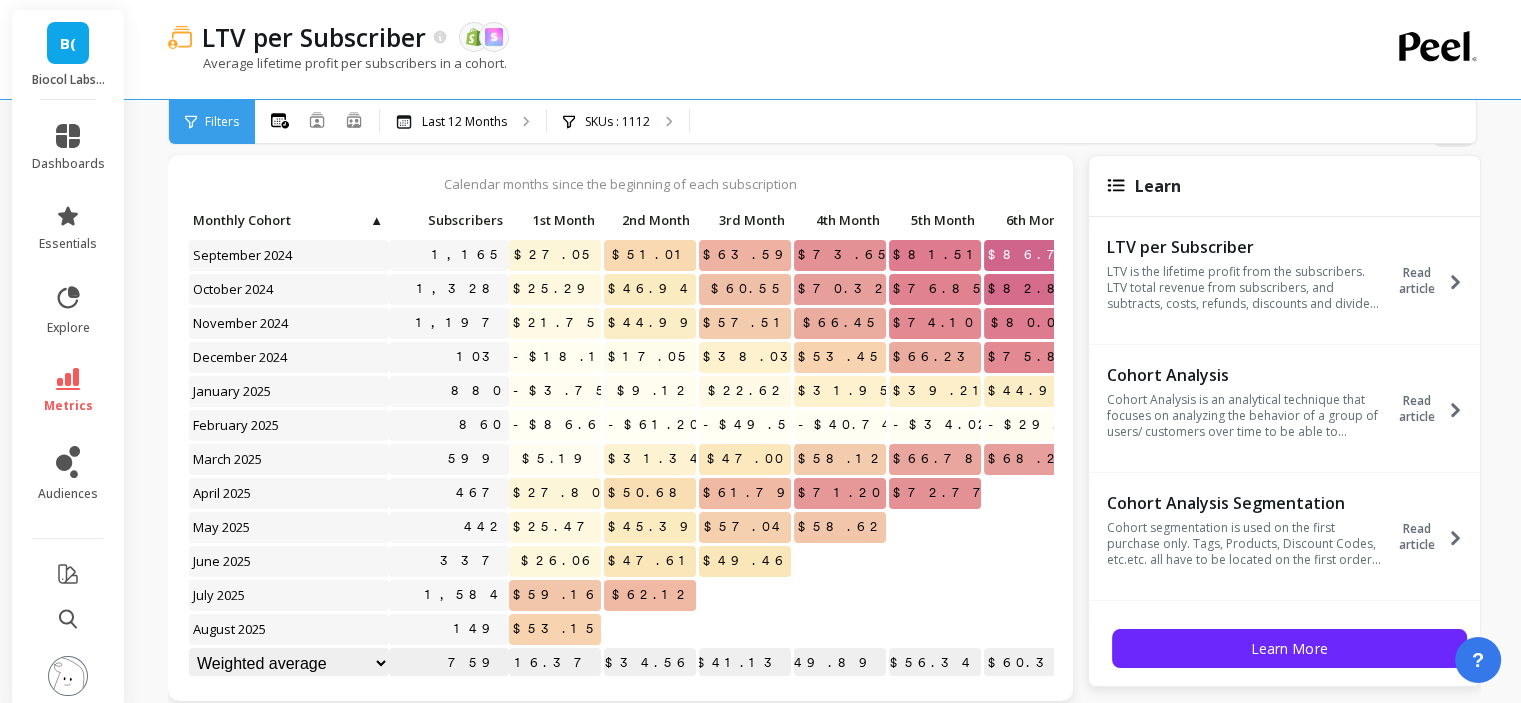 scroll, scrollTop: 100, scrollLeft: 0, axis: vertical 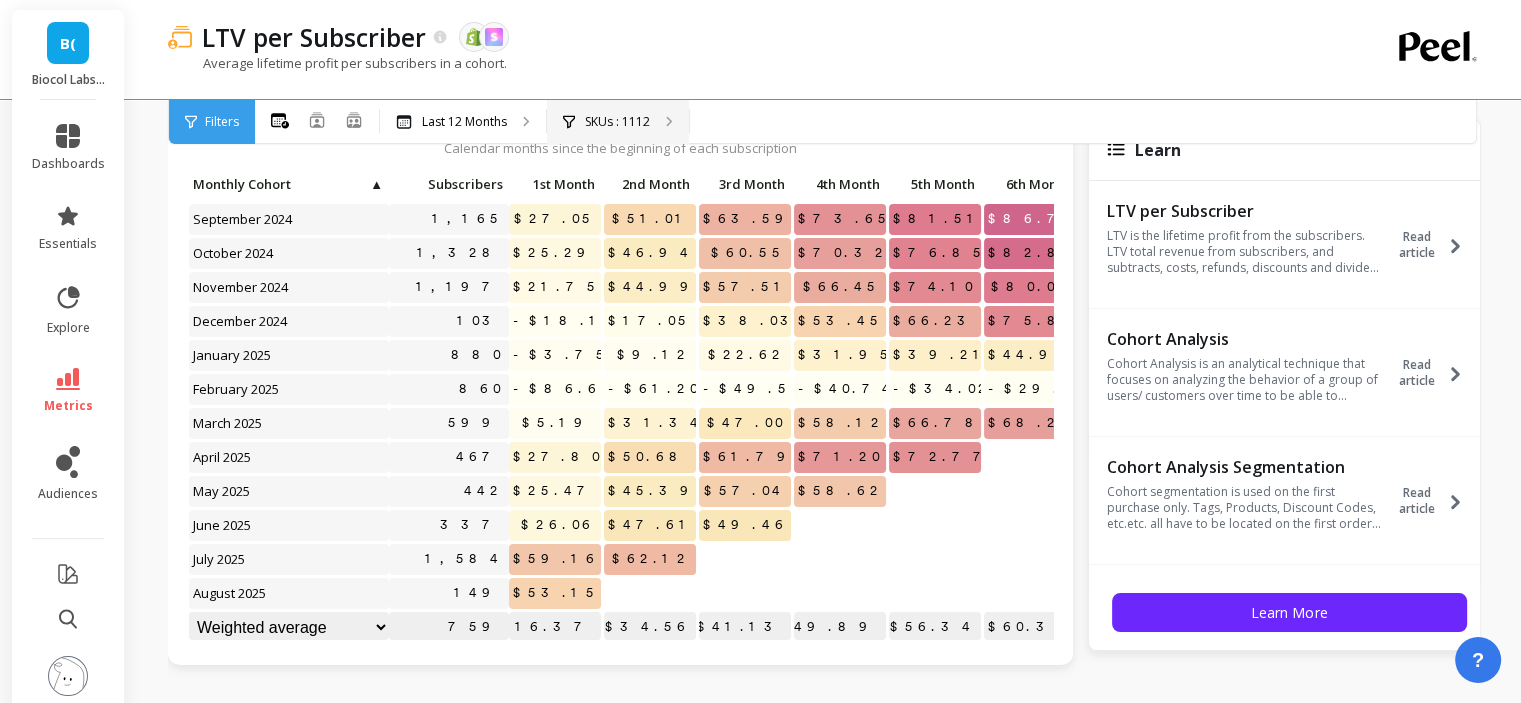 click on "SKUs :  1112" at bounding box center [618, 122] 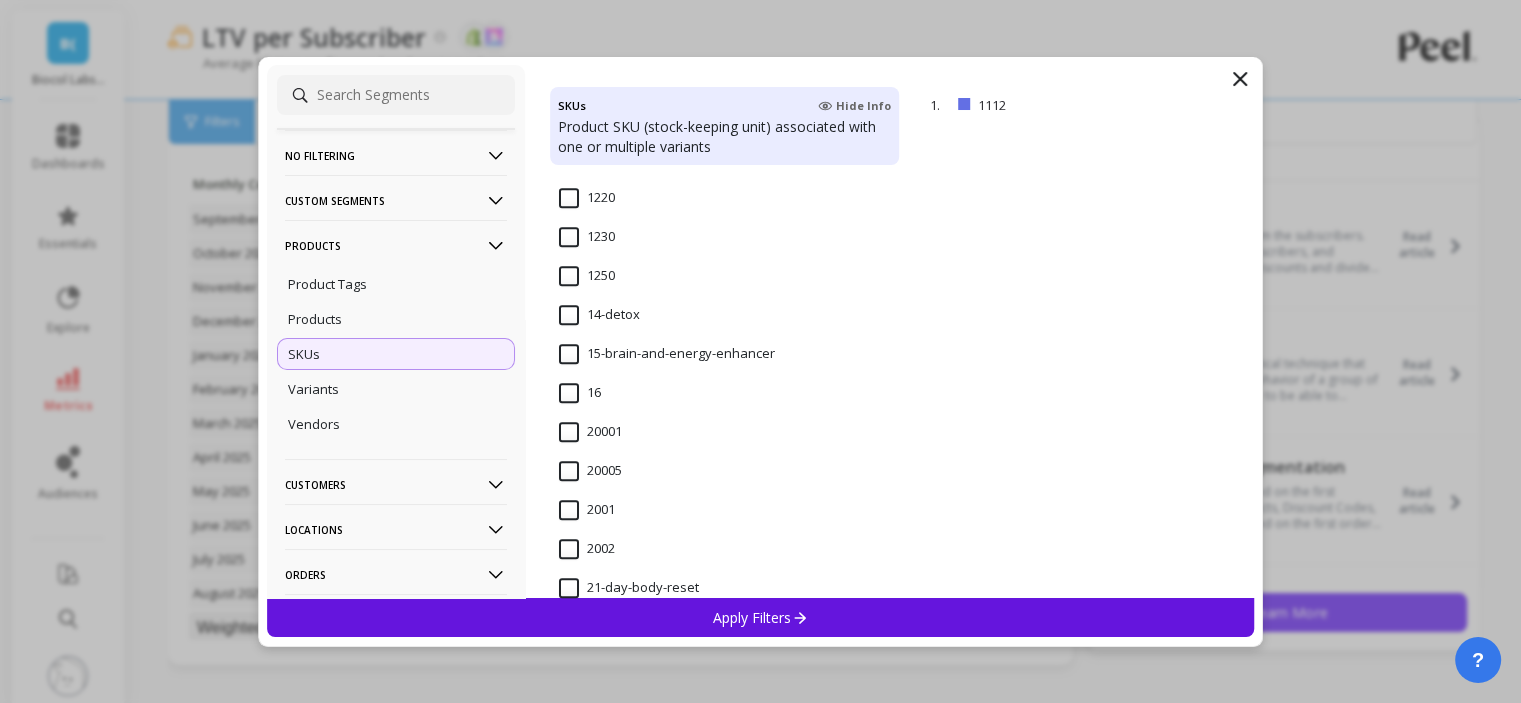 scroll, scrollTop: 1600, scrollLeft: 0, axis: vertical 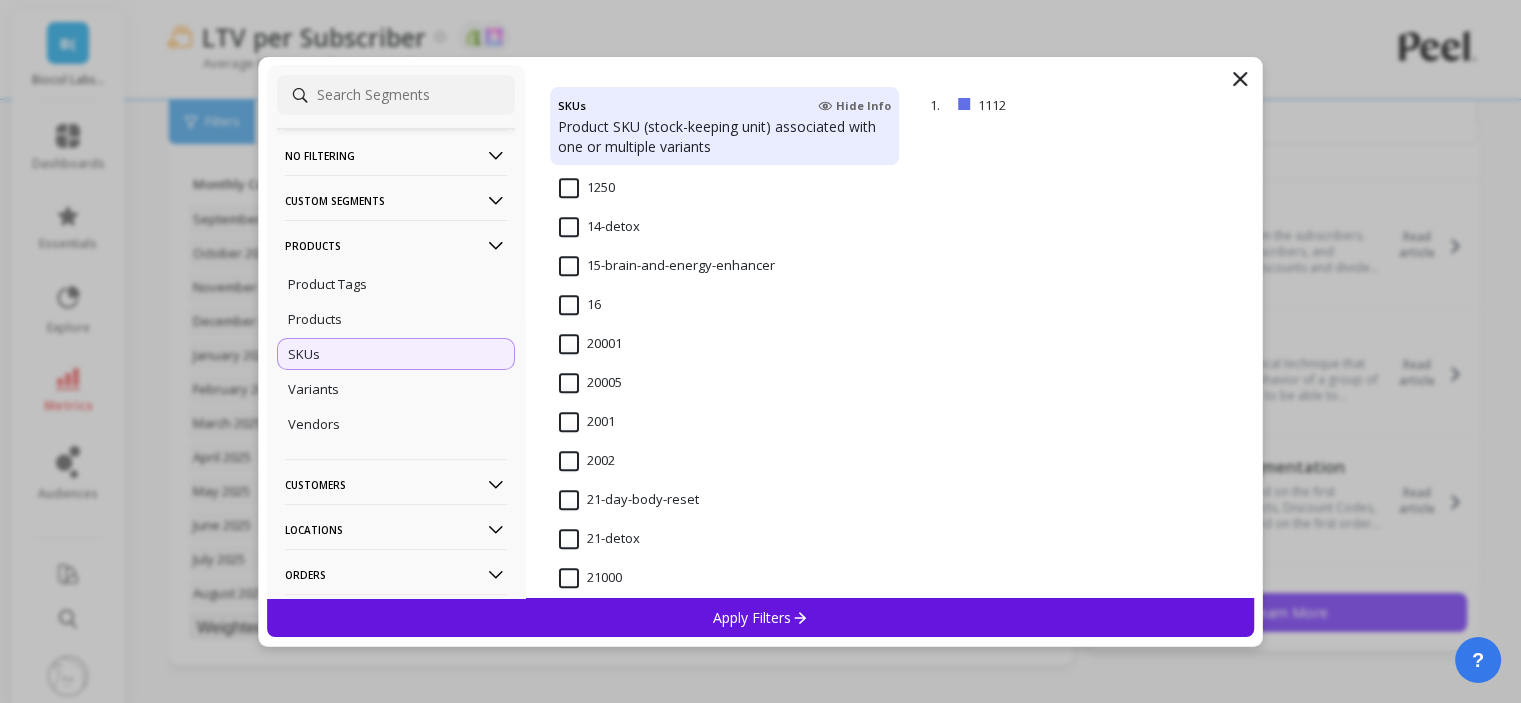 click on "14-detox" at bounding box center [599, 227] 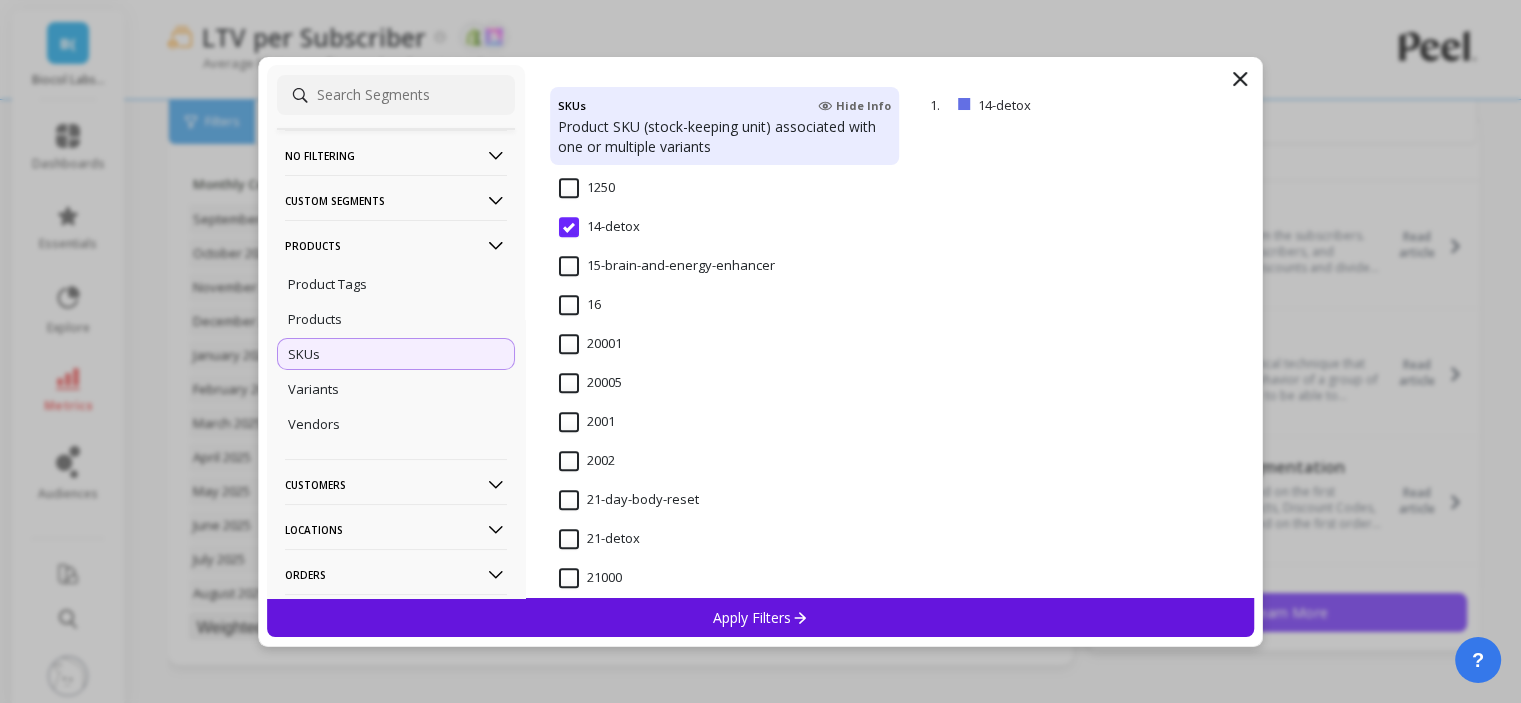 click on "Apply Filters" at bounding box center [761, 617] 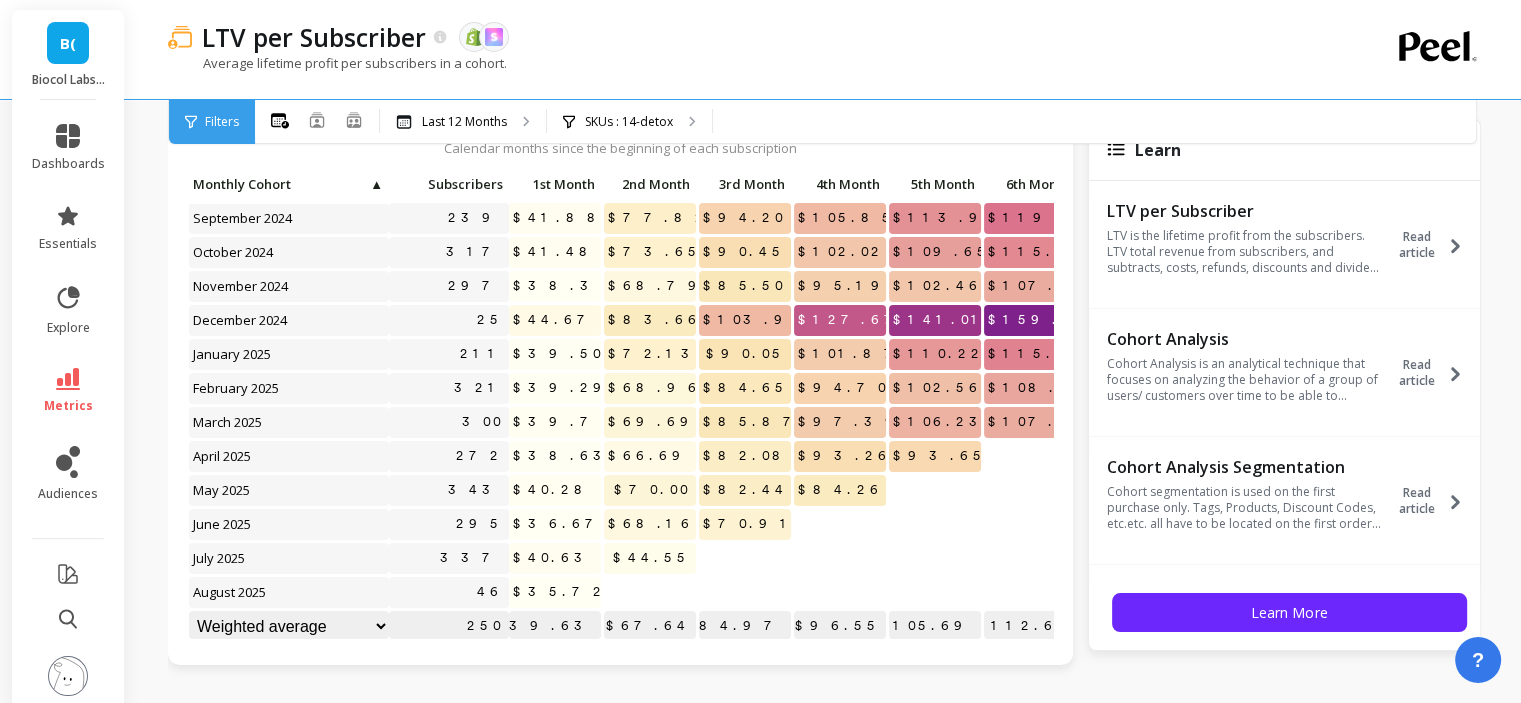 scroll, scrollTop: 0, scrollLeft: 0, axis: both 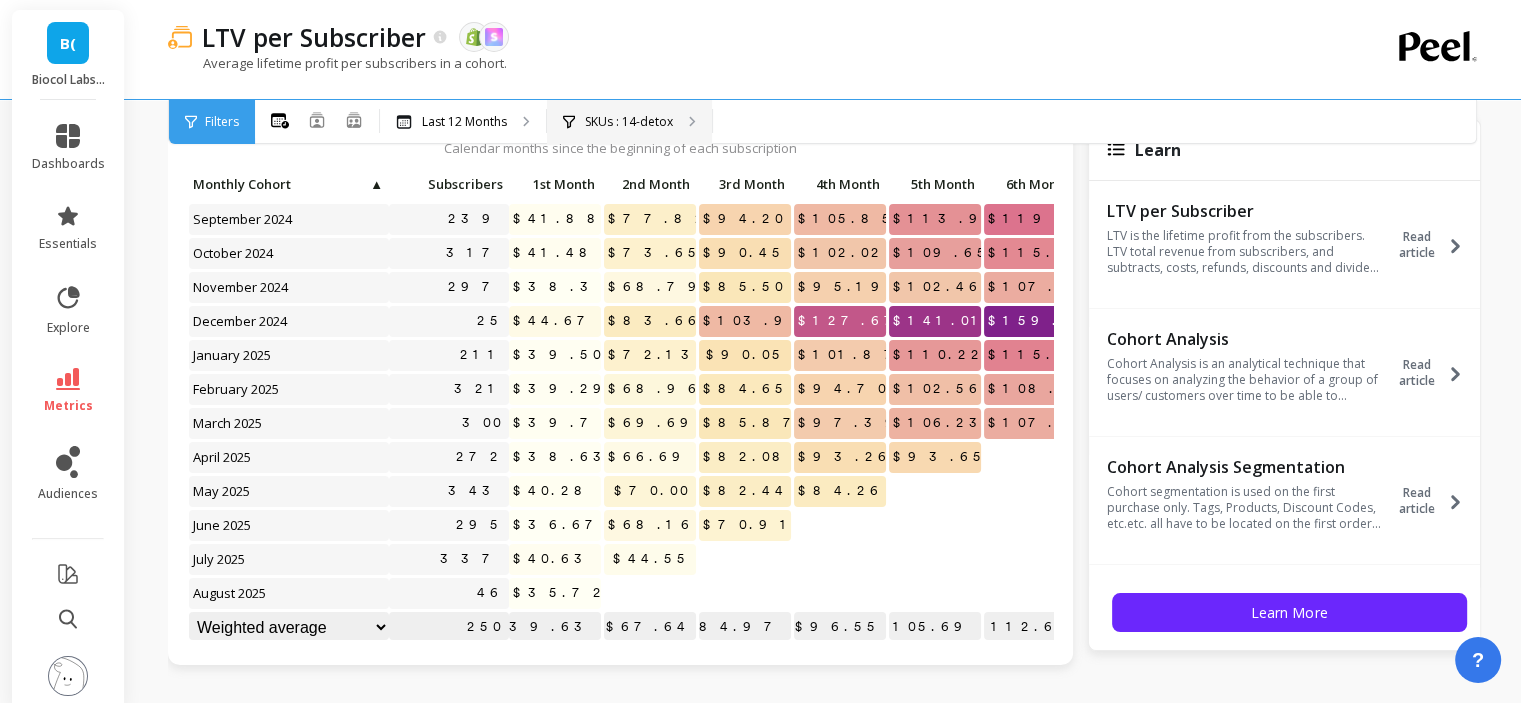 click on "SKUs : [NUMBER]-detox" at bounding box center (629, 122) 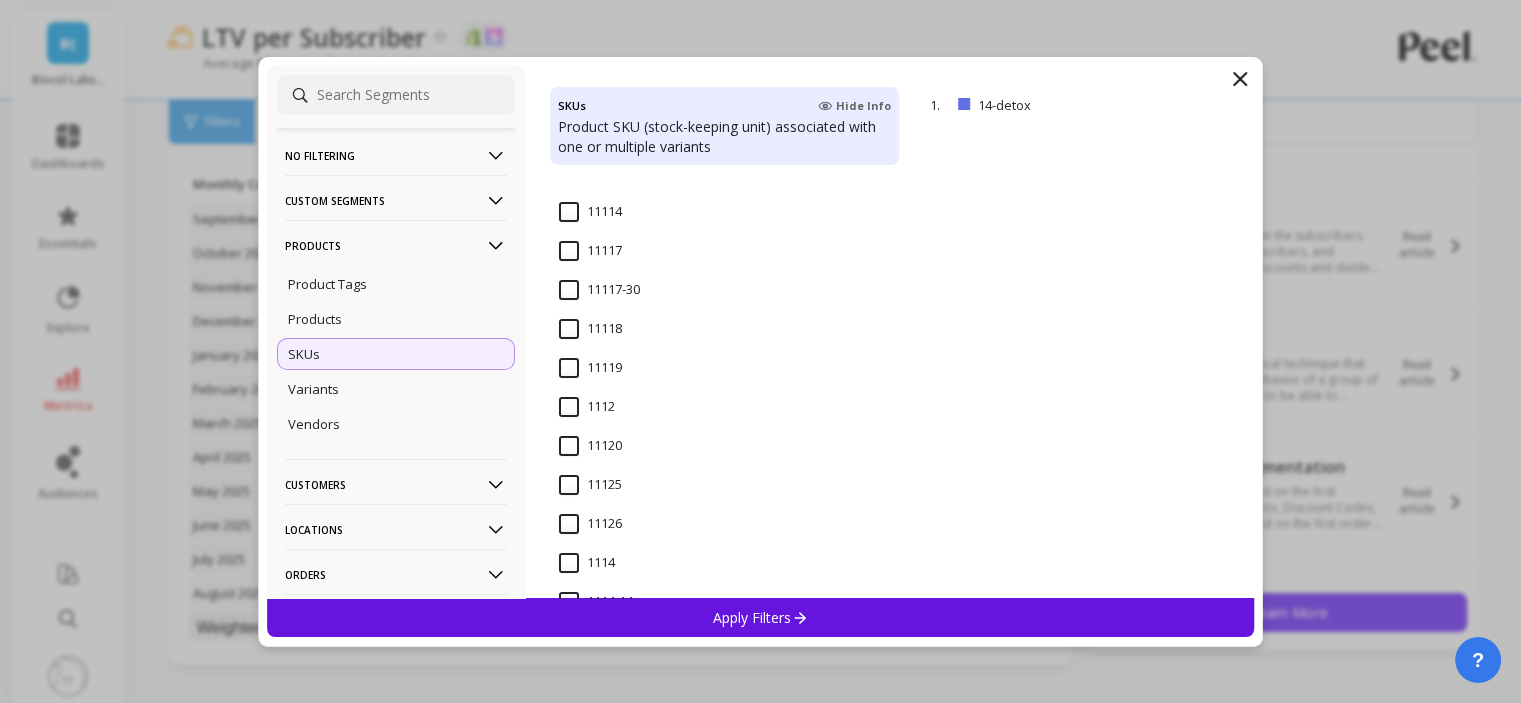 scroll, scrollTop: 500, scrollLeft: 0, axis: vertical 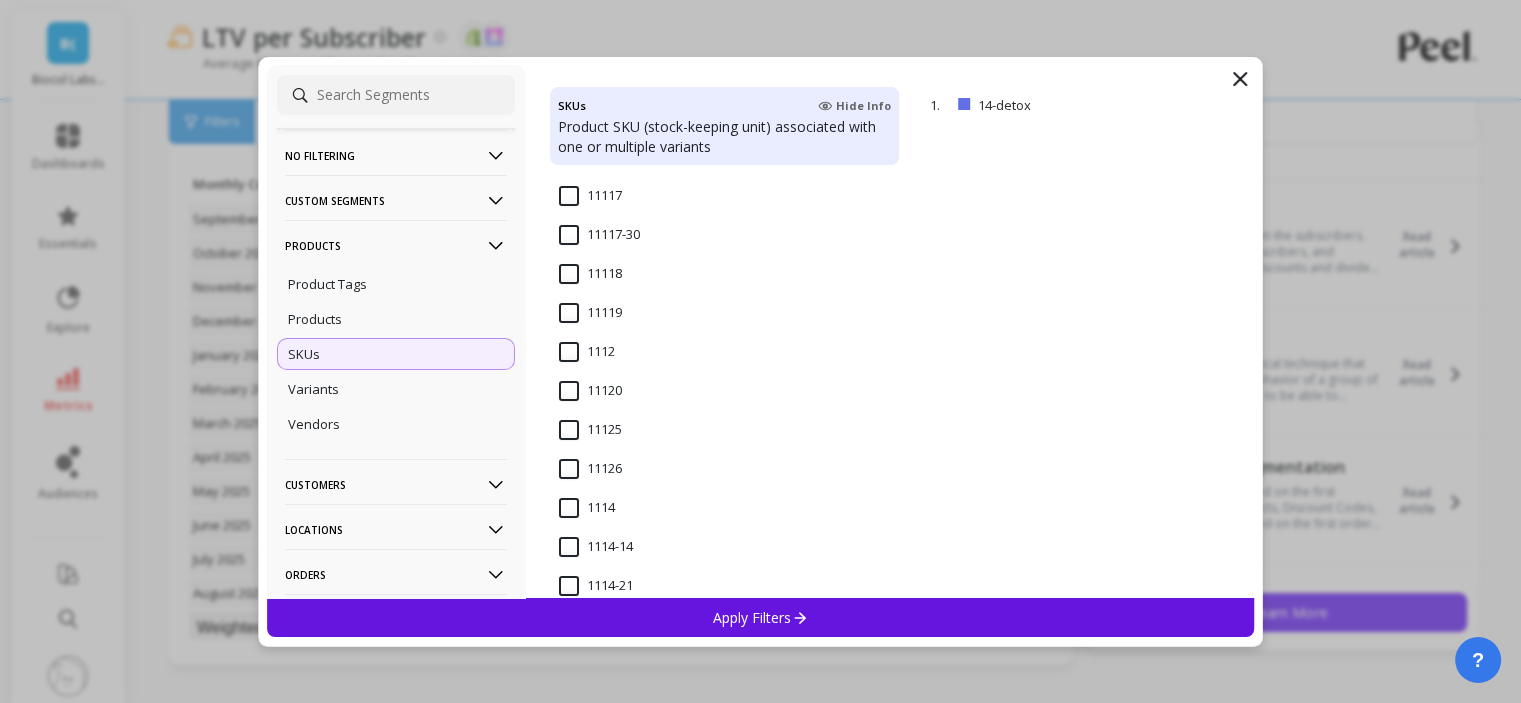 click on "1112" at bounding box center [587, 352] 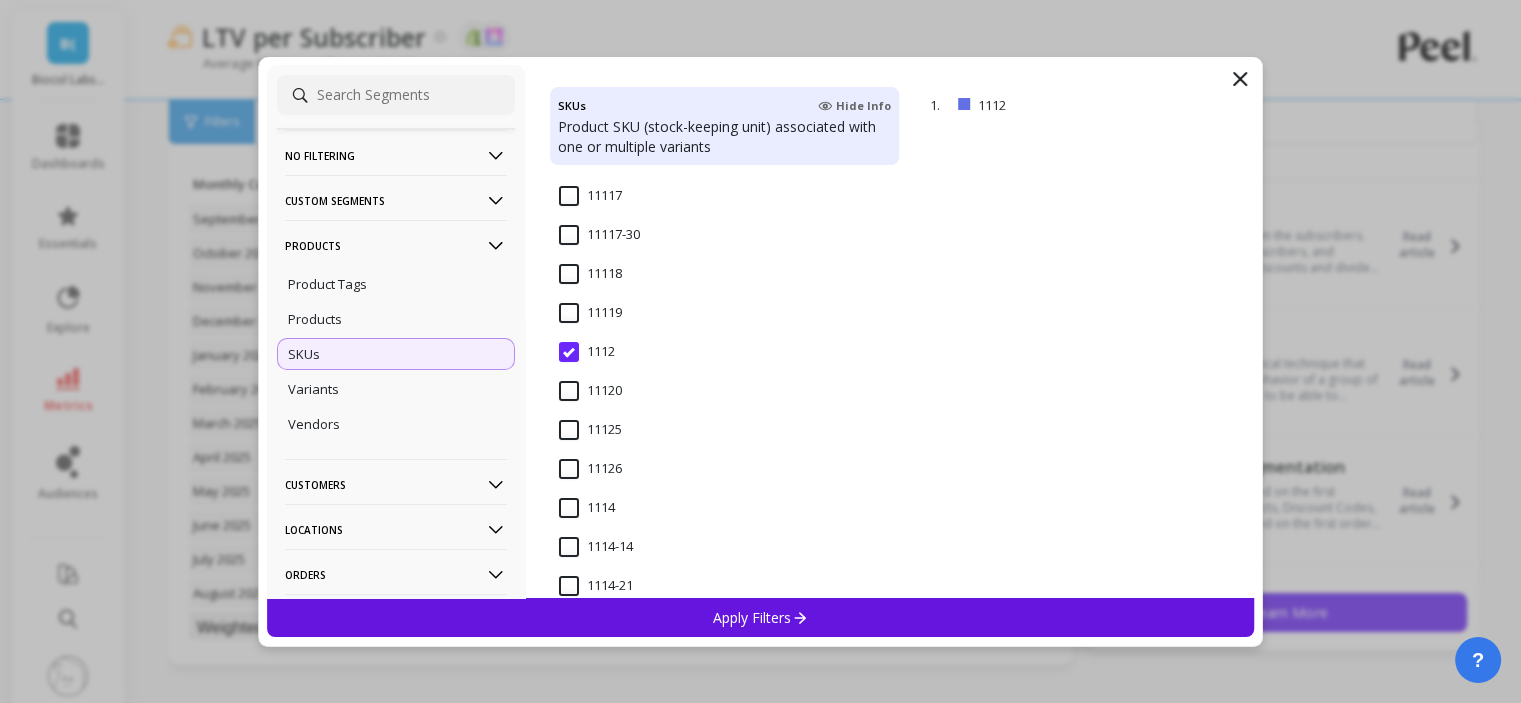 click on "Apply Filters" at bounding box center [760, 617] 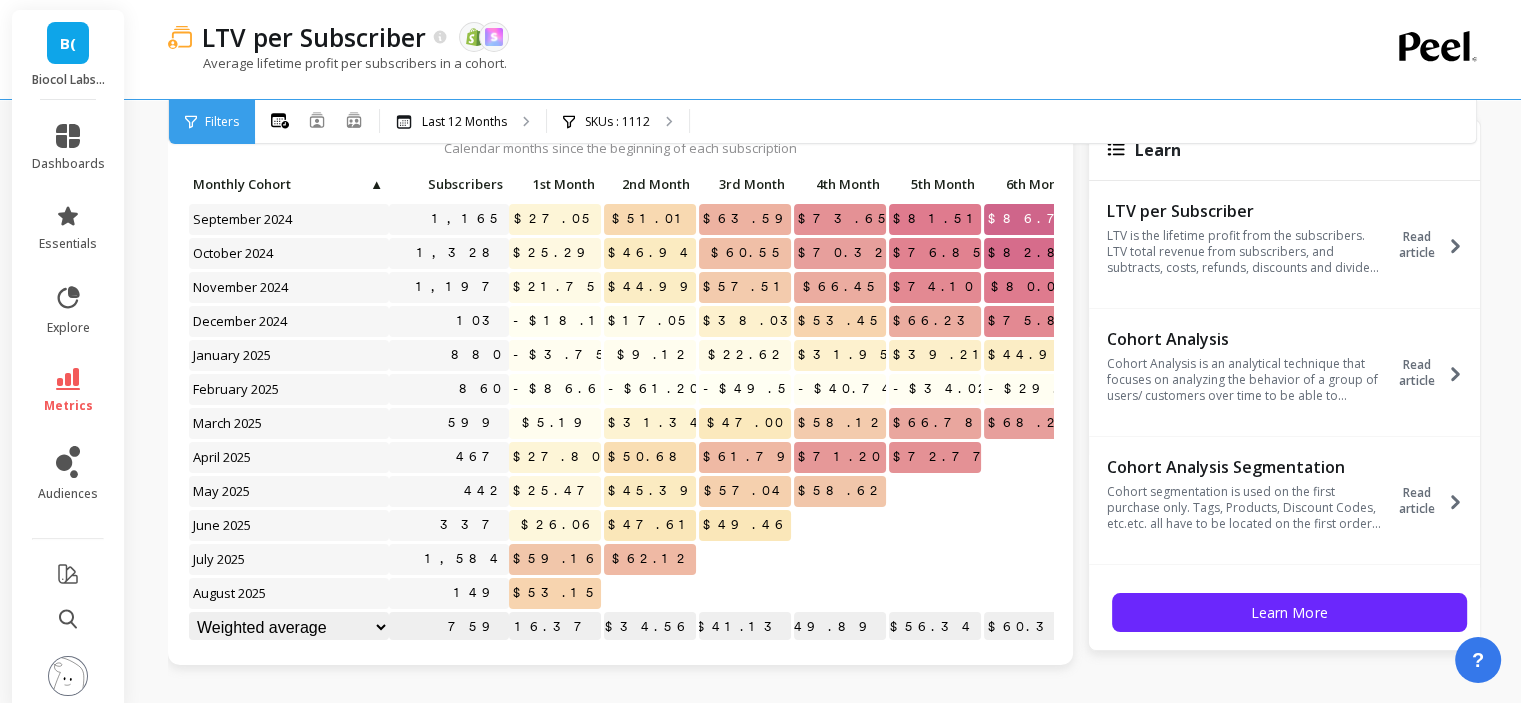click on "metrics" at bounding box center (68, 391) 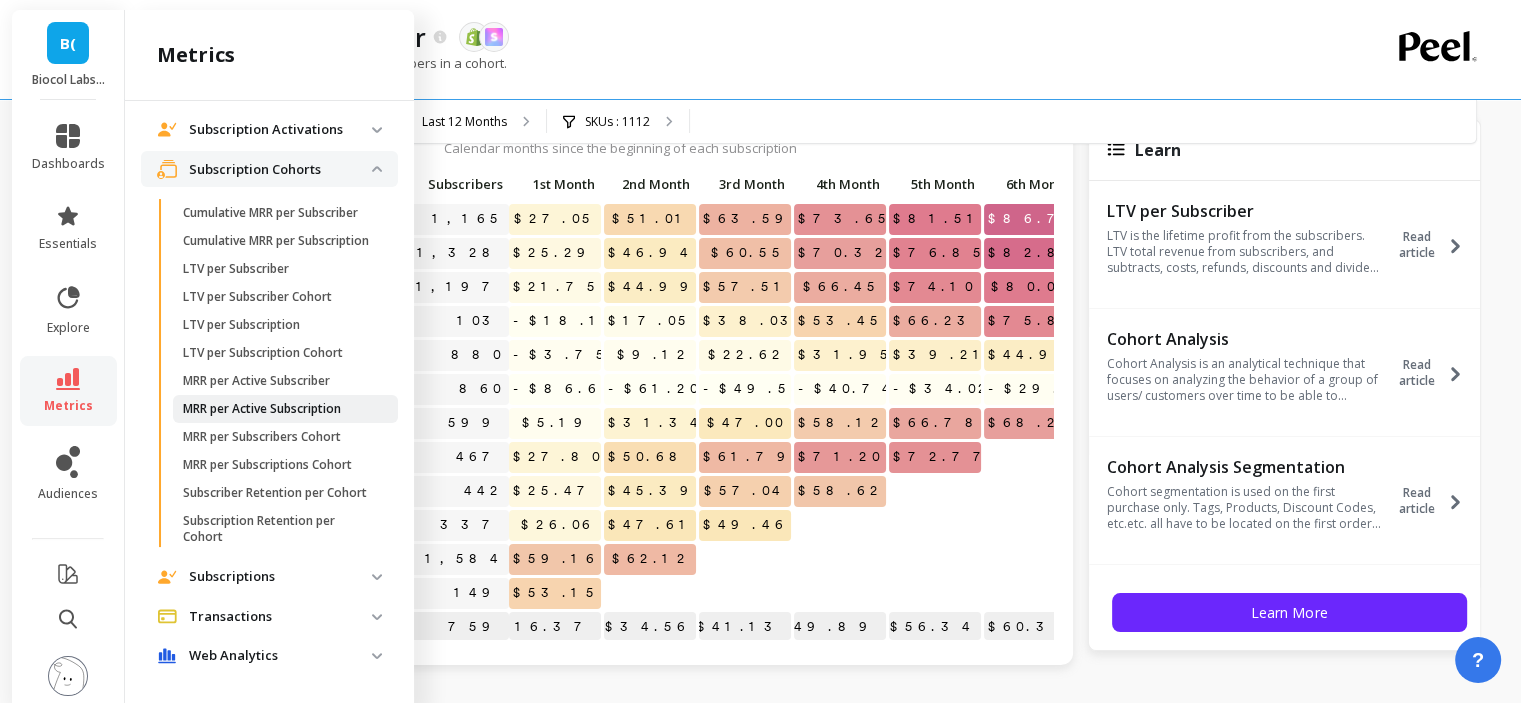 scroll, scrollTop: 524, scrollLeft: 0, axis: vertical 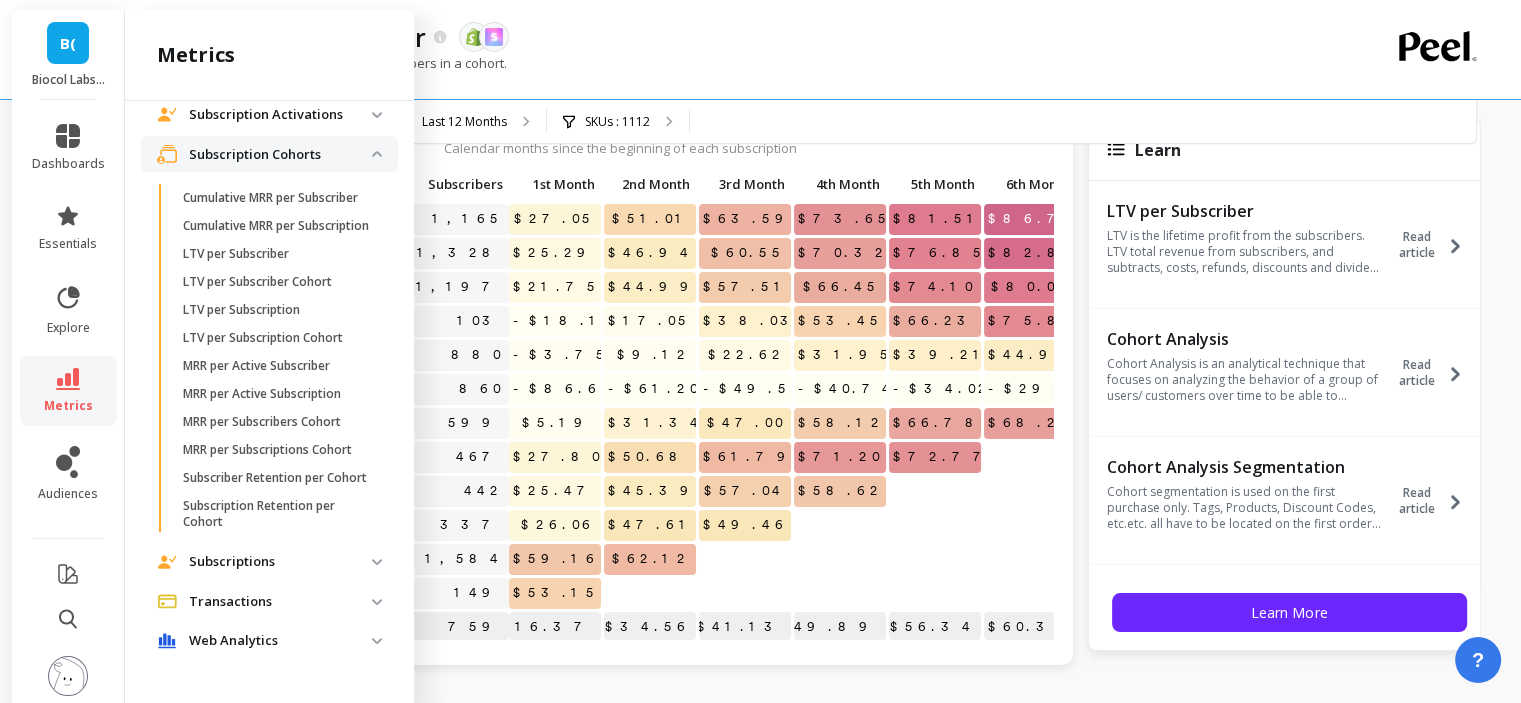 click on "Subscription Cohorts" at bounding box center [280, 155] 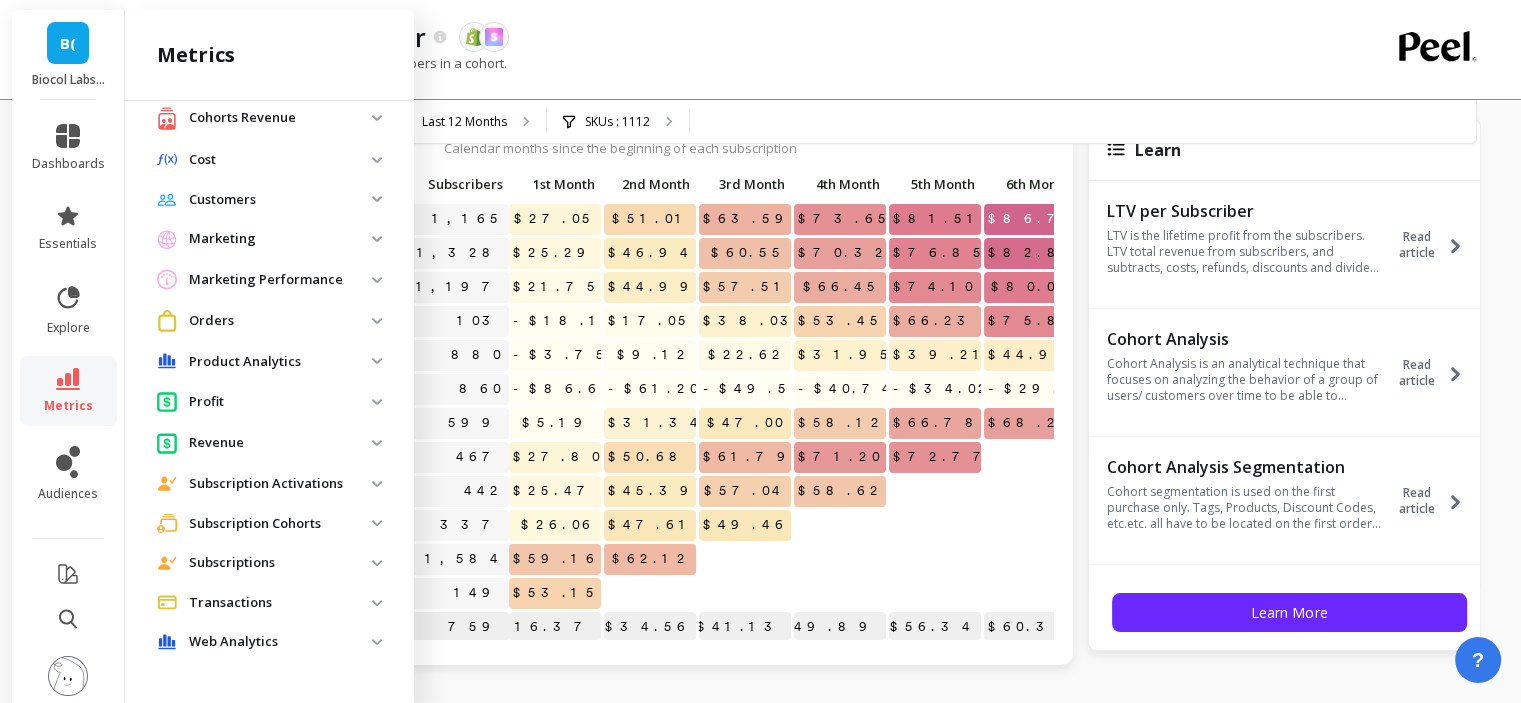 scroll, scrollTop: 0, scrollLeft: 0, axis: both 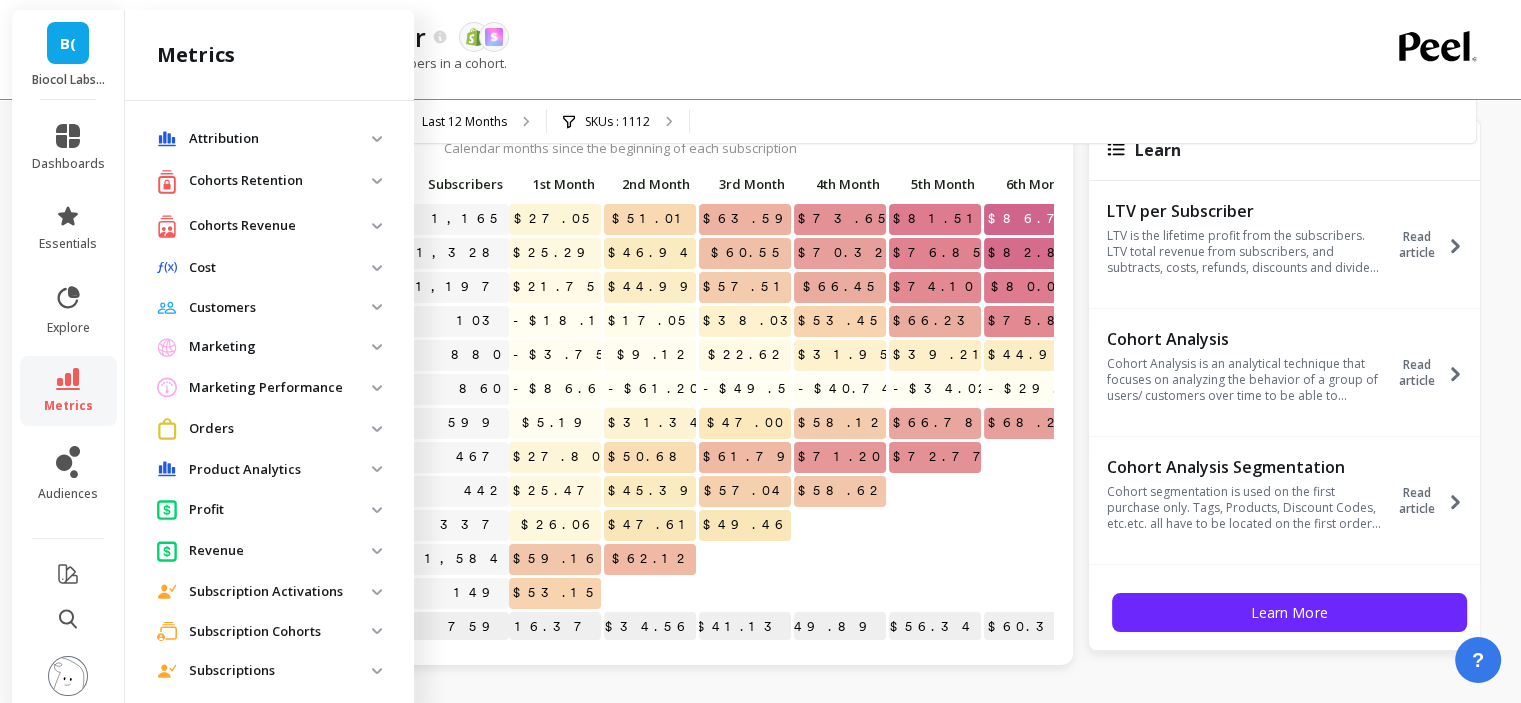 click on "Cohorts Retention" at bounding box center [280, 181] 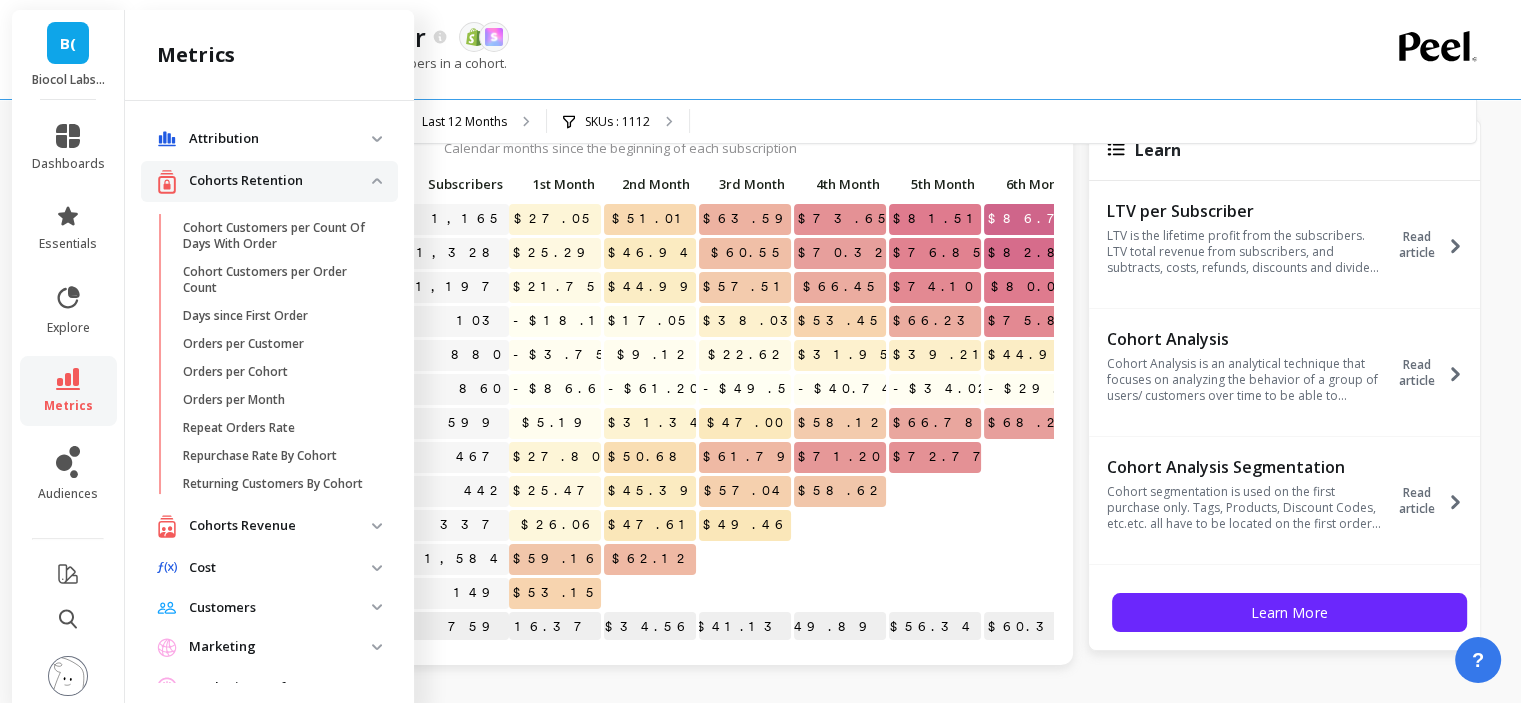 click on "Cohorts Retention" at bounding box center (280, 181) 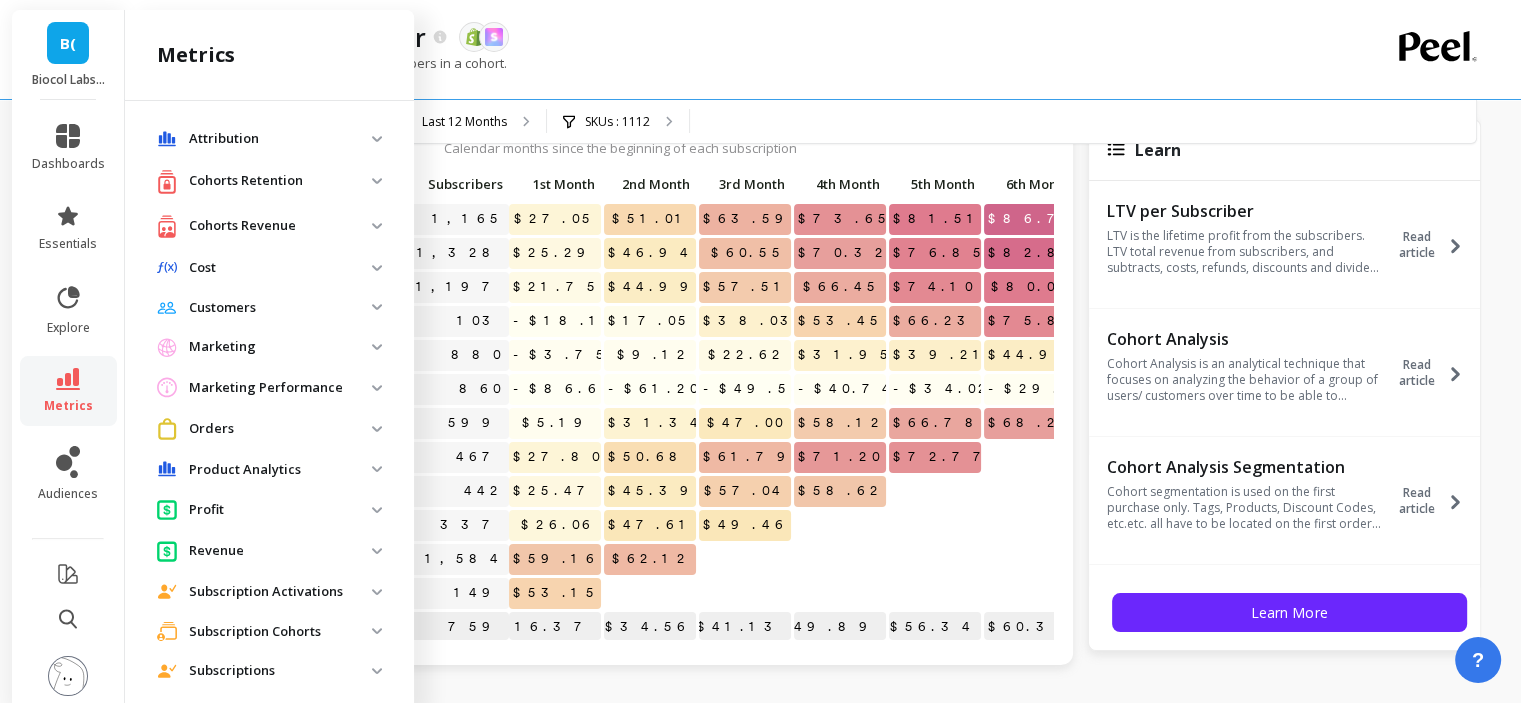 click on "Cohorts Revenue" at bounding box center [264, 226] 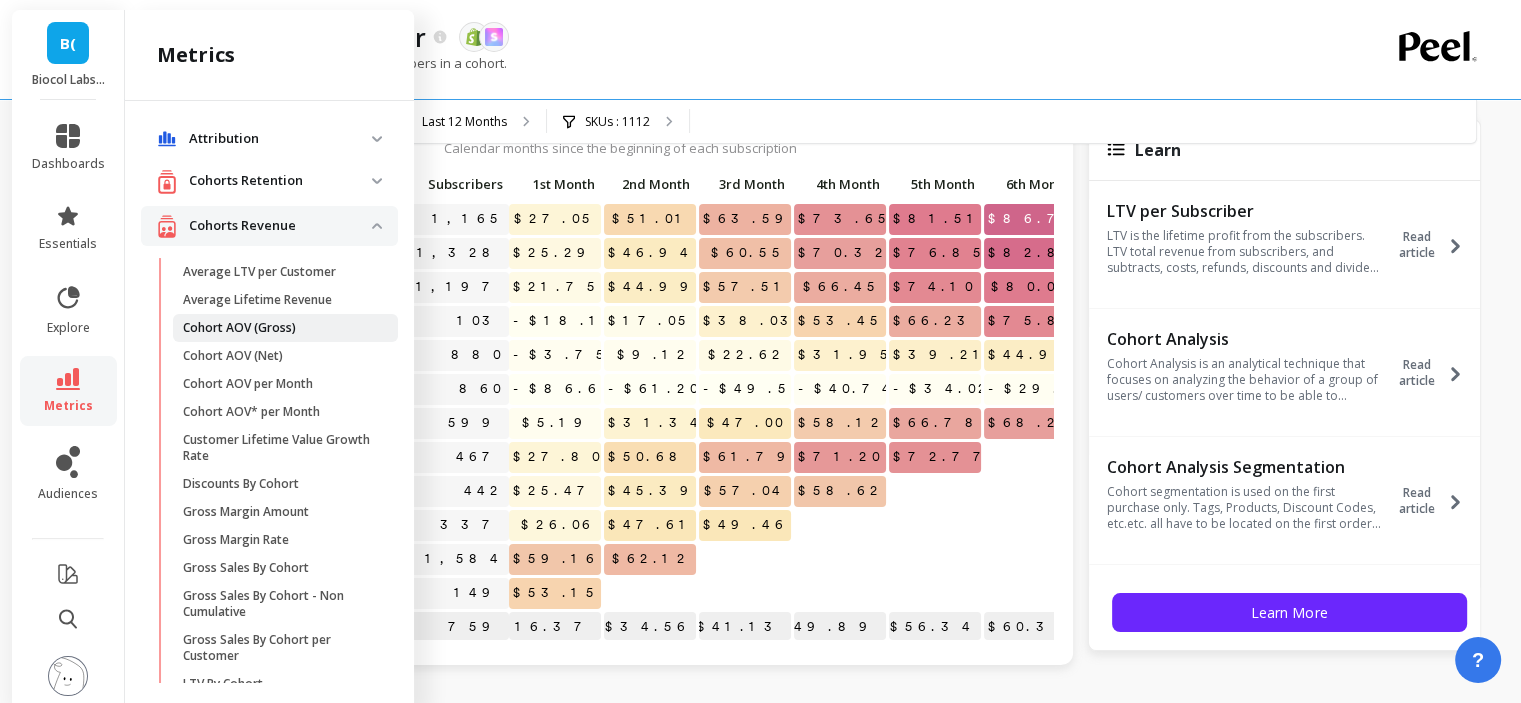 click on "Cohort AOV (Gross)" at bounding box center [239, 328] 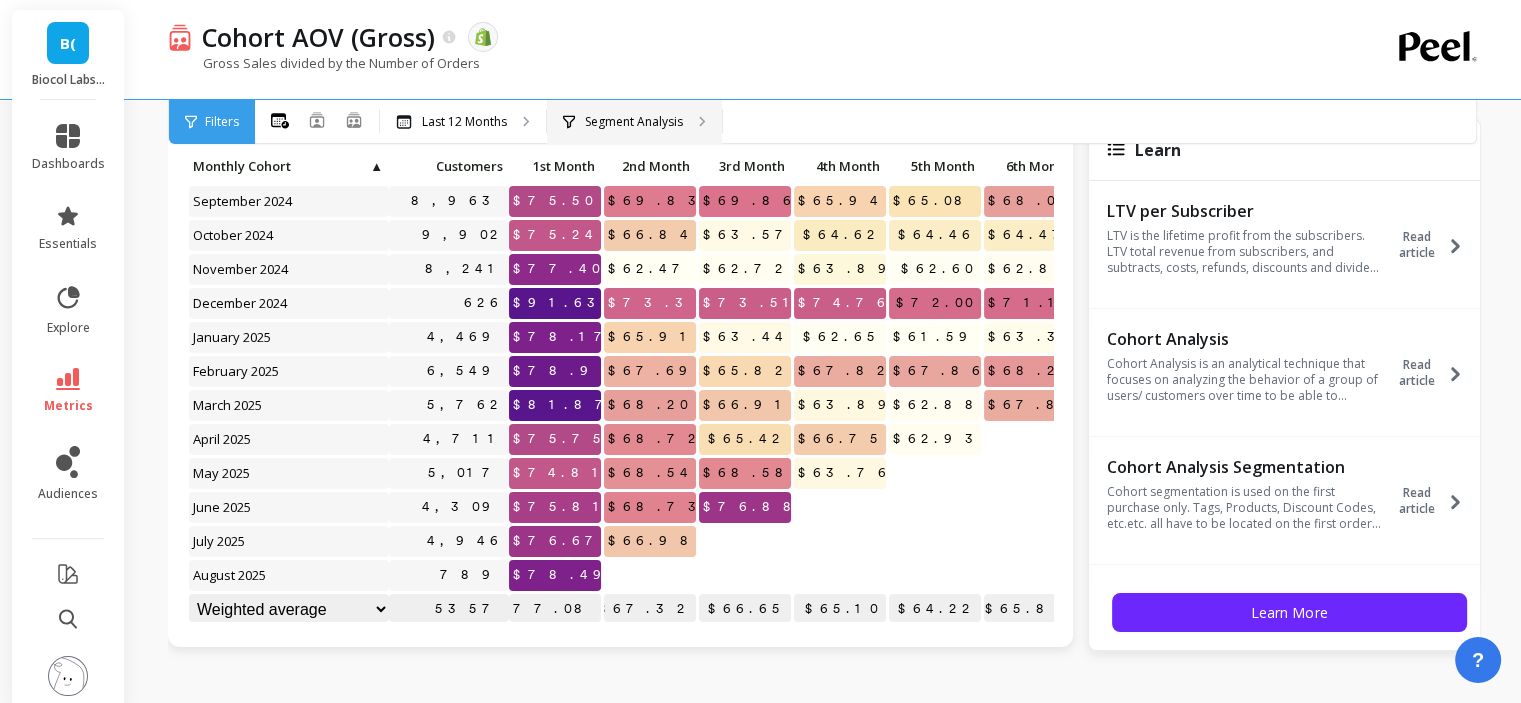click on "Segment Analysis" at bounding box center (634, 122) 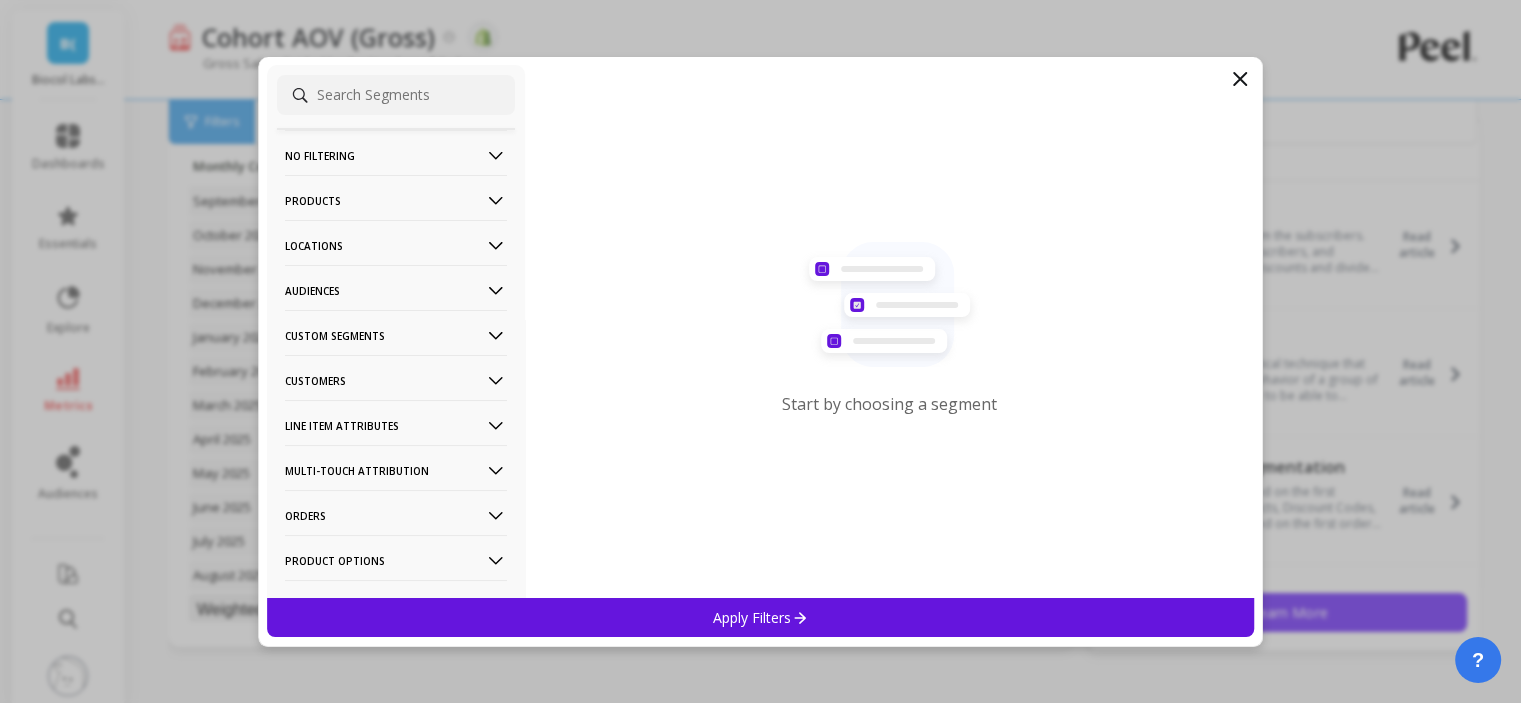 click on "Products" at bounding box center [396, 200] 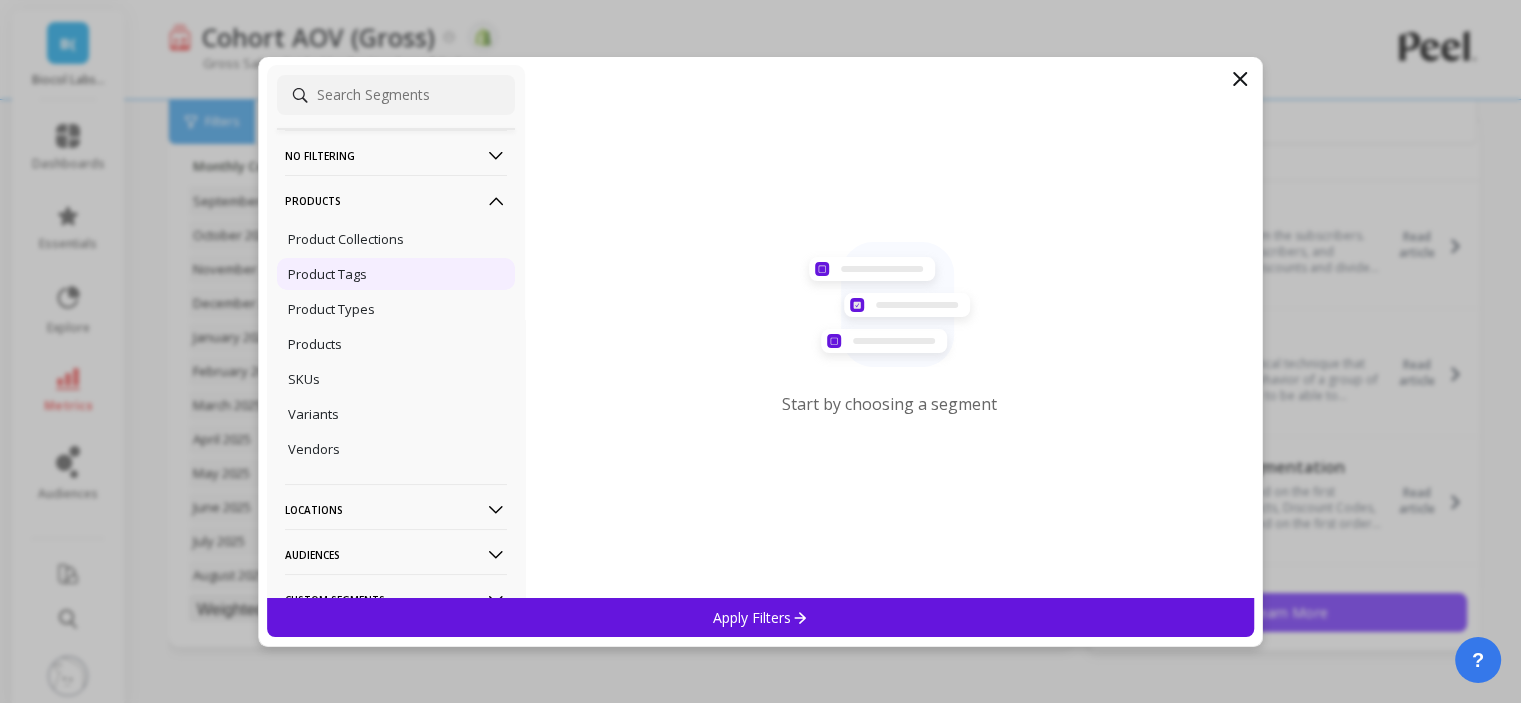 click on "Product Tags" at bounding box center [327, 274] 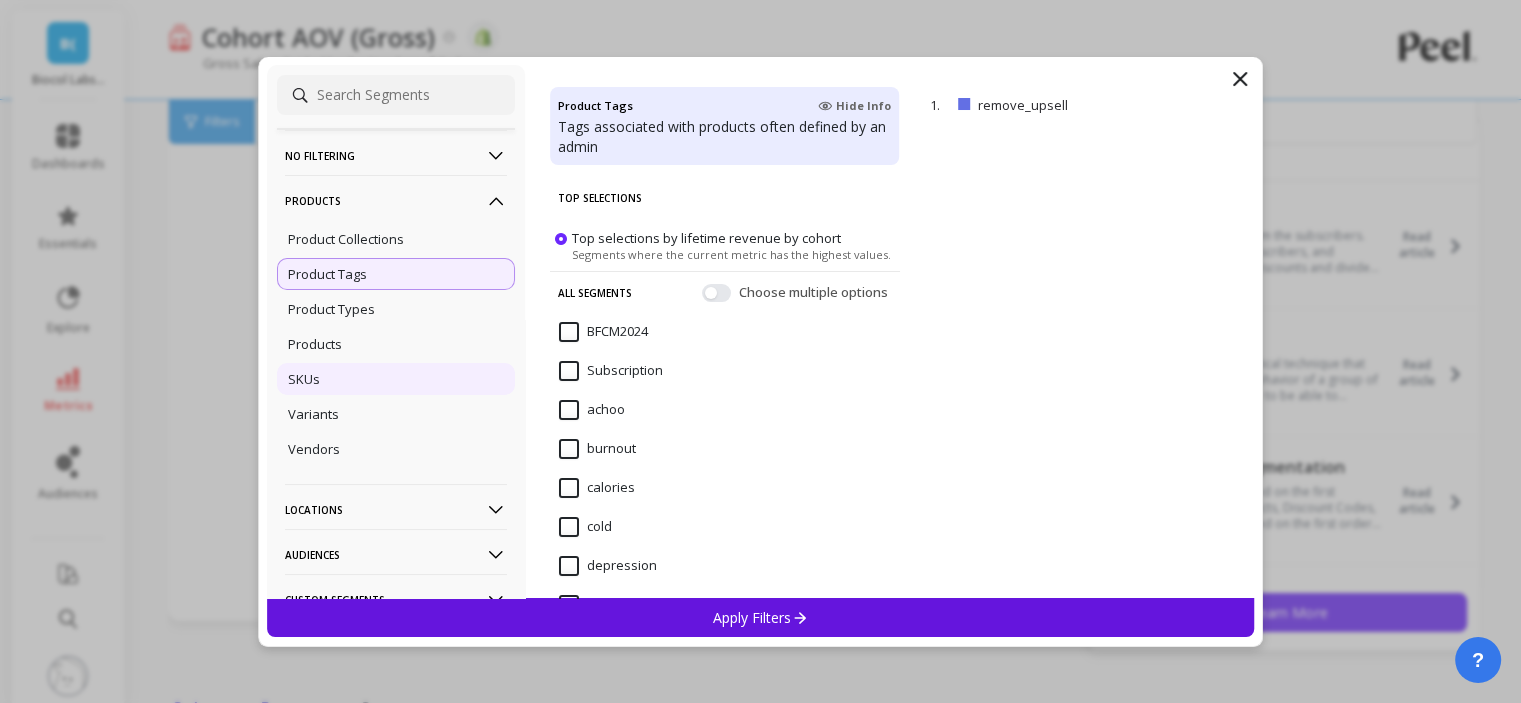 click on "SKUs" at bounding box center [396, 379] 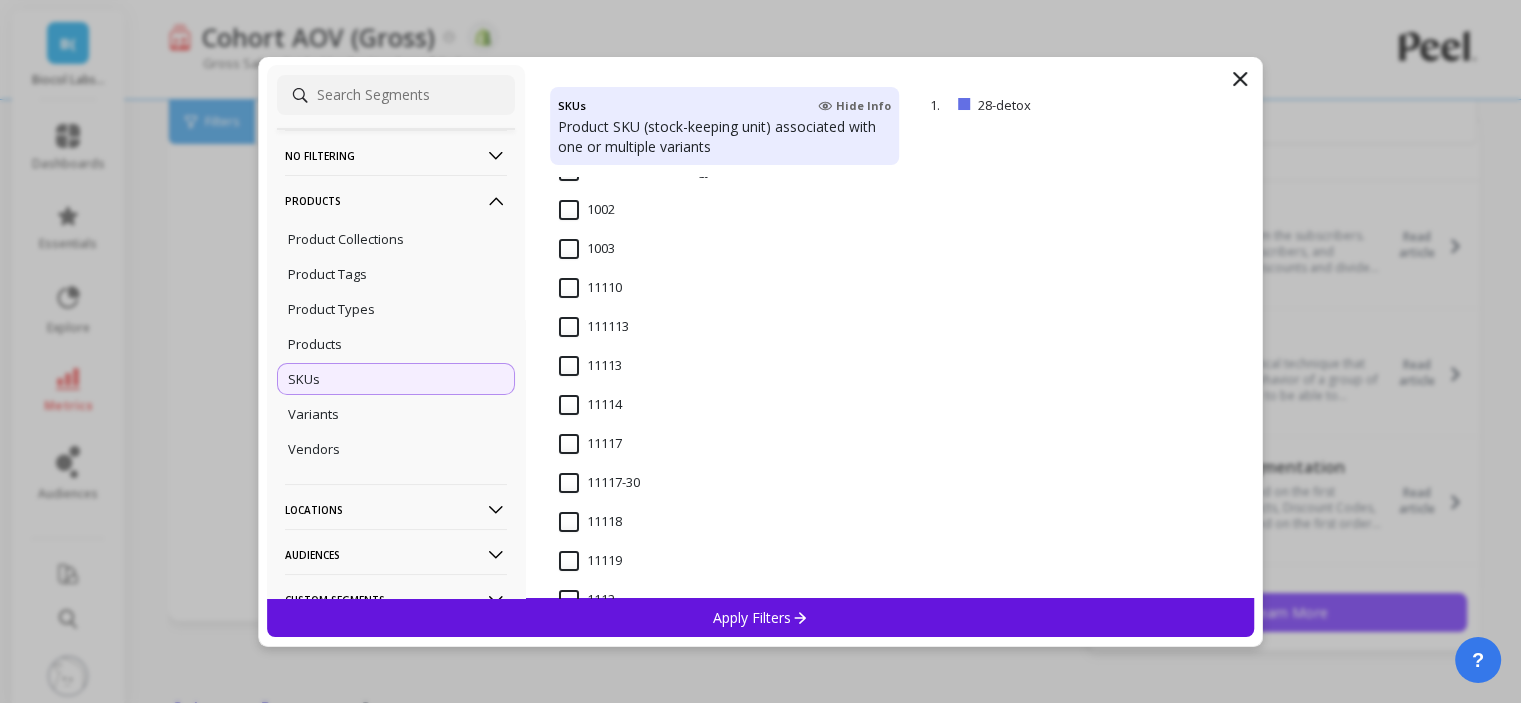 scroll, scrollTop: 500, scrollLeft: 0, axis: vertical 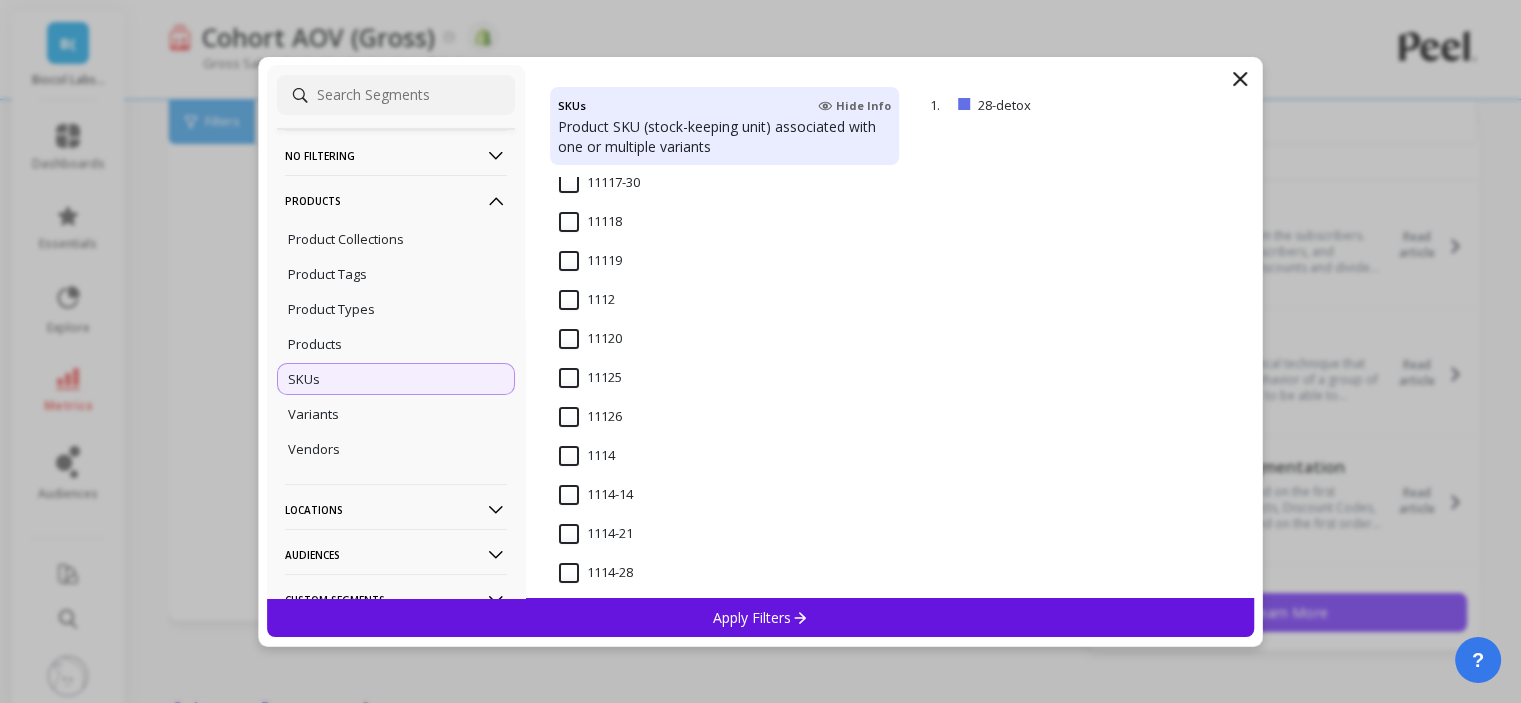 click on "1112" at bounding box center [587, 300] 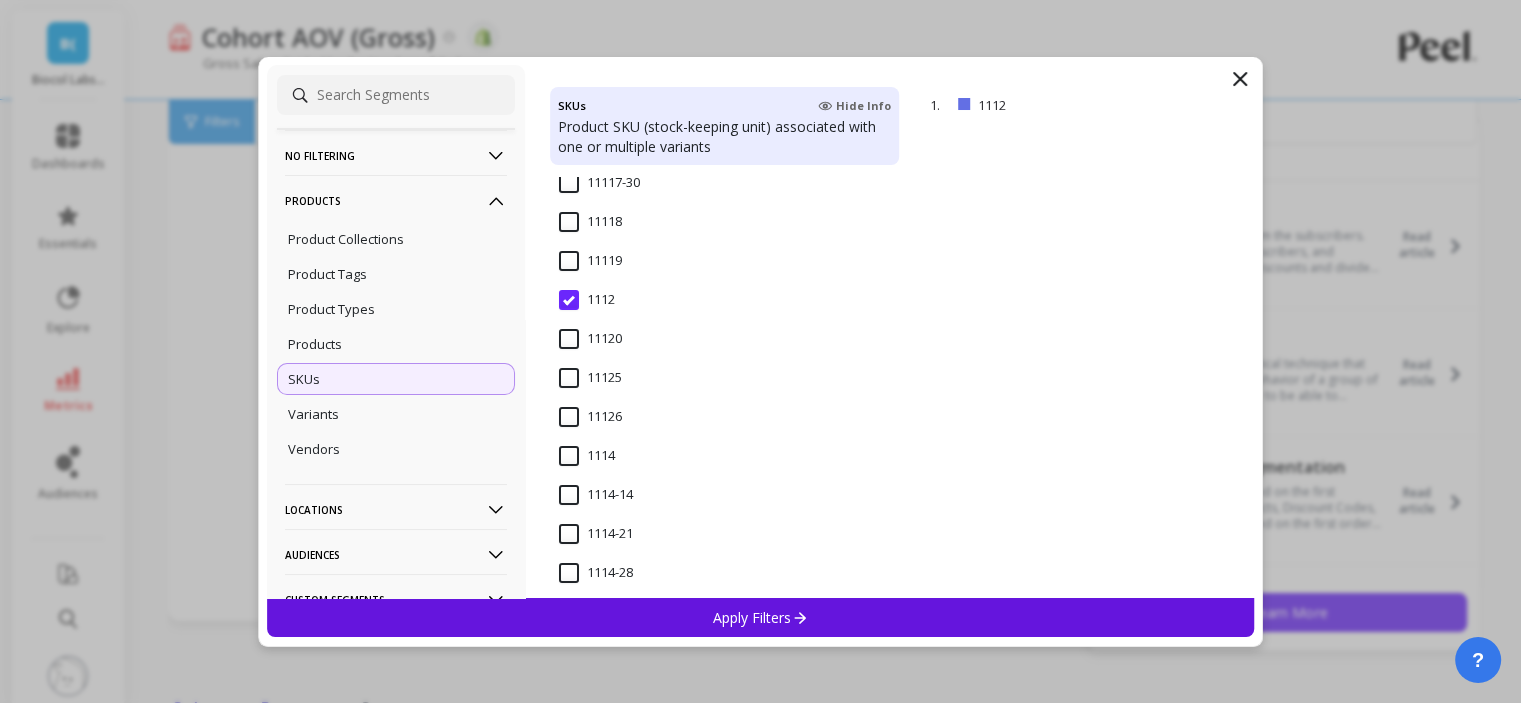 click on "Apply Filters" at bounding box center (761, 617) 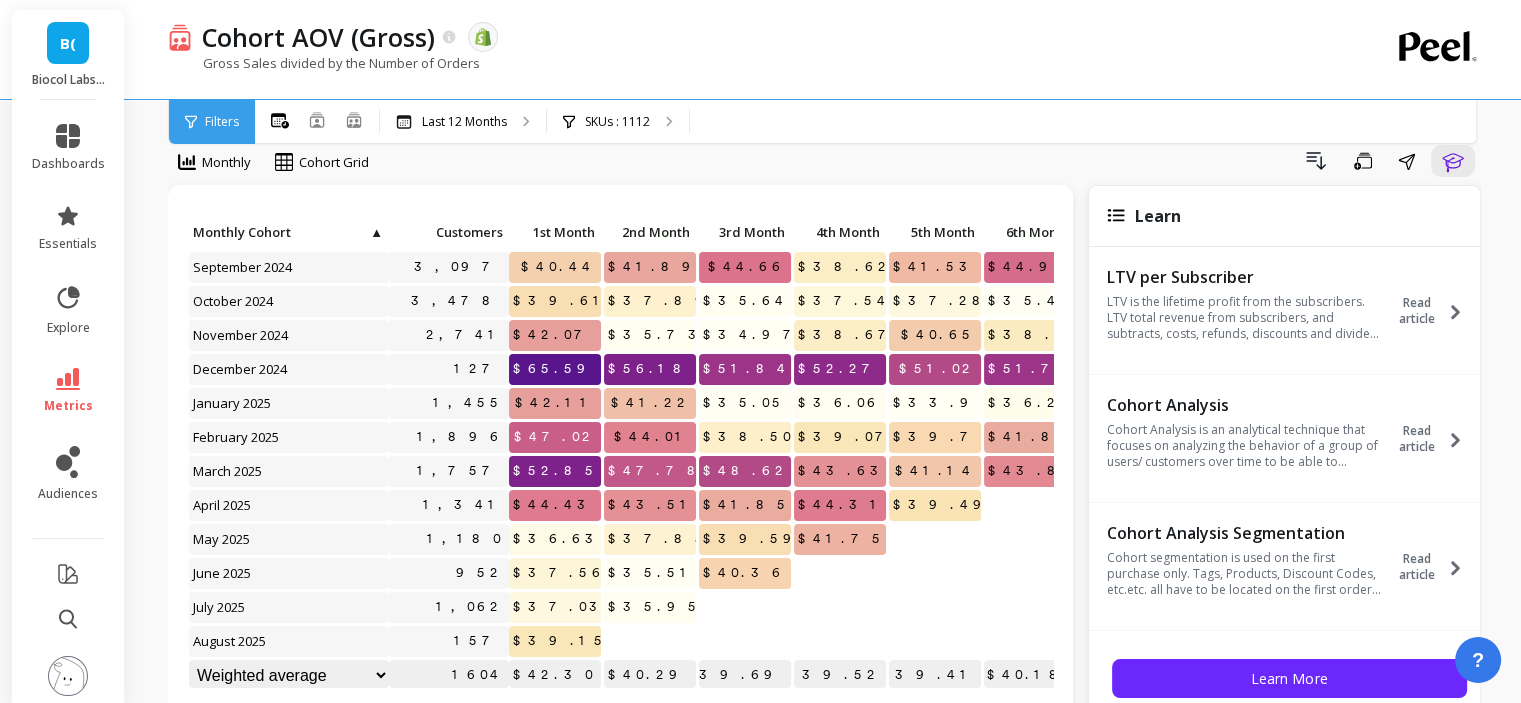 scroll, scrollTop: 0, scrollLeft: 0, axis: both 